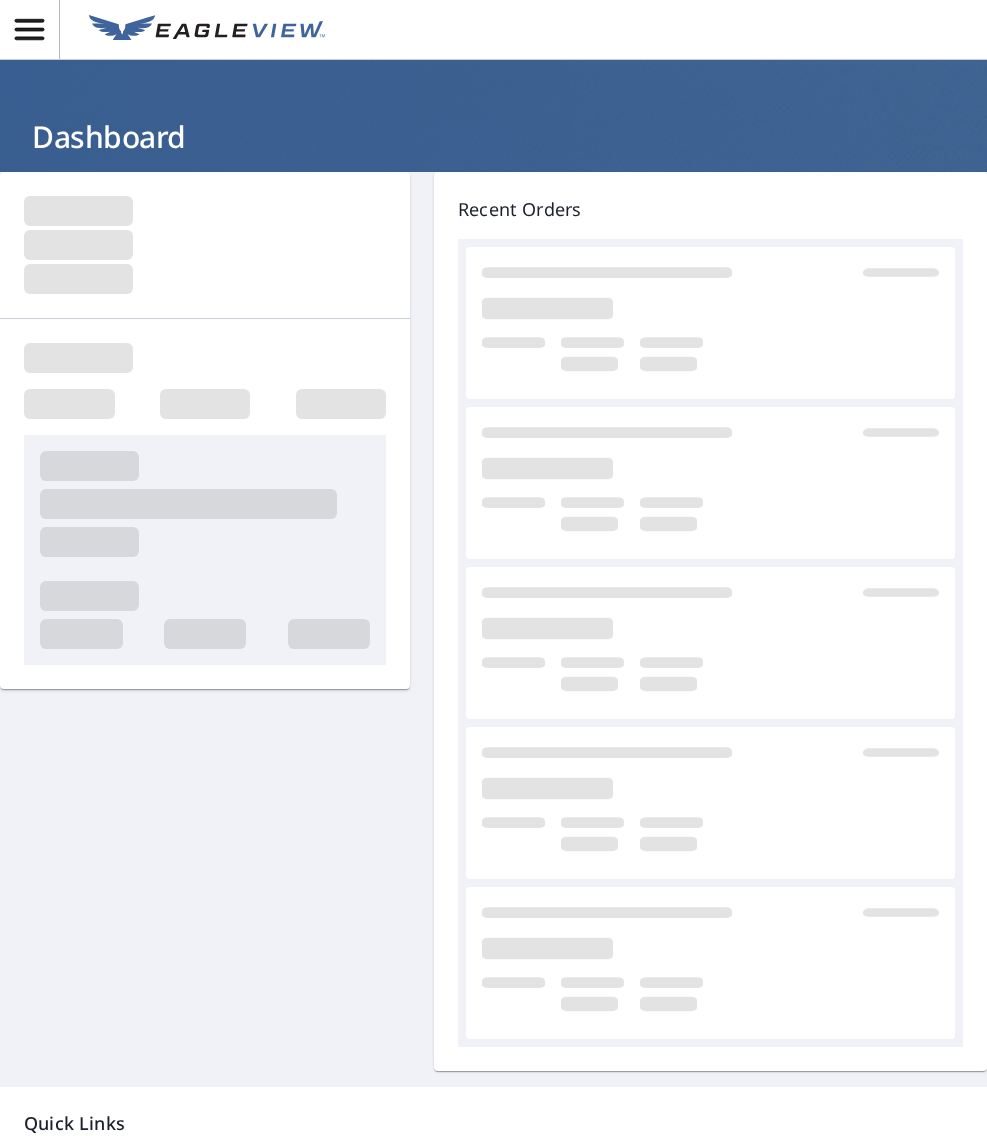 scroll, scrollTop: 0, scrollLeft: 0, axis: both 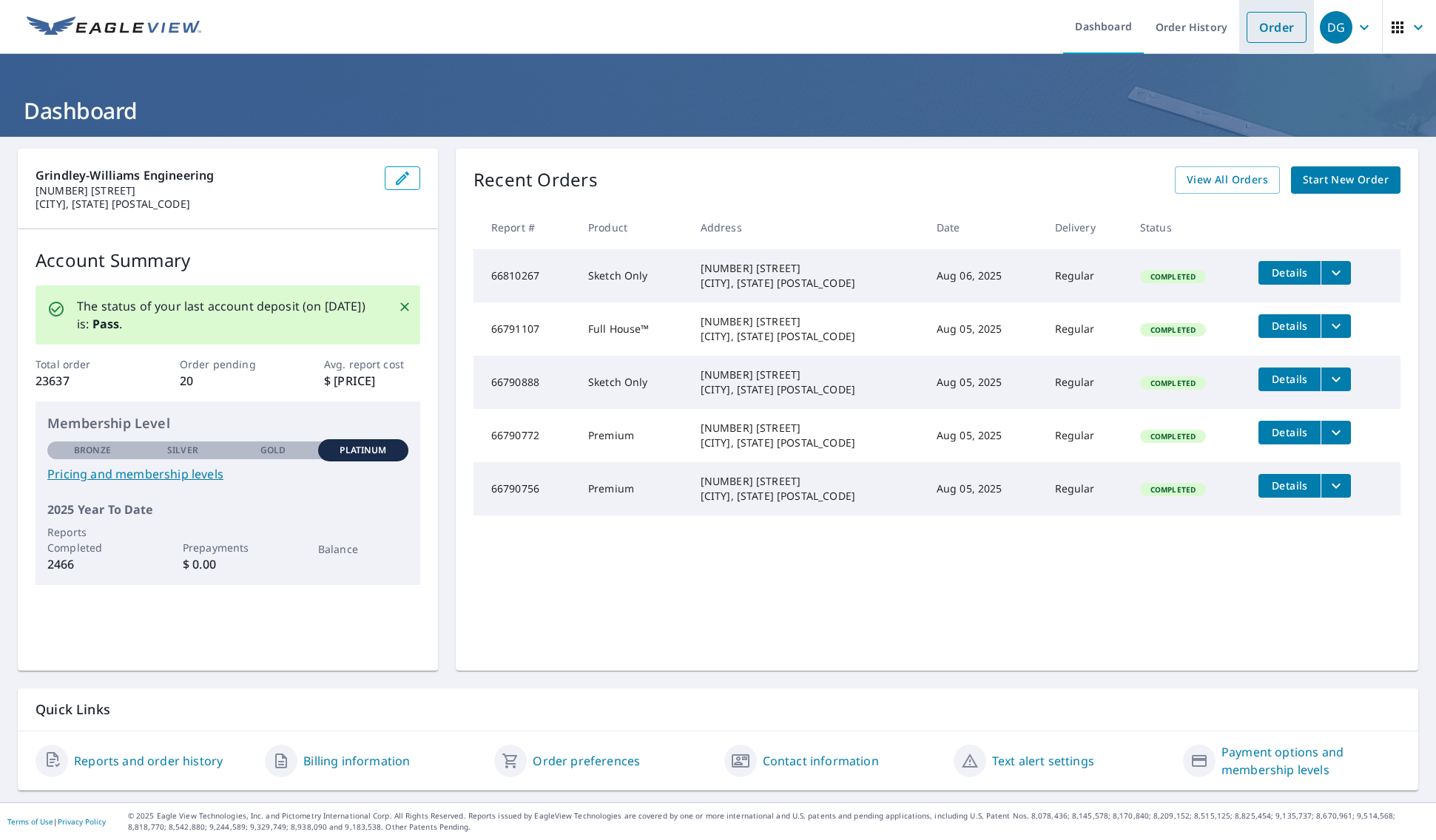 click on "Order" at bounding box center (1276, 27) 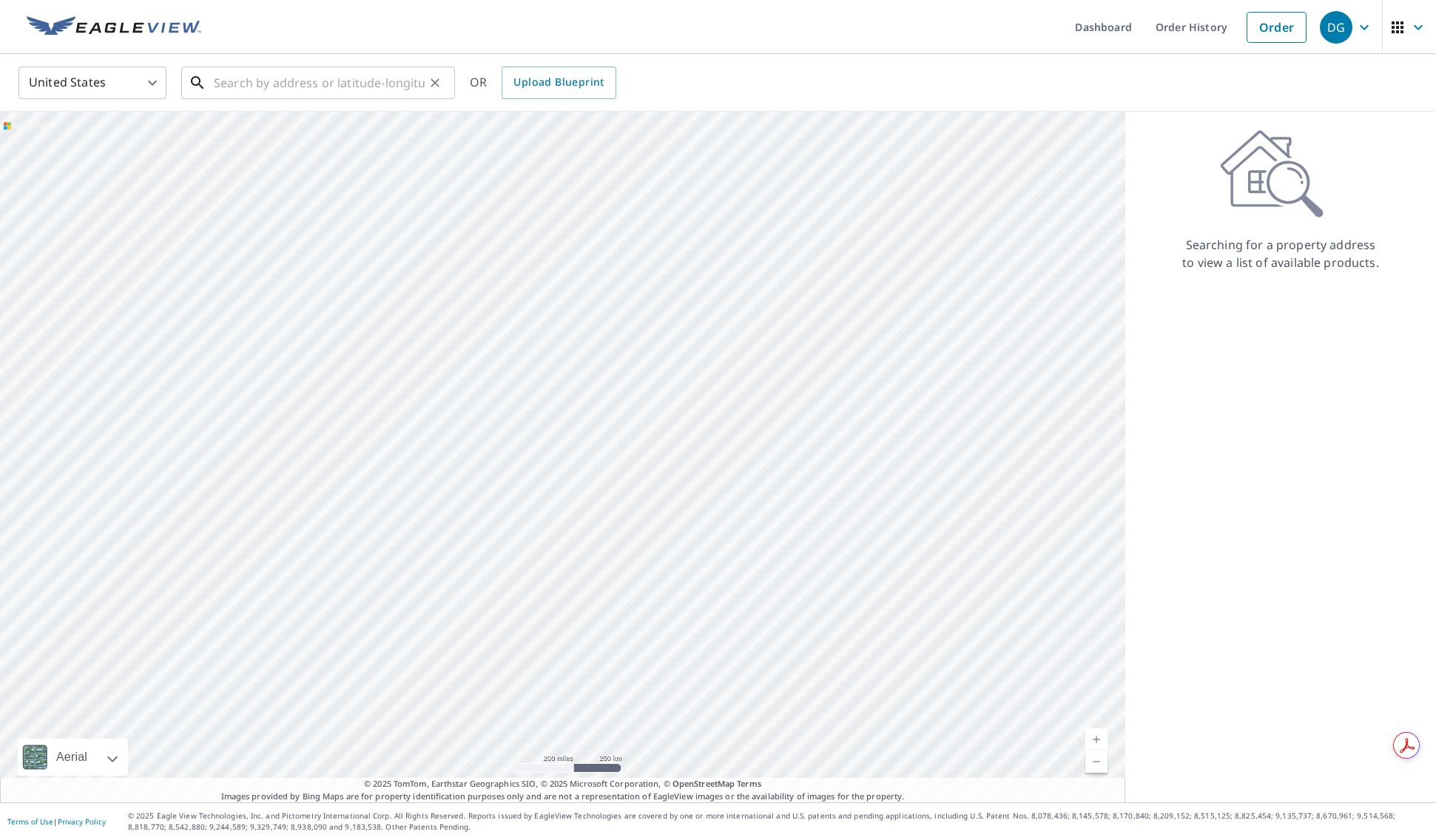 click at bounding box center [319, 83] 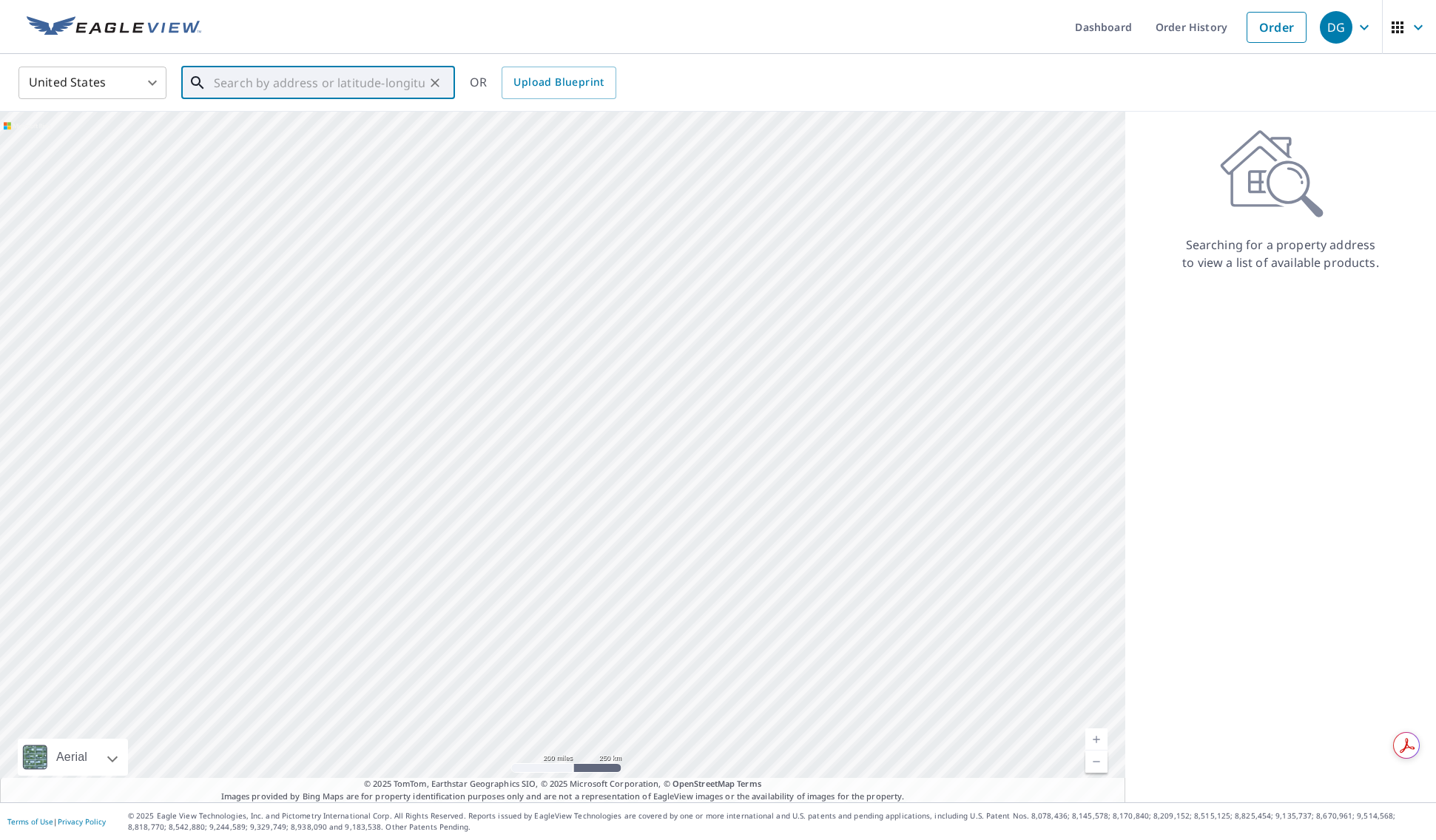 paste on "[NUMBER] [STREET],  [CITY]" 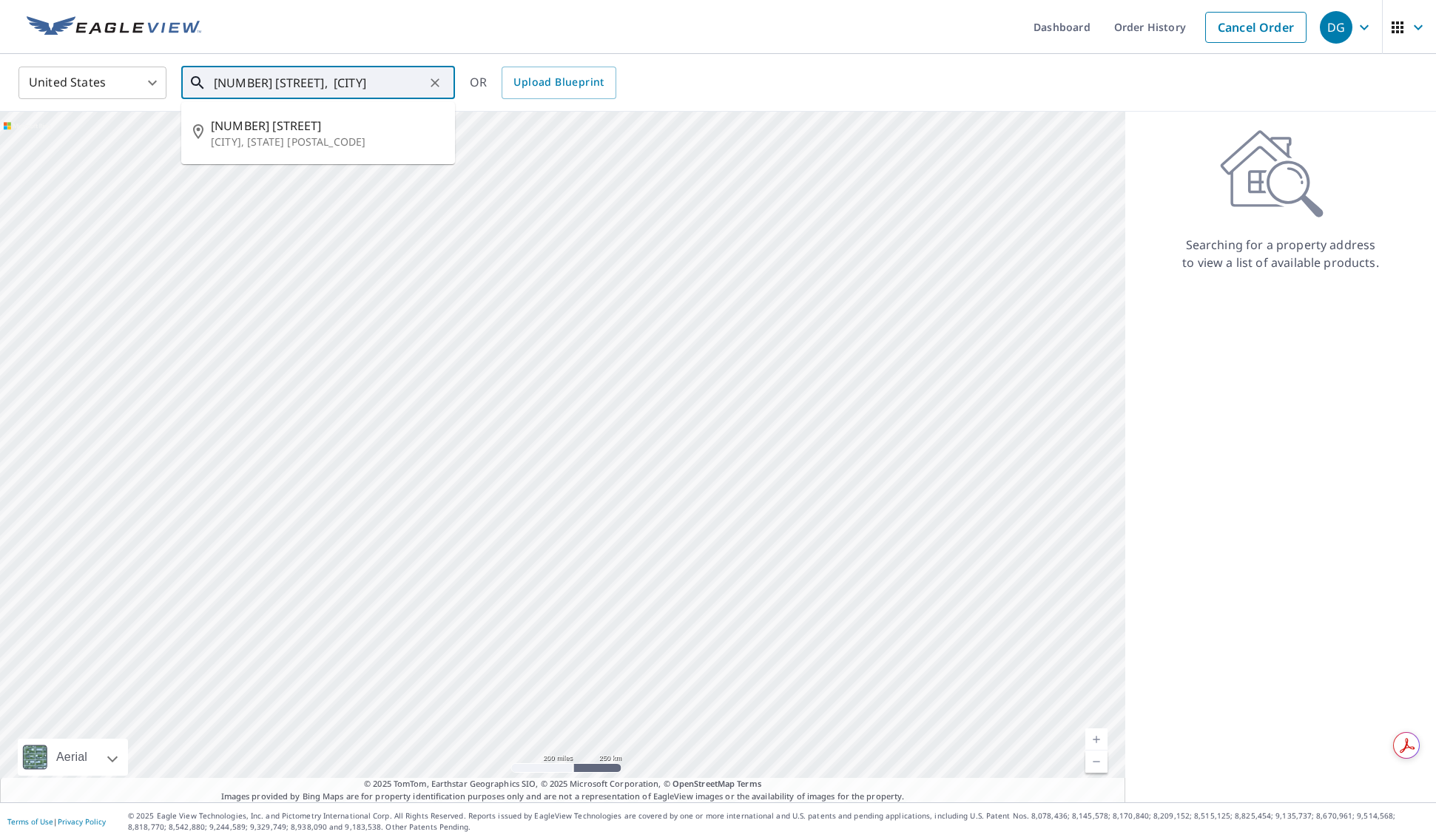 type on "[NUMBER] [STREET],  [CITY]" 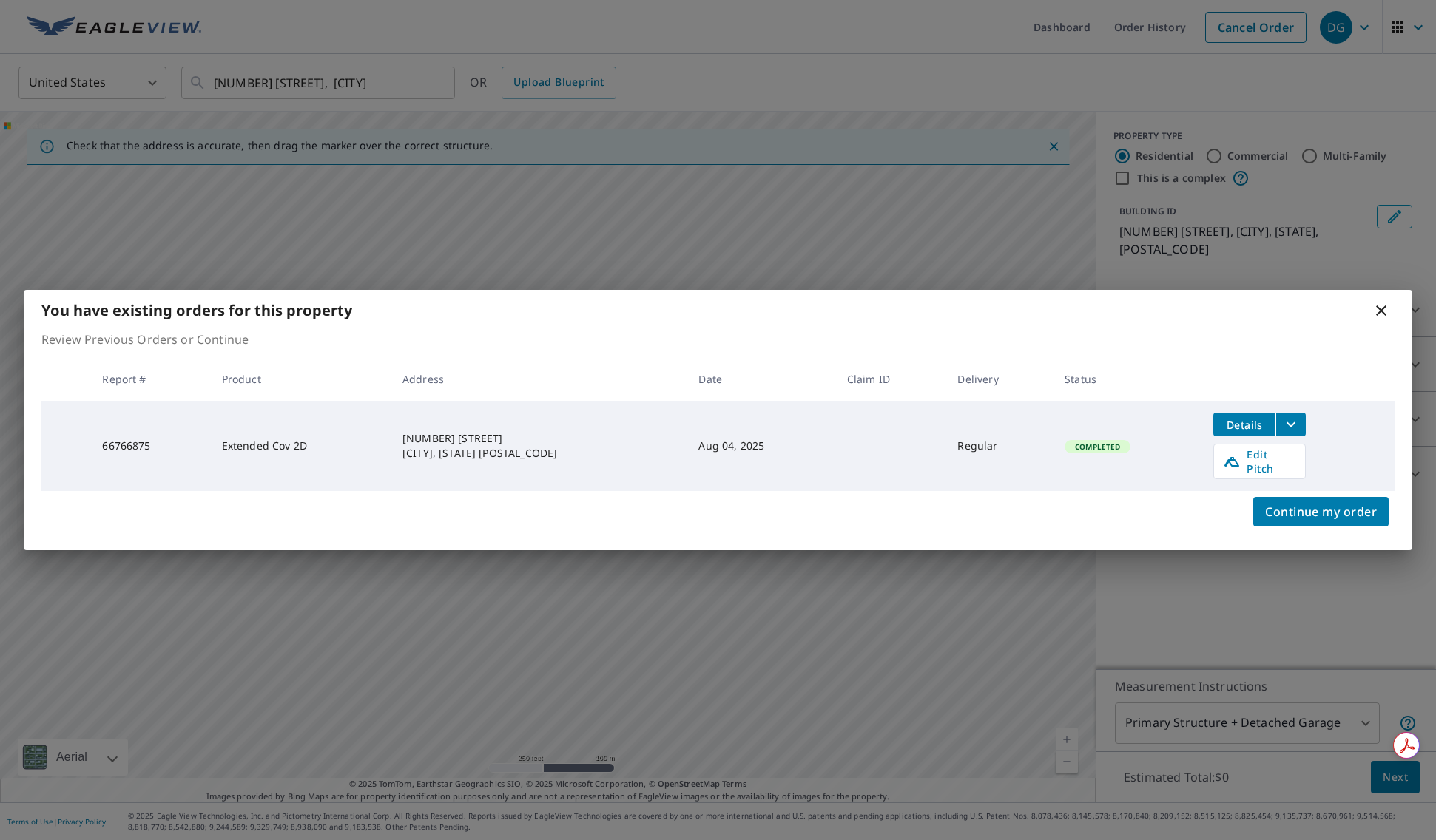 click on "66766875" at bounding box center [149, 446] 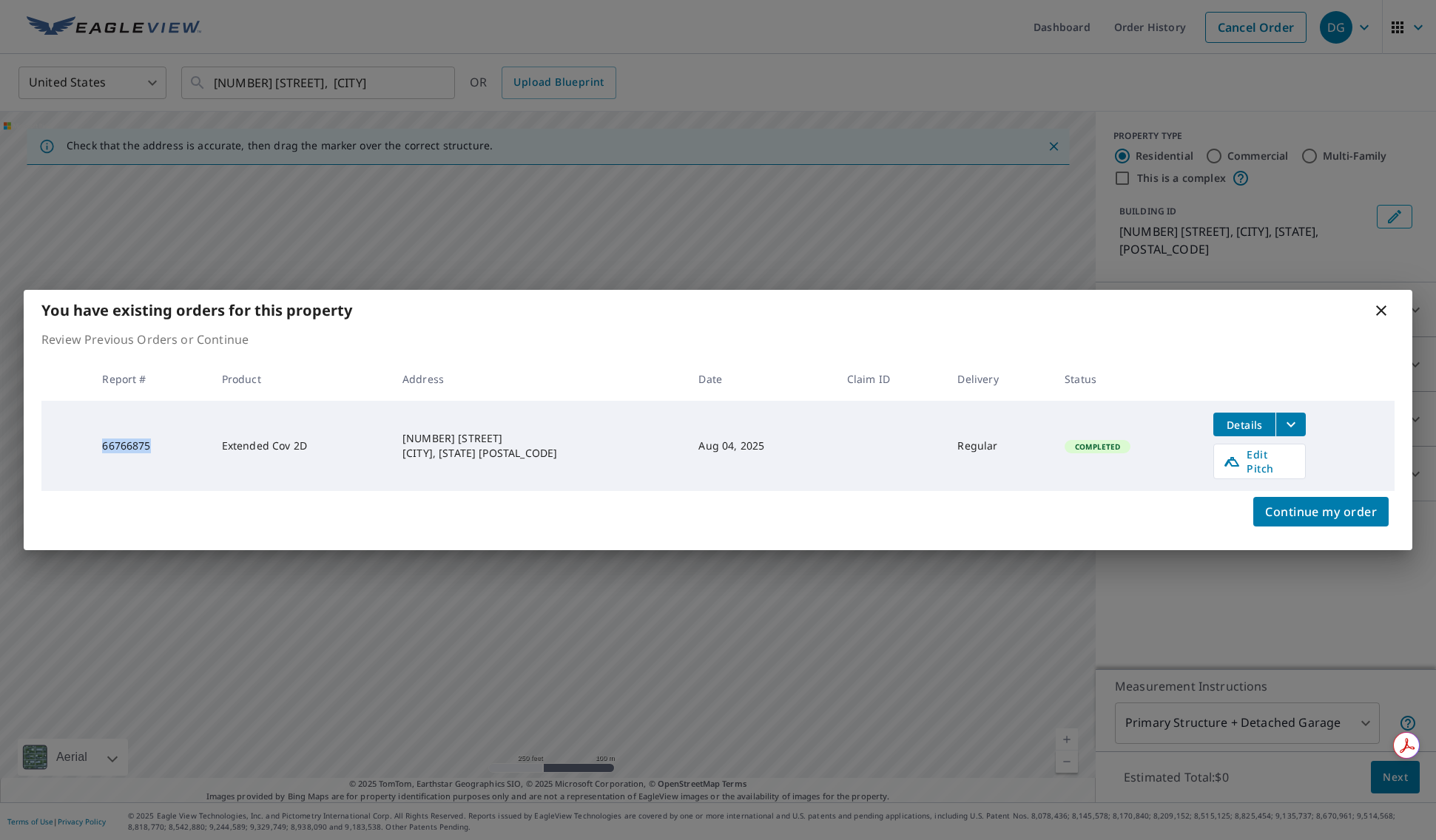 click on "66766875" at bounding box center (149, 446) 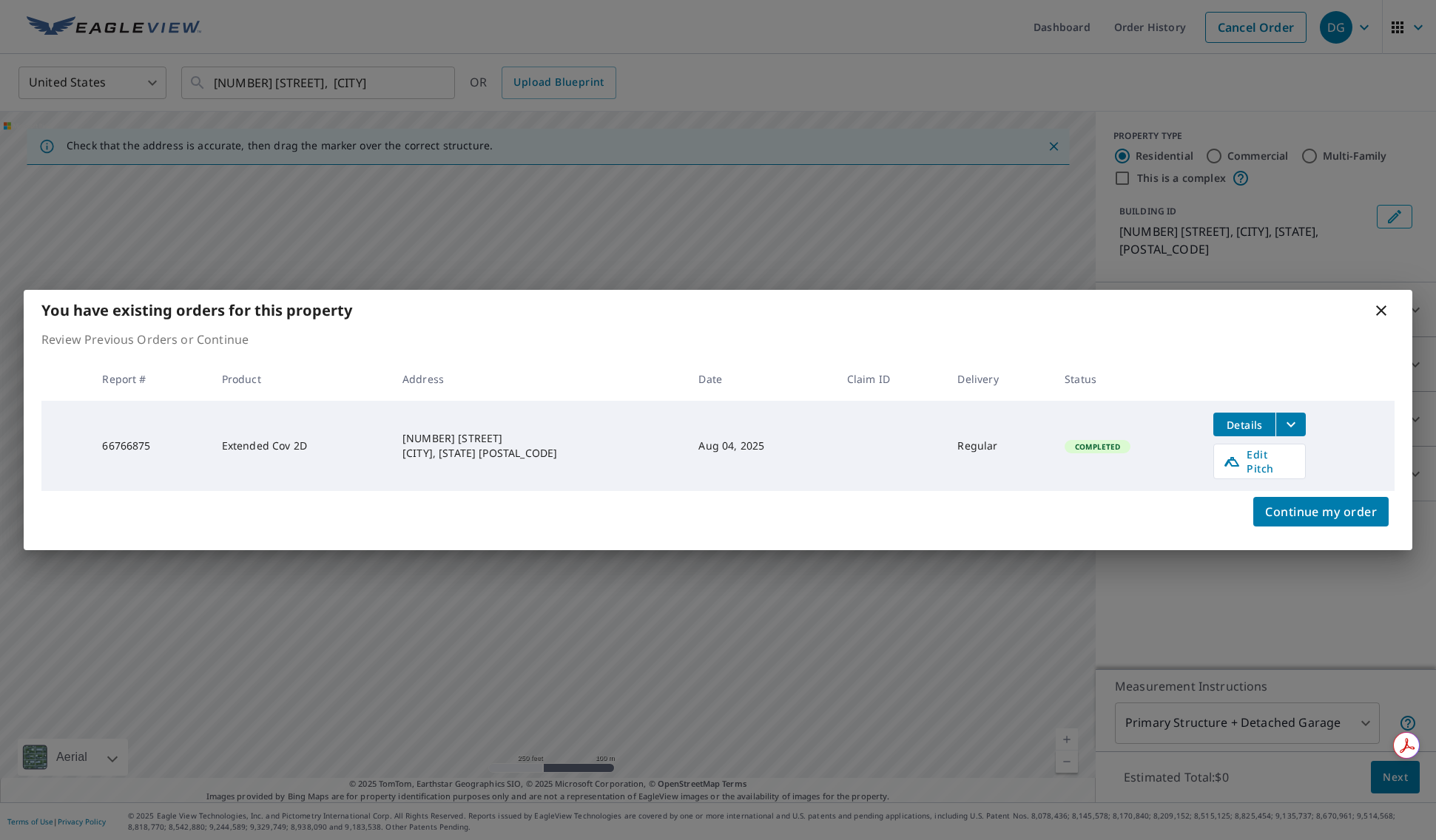 drag, startPoint x: 382, startPoint y: 72, endPoint x: 379, endPoint y: 79, distance: 7.61577 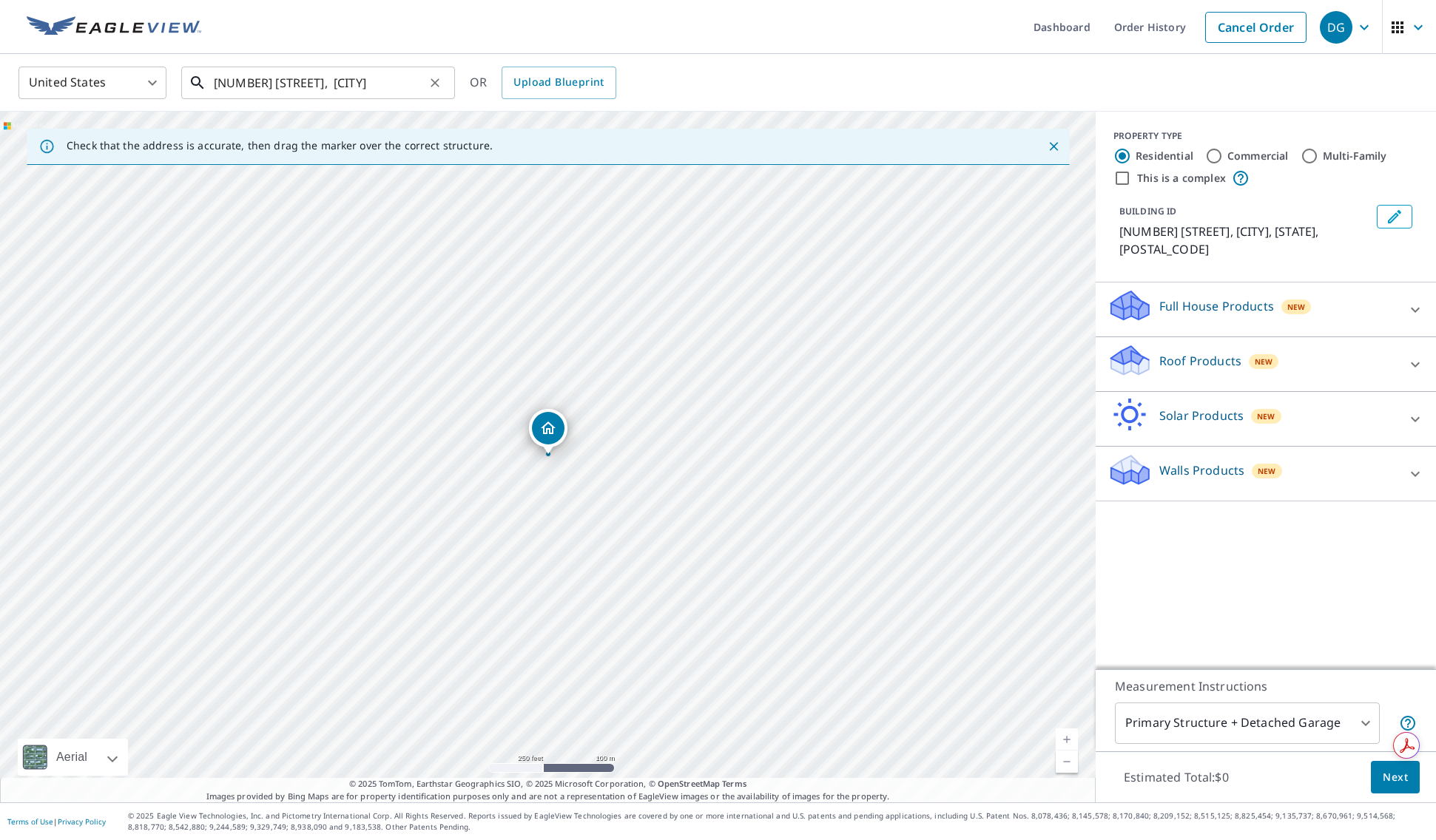 click on "[NUMBER] [STREET],  [CITY]" at bounding box center (319, 83) 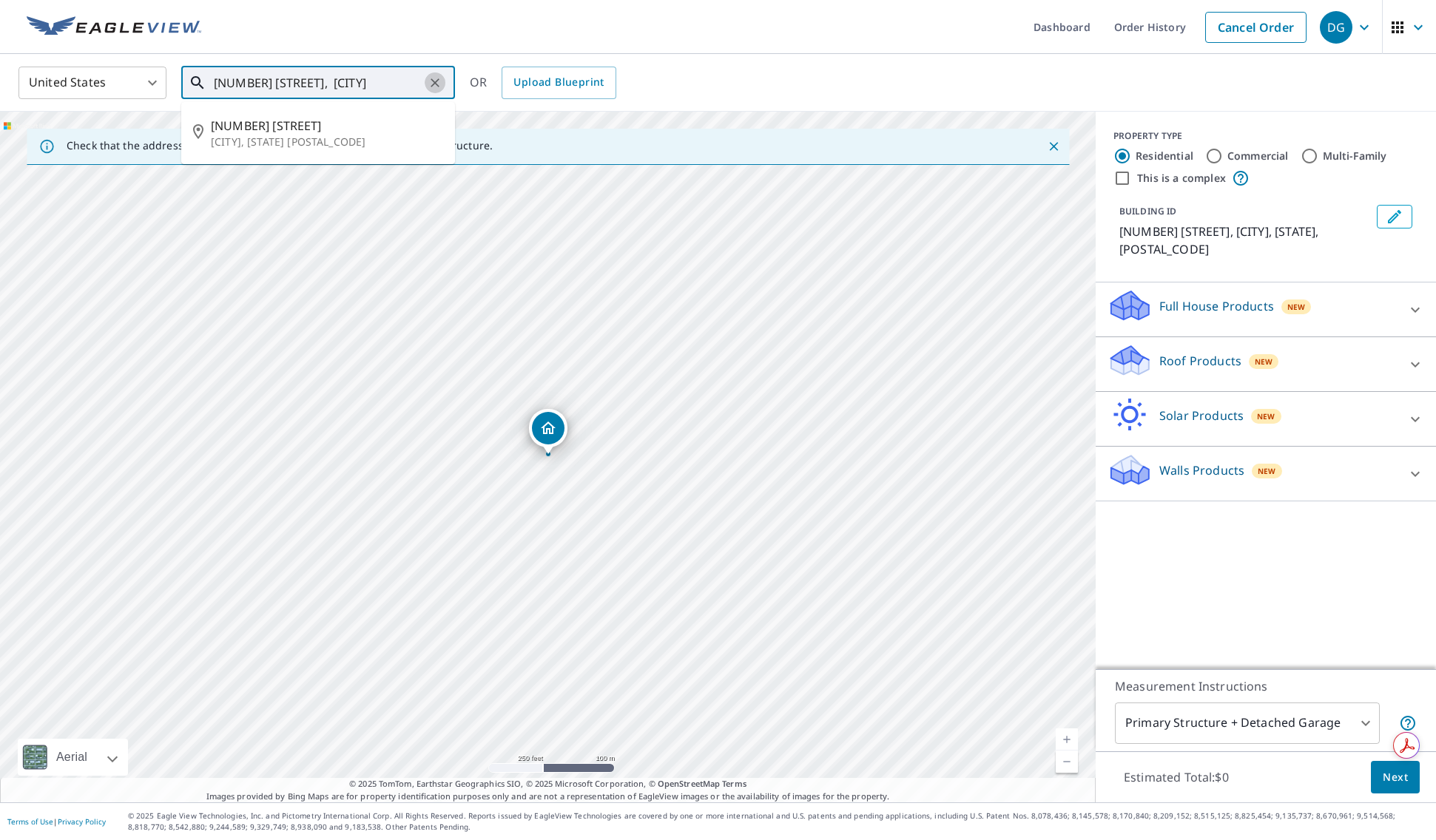 click 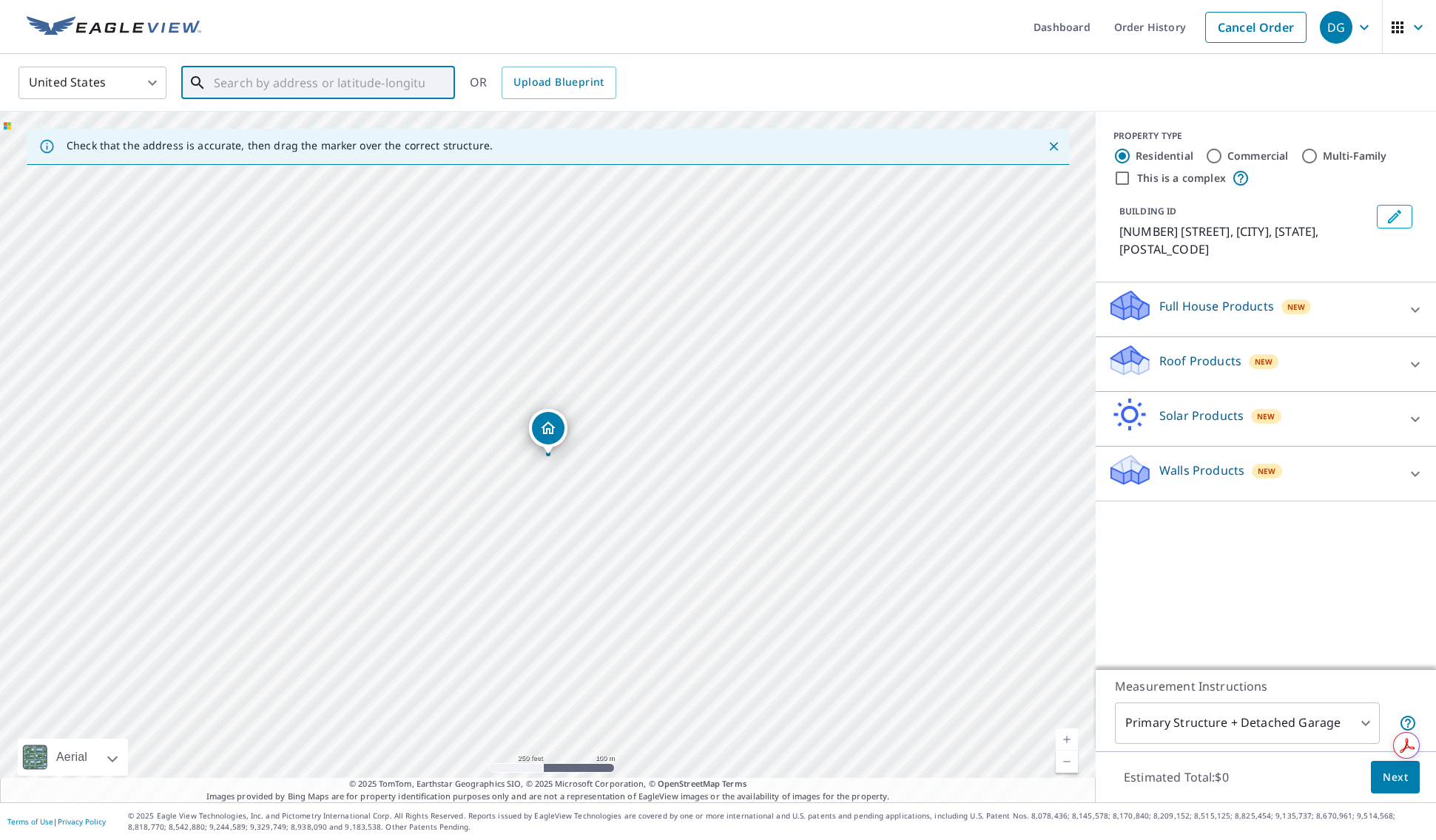 paste on "[NUMBER] [STREET],  [CITY]" 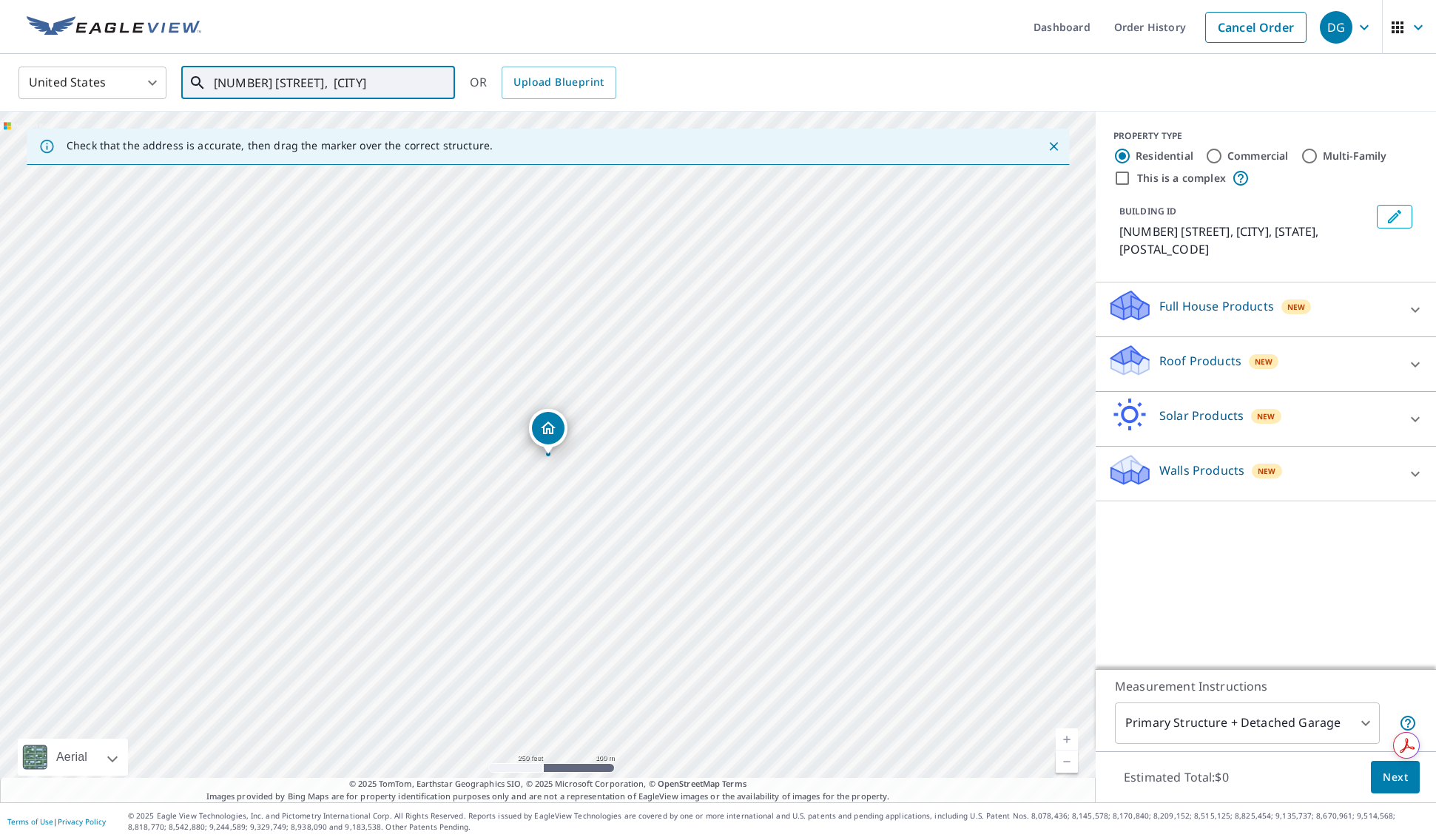 scroll, scrollTop: 0, scrollLeft: 4, axis: horizontal 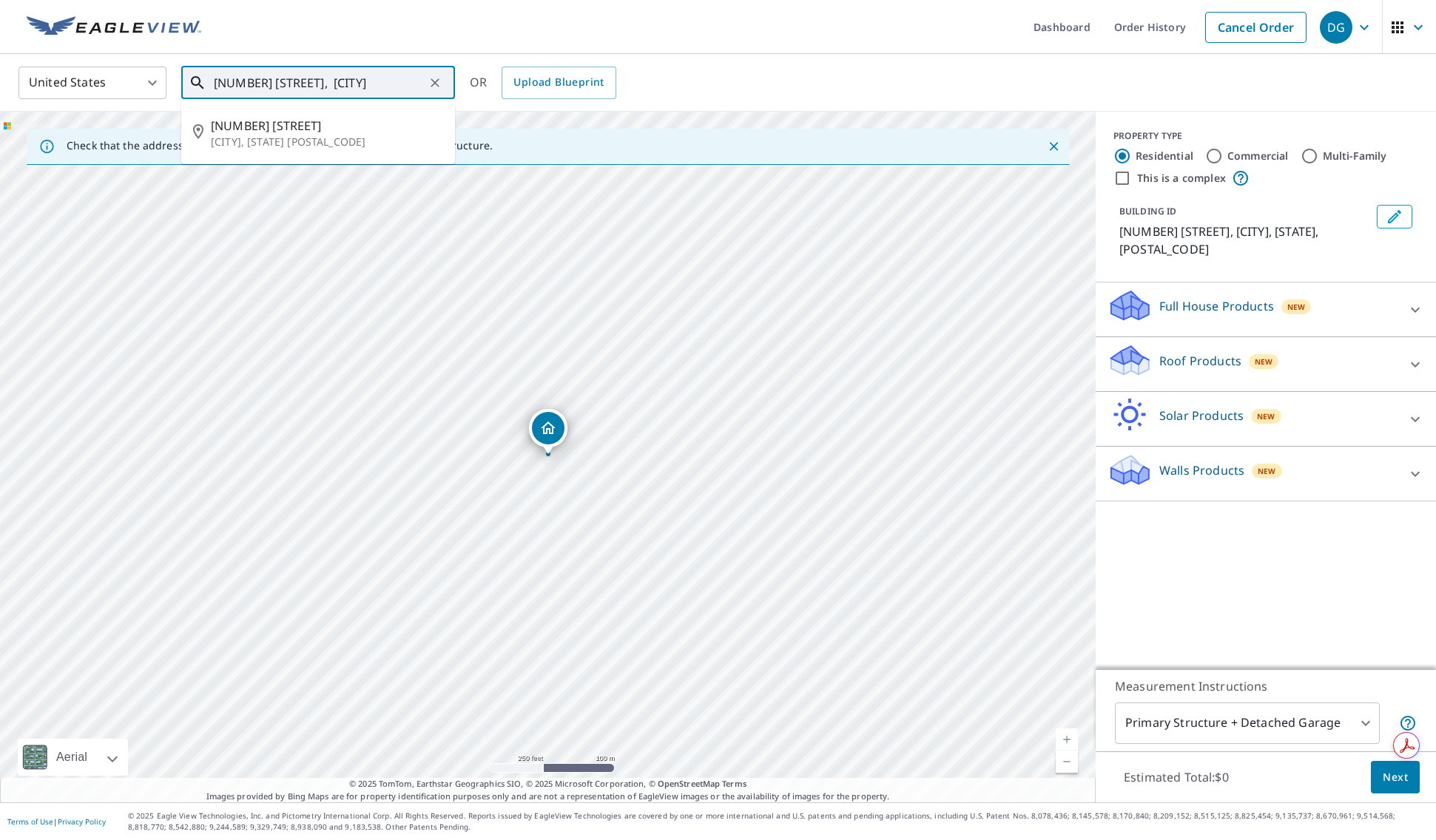 type on "[NUMBER] [STREET],  [CITY]" 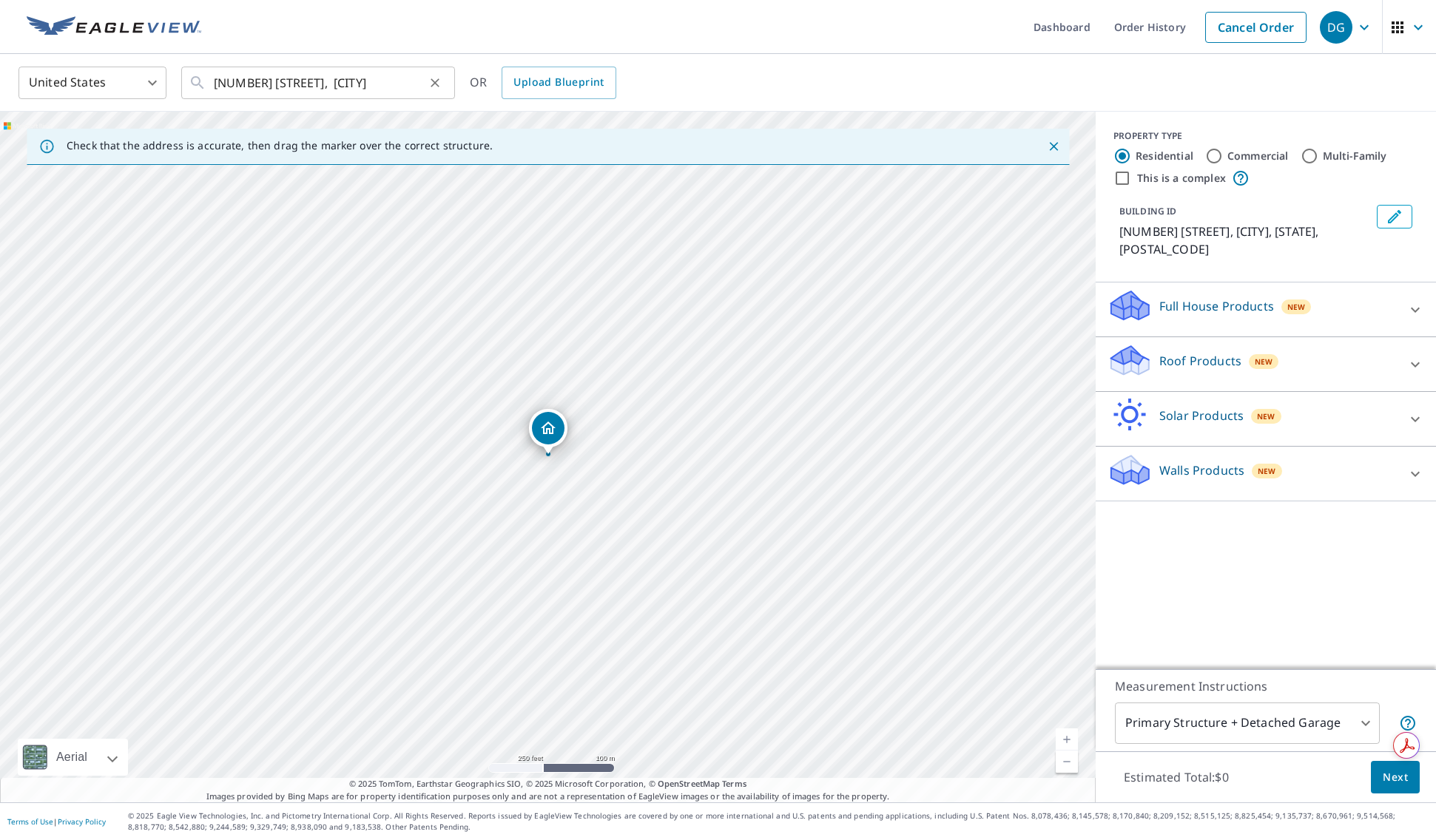 scroll, scrollTop: 0, scrollLeft: 0, axis: both 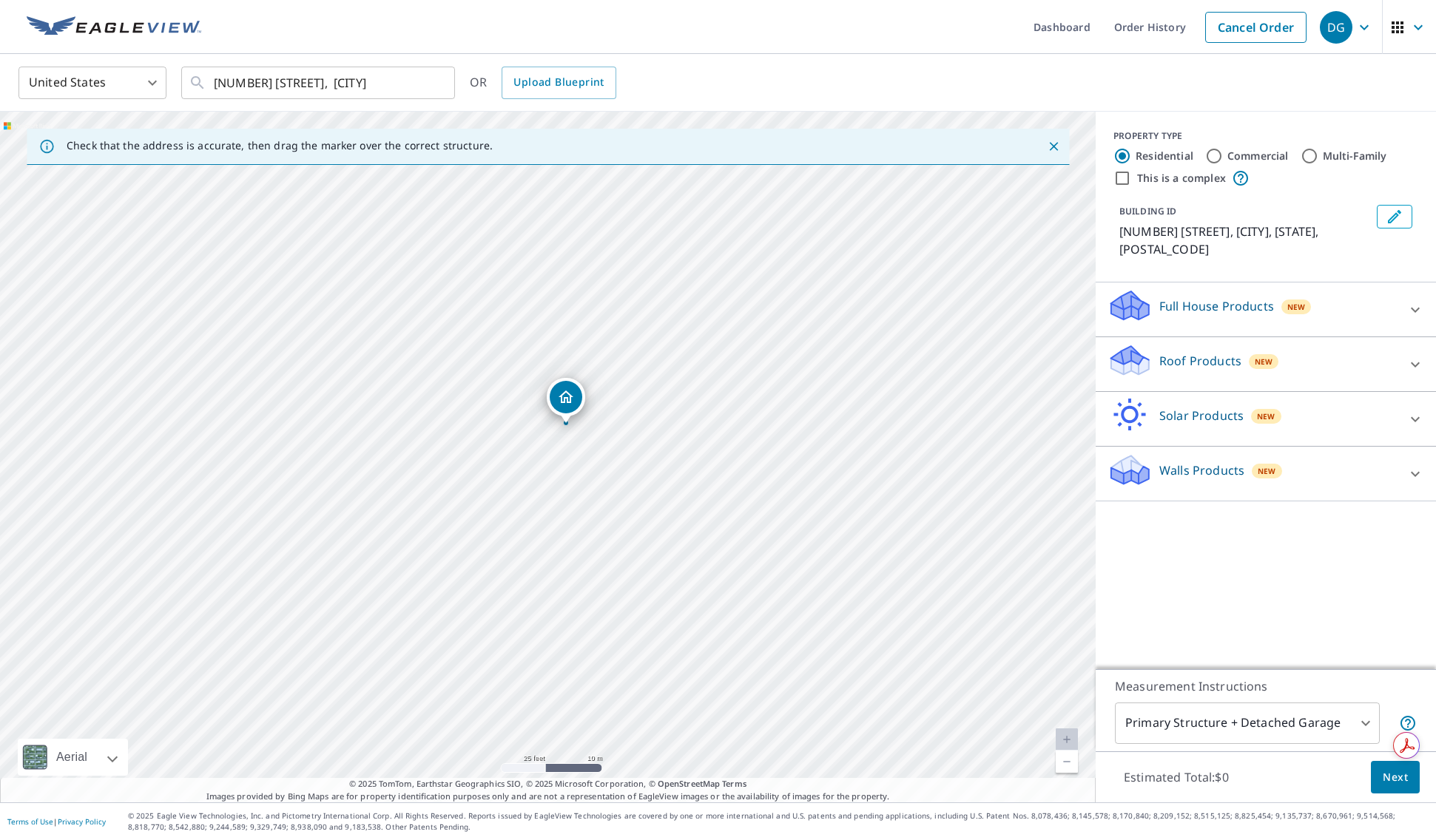 click on "Roof Products New" at bounding box center (1253, 364) 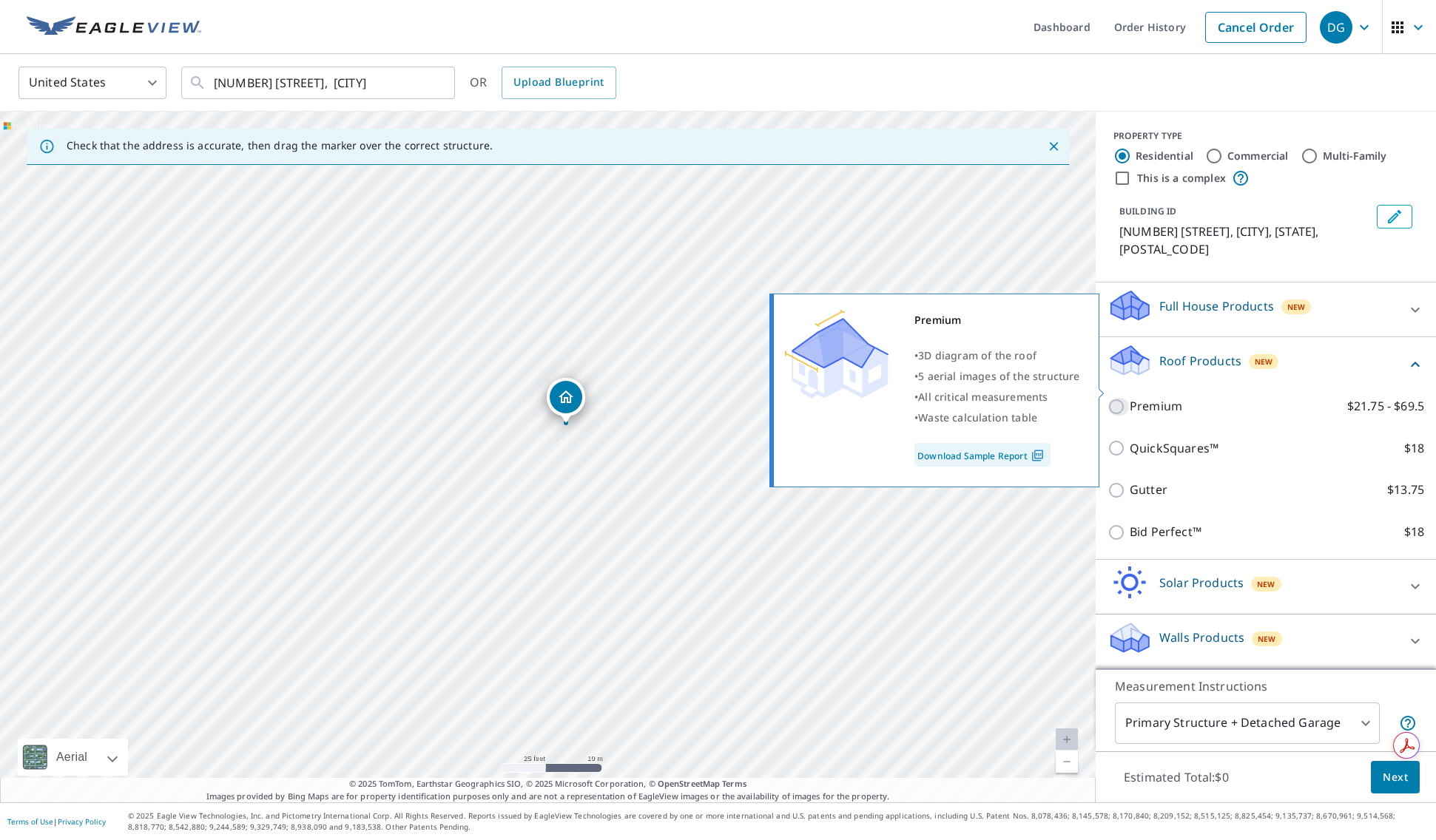 click on "Premium $21.75 - $69.5" at bounding box center [1119, 407] 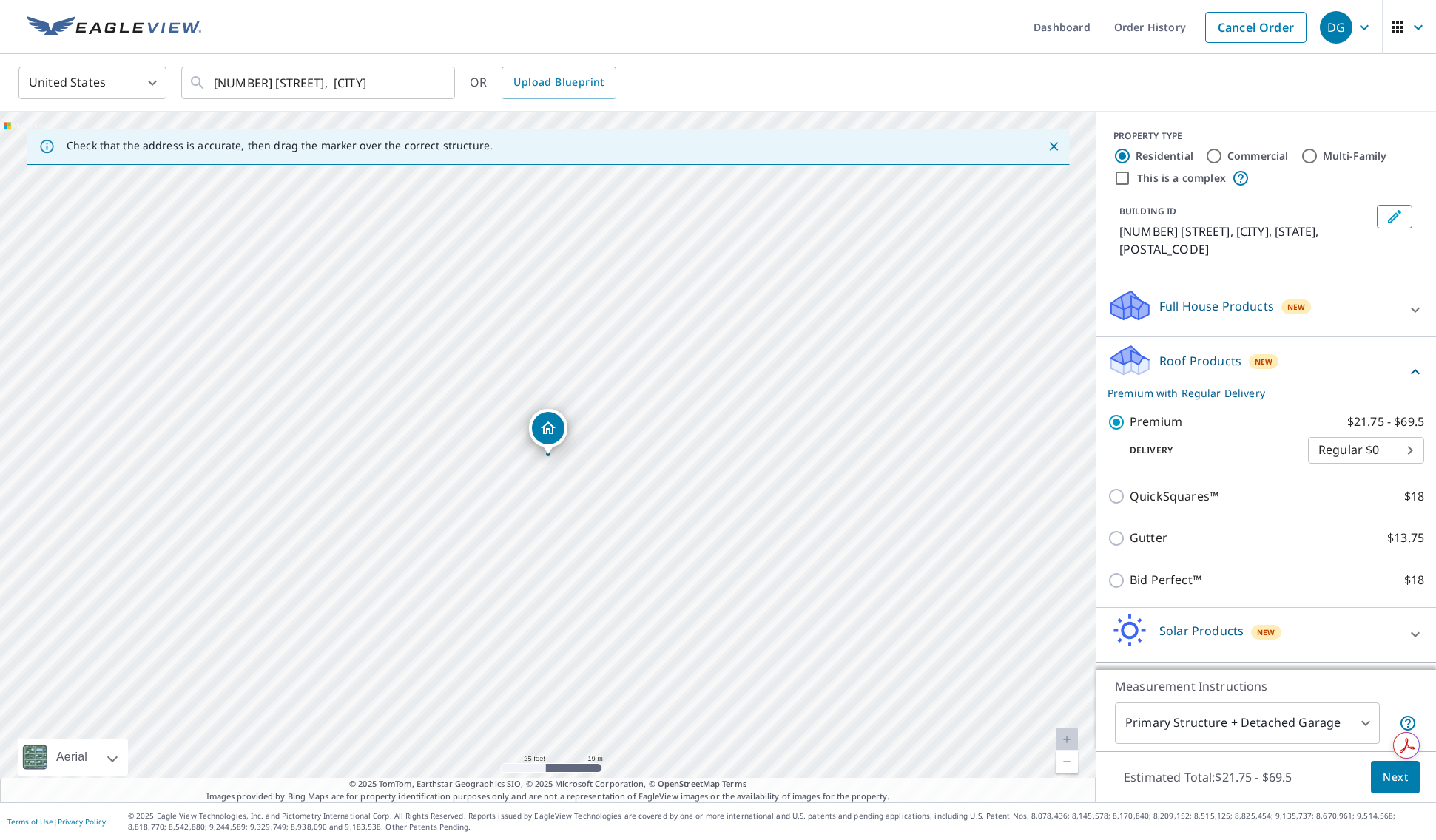 click on "Full House Products New" at bounding box center (1253, 309) 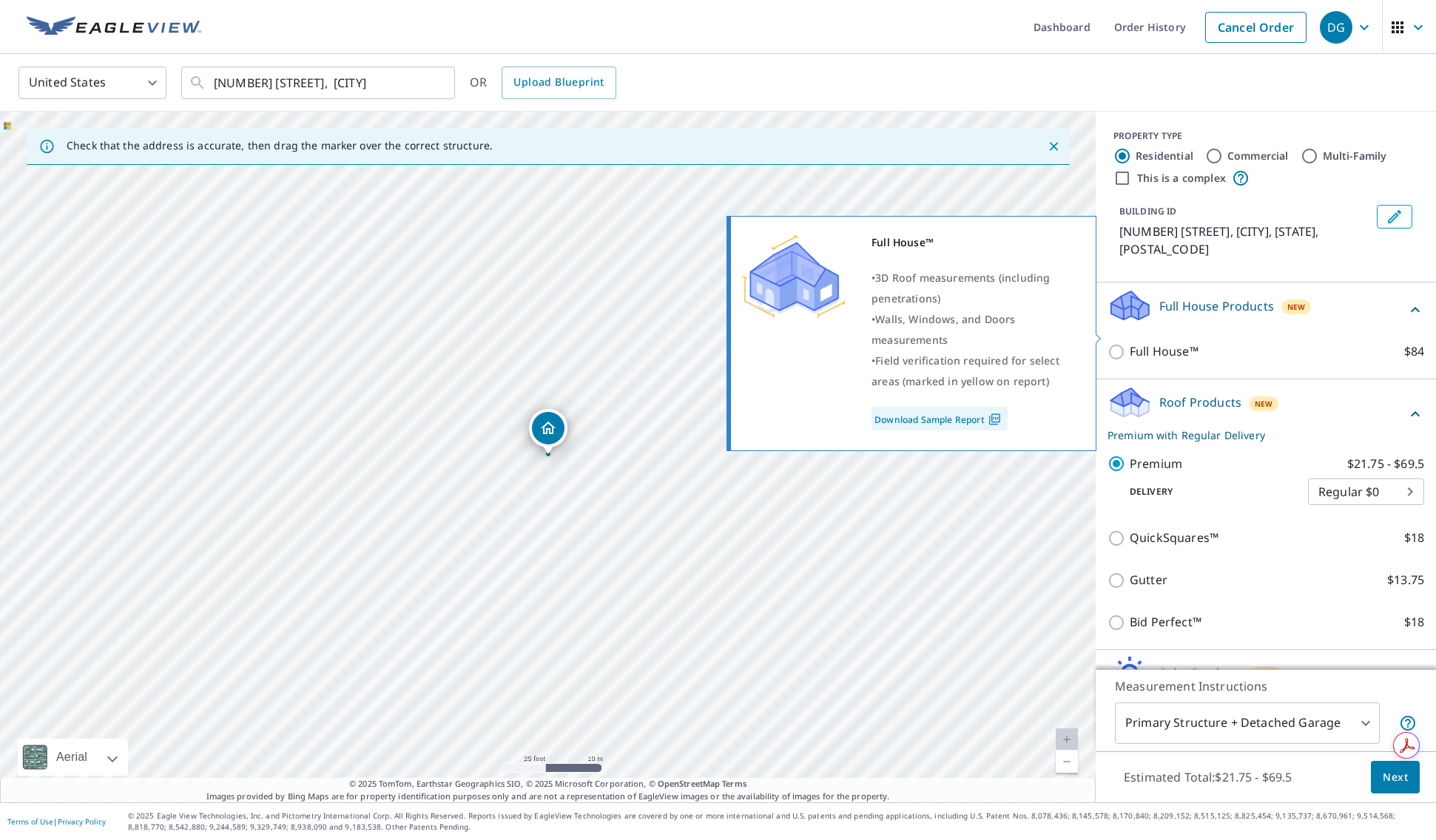 click on "Full House™" at bounding box center [1164, 351] 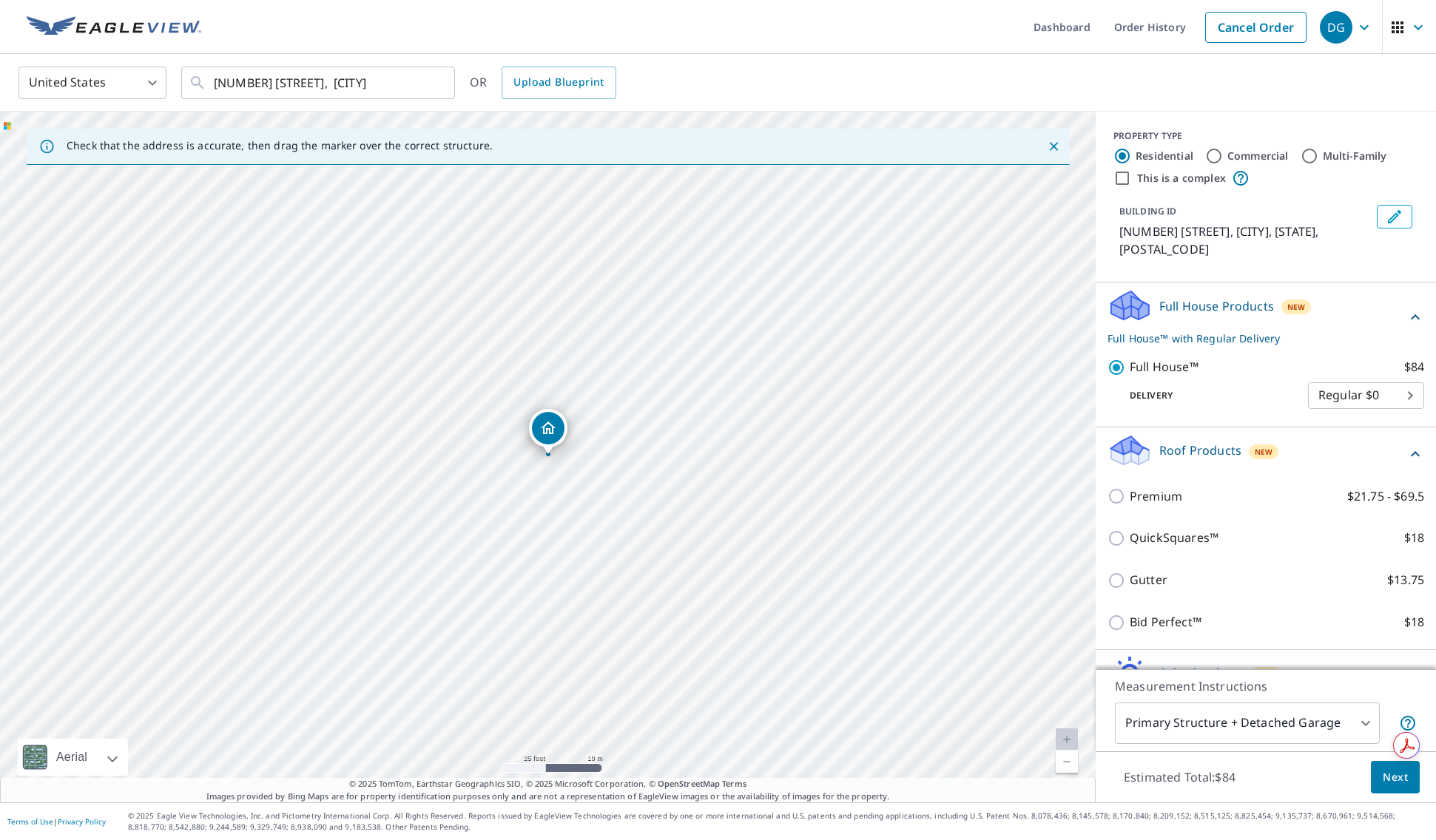 click on "Next" at bounding box center (1395, 777) 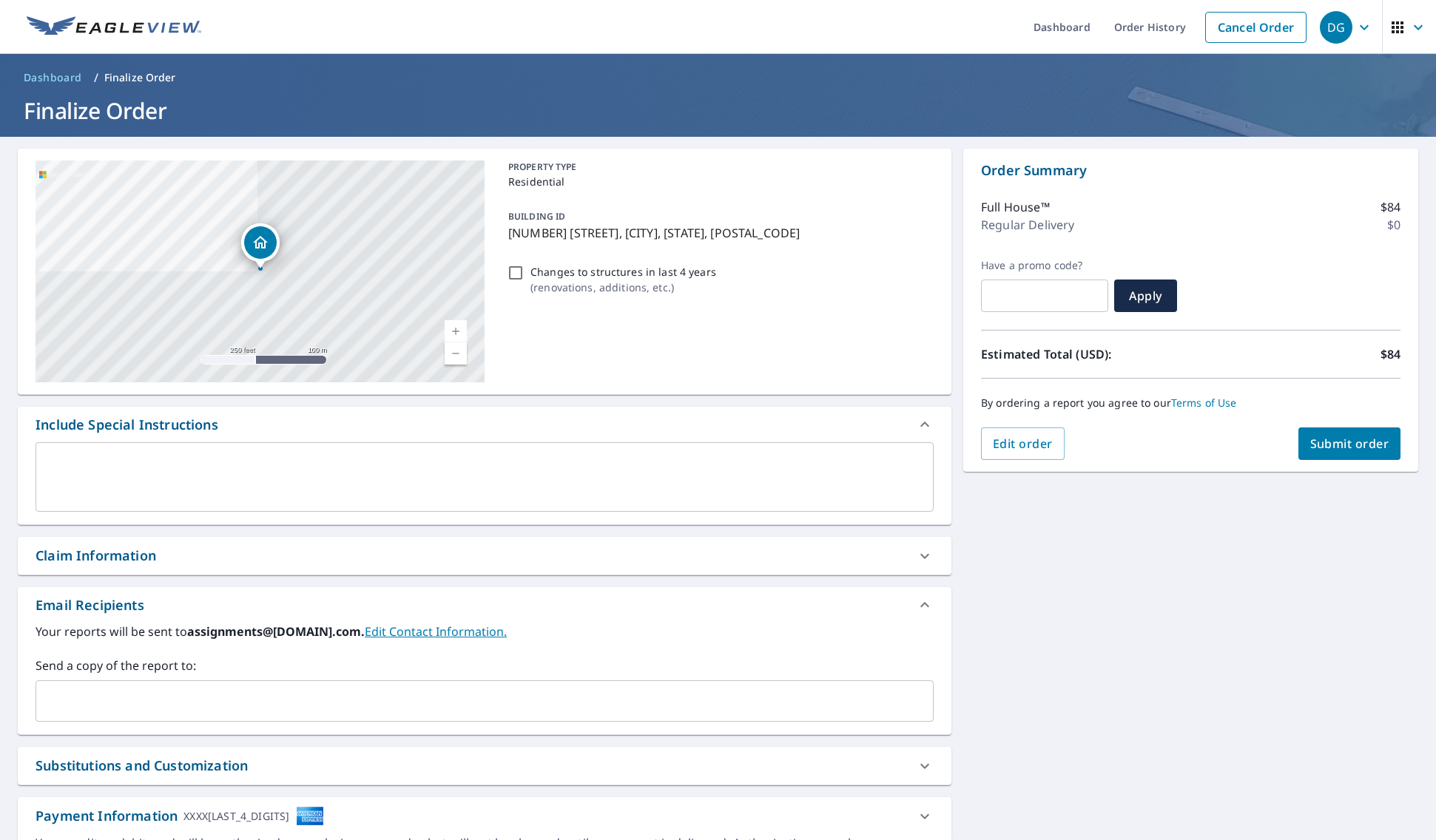 click on "Changes to structures in last 4 years ( renovations, additions, etc. )" at bounding box center [516, 273] 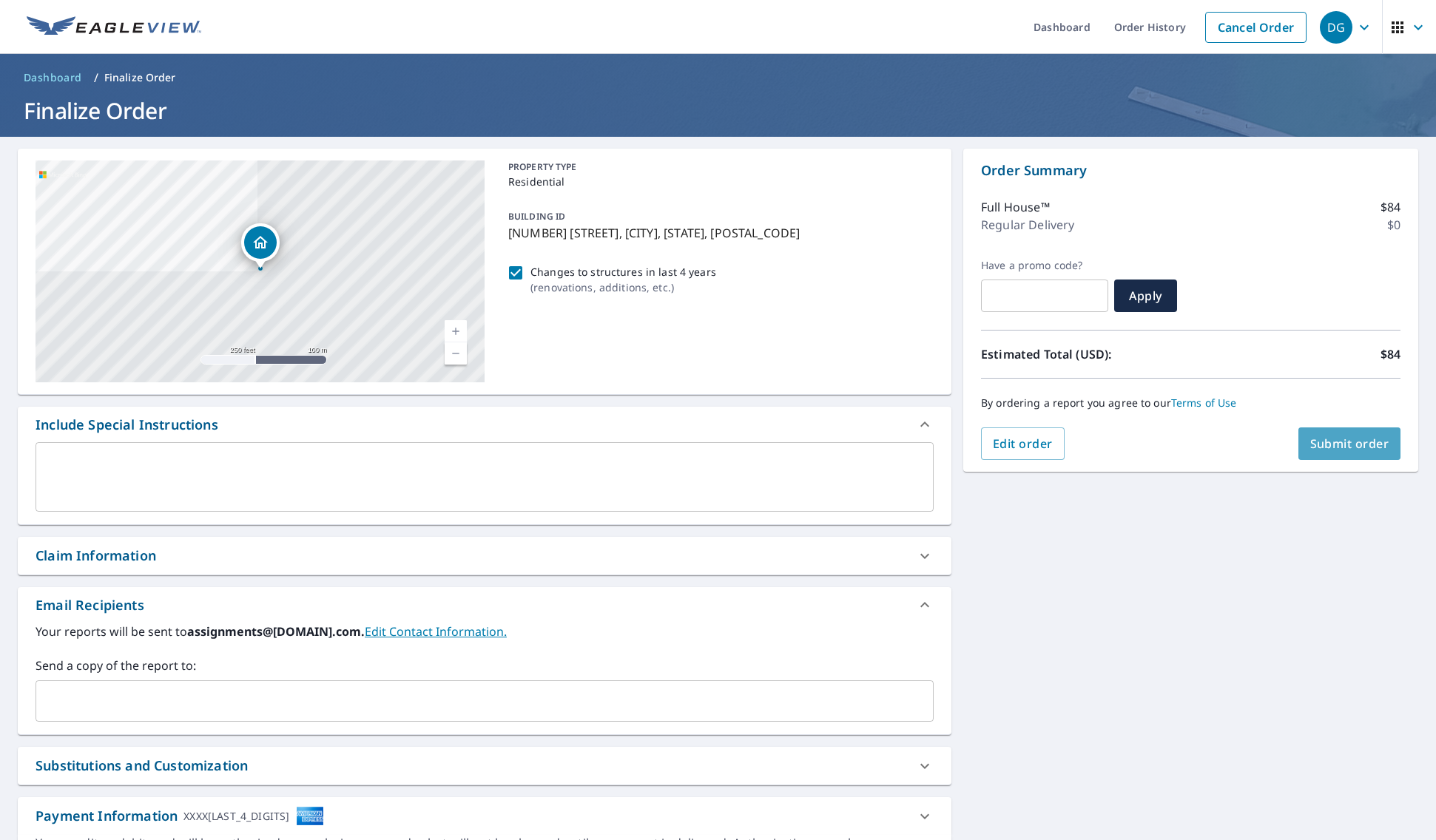 click on "Submit order" at bounding box center [1349, 444] 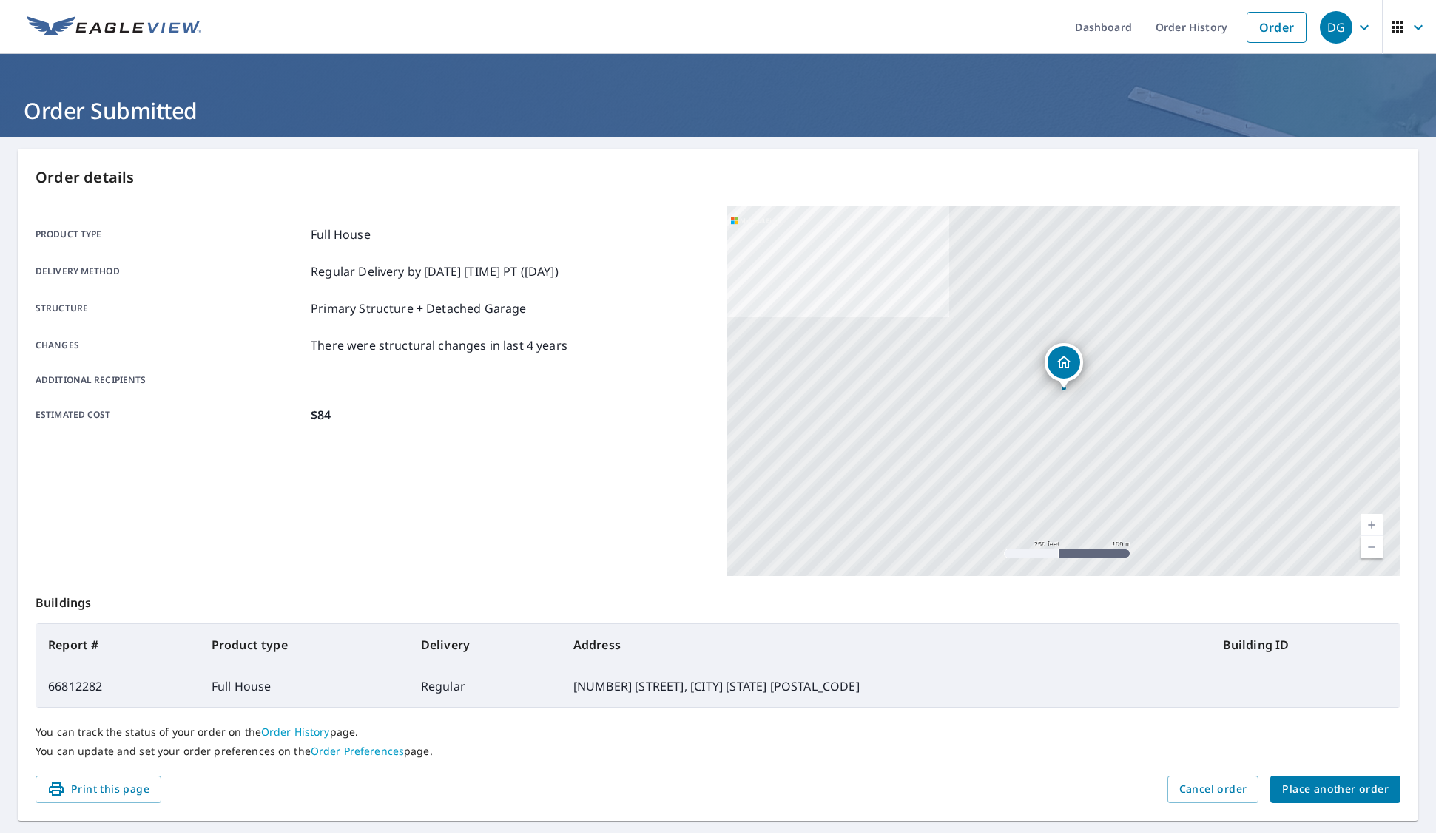 click on "Place another order" at bounding box center (1335, 789) 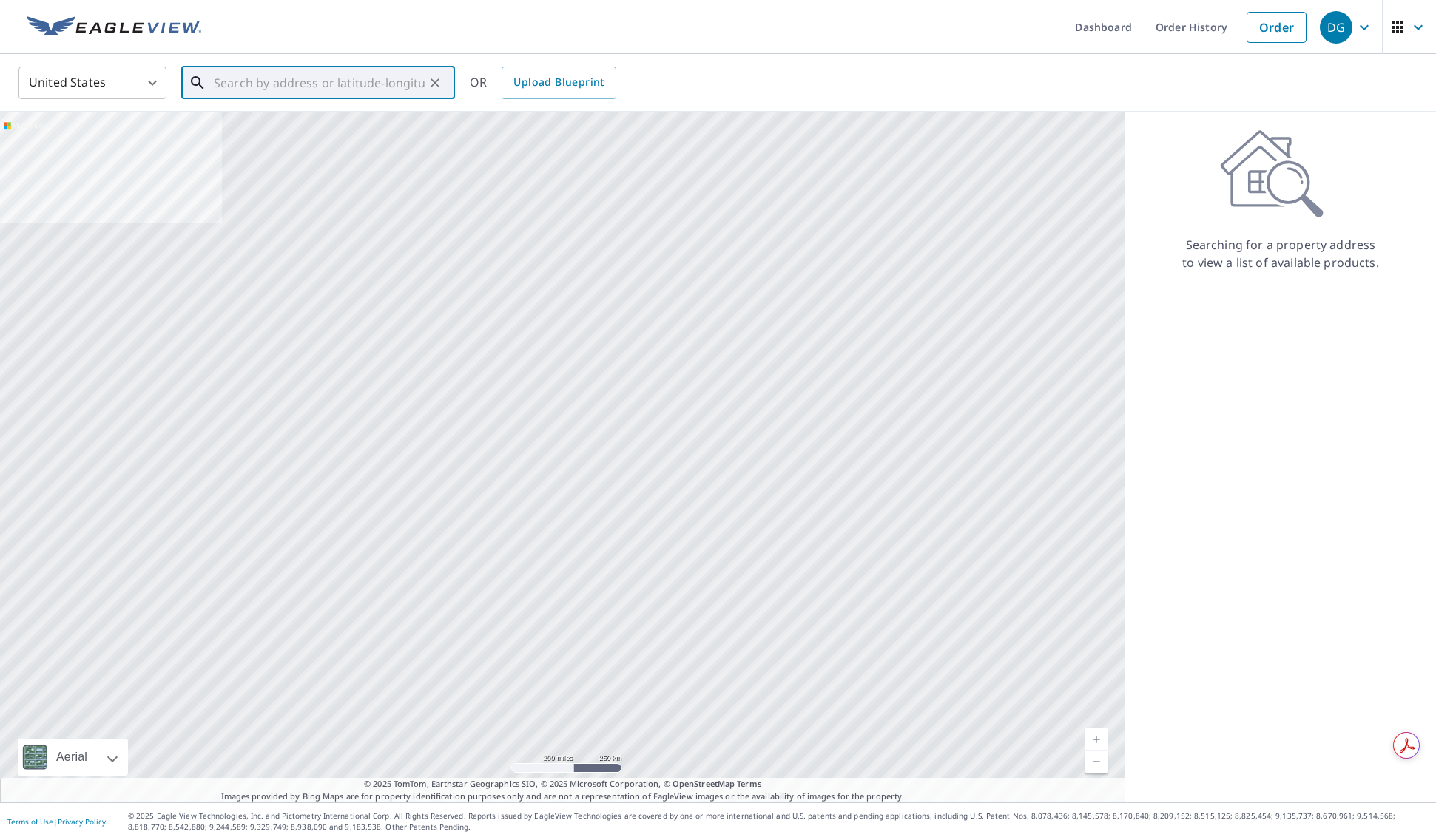 click at bounding box center [319, 83] 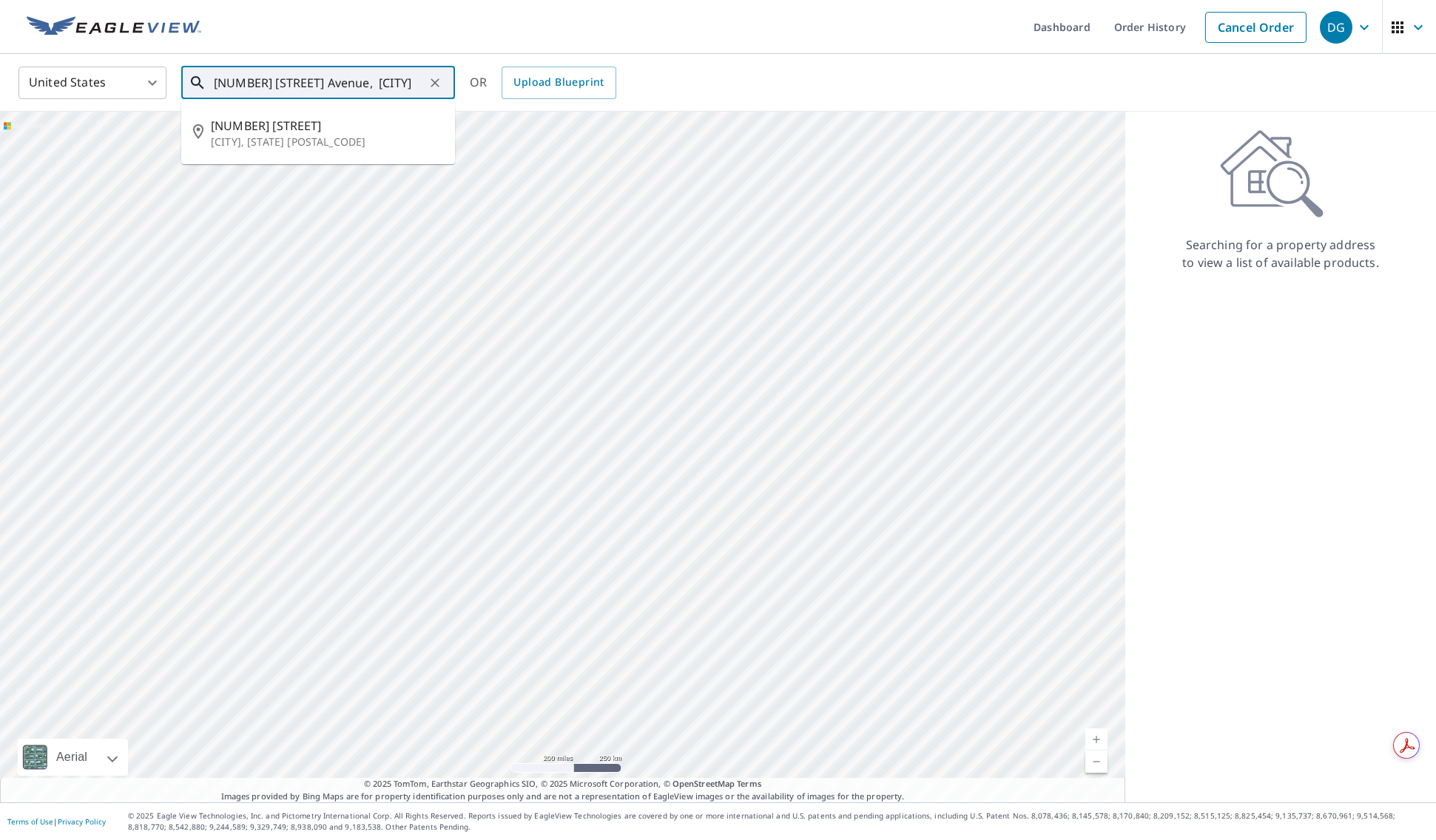type on "[NUMBER] [STREET] Avenue,  [CITY]" 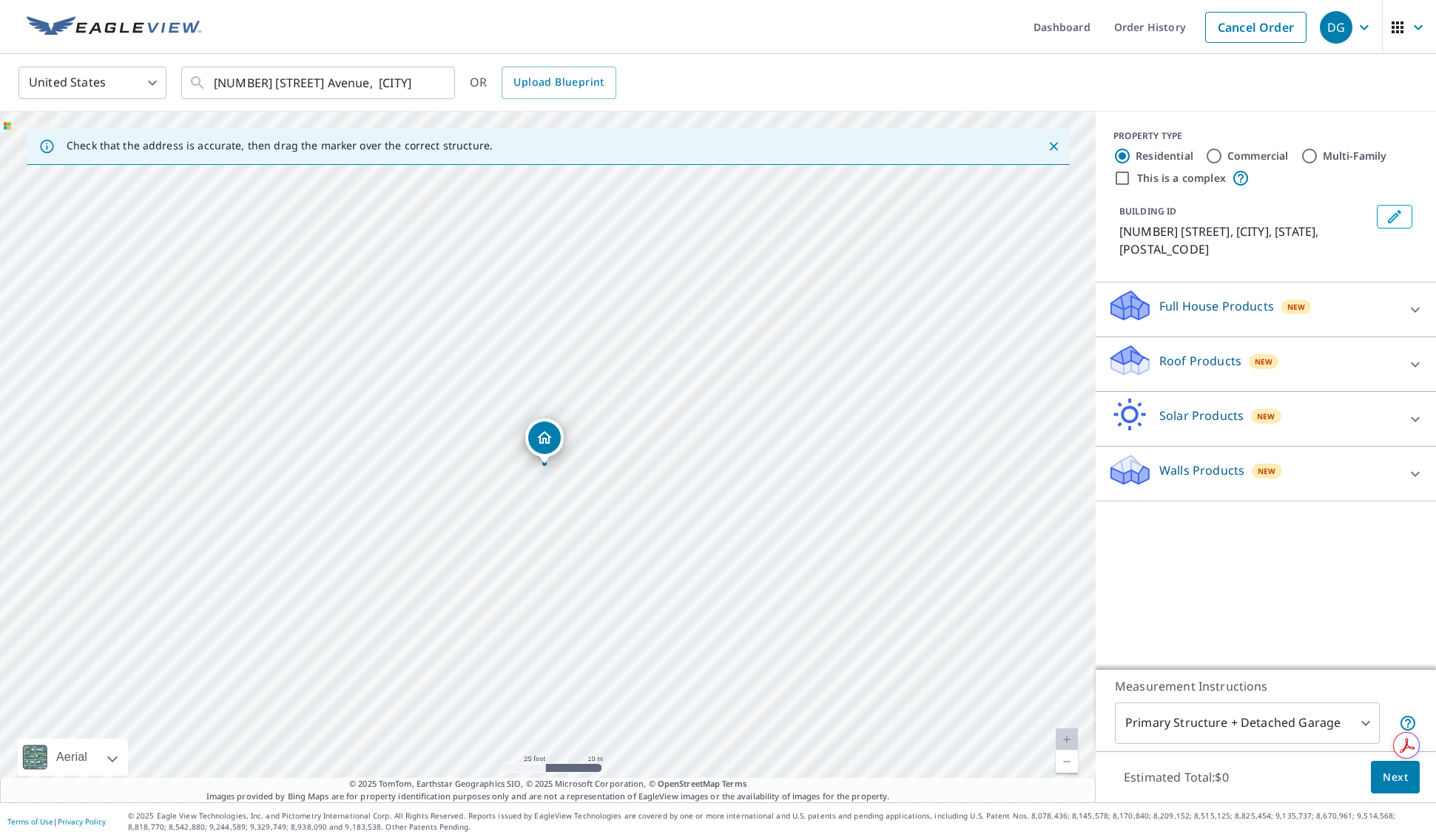 click on "Roof Products" at bounding box center (1200, 361) 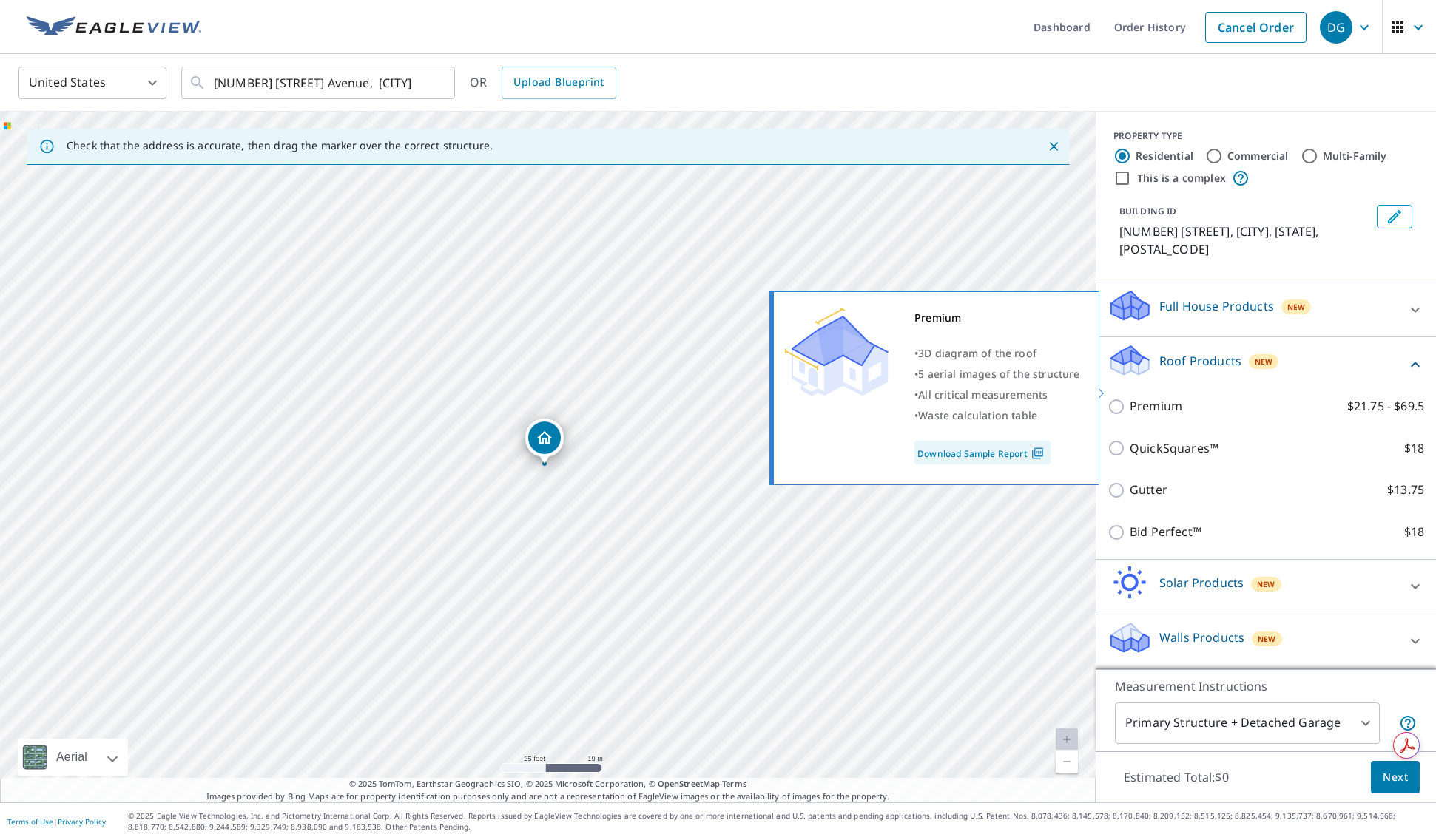 click on "Premium" at bounding box center (1156, 406) 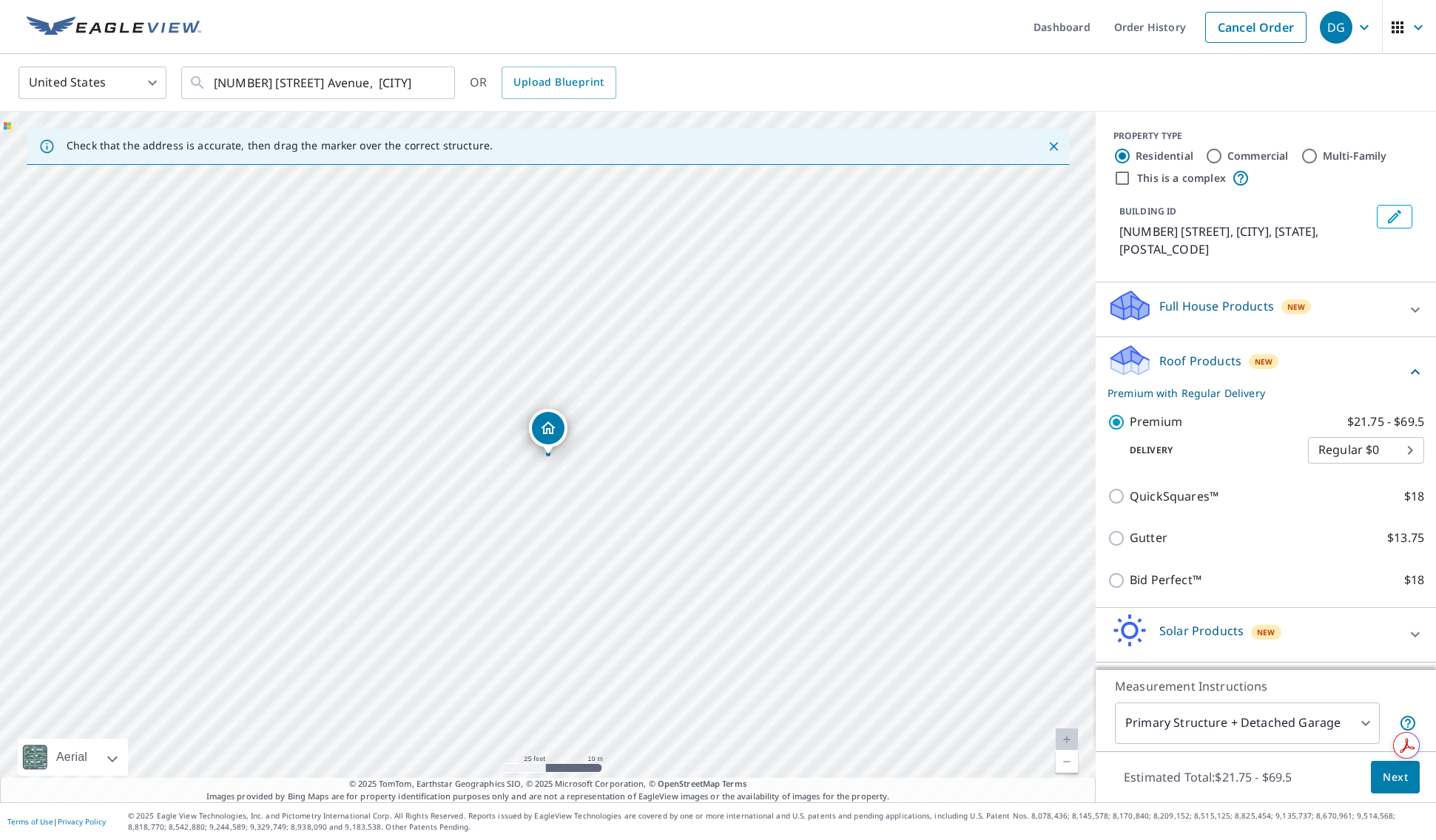 click on "Next" at bounding box center (1395, 777) 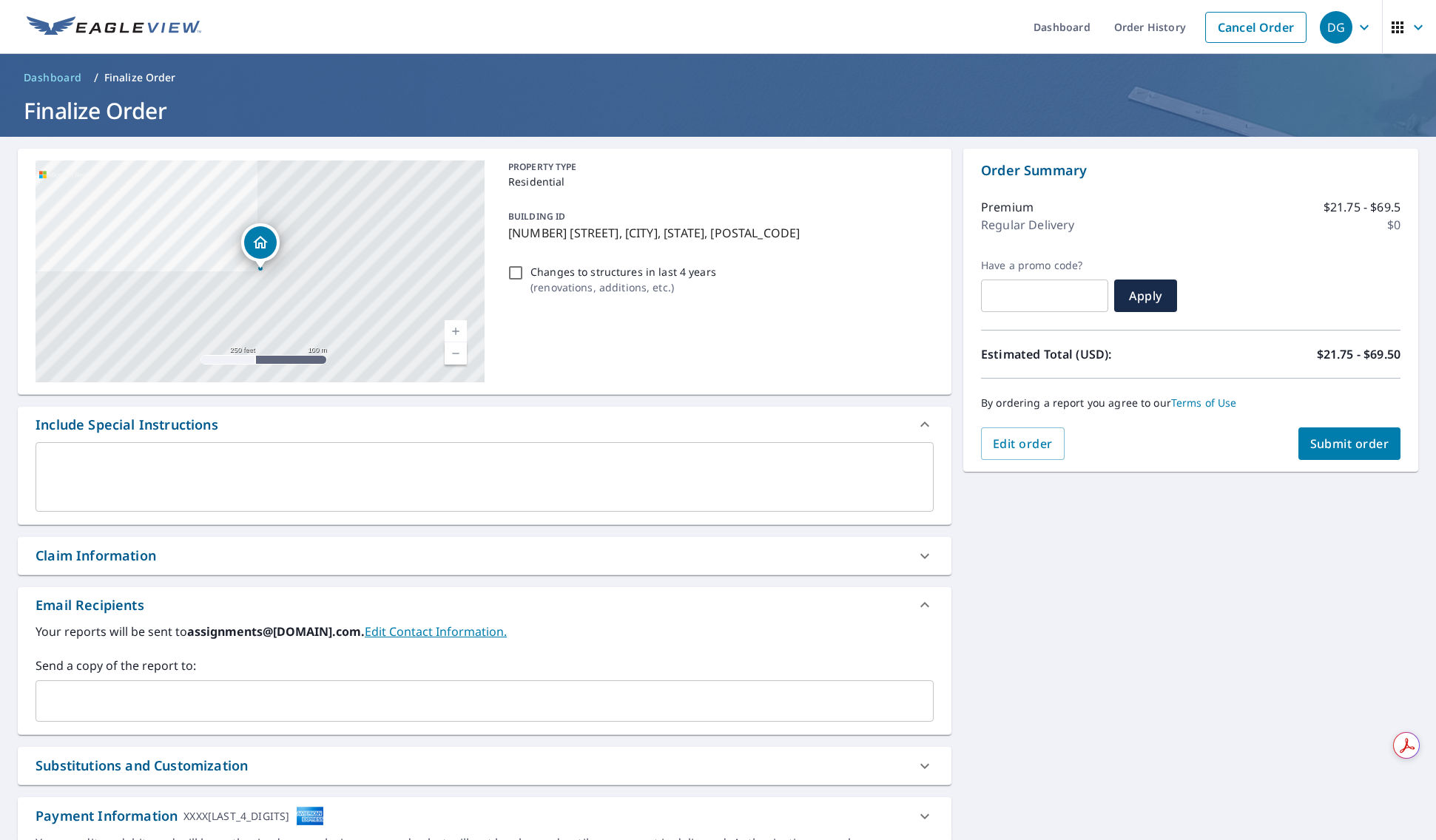 click on "Changes to structures in last 4 years ( renovations, additions, etc. )" at bounding box center (516, 273) 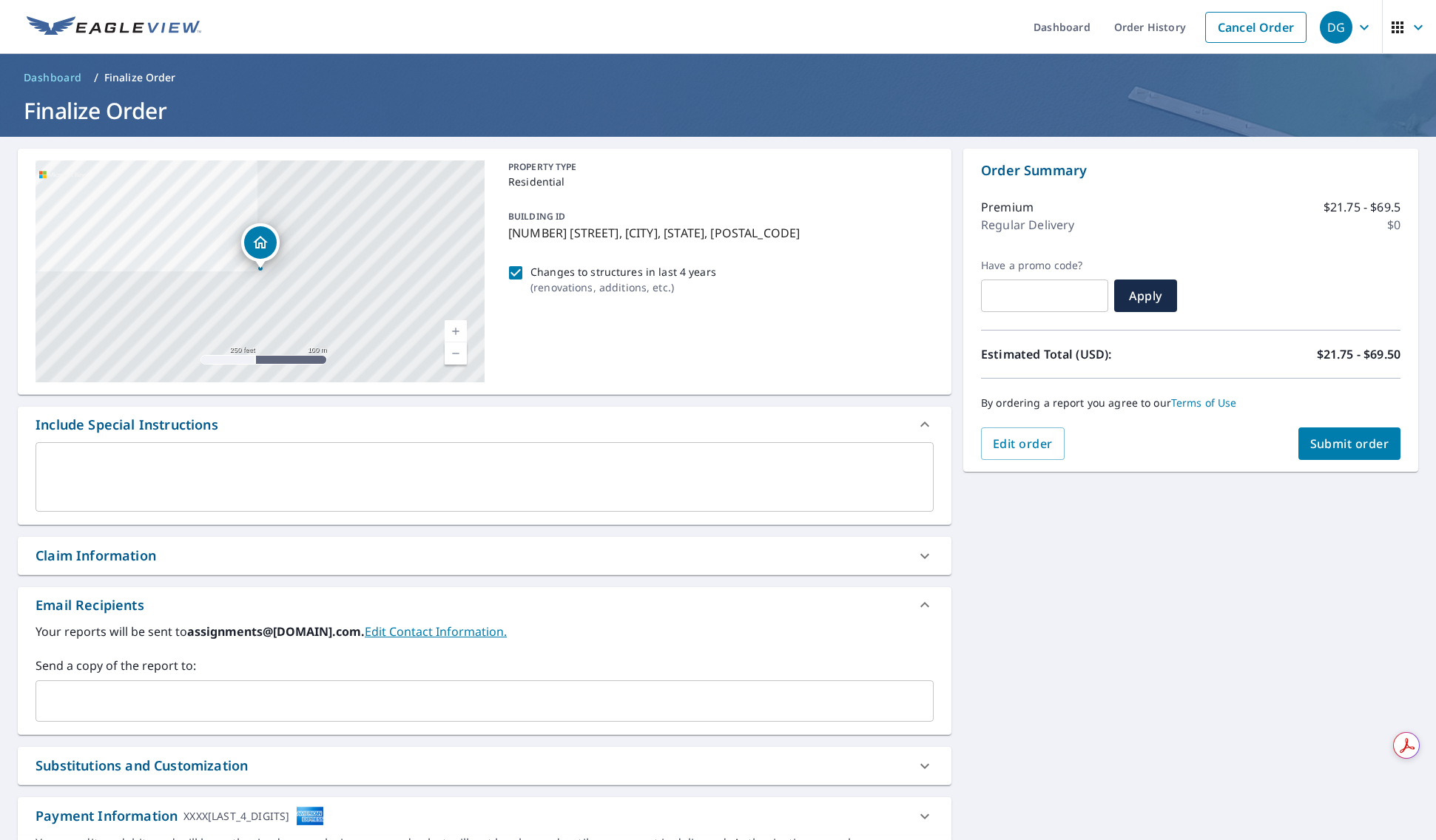 drag, startPoint x: 1142, startPoint y: 547, endPoint x: 1323, endPoint y: 504, distance: 186.03763 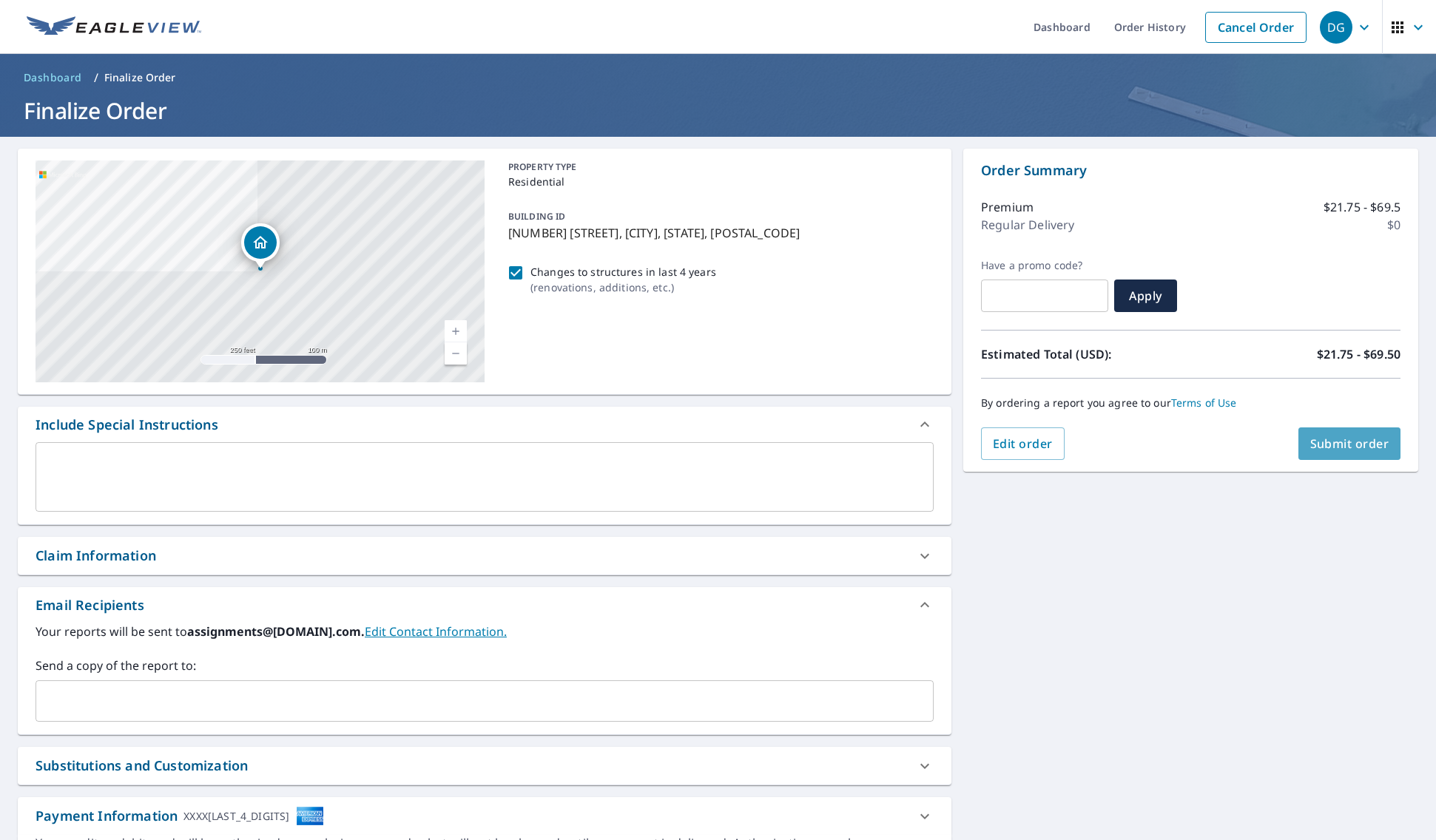 click on "Submit order" at bounding box center (1349, 444) 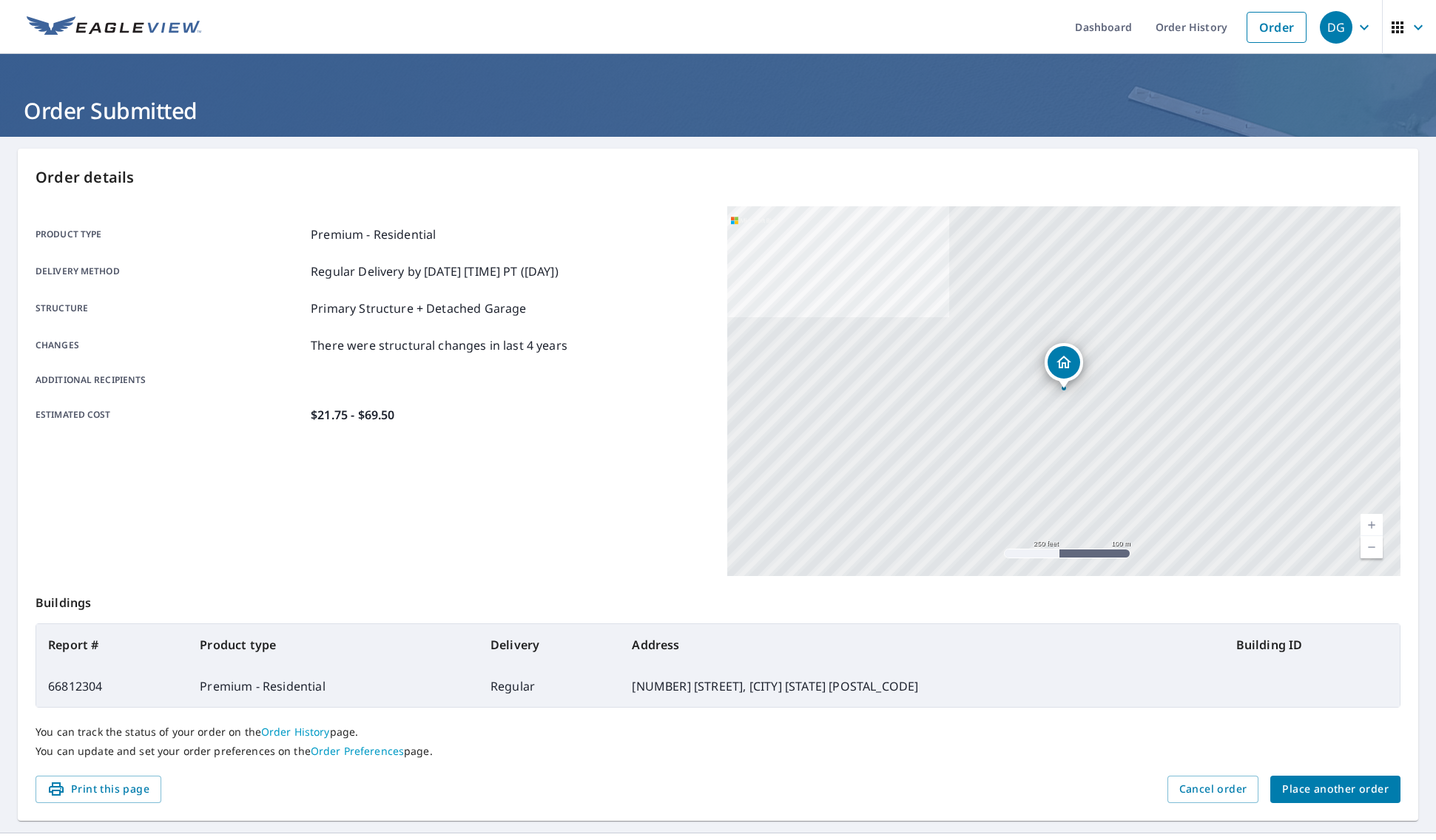 click on "Place another order" at bounding box center (1335, 789) 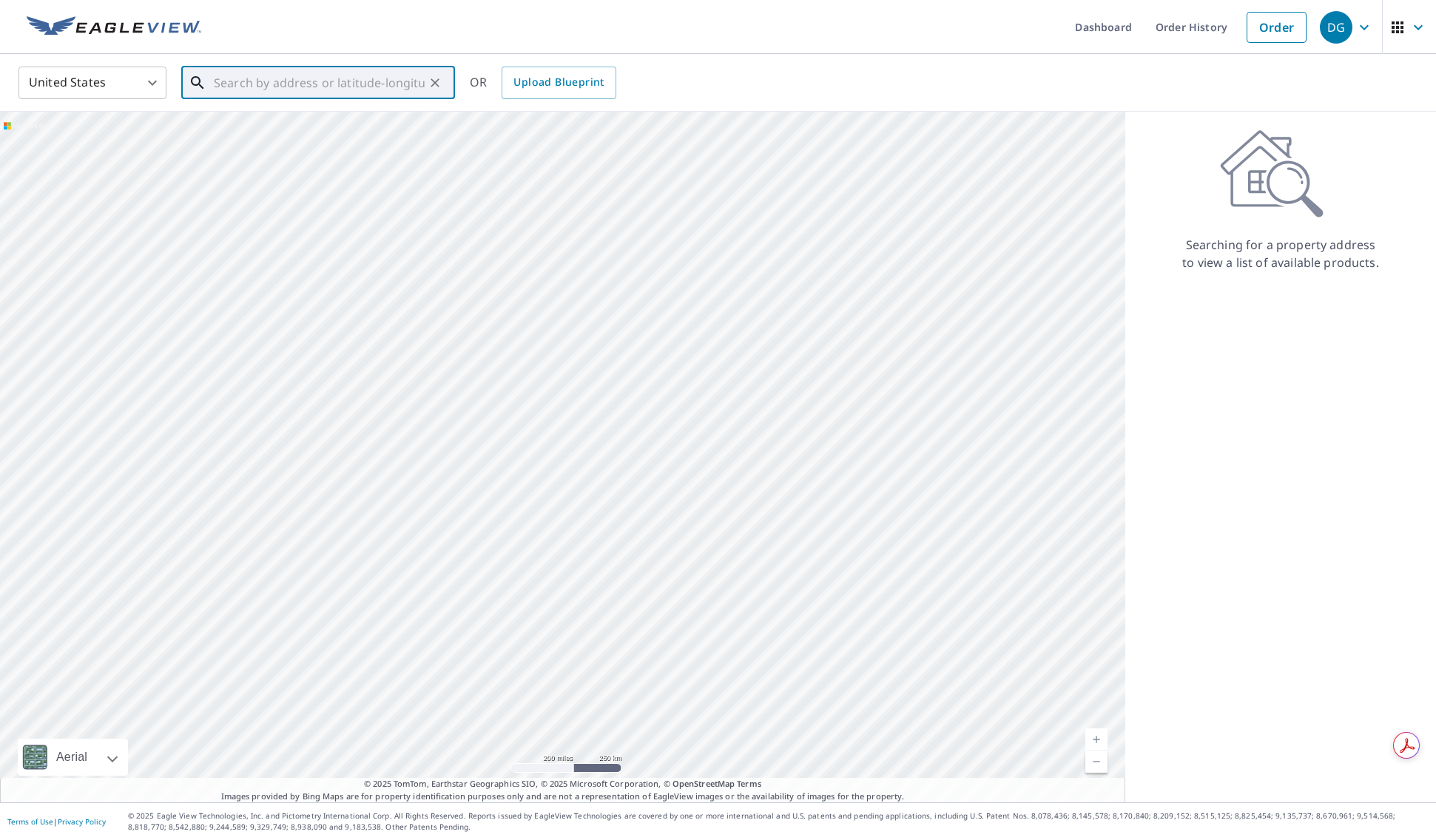 click at bounding box center (319, 83) 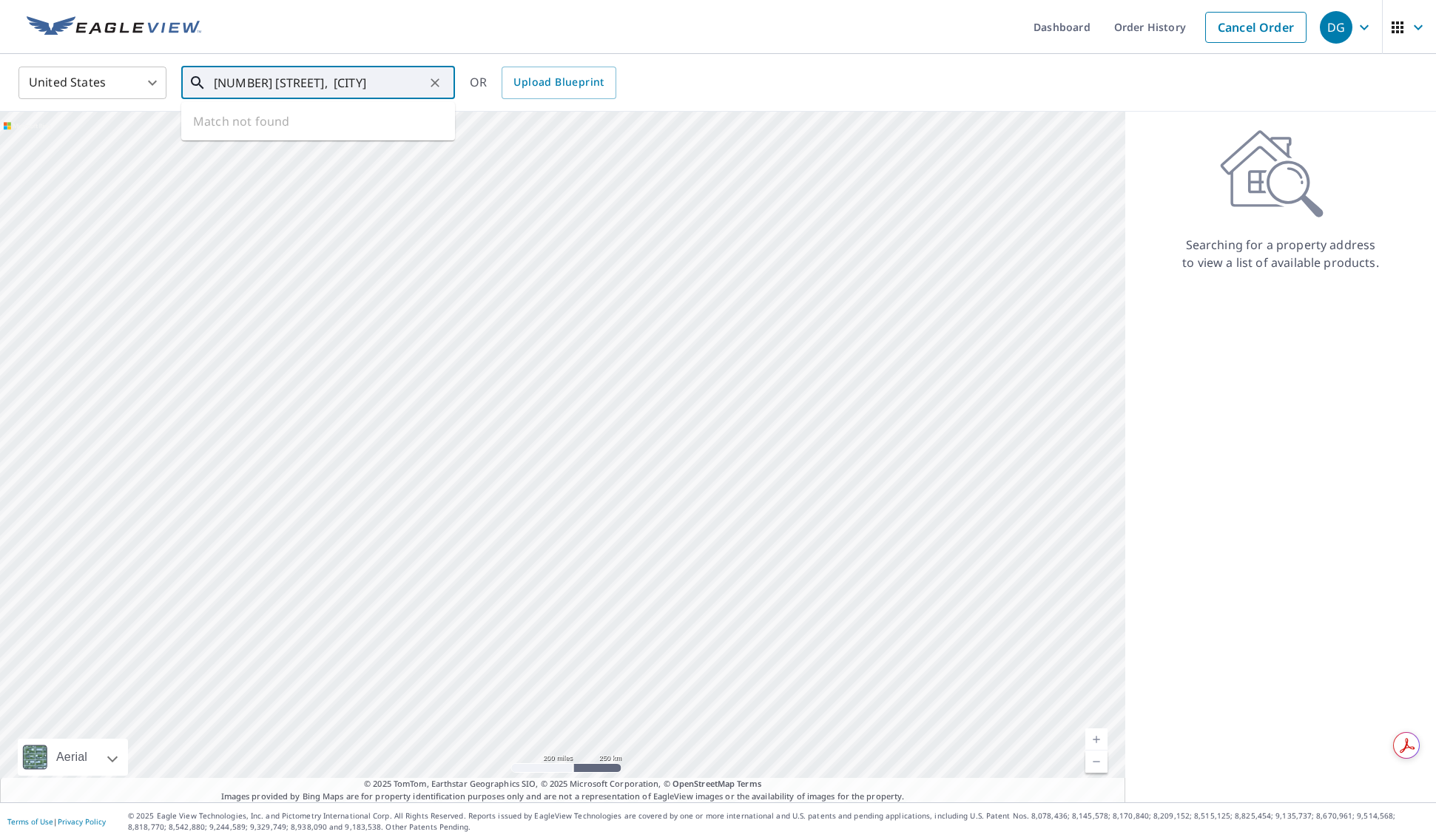 type on "[NUMBER] [STREET],  [CITY]" 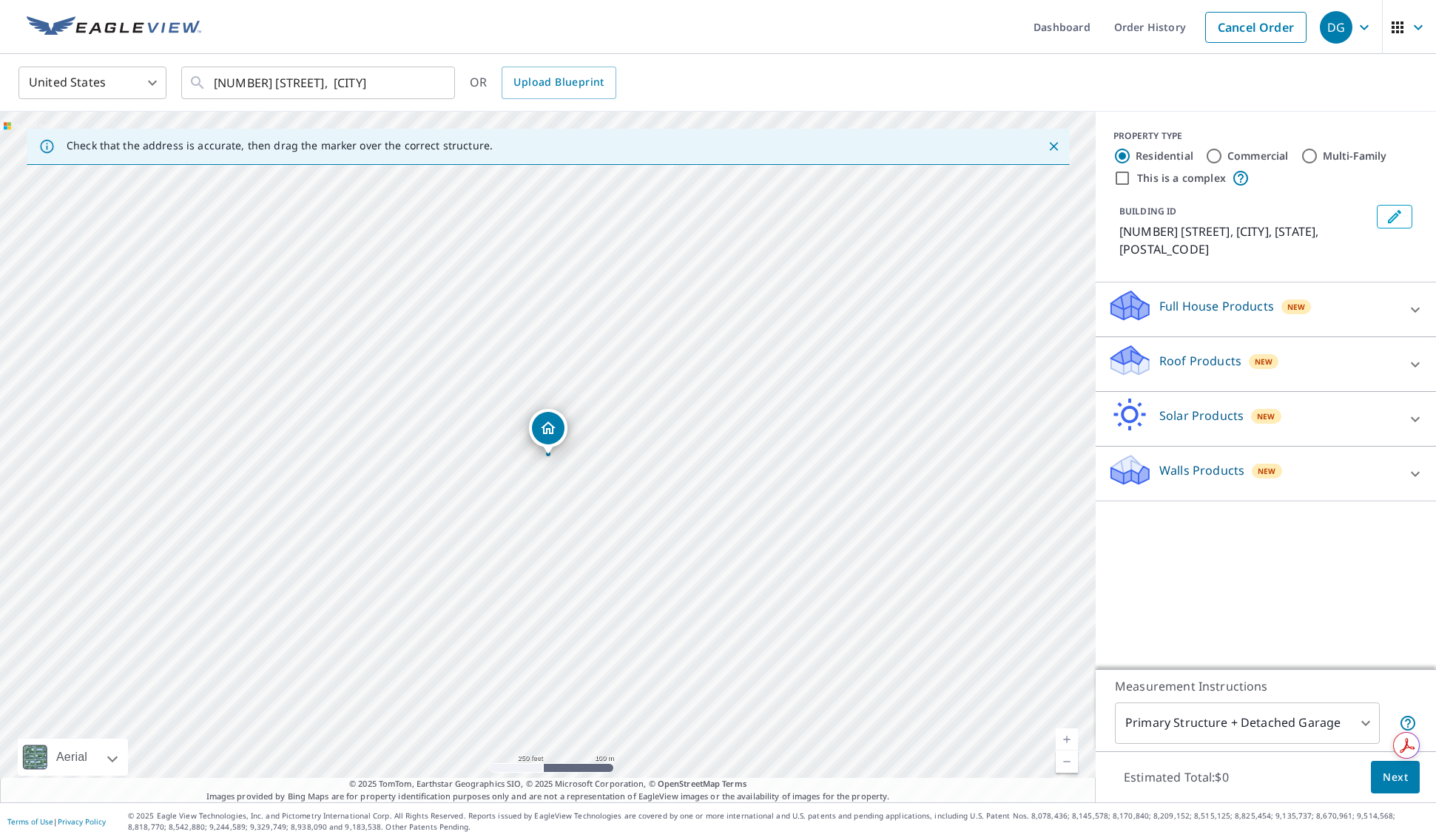click on "Roof Products" at bounding box center (1200, 361) 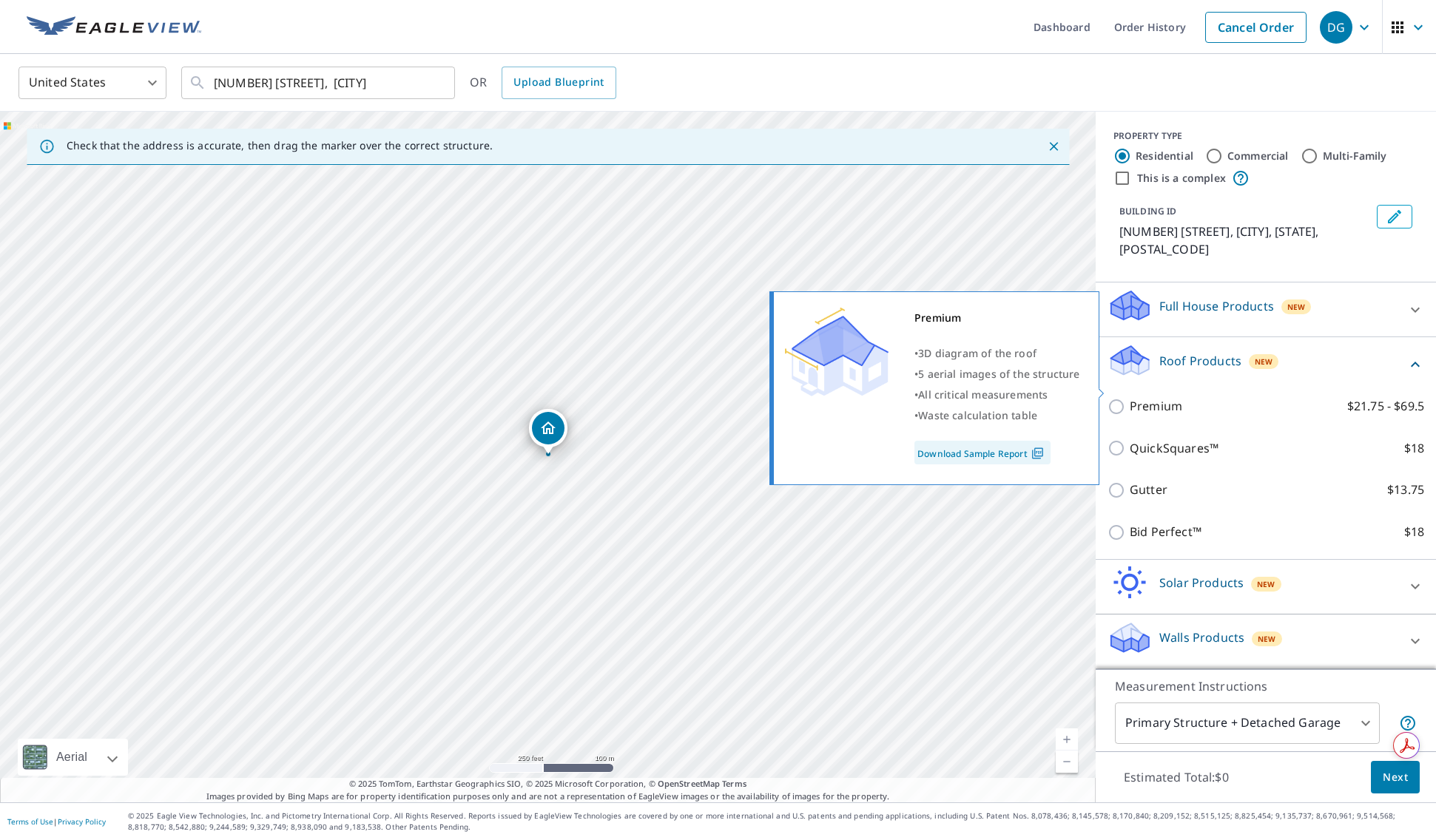 click on "Premium $21.75 - $69.5" at bounding box center [1277, 406] 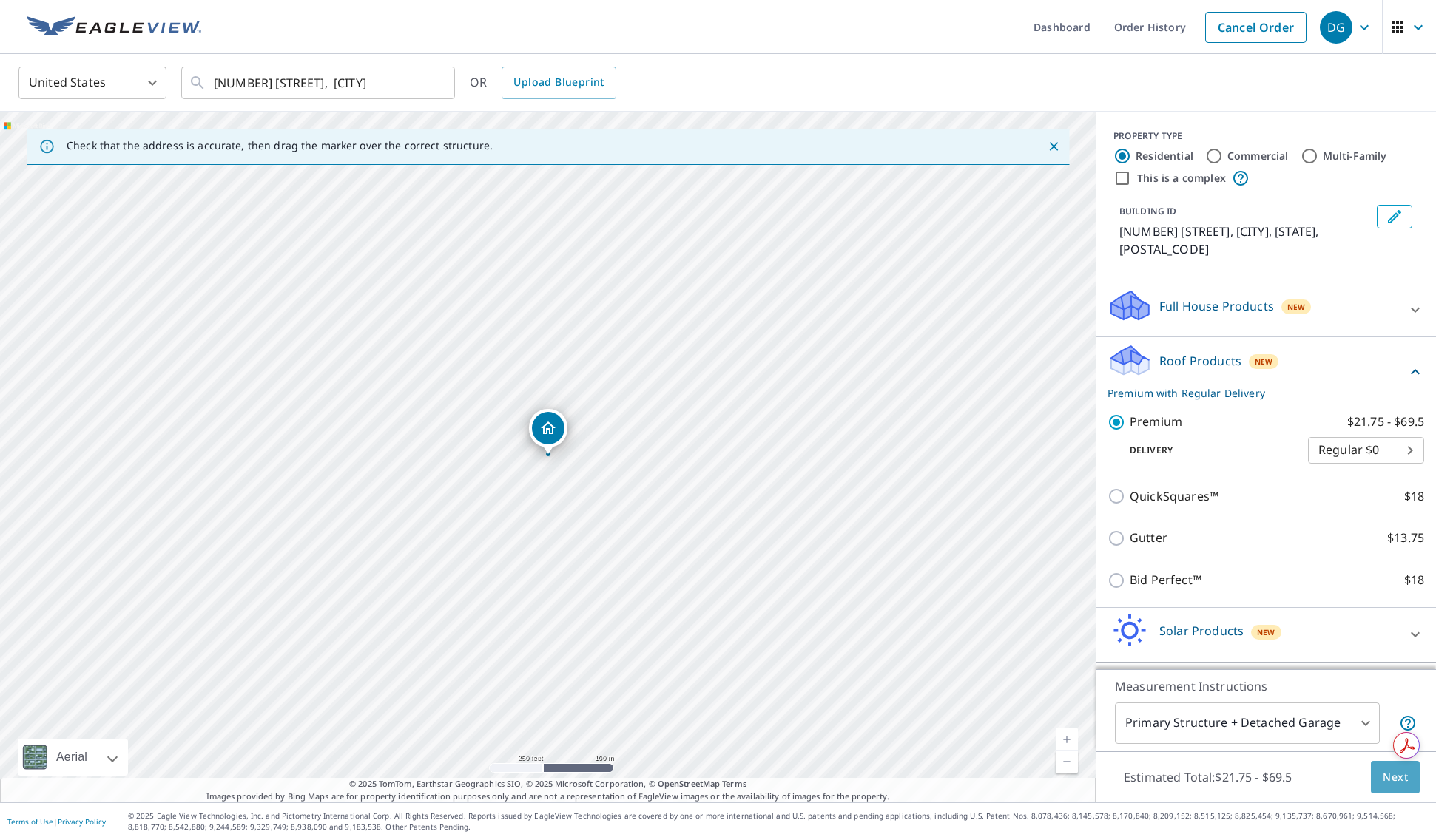 click on "Next" at bounding box center [1395, 777] 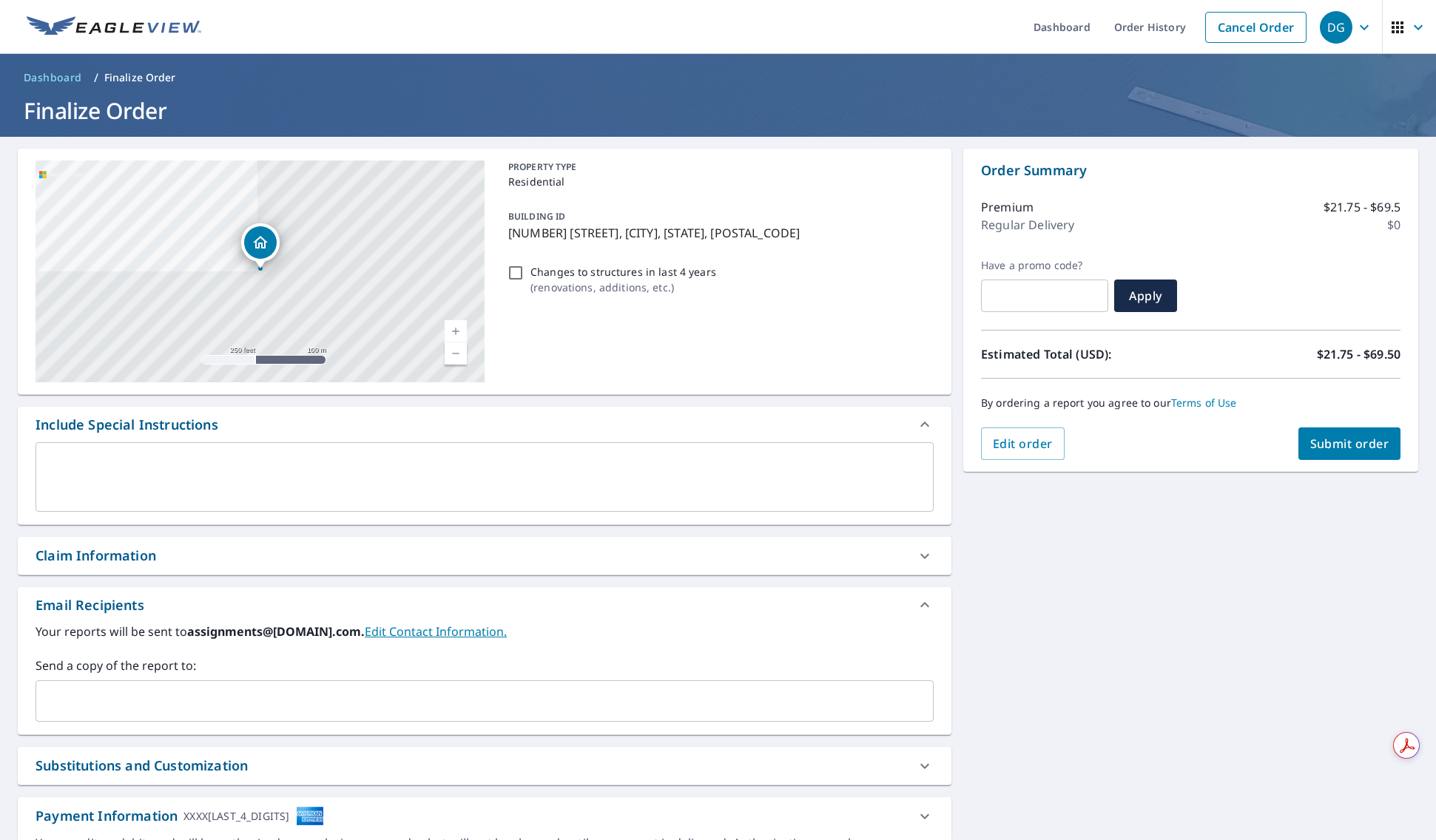 click on "Changes to structures in last 4 years ( renovations, additions, etc. )" at bounding box center (516, 273) 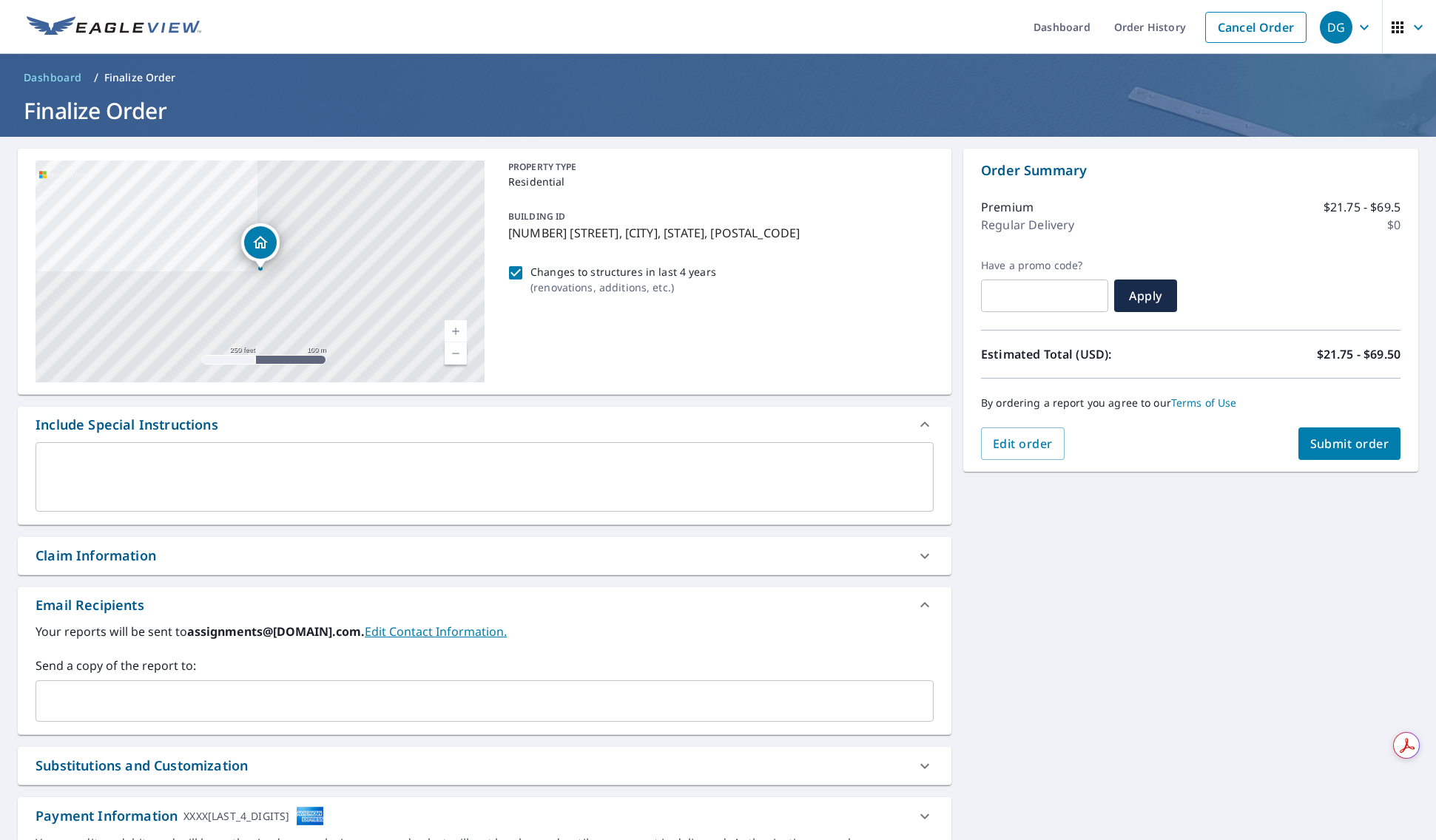 click on "Submit order" at bounding box center [1349, 444] 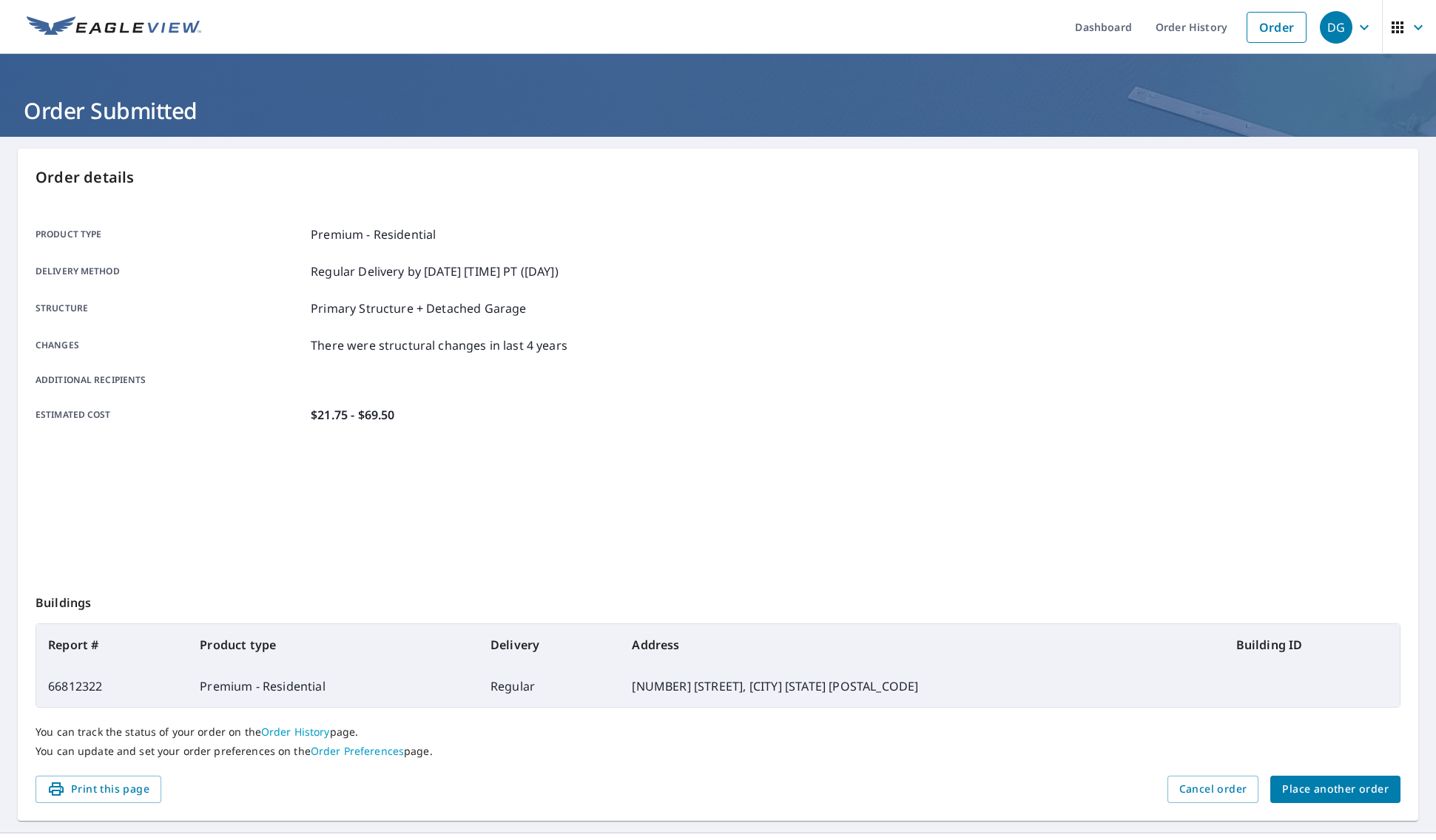 click on "Place another order" at bounding box center (1335, 789) 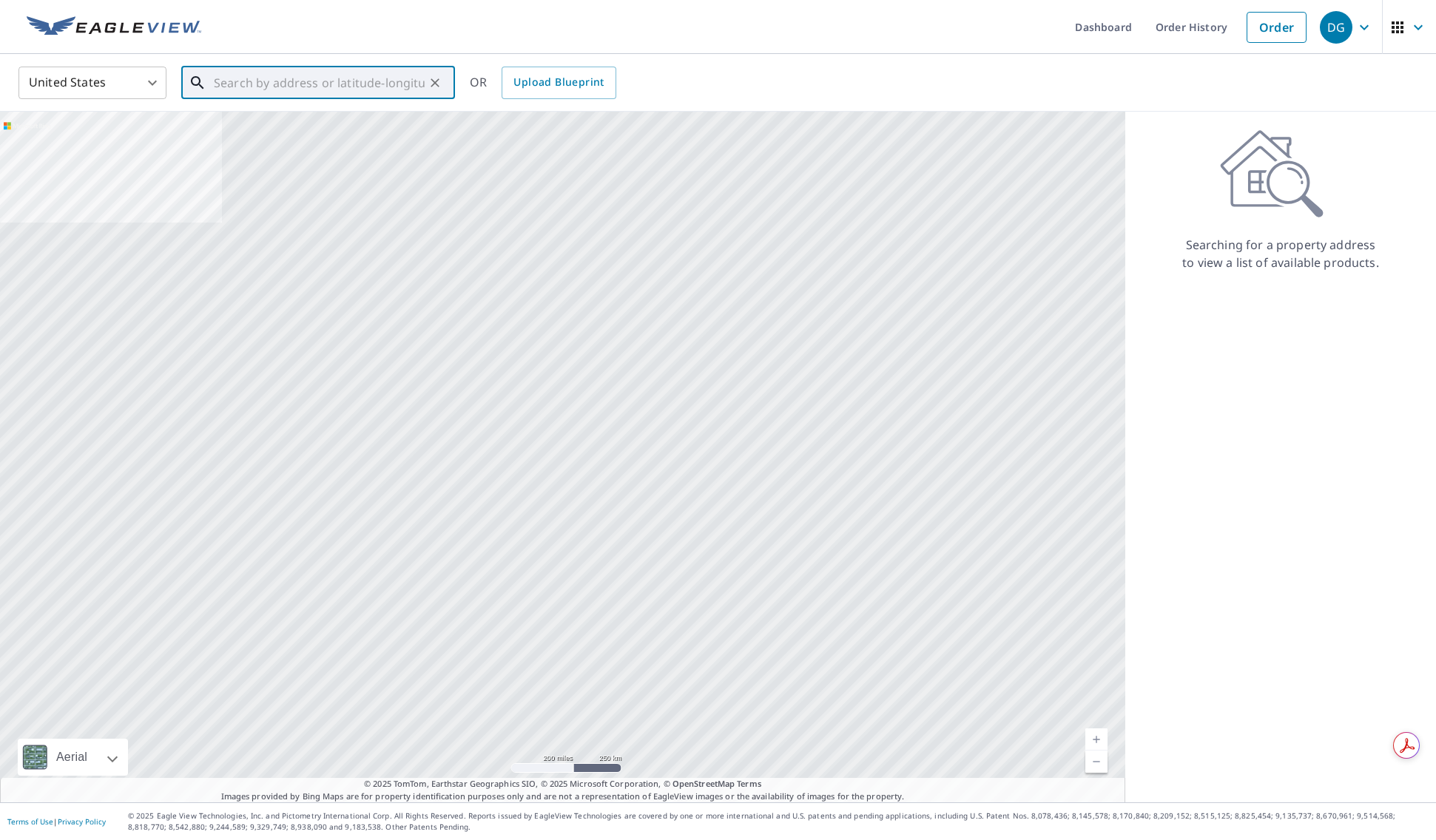 click at bounding box center (319, 83) 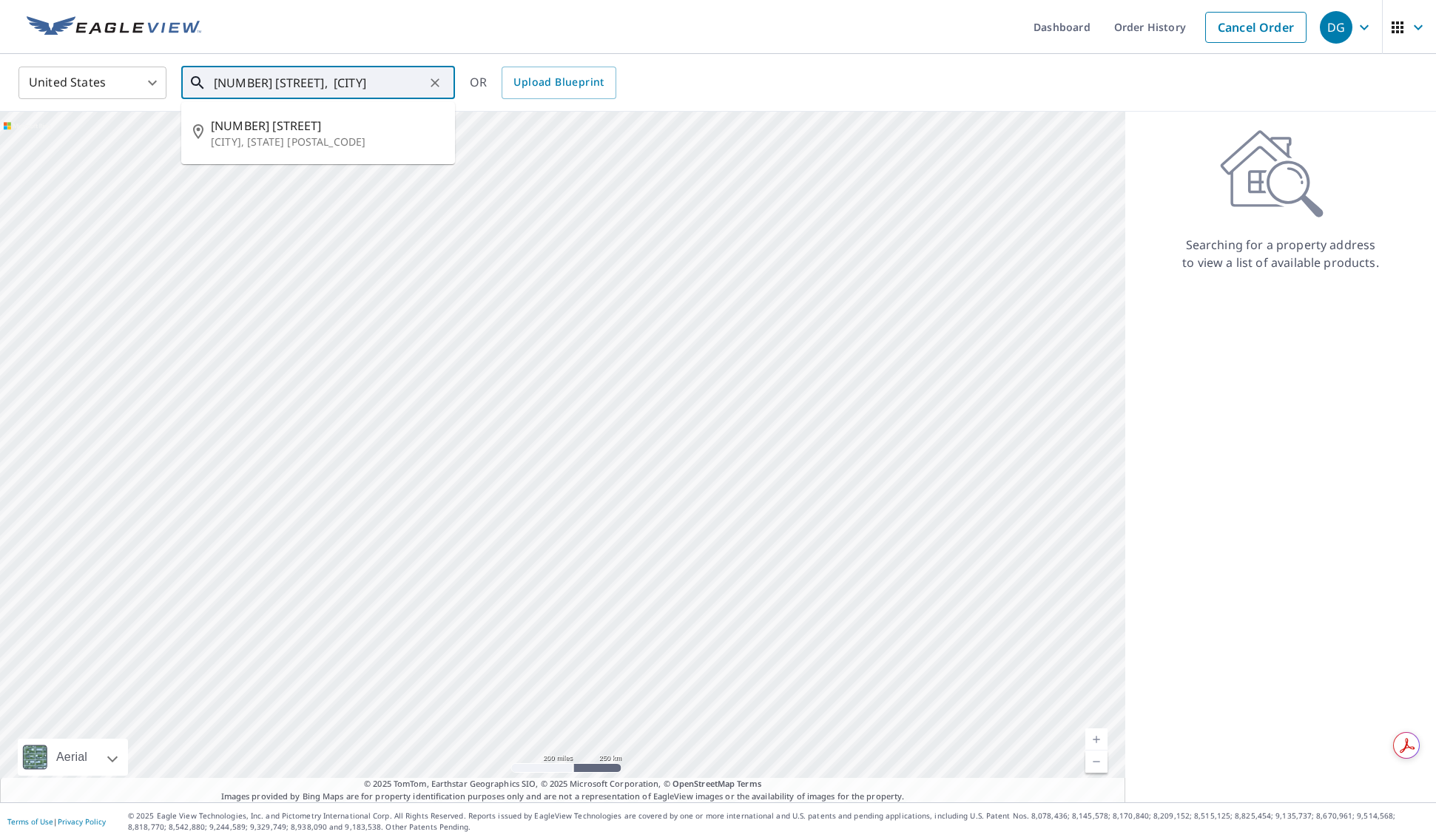 type on "[NUMBER] [STREET],  [CITY]" 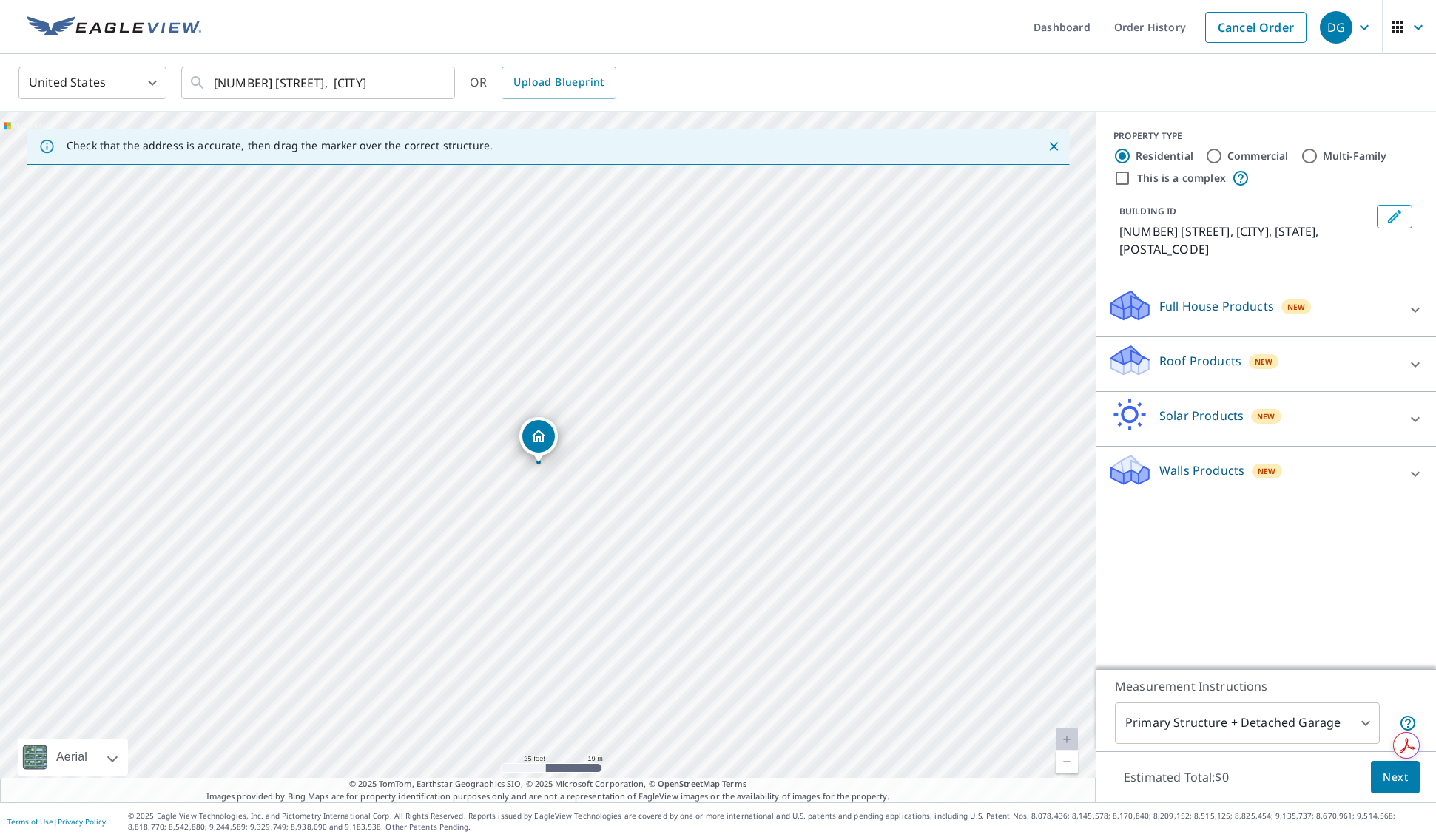 click 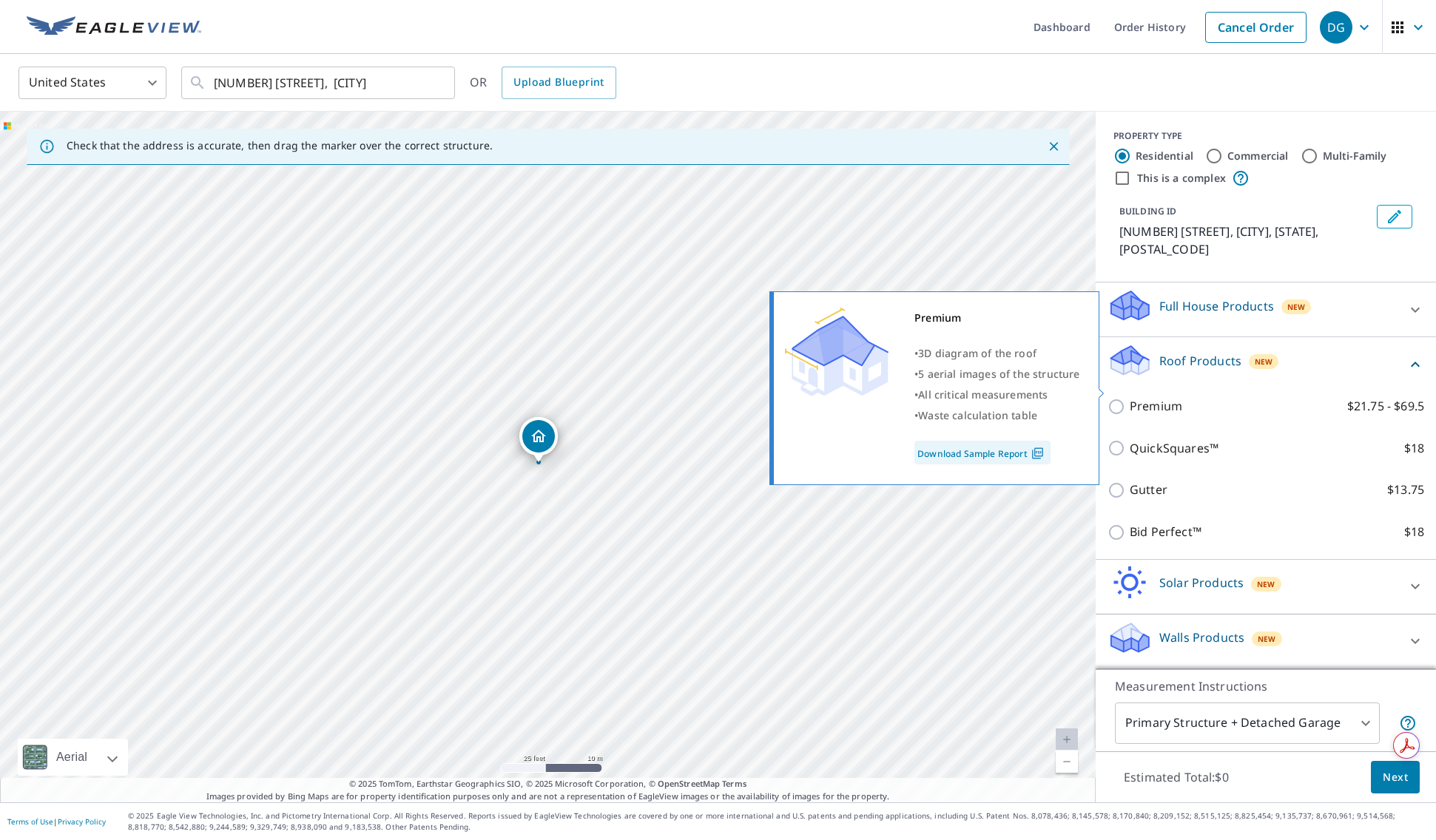 click on "Premium" at bounding box center (1156, 406) 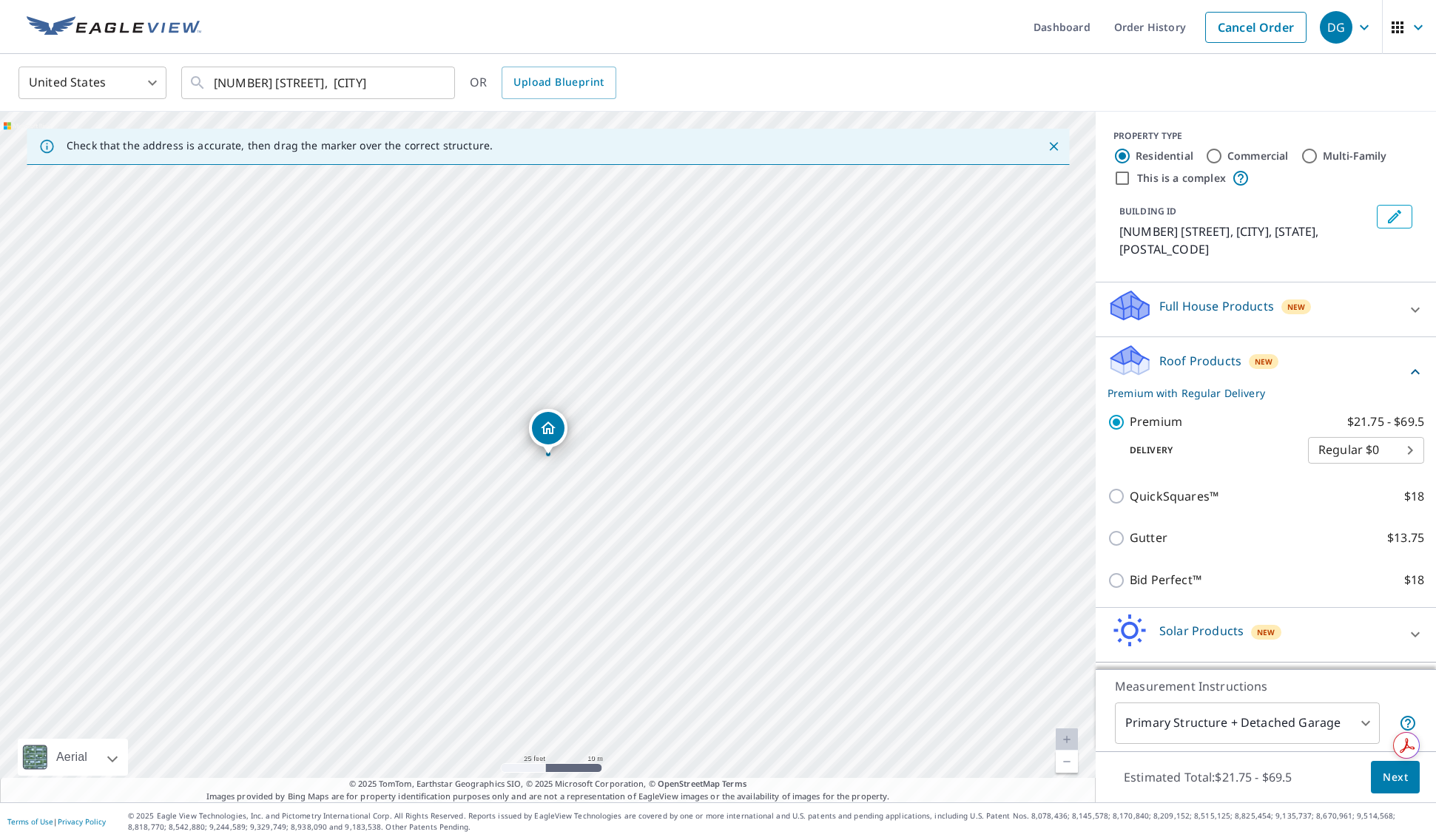 click on "Next" at bounding box center (1395, 777) 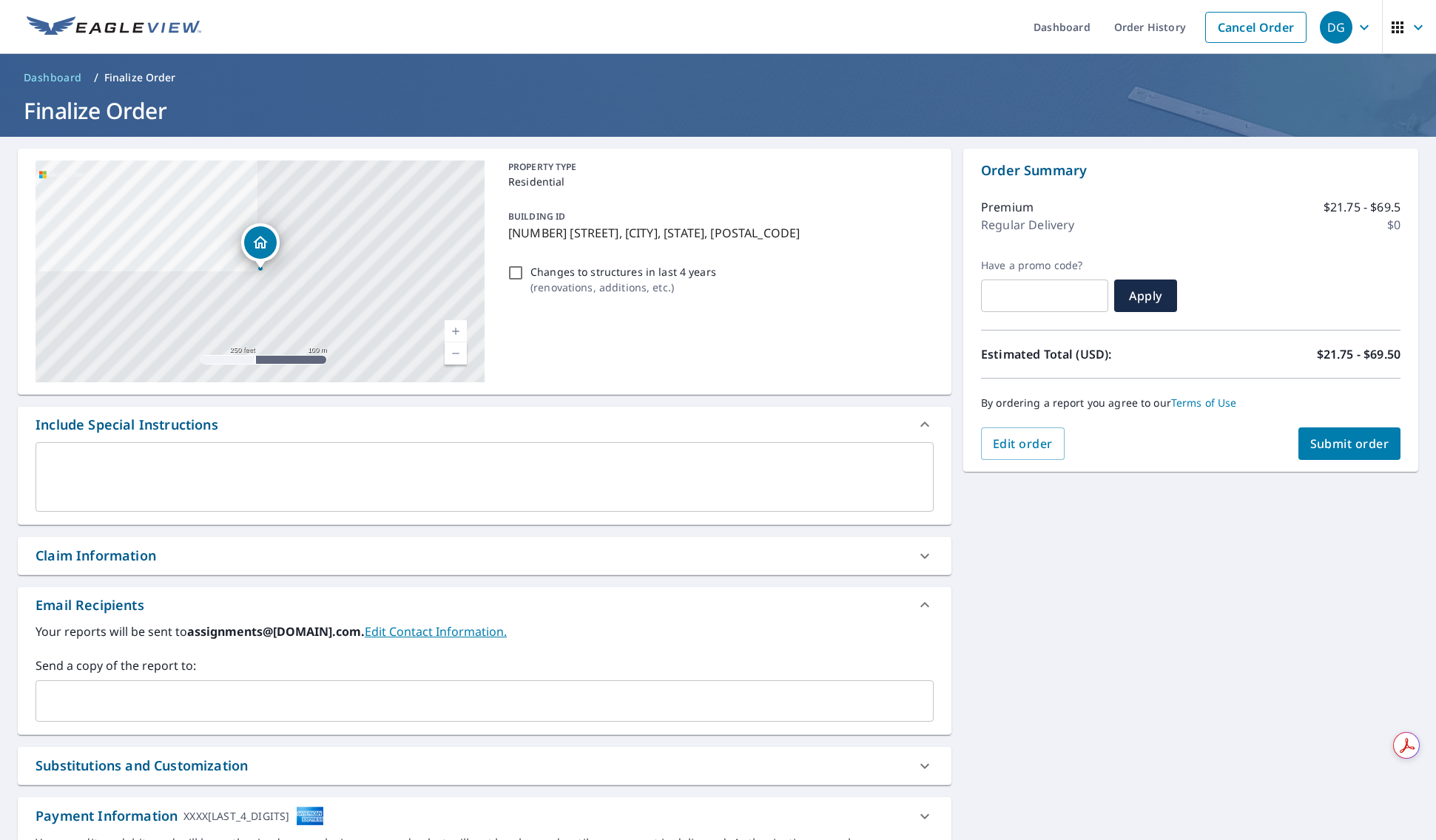 click on "Changes to structures in last 4 years ( renovations, additions, etc. )" at bounding box center (516, 273) 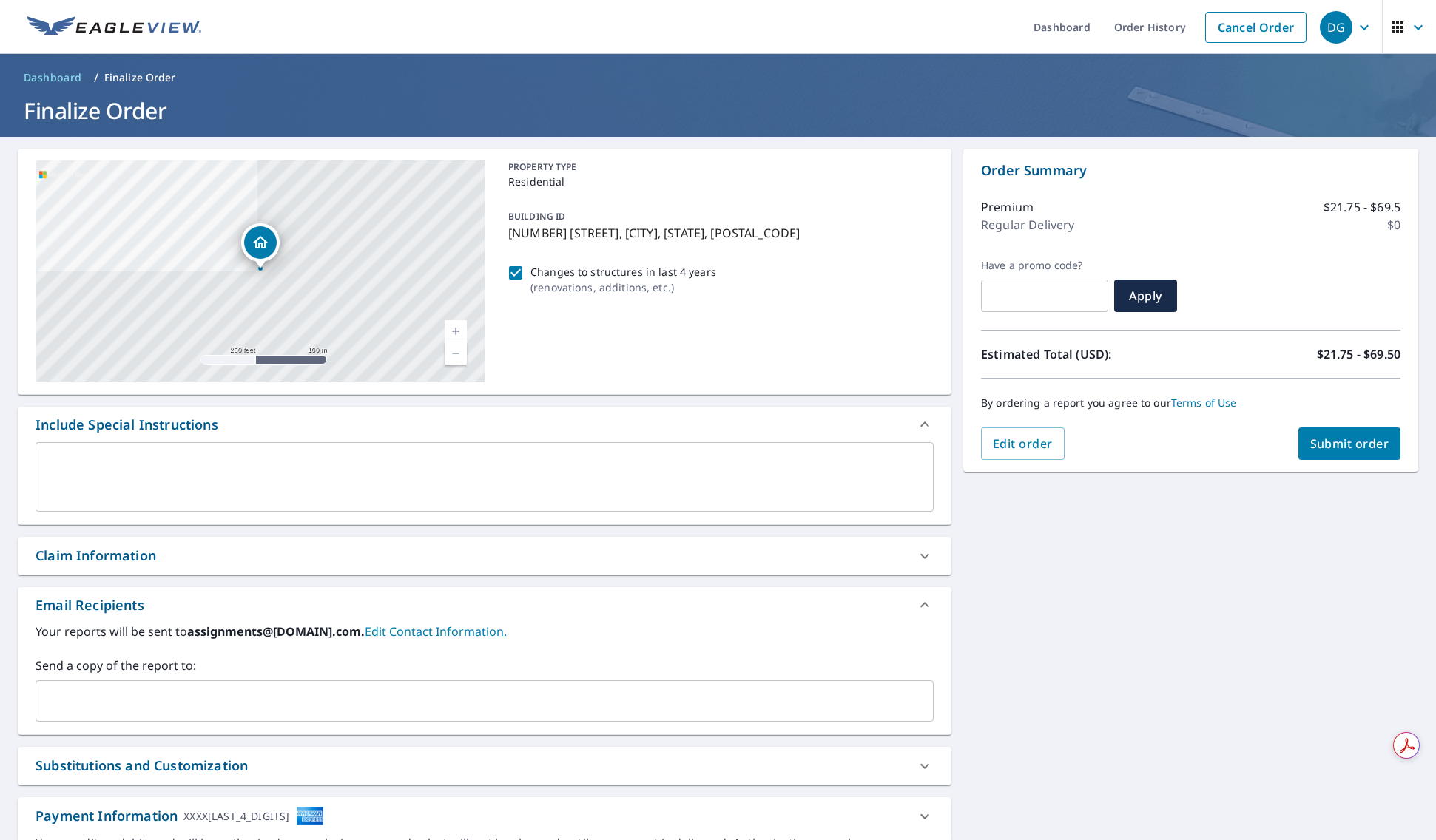 click on "Submit order" at bounding box center (1349, 444) 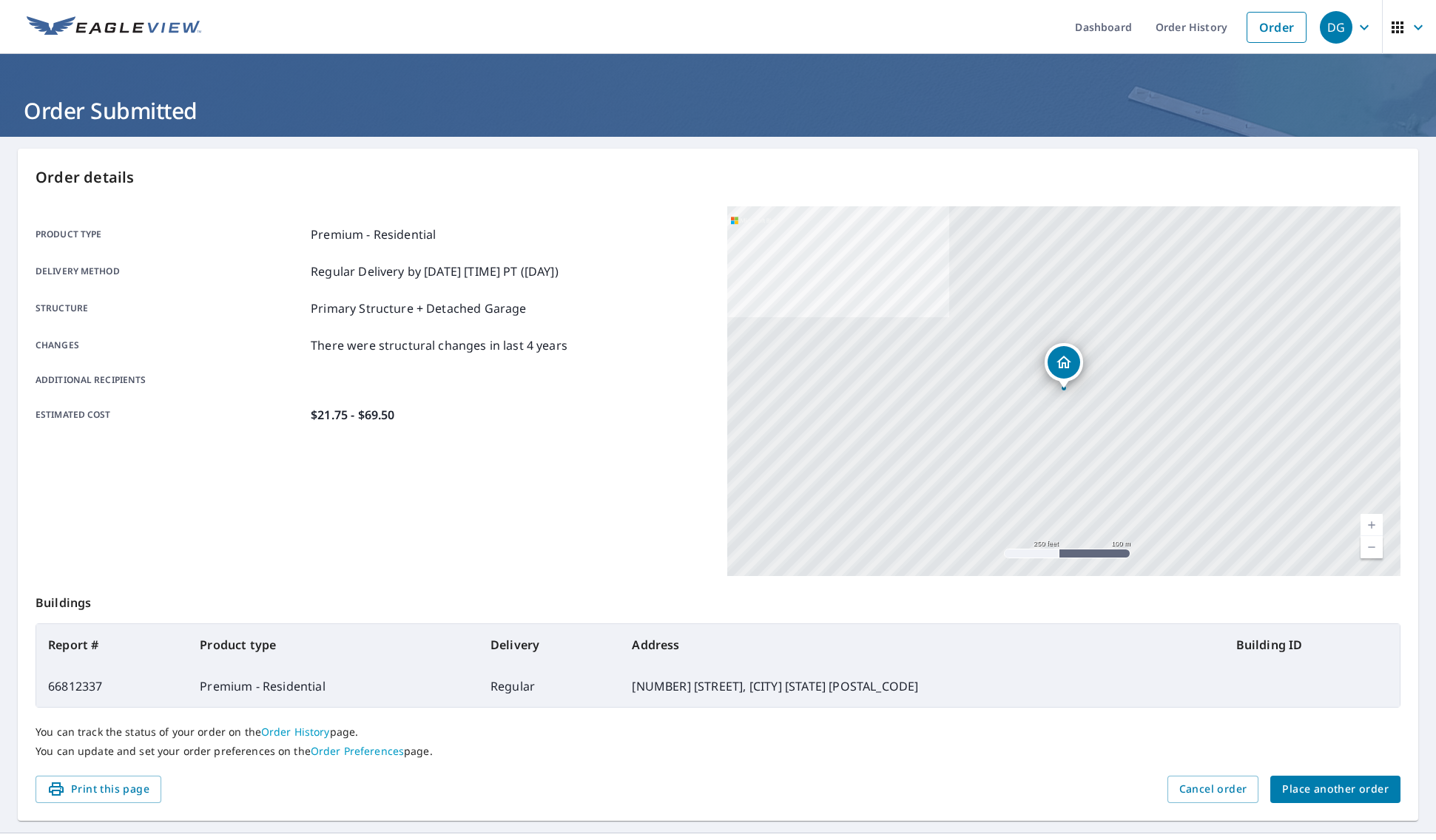 click on "Place another order" at bounding box center (1335, 789) 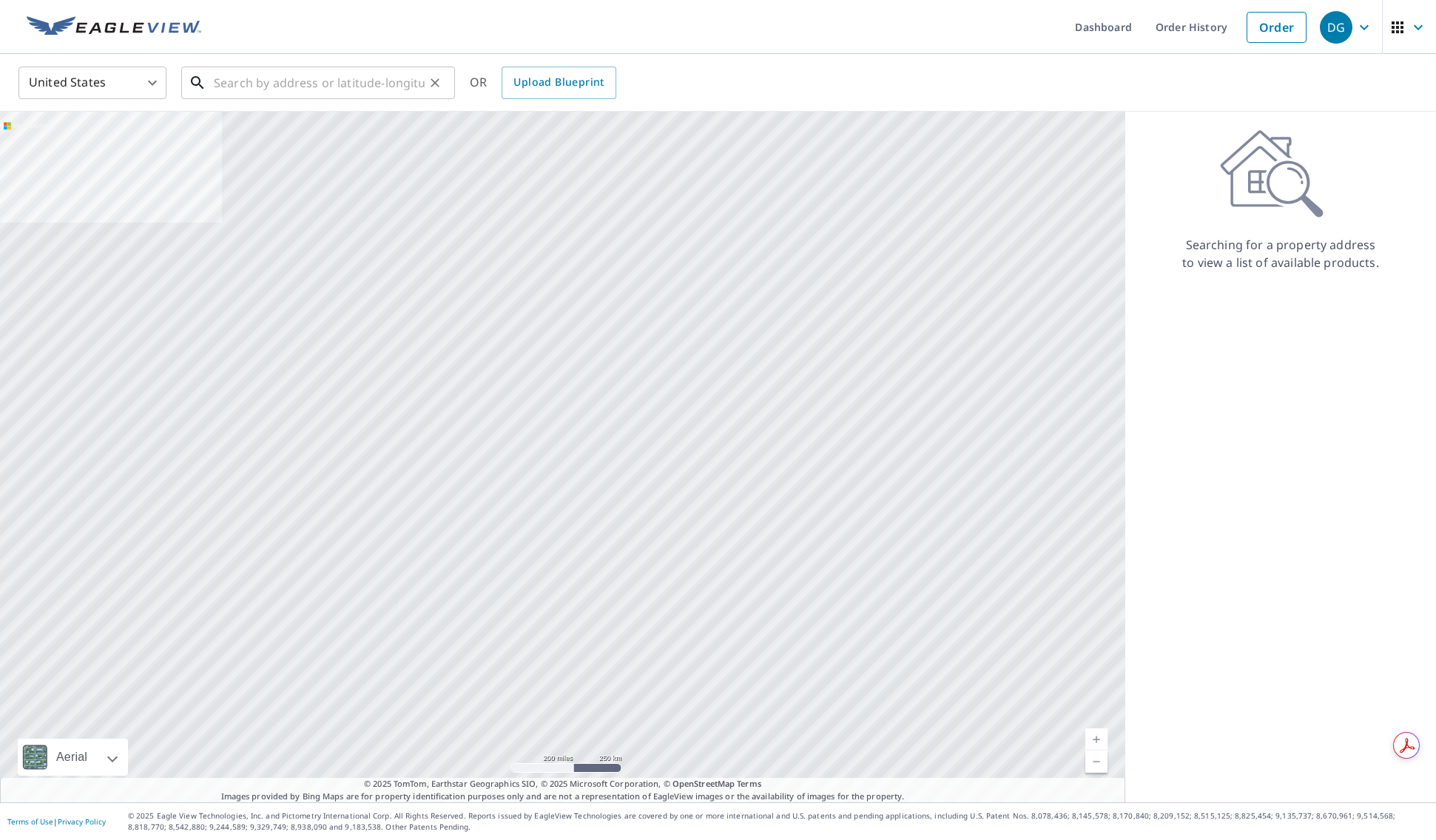 click at bounding box center [319, 83] 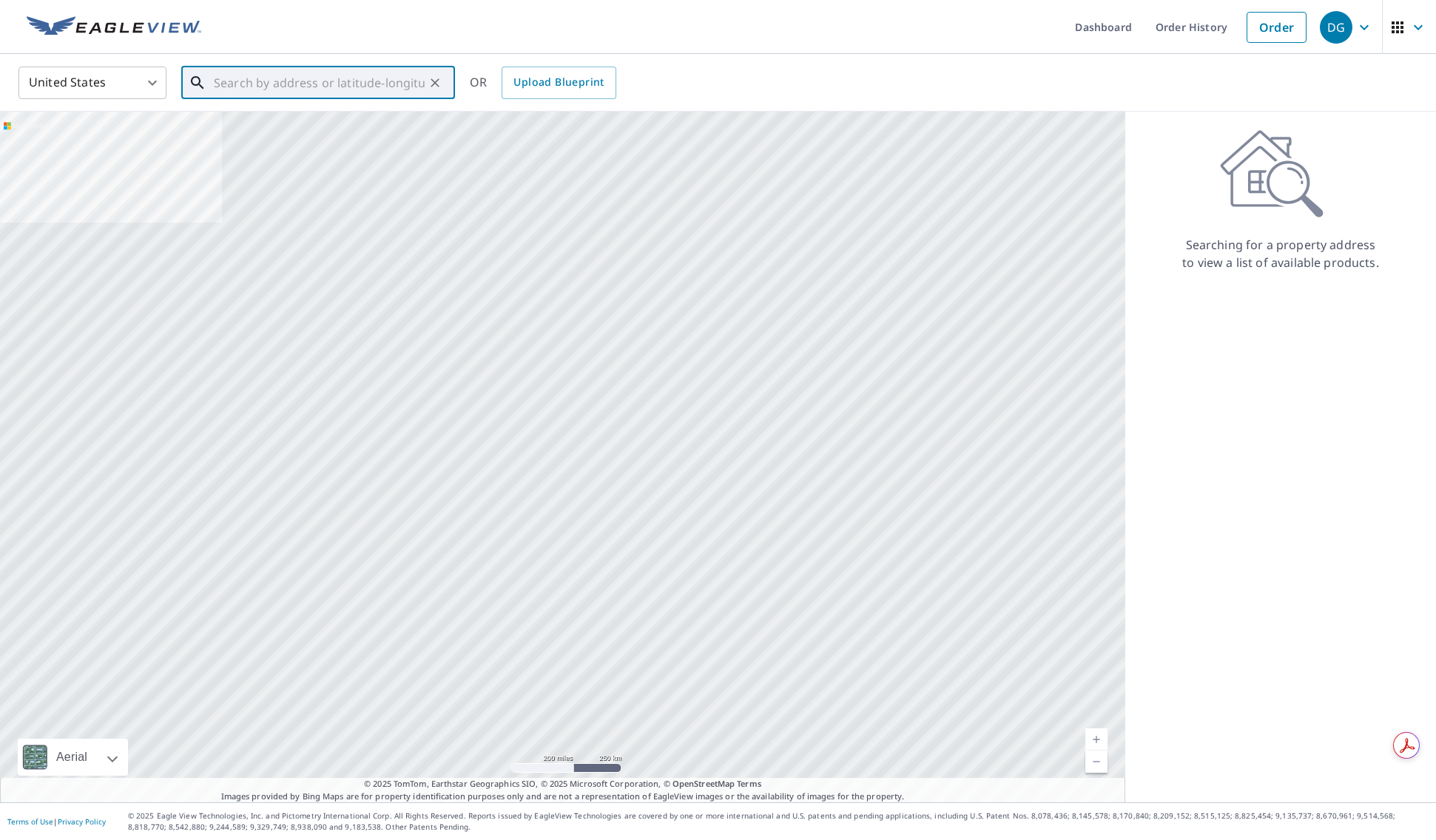 paste on "[NUMBER] [STREET],  [CITY]" 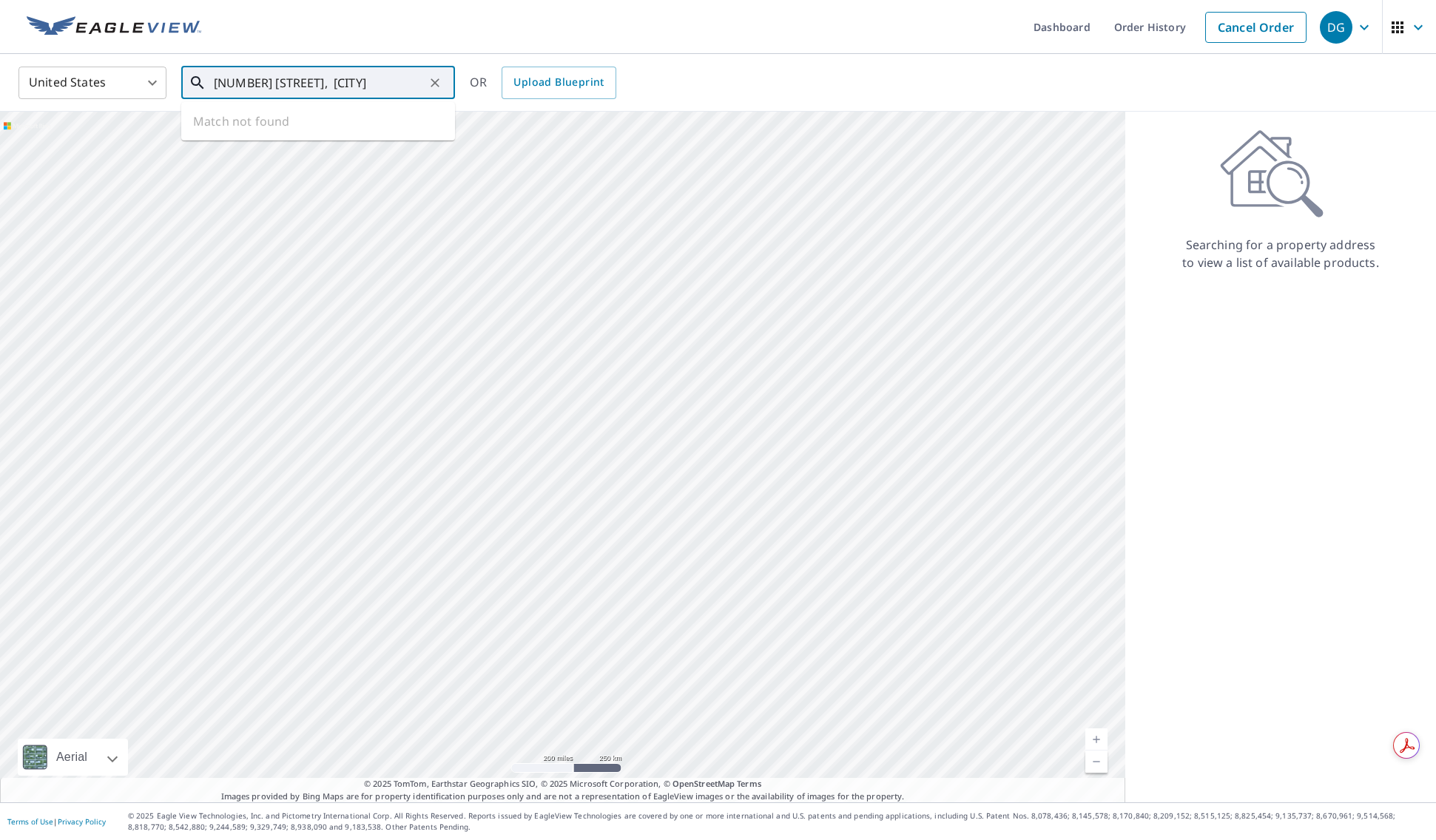 type on "[NUMBER] [STREET],  [CITY]" 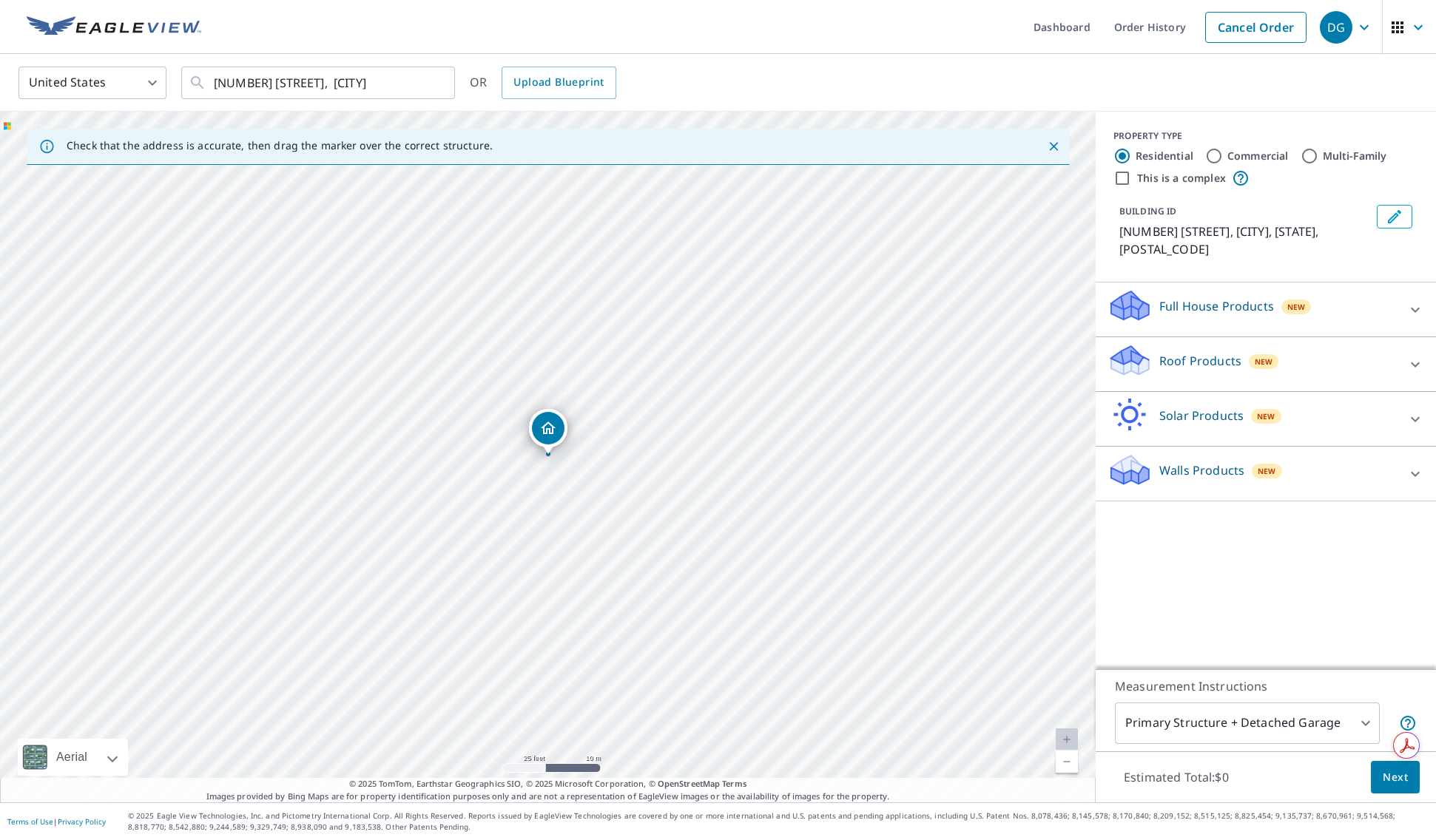 drag, startPoint x: 1170, startPoint y: 343, endPoint x: 1156, endPoint y: 342, distance: 14.035669 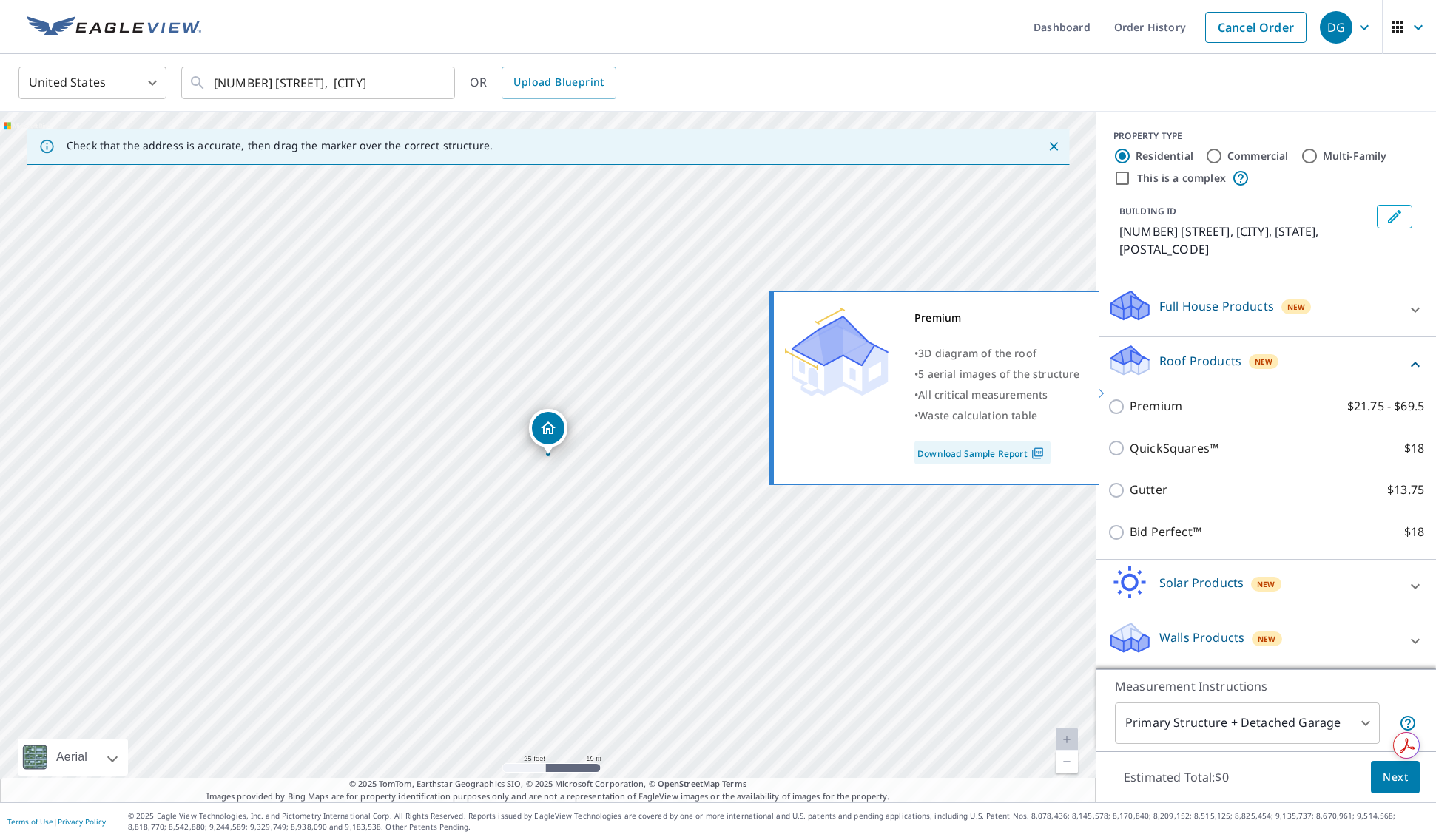 click on "Premium" at bounding box center (1156, 406) 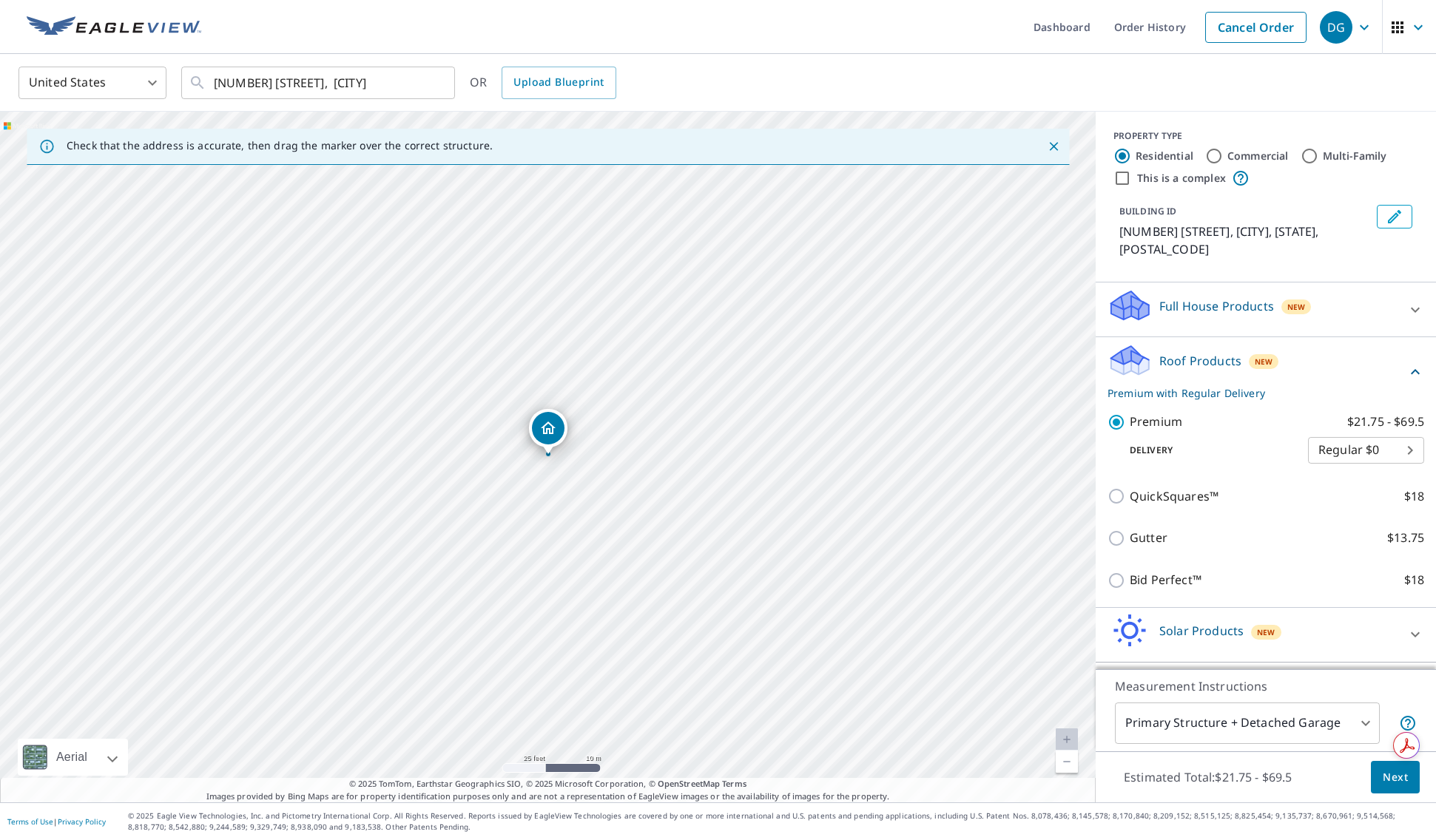 click on "Next" at bounding box center (1395, 777) 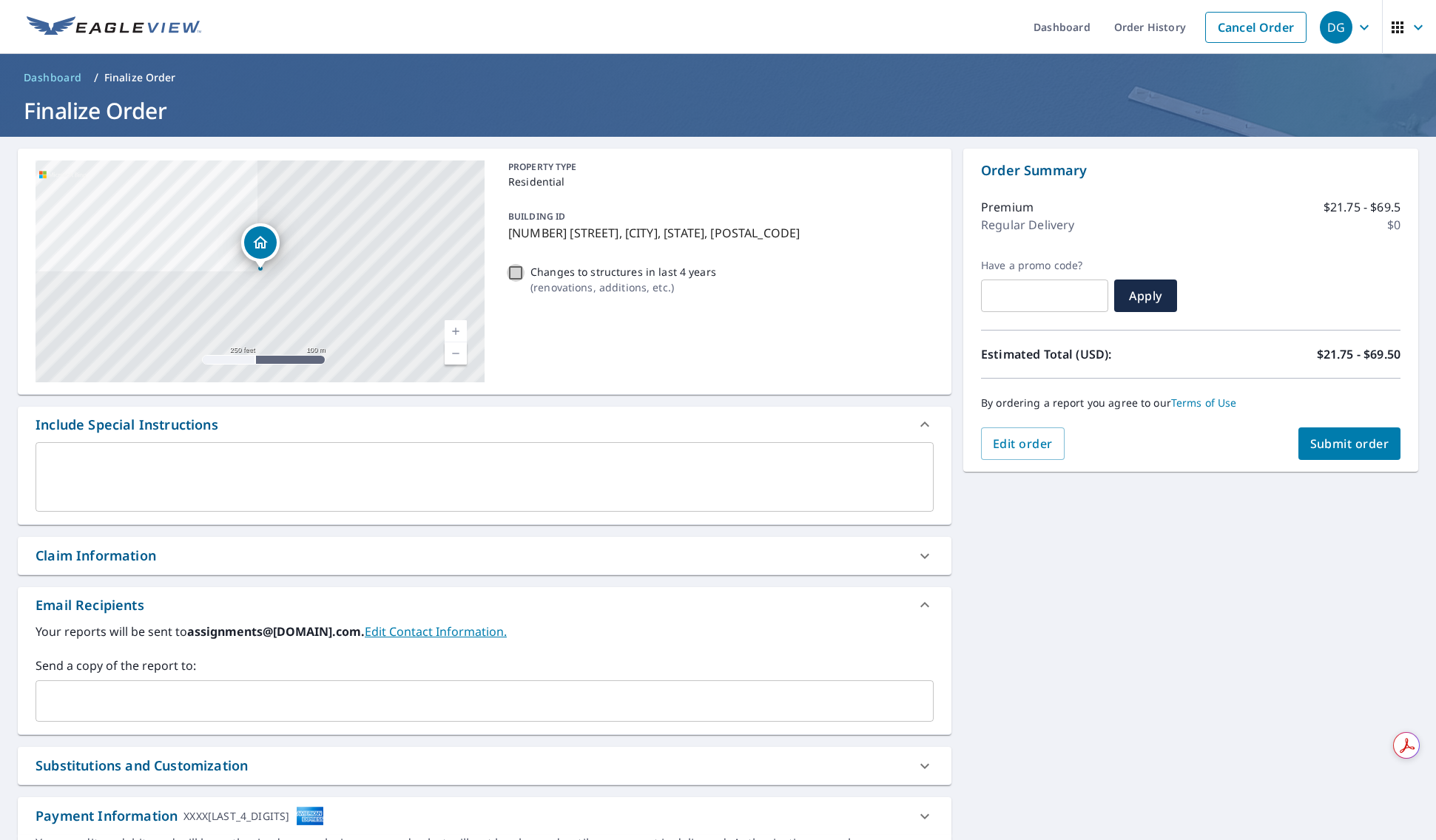 click on "Changes to structures in last 4 years ( renovations, additions, etc. )" at bounding box center (516, 273) 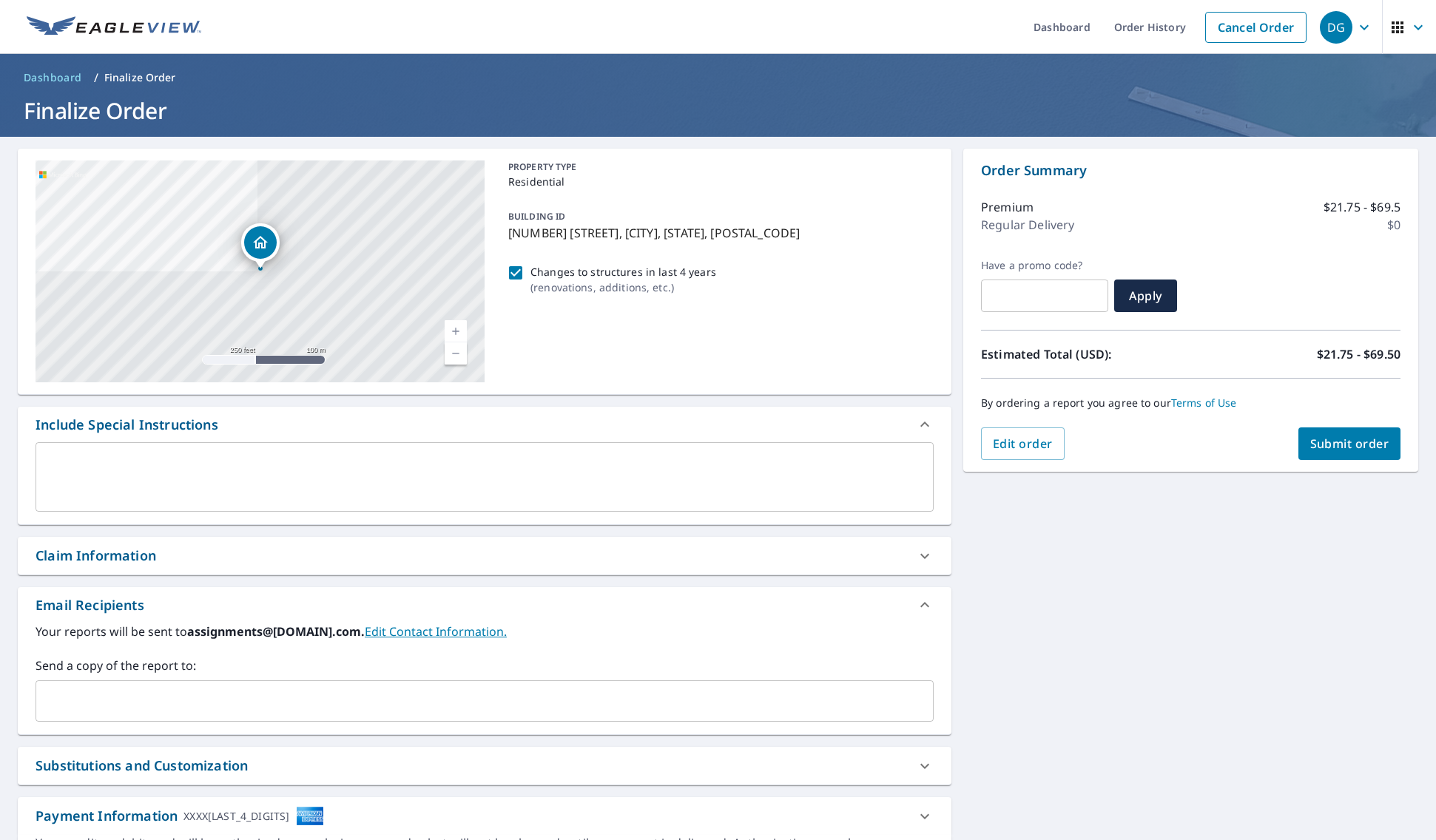 drag, startPoint x: 1254, startPoint y: 513, endPoint x: 1281, endPoint y: 492, distance: 34.205263 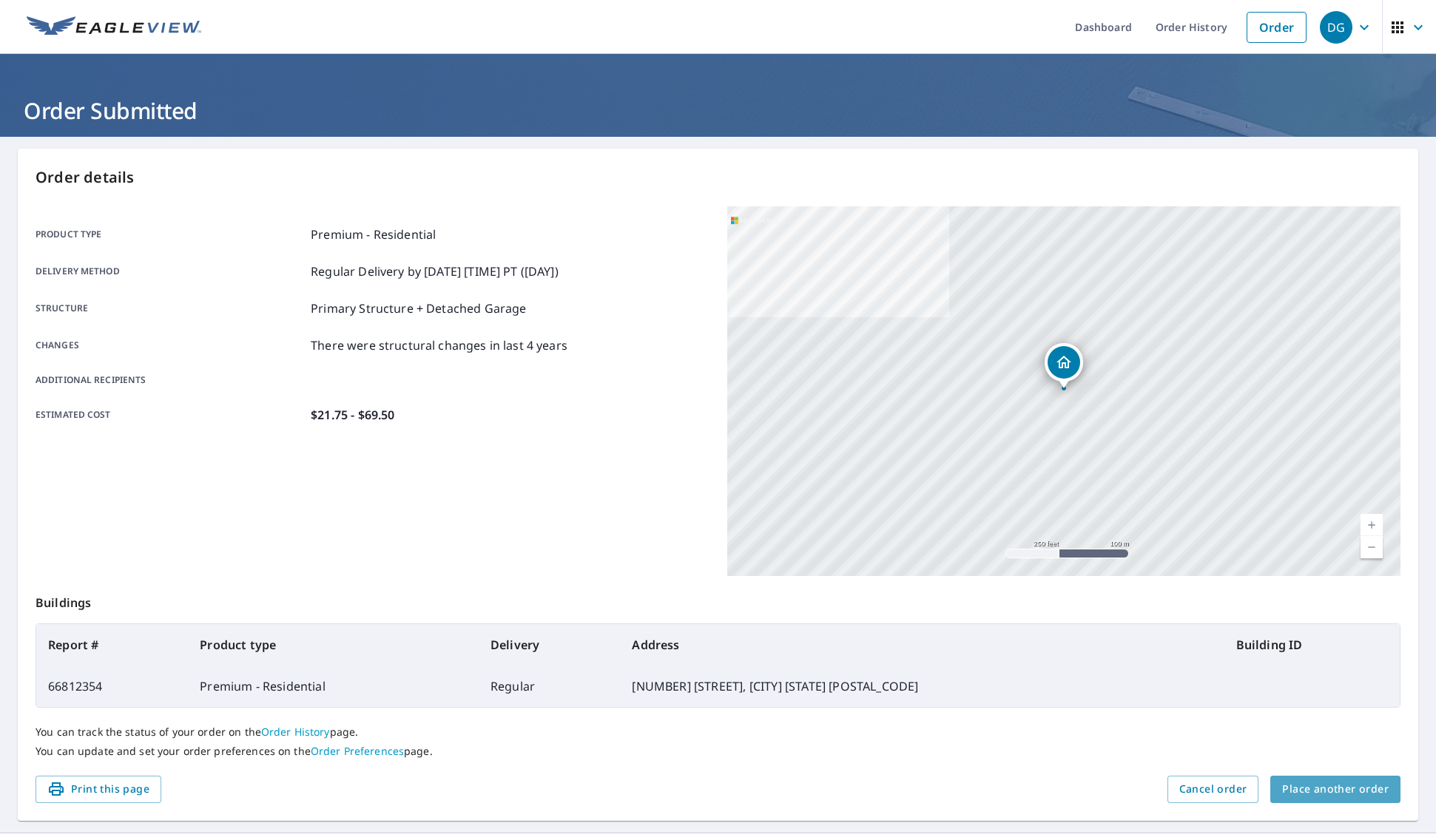 click on "Place another order" at bounding box center [1335, 789] 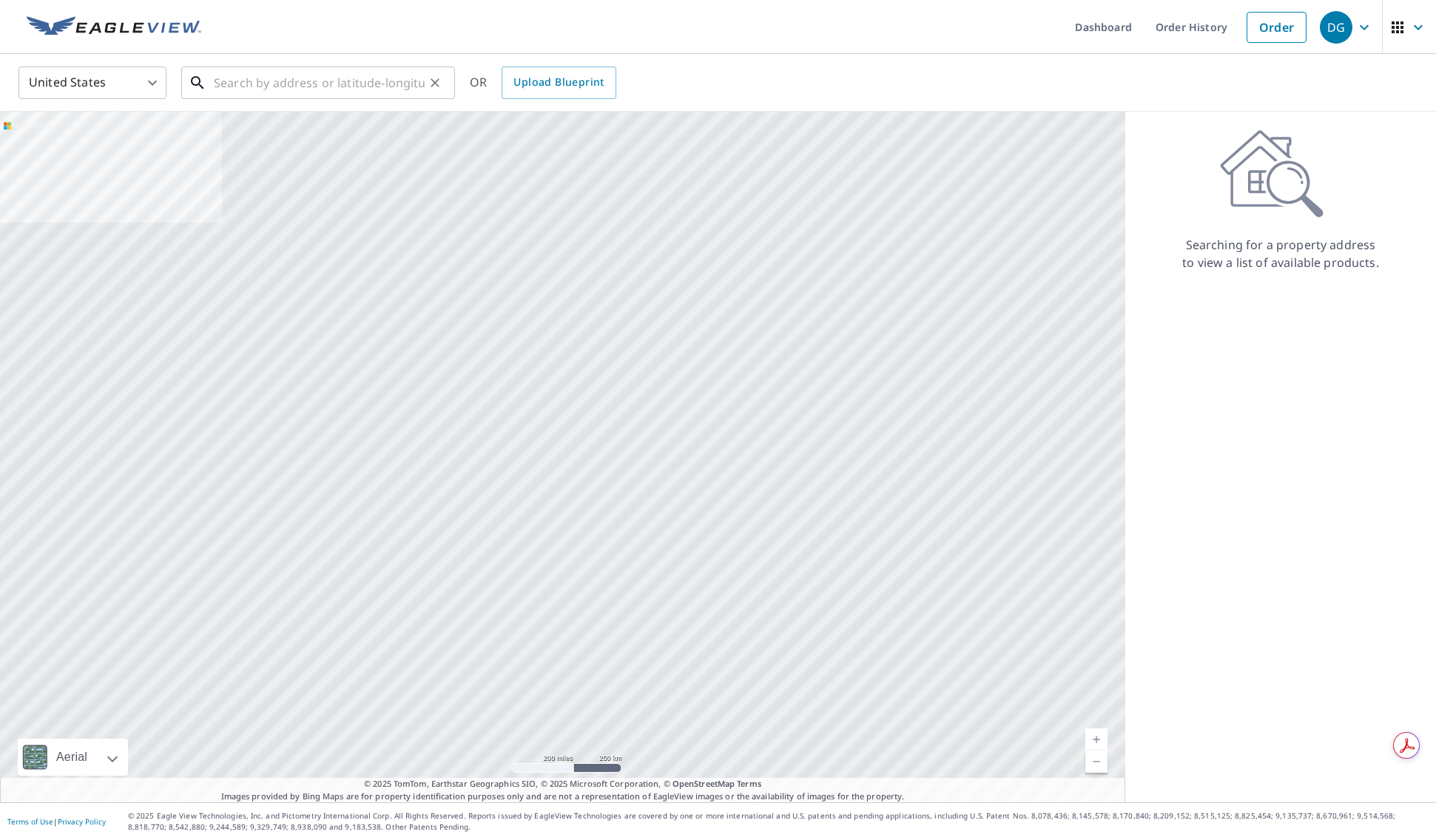 click at bounding box center (319, 83) 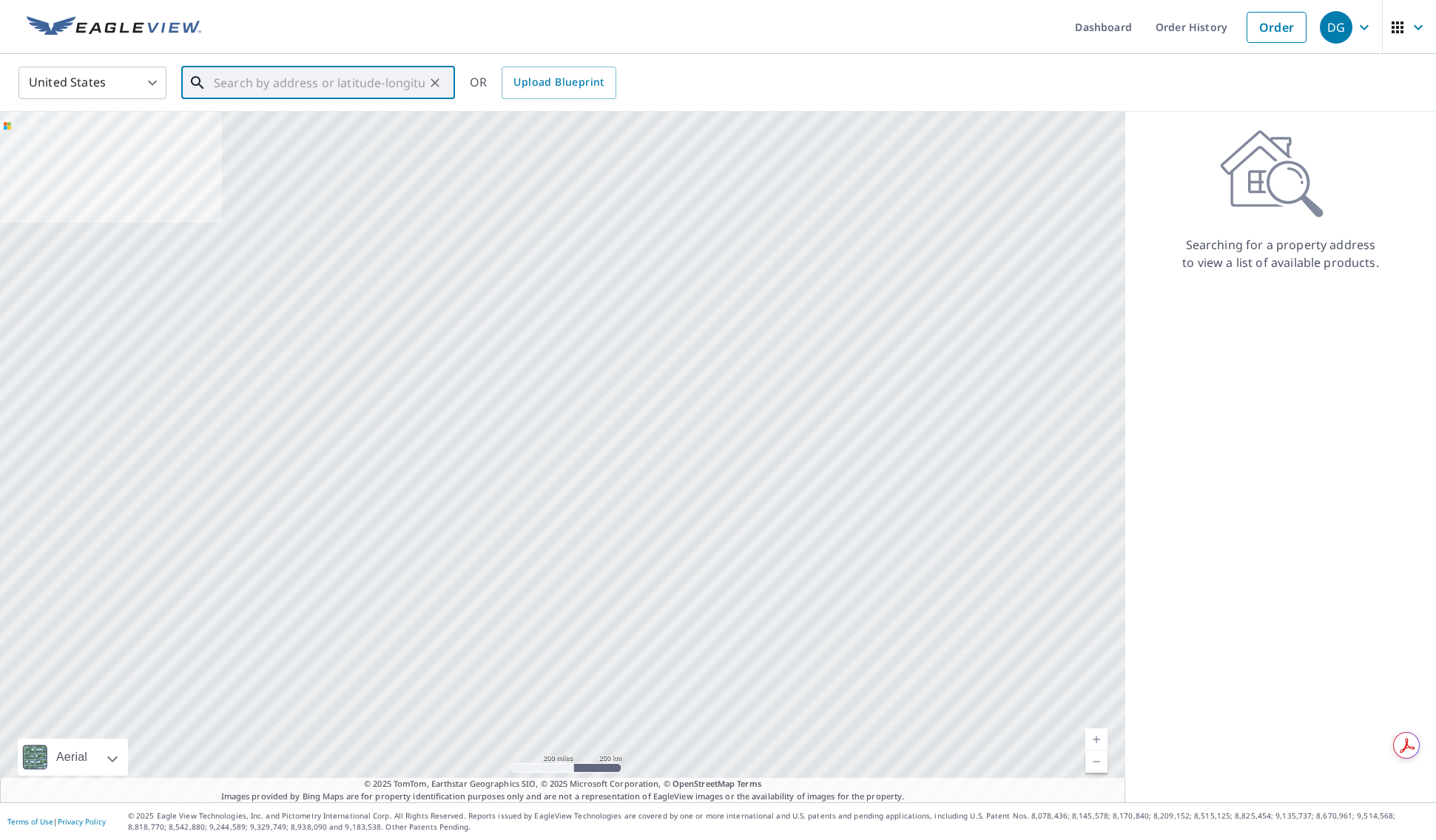 paste on "[NUMBER] [STREET],  [CITY]" 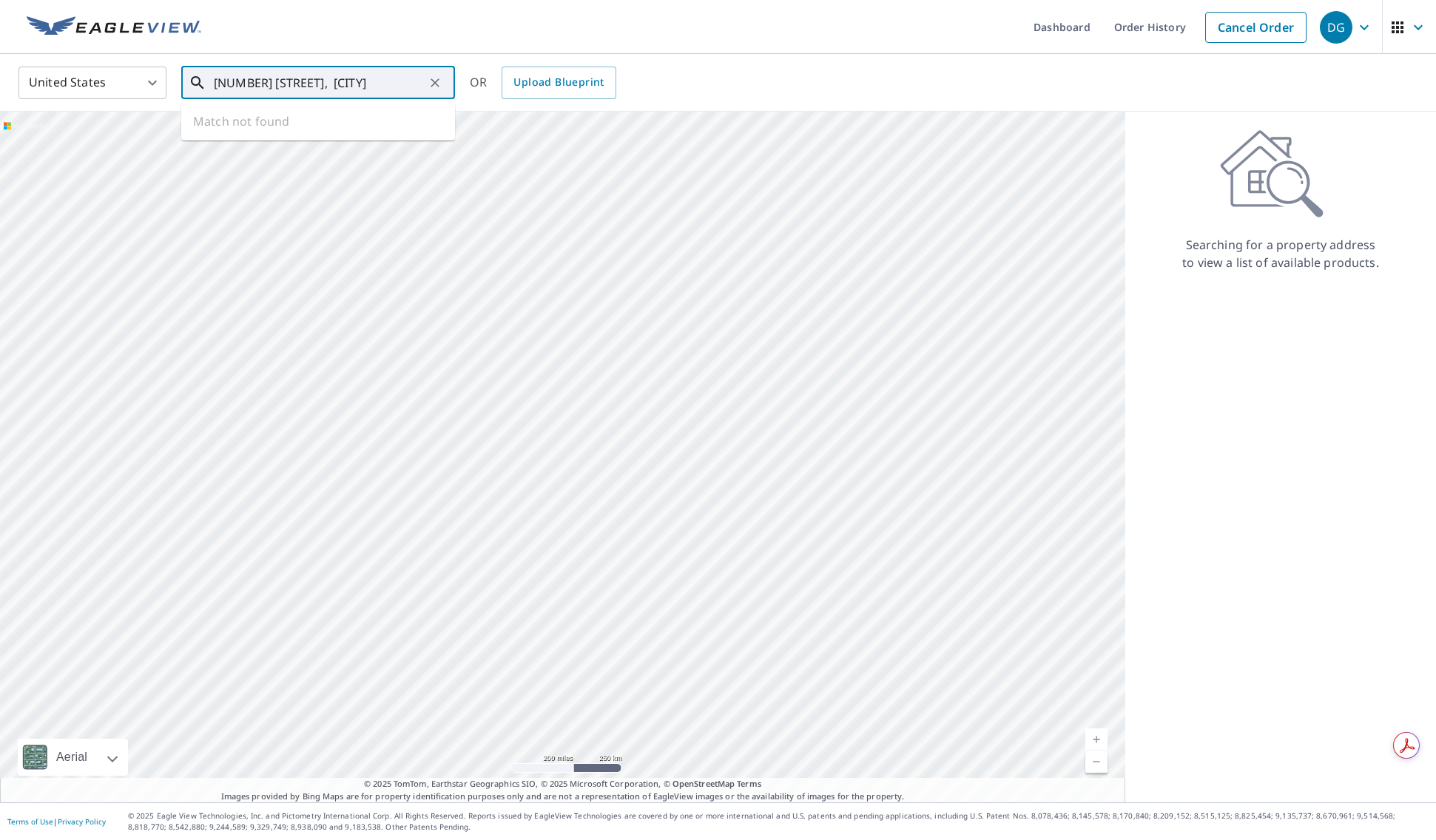 type on "[NUMBER] [STREET],  [CITY]" 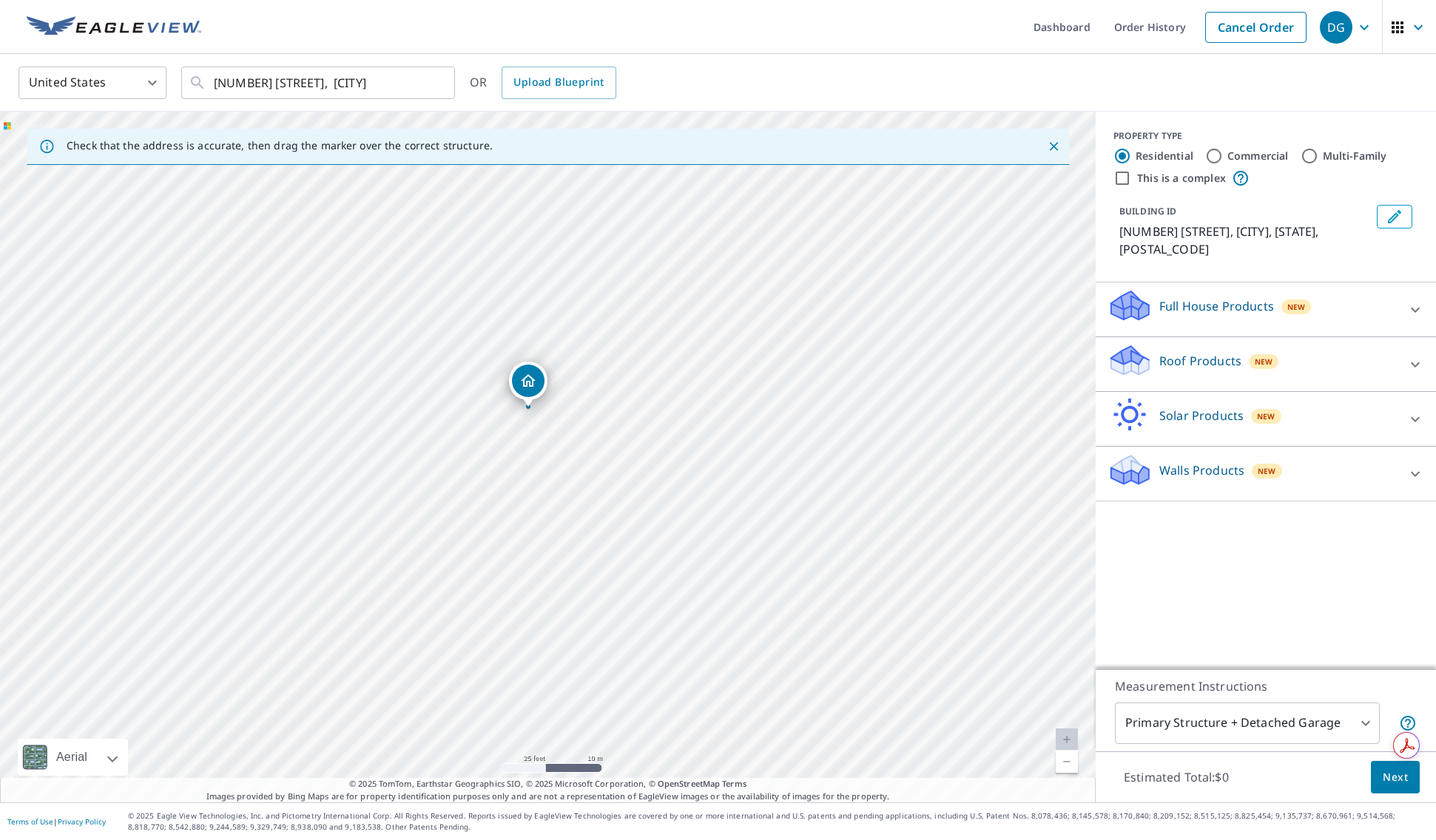 click 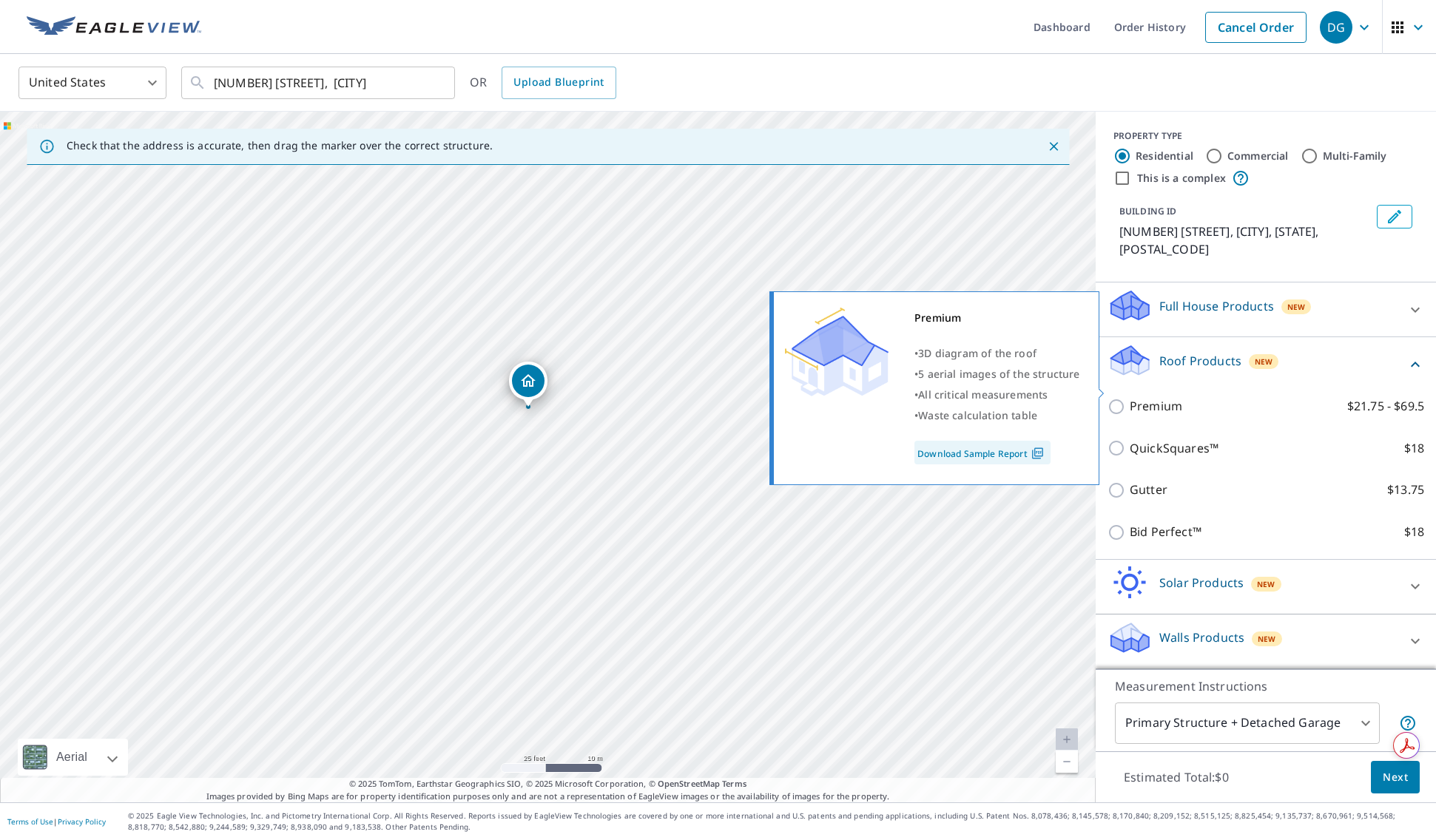 click on "Premium" at bounding box center [1156, 406] 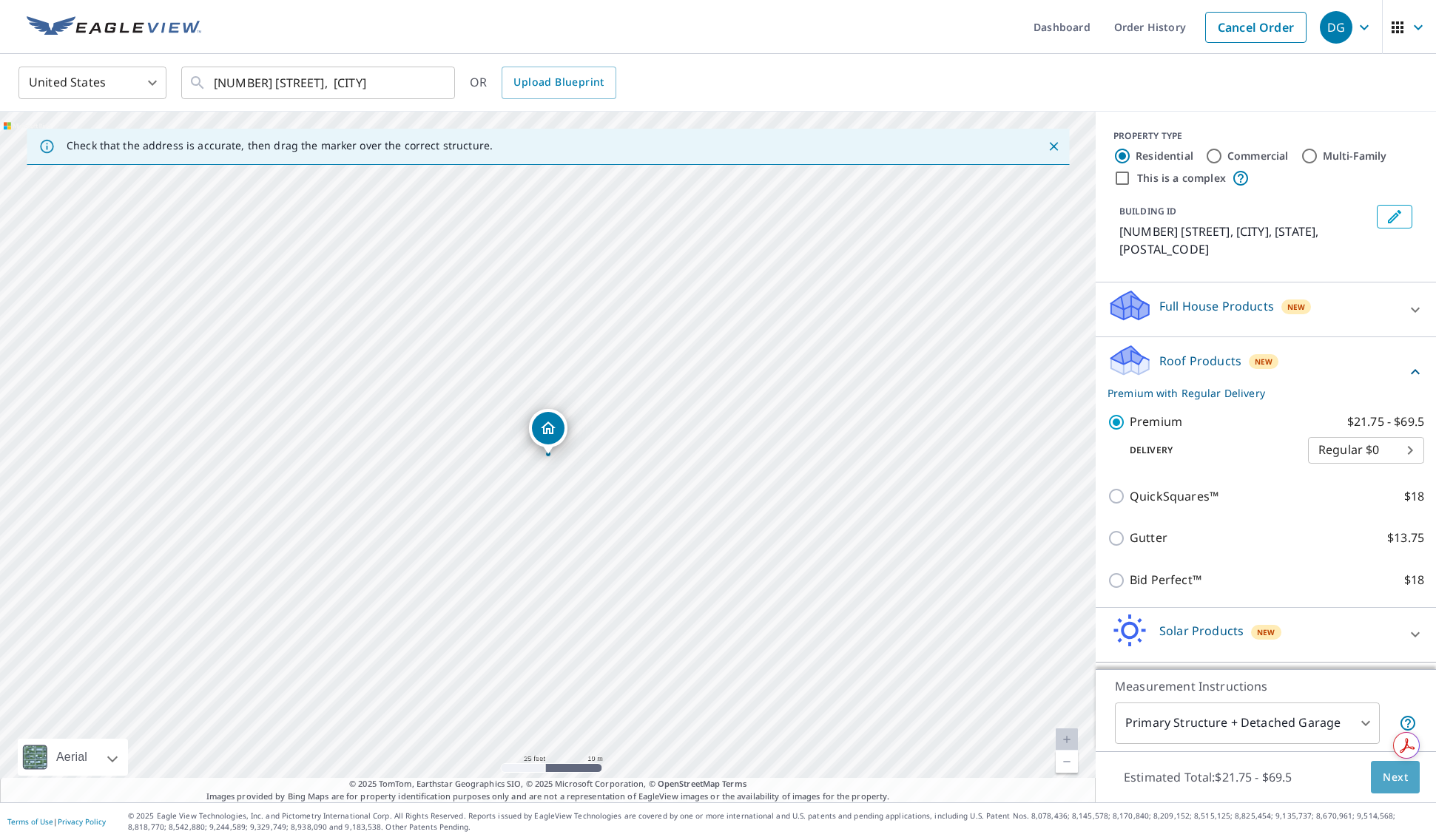 click on "Next" at bounding box center [1395, 777] 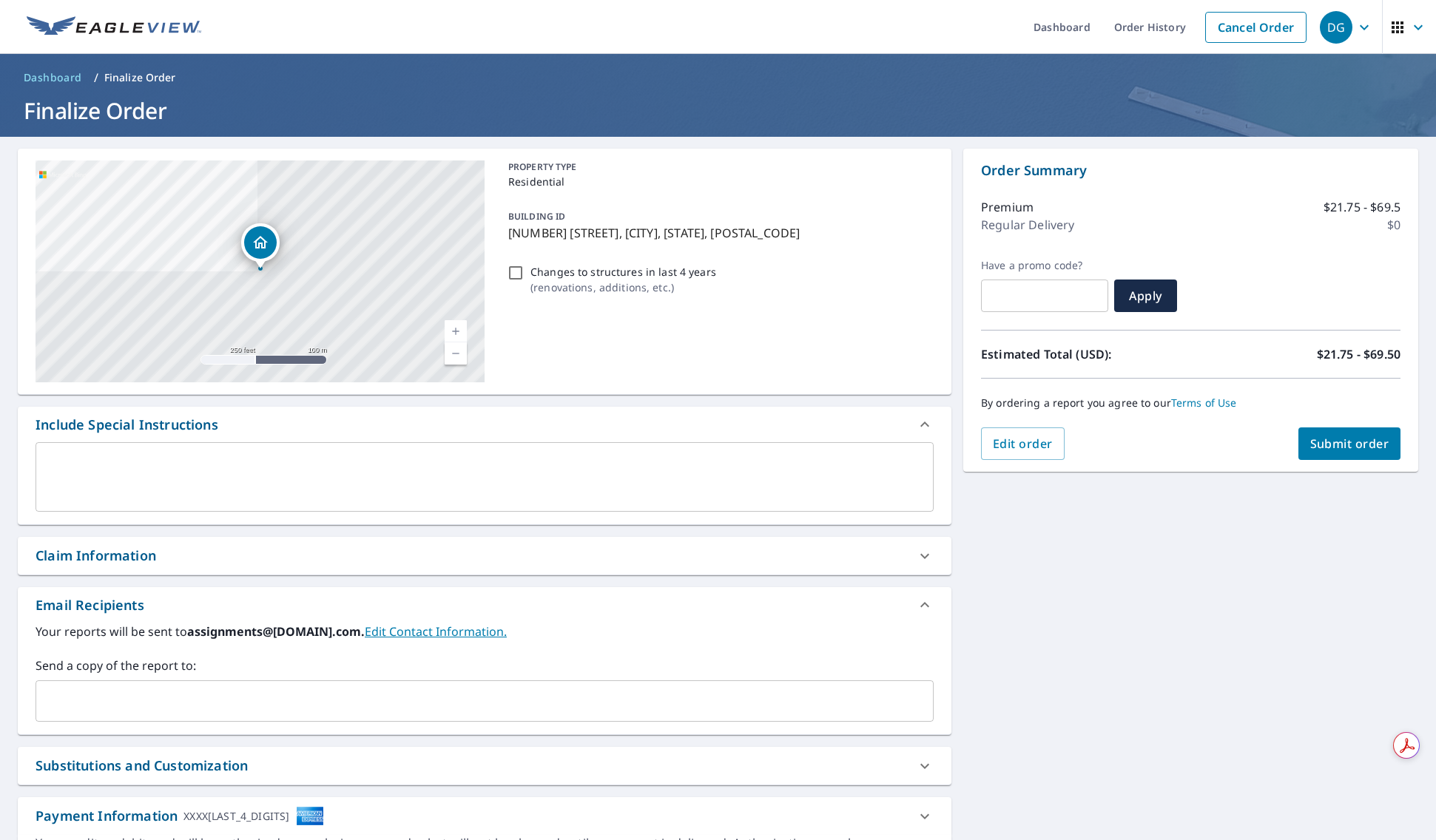 click on "Changes to structures in last 4 years ( renovations, additions, etc. )" at bounding box center (516, 273) 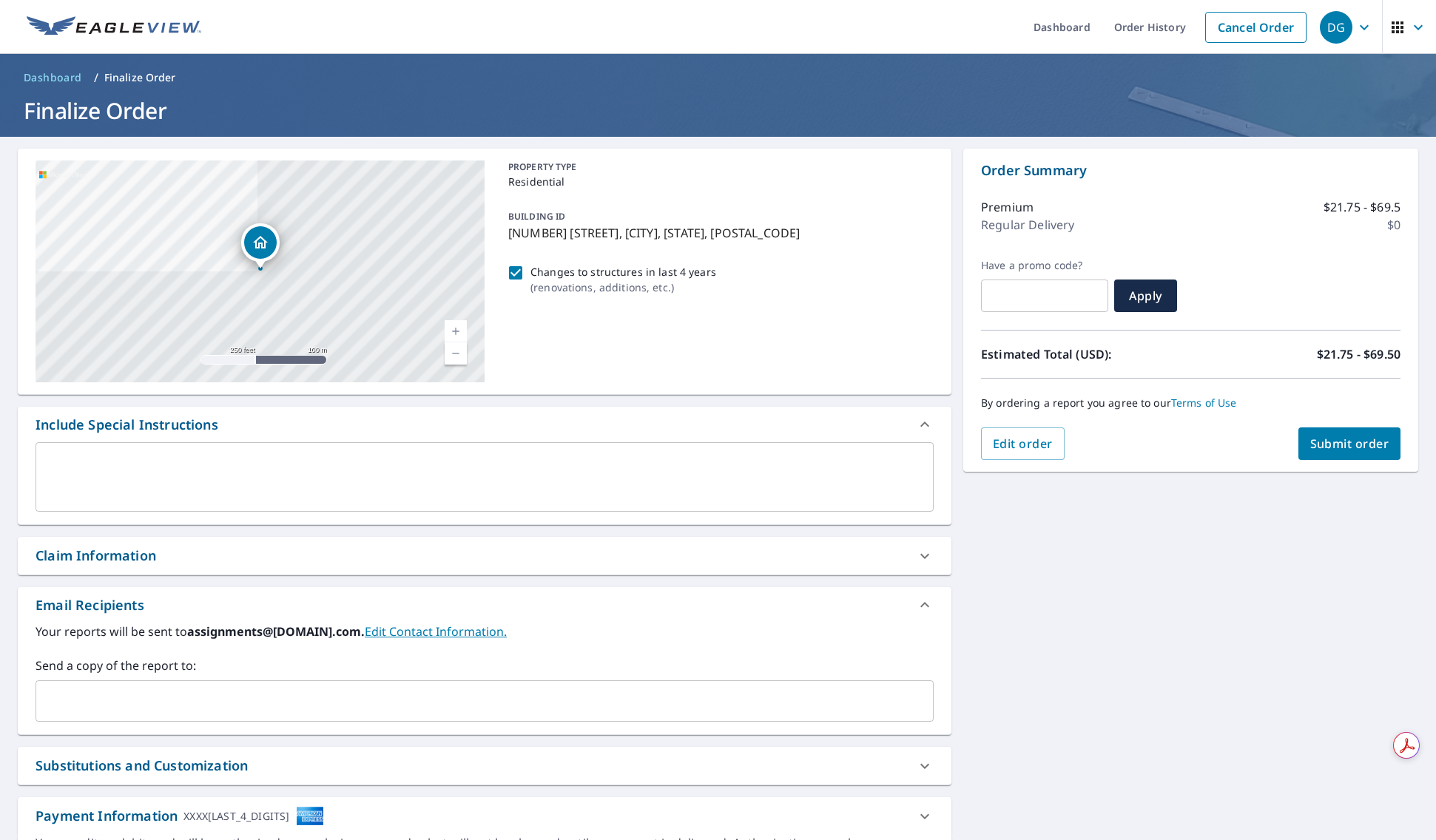 click on "Submit order" at bounding box center [1349, 444] 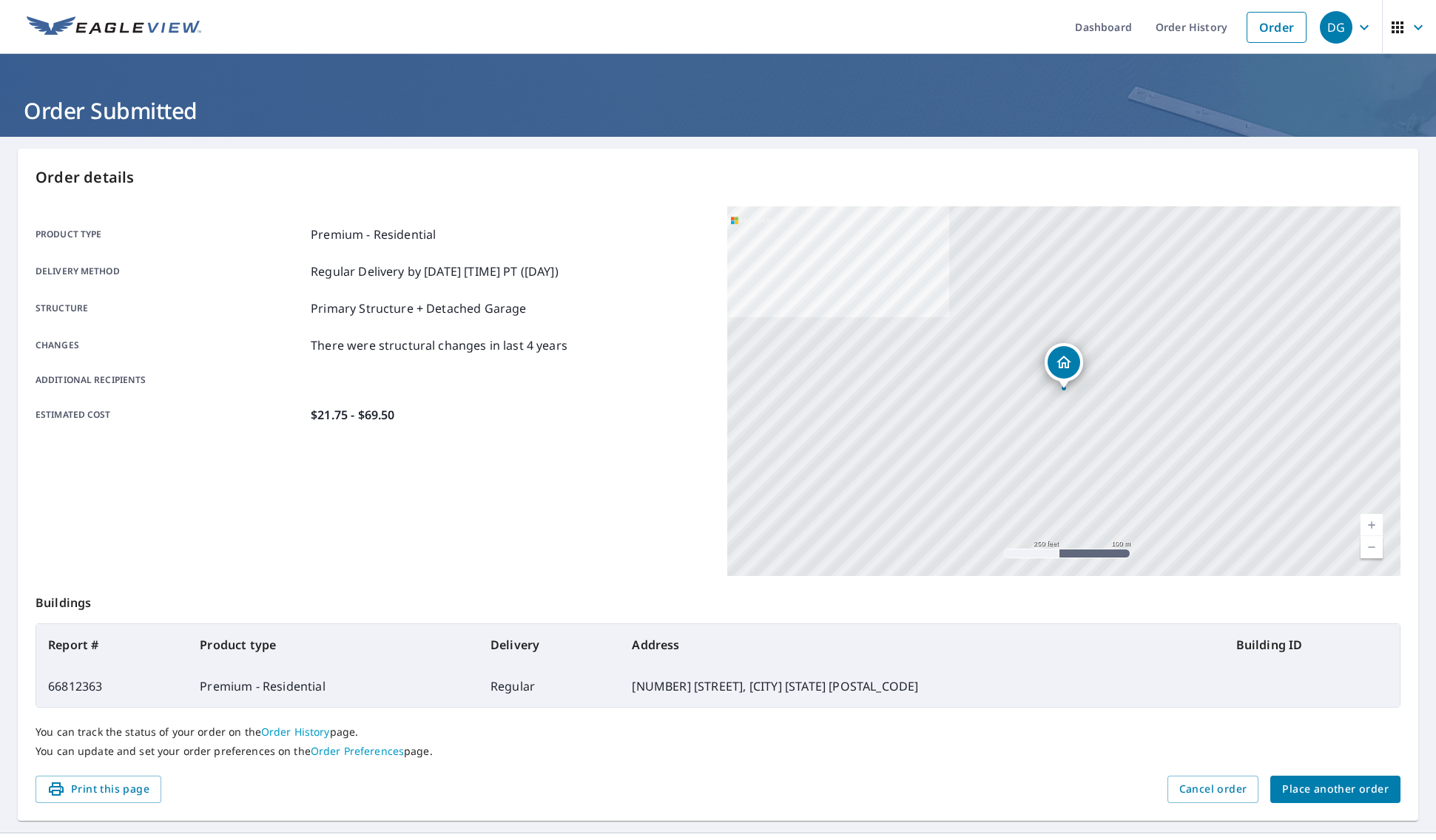 click on "Place another order" at bounding box center [1335, 789] 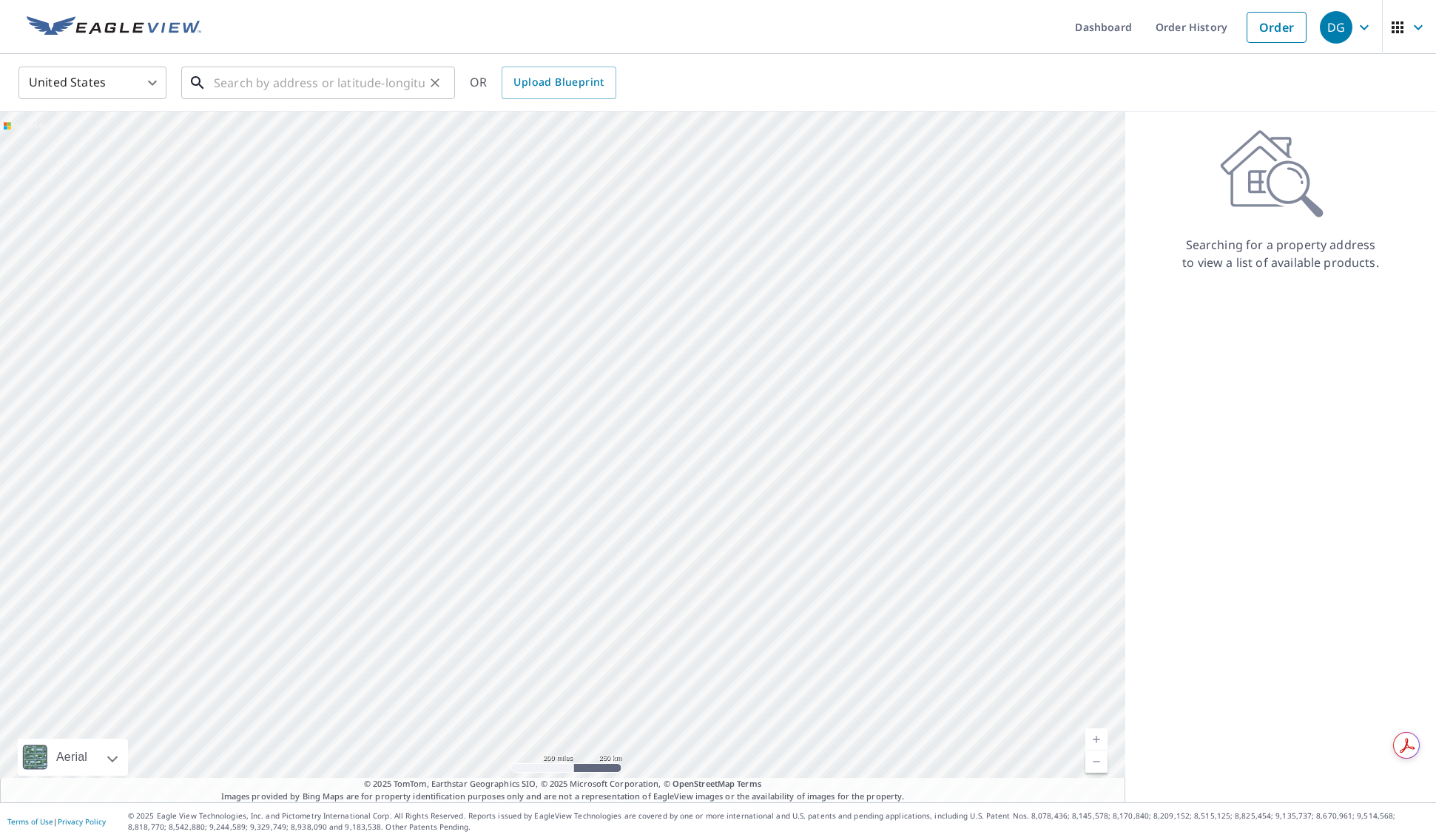 click at bounding box center (319, 83) 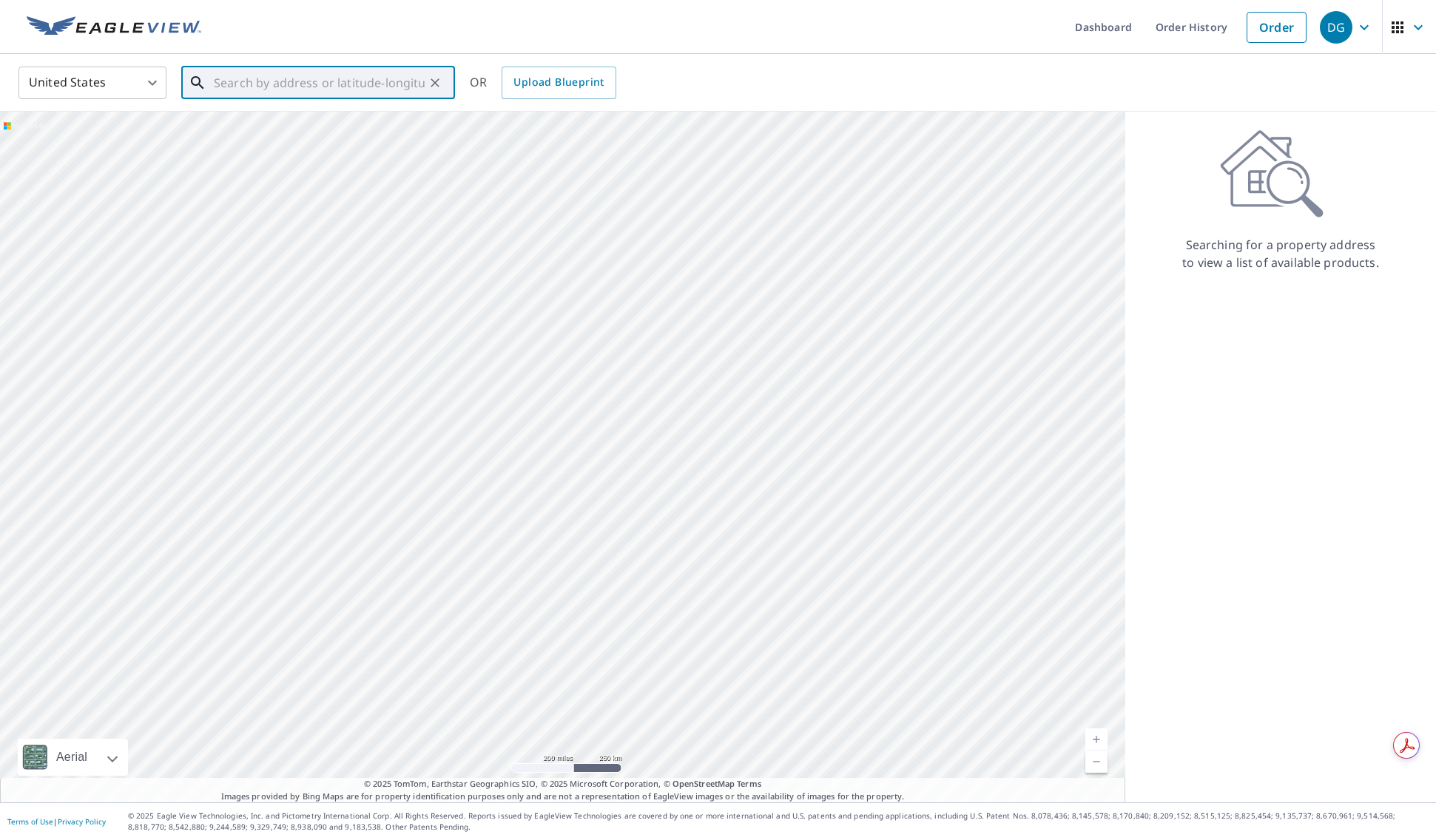 paste on "[NUMBER] [STREET],  [CITY]" 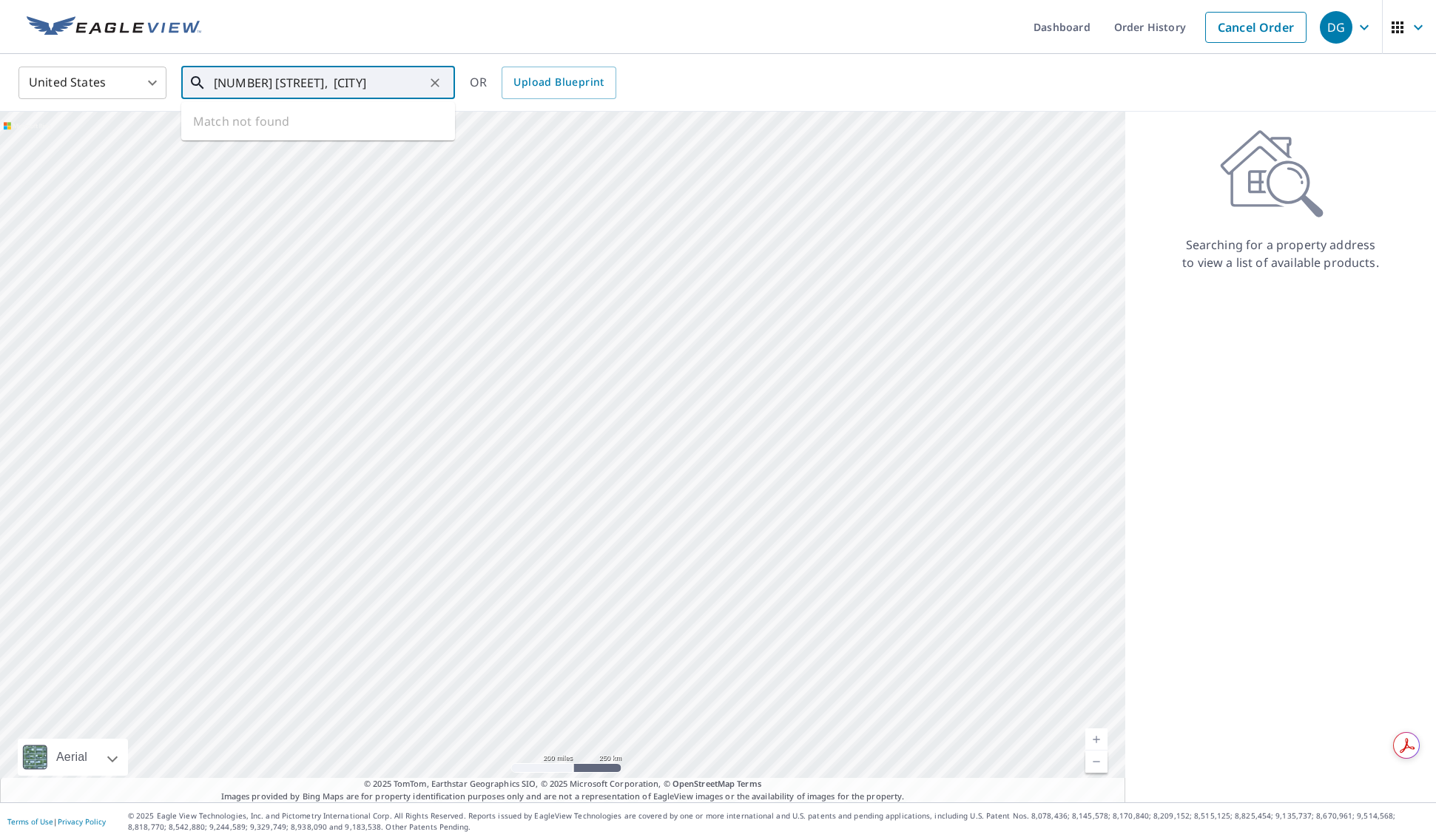 type on "[NUMBER] [STREET],  [CITY]" 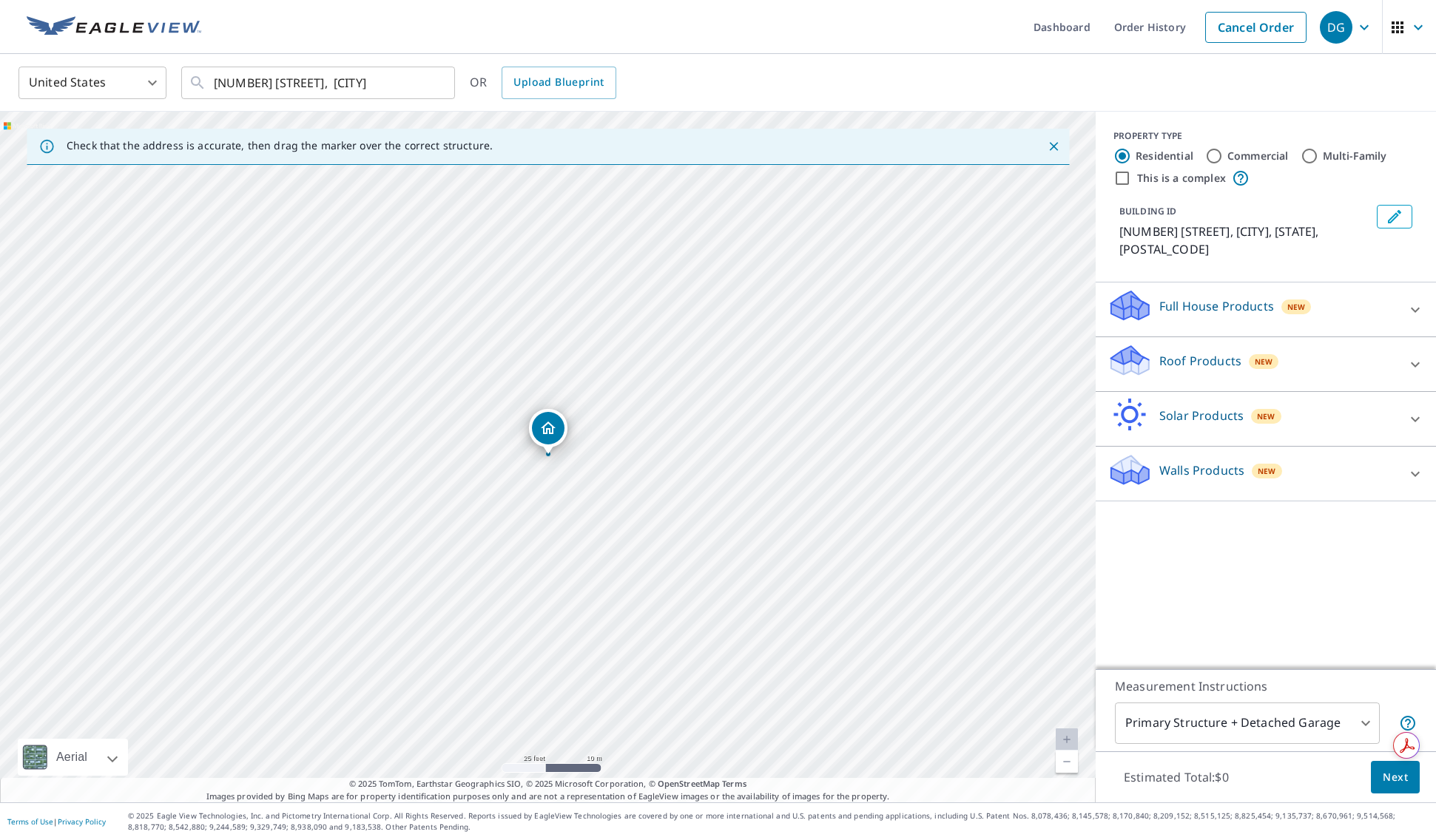 click on "Roof Products New" at bounding box center [1253, 364] 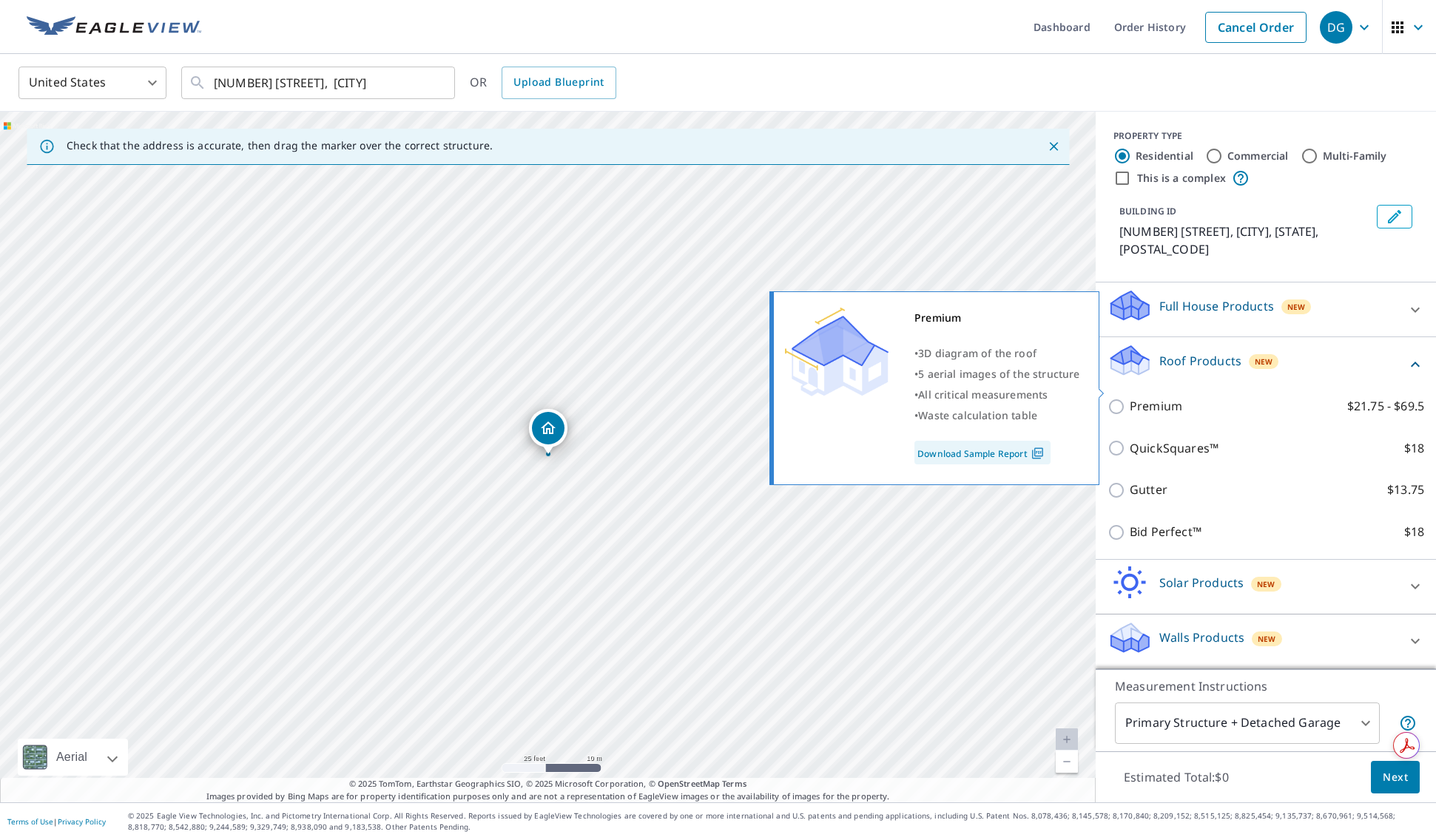 click on "Premium" at bounding box center [1156, 406] 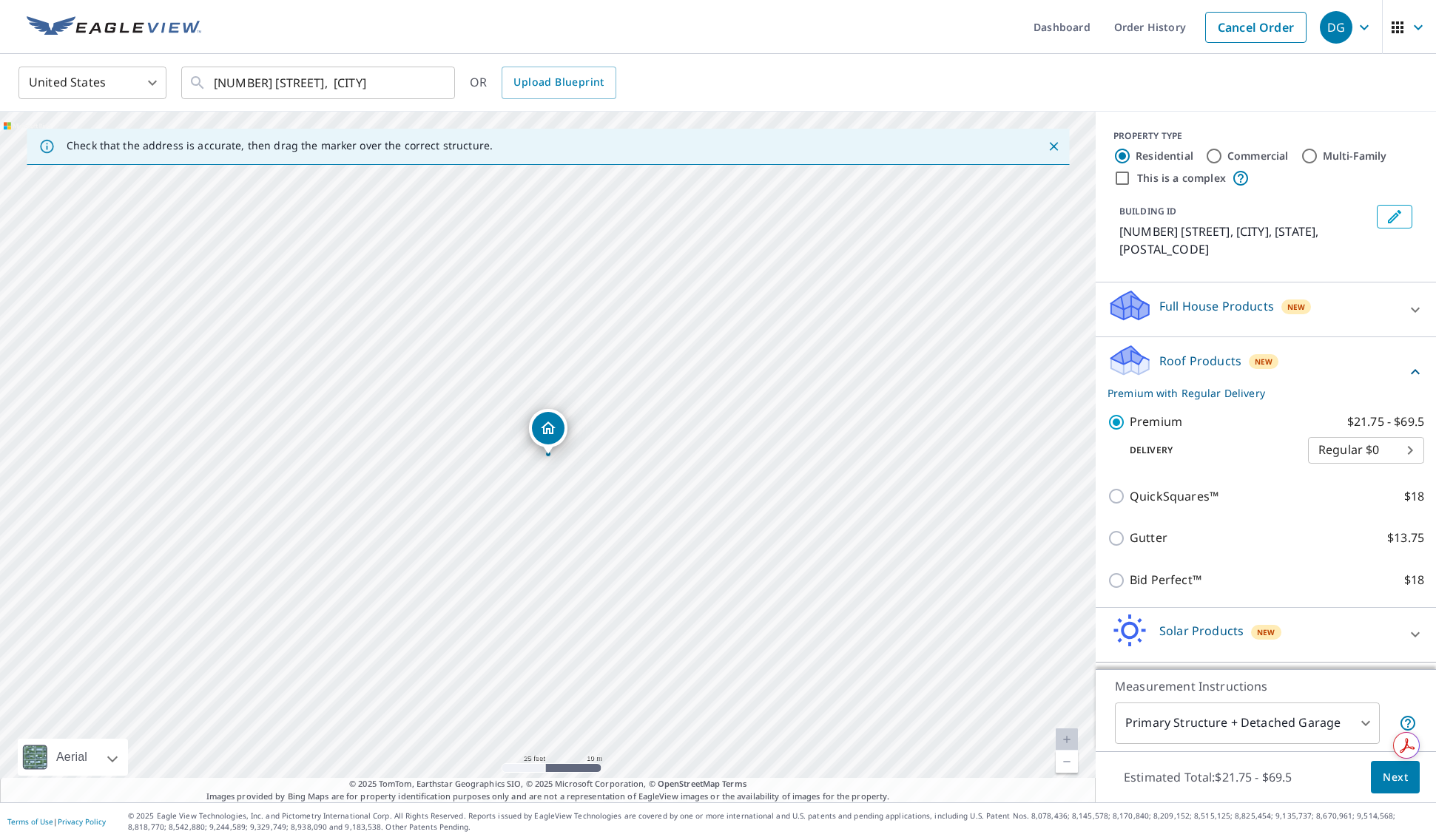 click on "Next" at bounding box center [1395, 777] 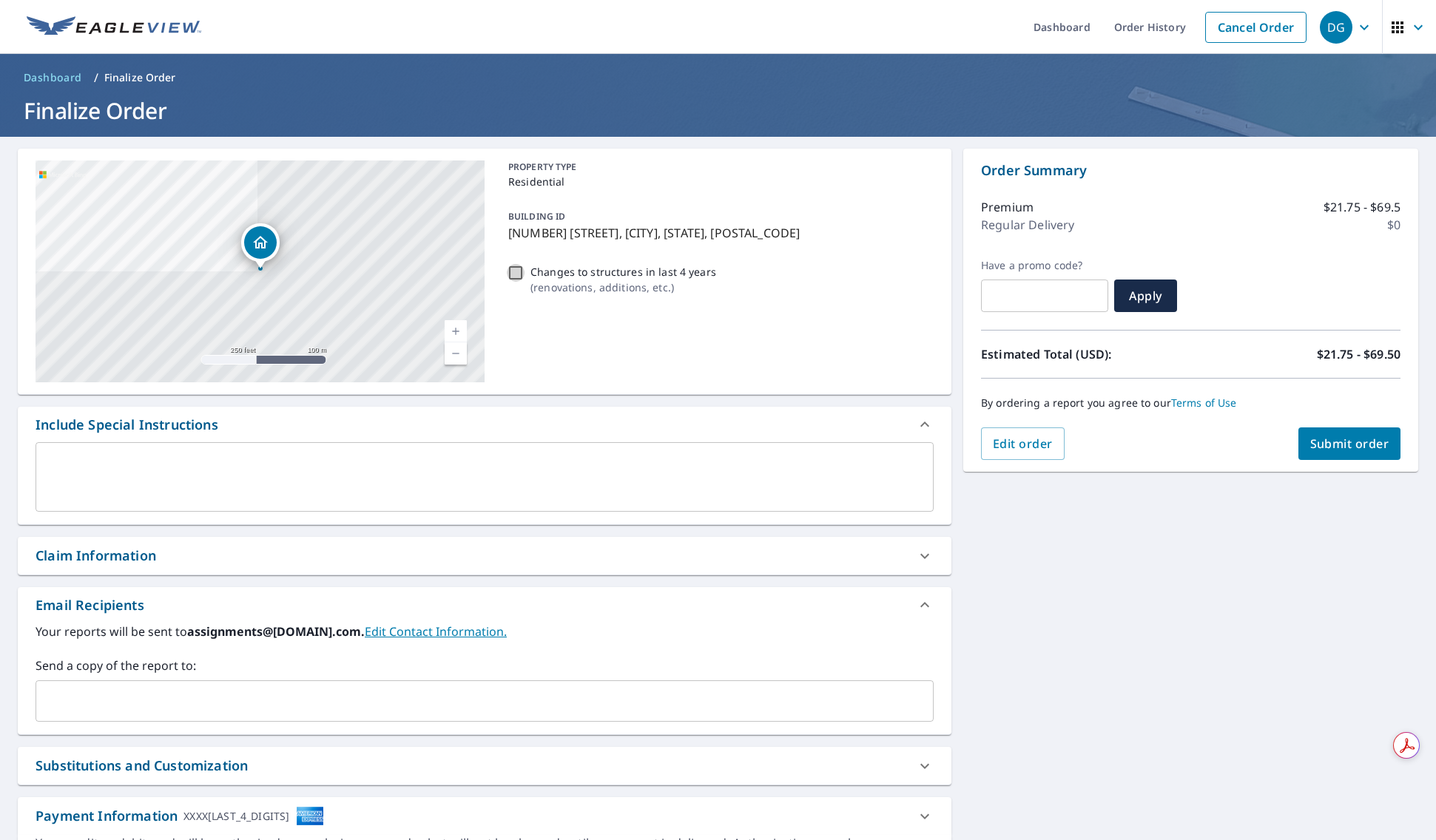 click on "Changes to structures in last 4 years ( renovations, additions, etc. )" at bounding box center [516, 273] 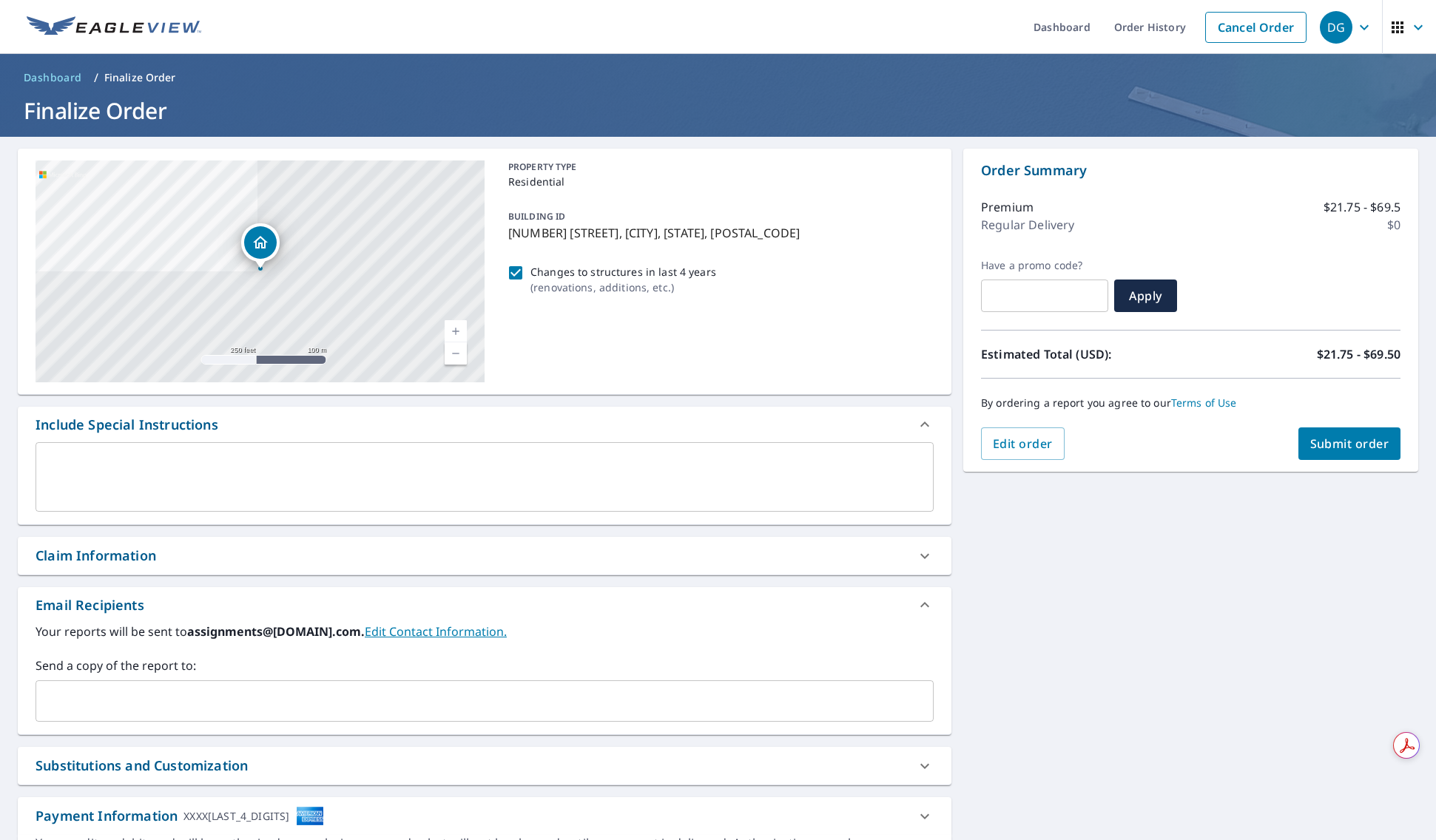 click on "Submit order" at bounding box center (1349, 444) 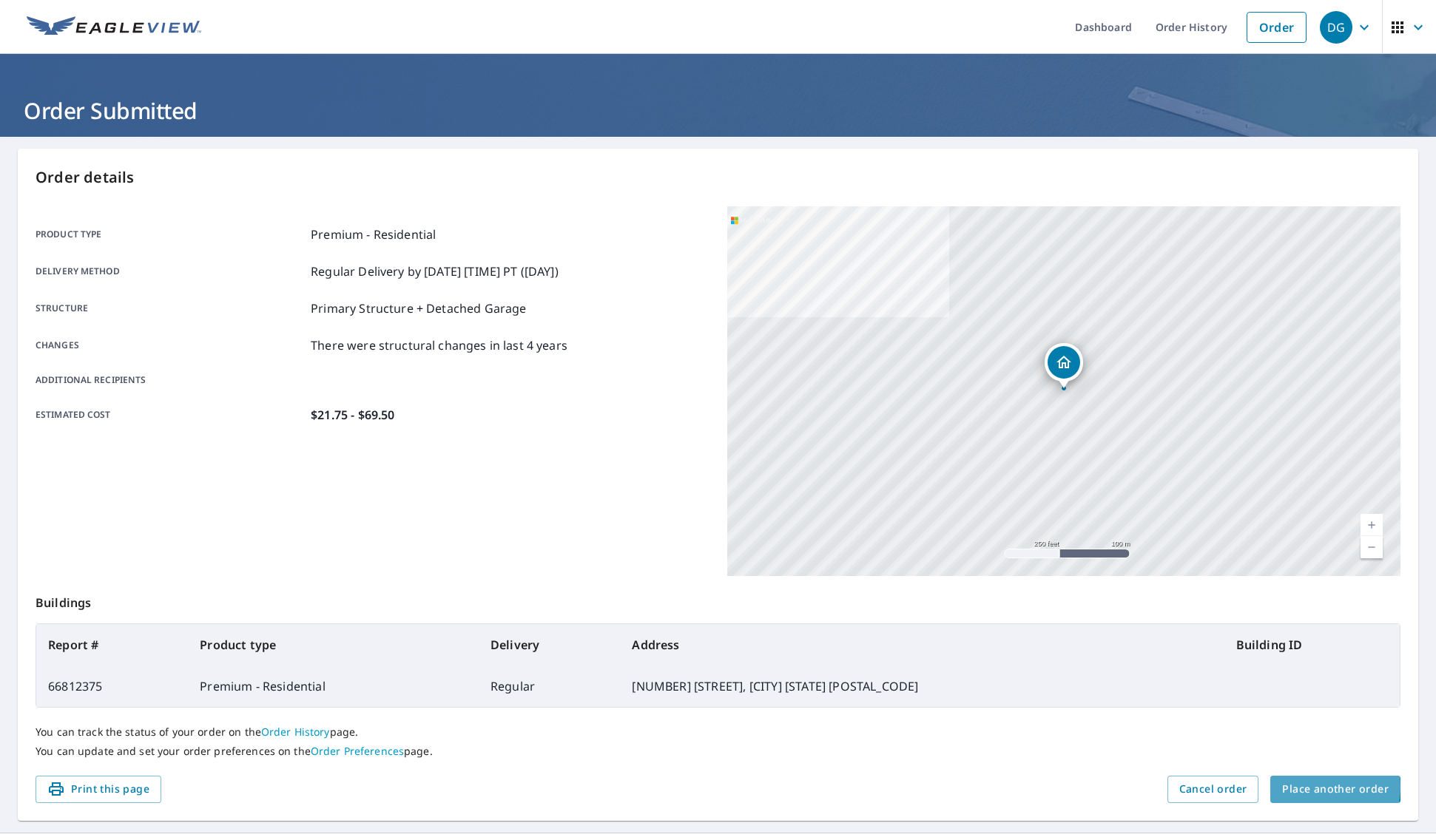 click on "Place another order" at bounding box center [1335, 789] 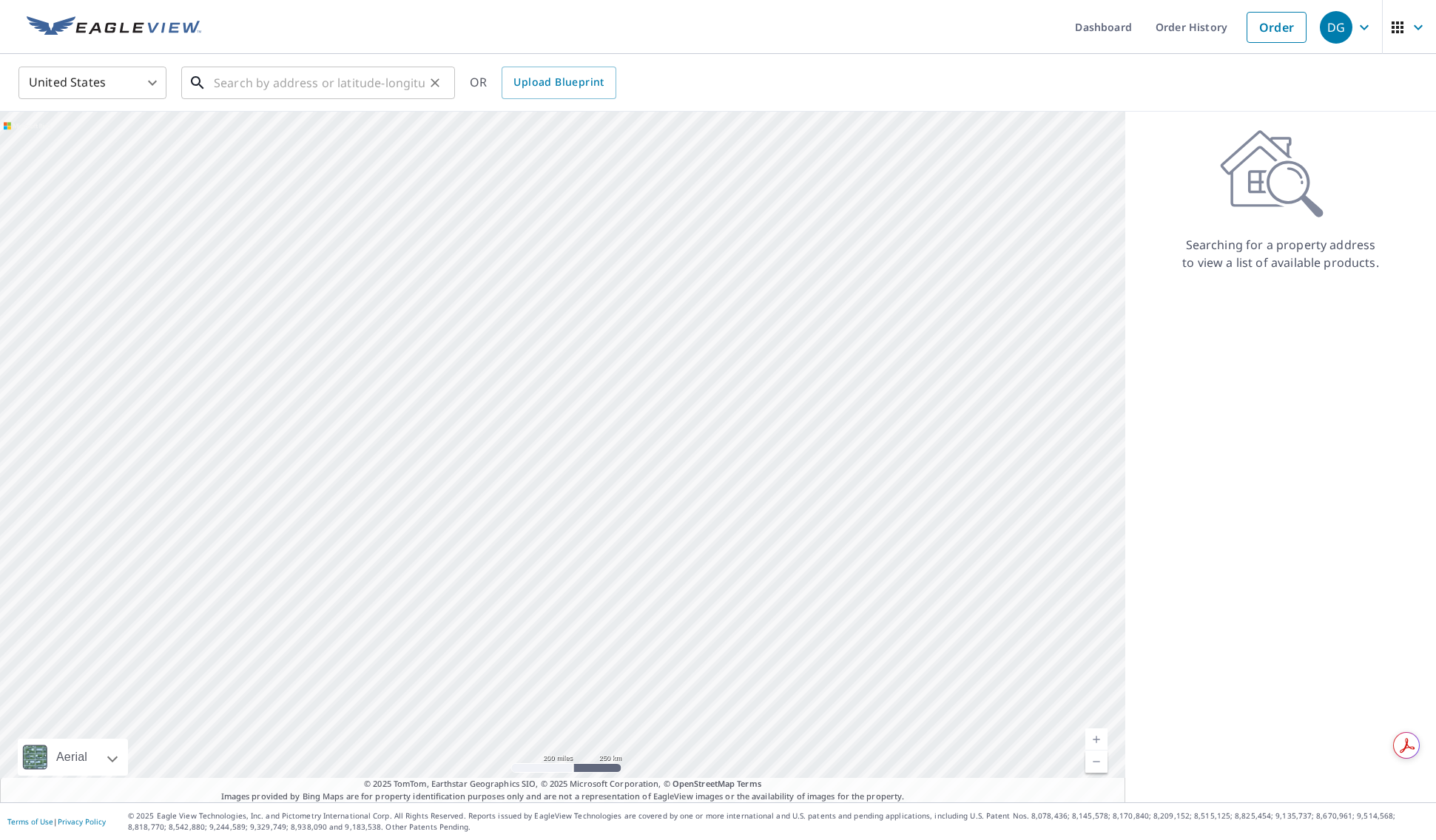 click at bounding box center (319, 83) 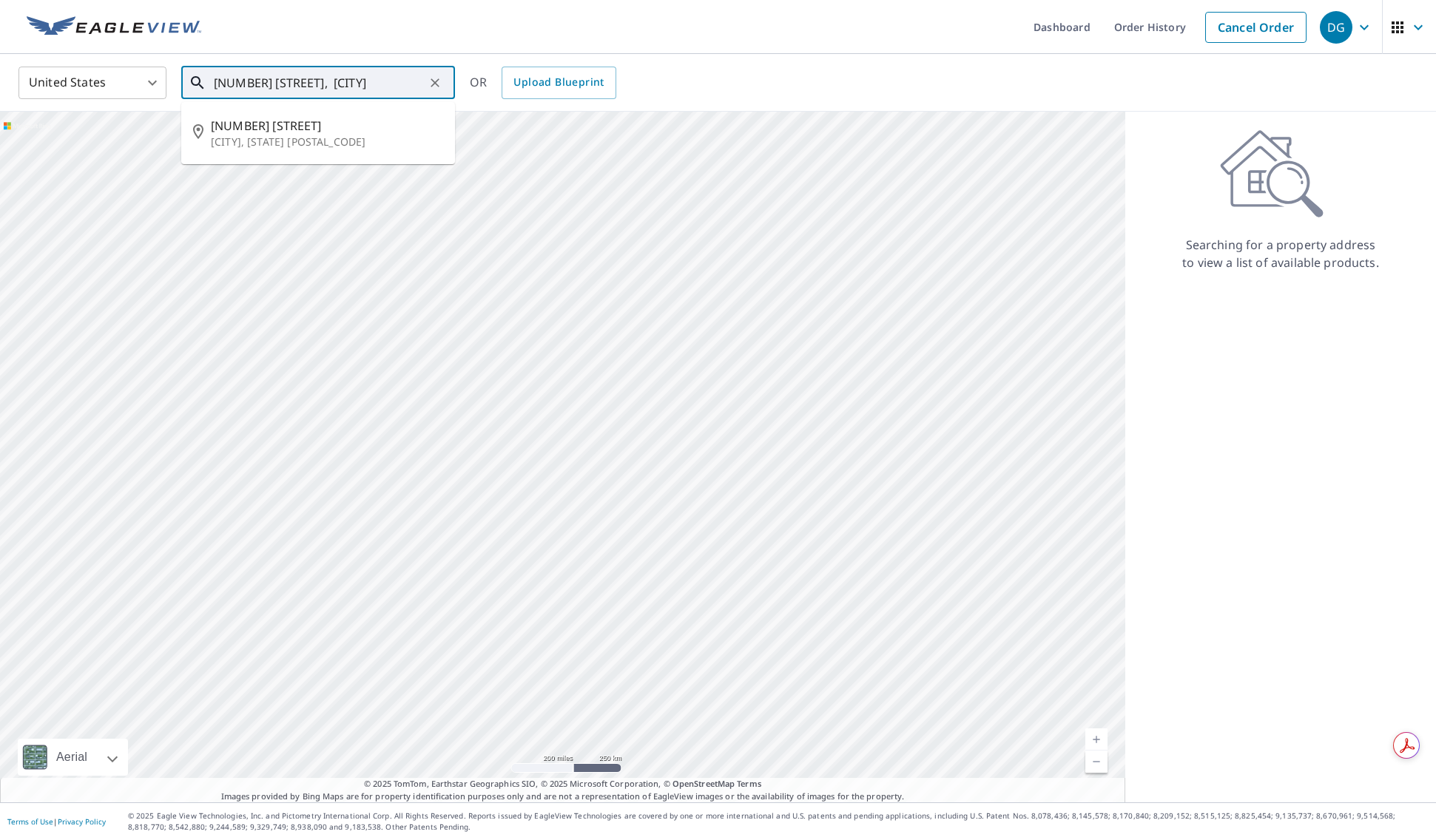 type on "[NUMBER] [STREET],  [CITY]" 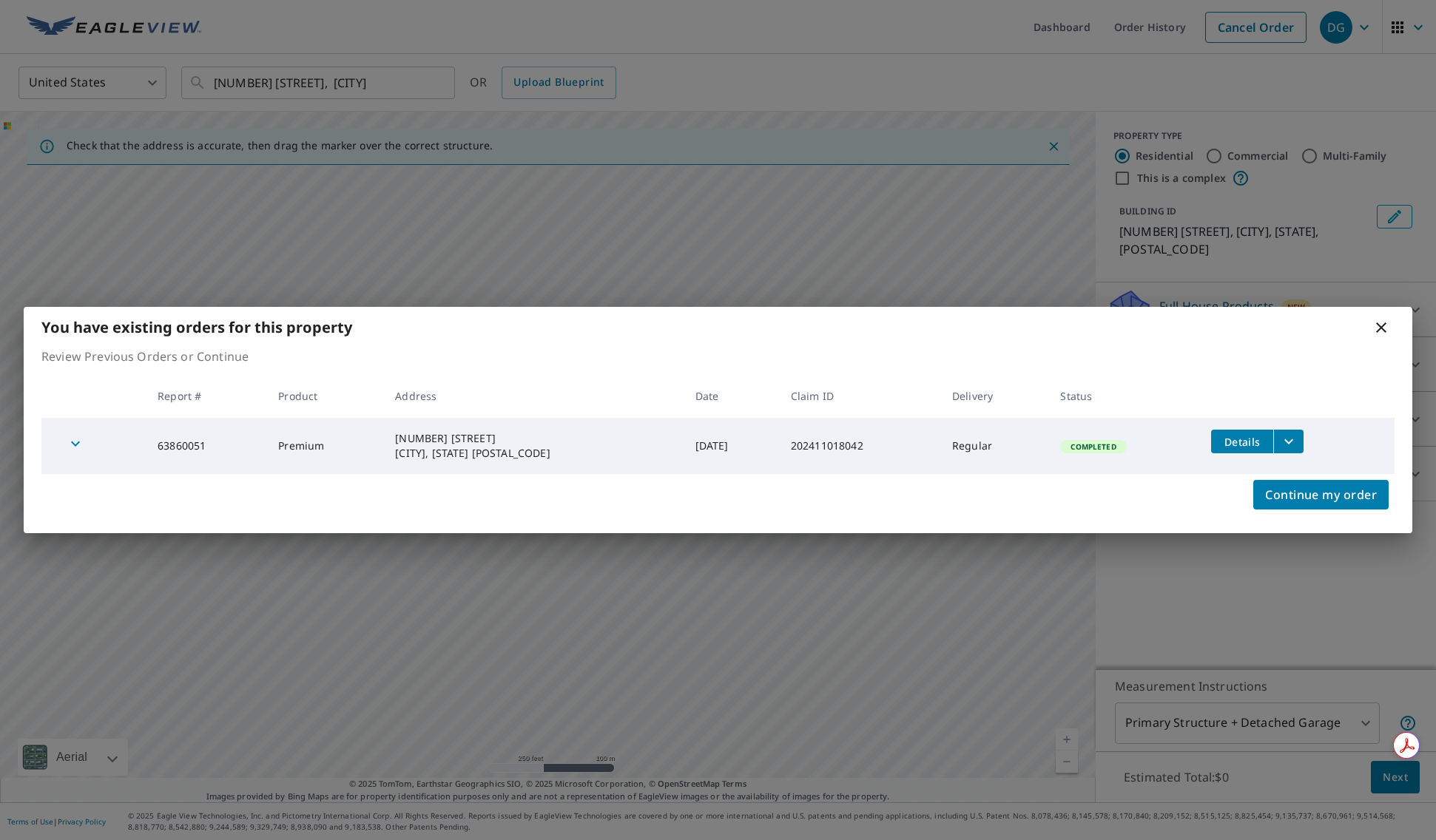 click on "63860051" at bounding box center (206, 446) 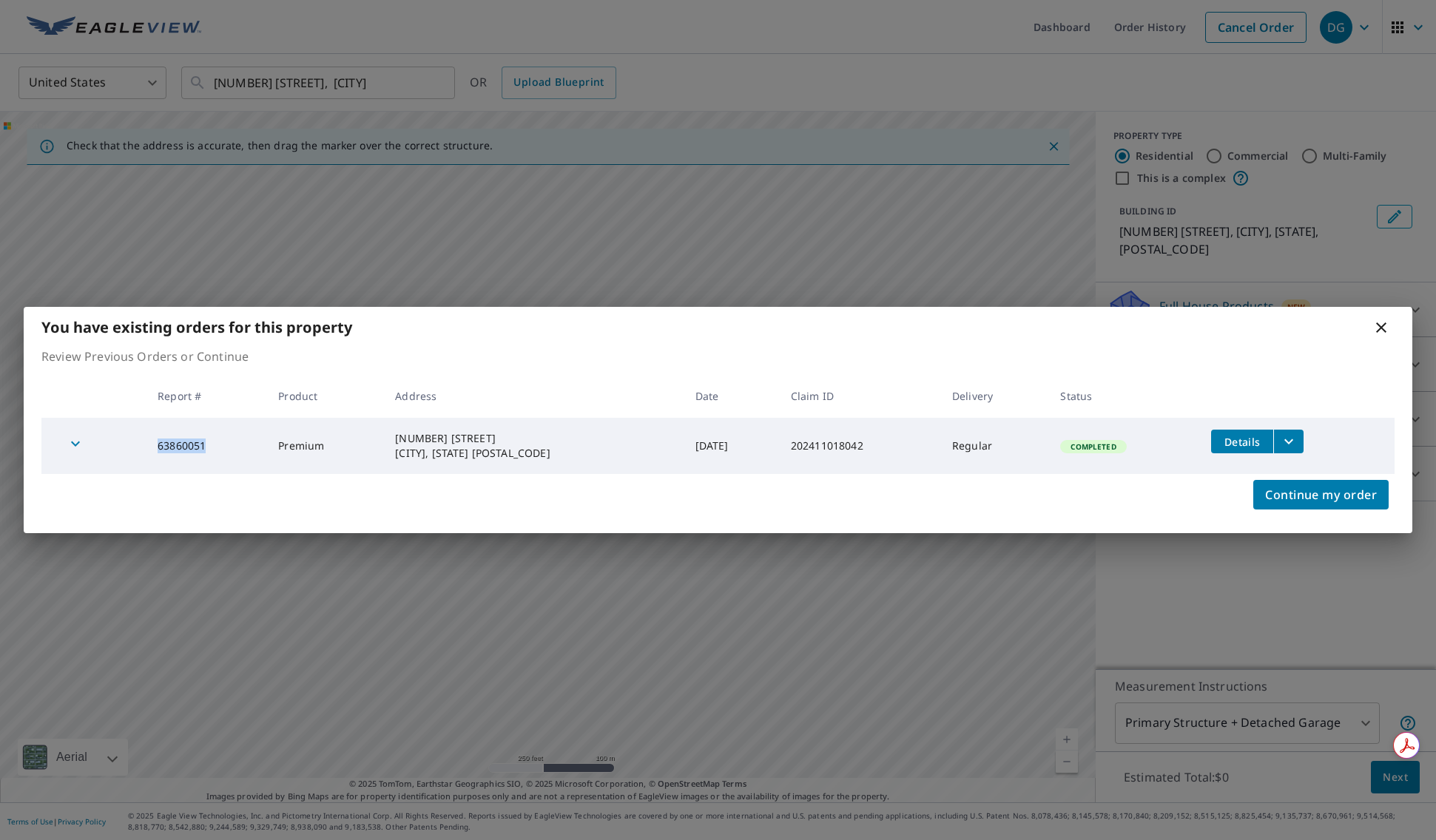 click on "63860051" at bounding box center [206, 446] 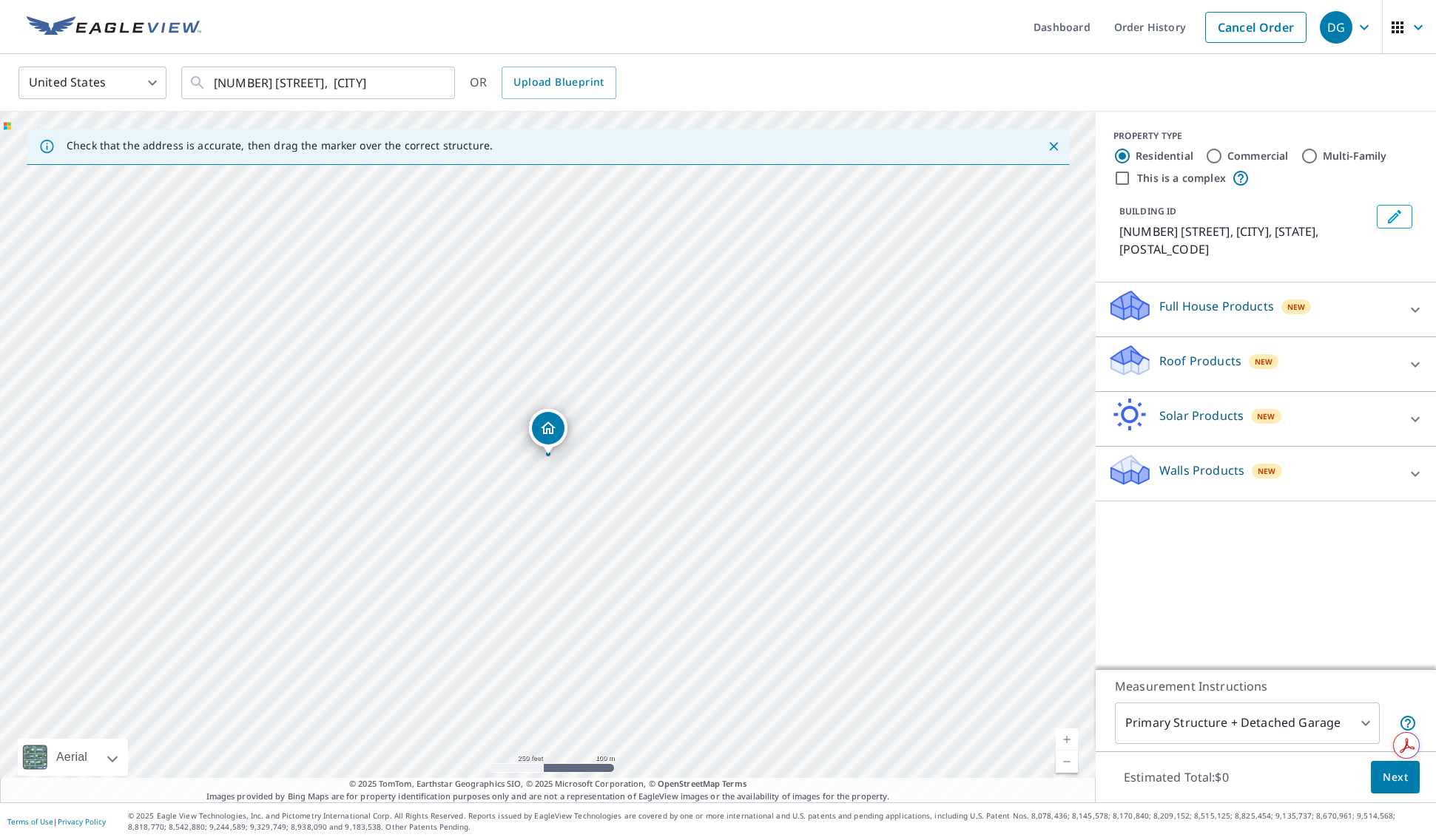 click on "Roof Products New" at bounding box center (1253, 364) 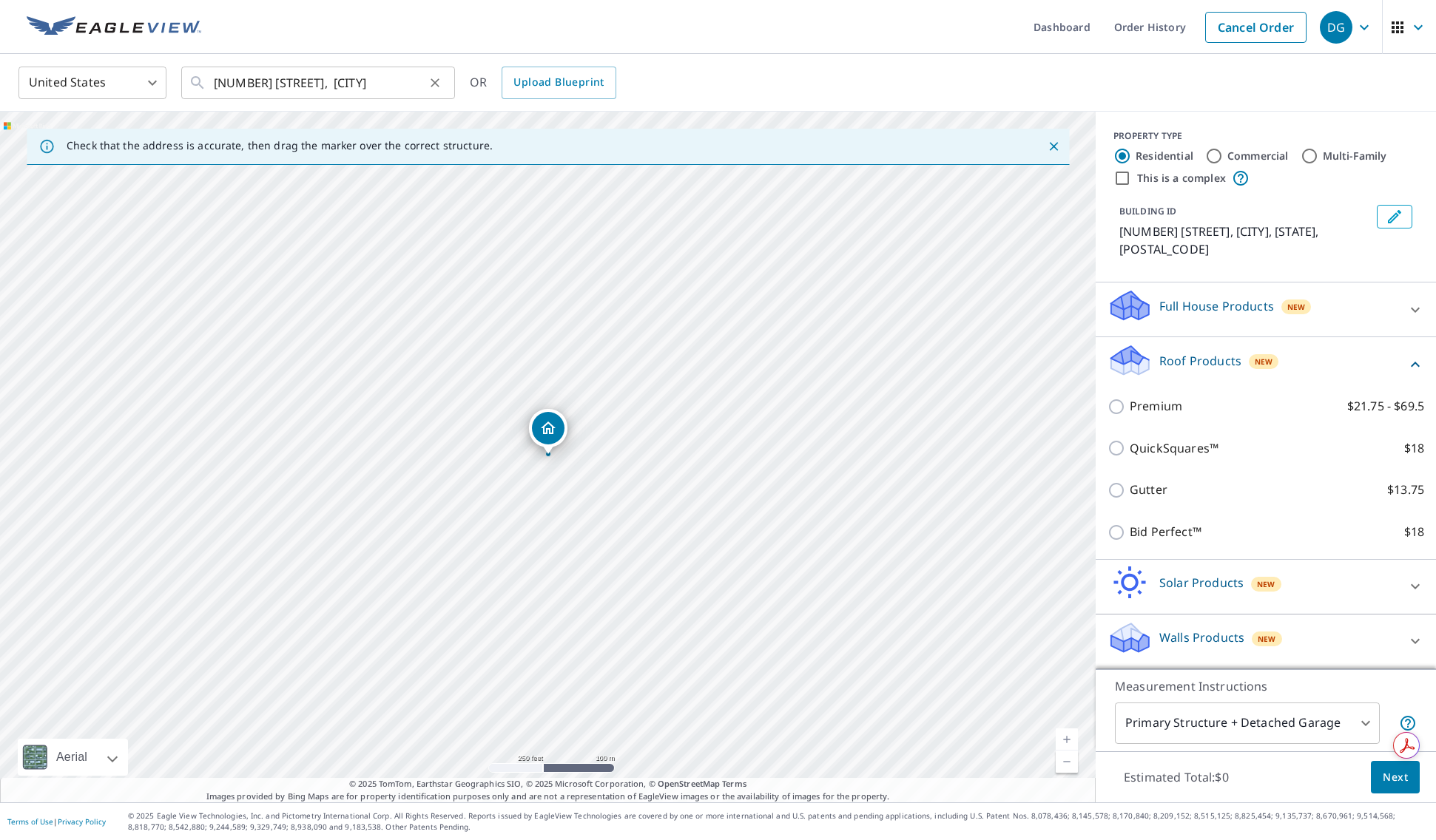 click 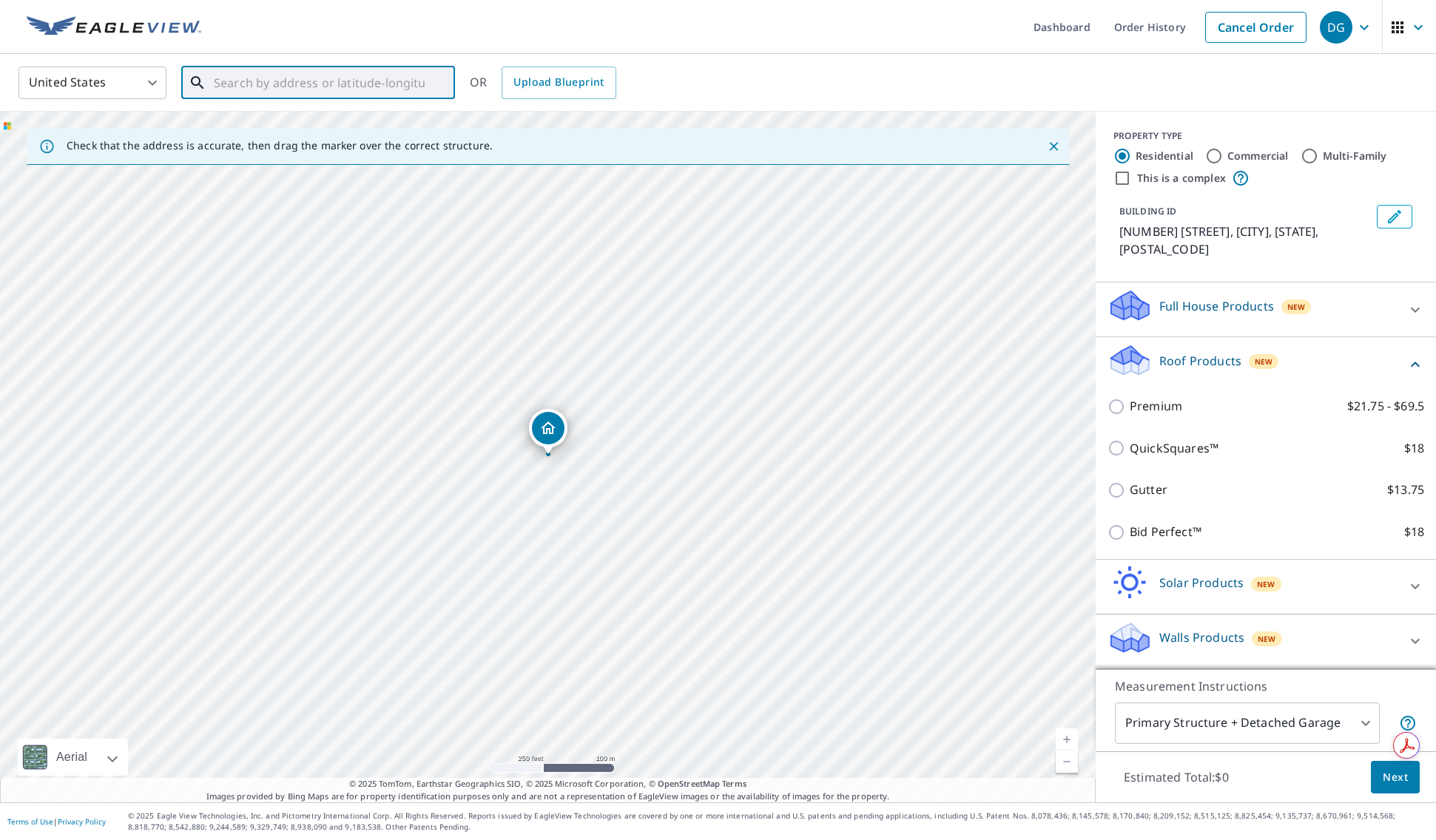 click at bounding box center (319, 83) 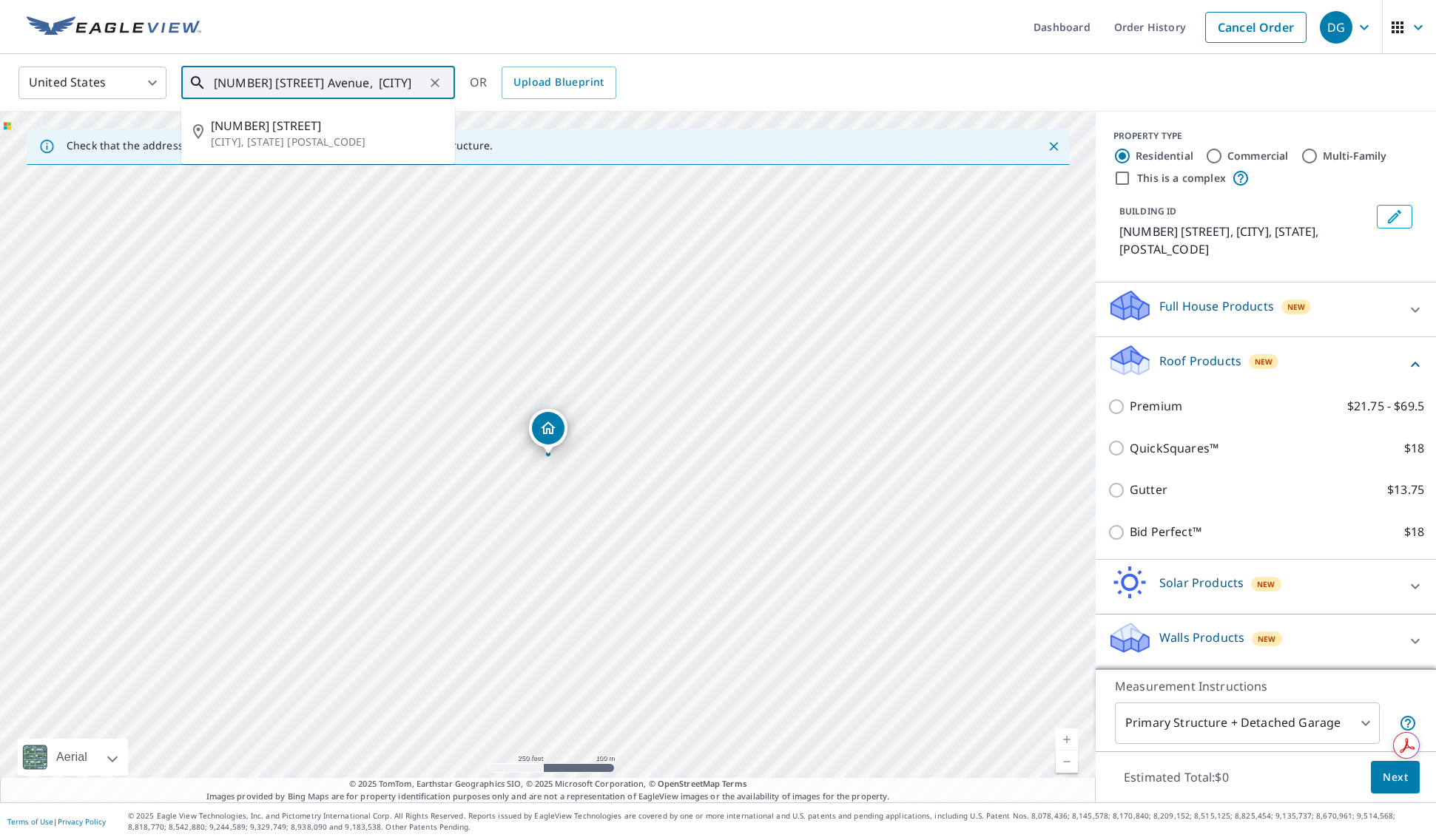 scroll, scrollTop: 0, scrollLeft: 58, axis: horizontal 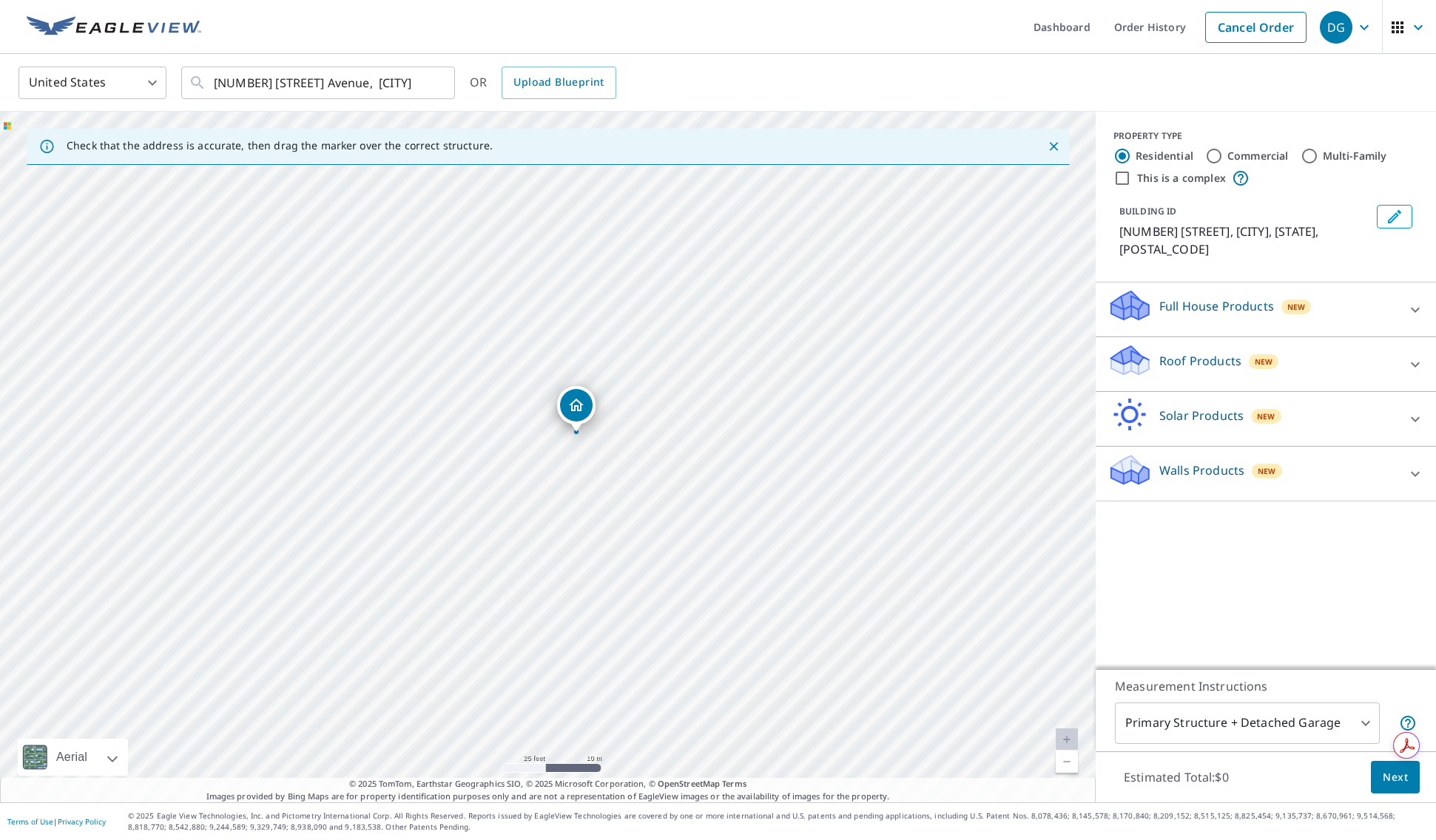 click on "Roof Products" at bounding box center [1200, 361] 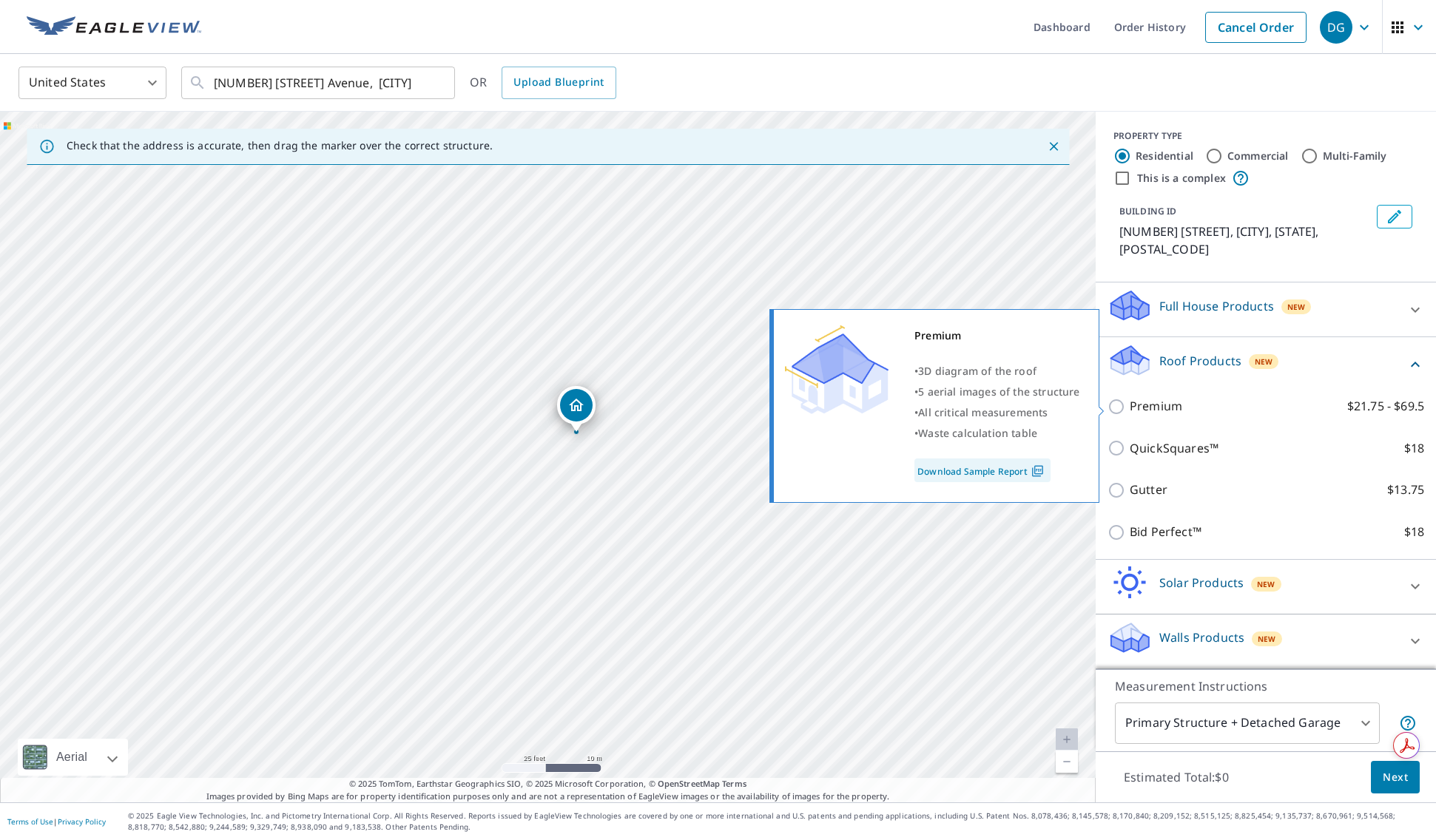 click on "Premium" at bounding box center (1156, 406) 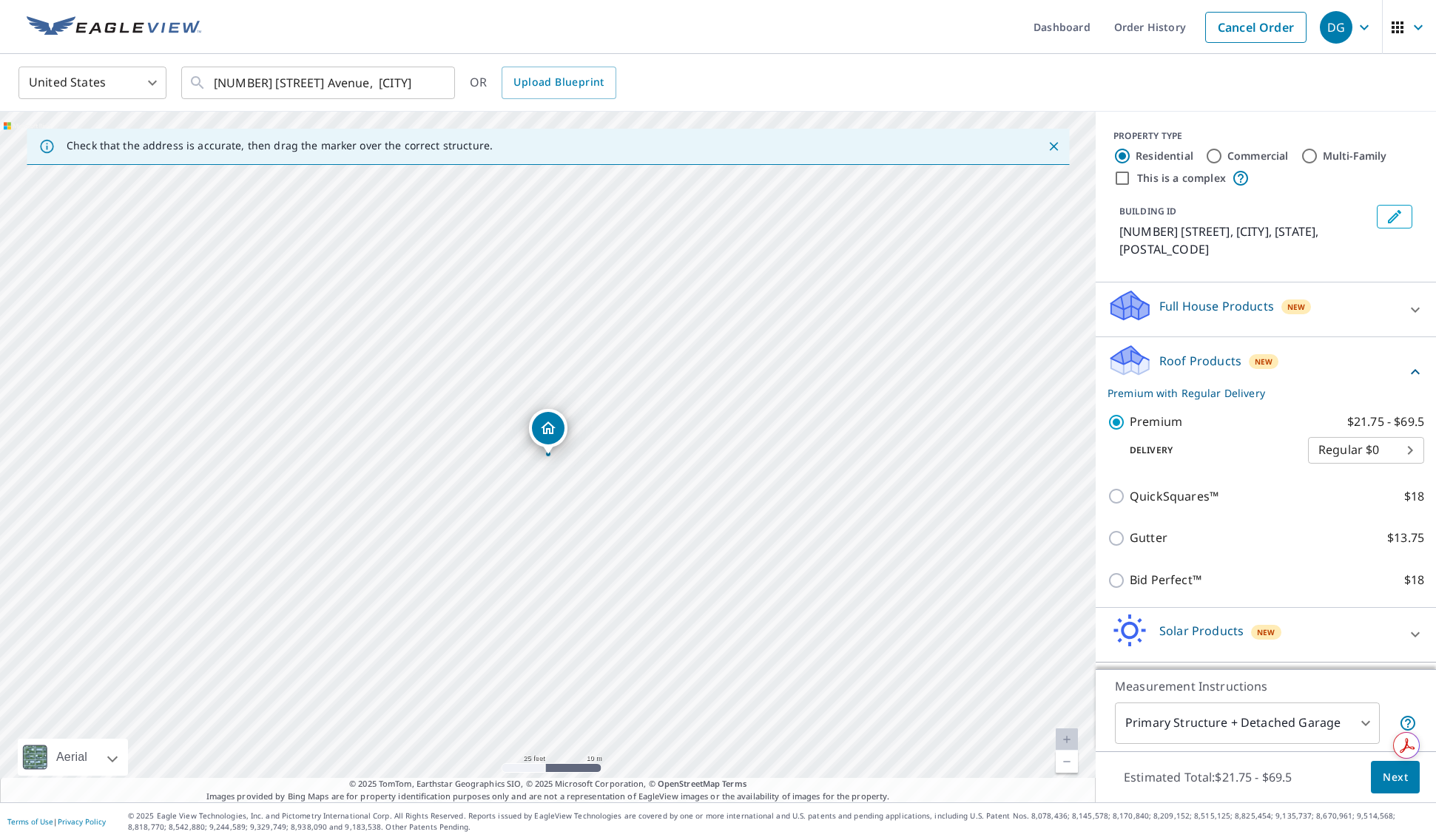 click on "Next" at bounding box center [1395, 777] 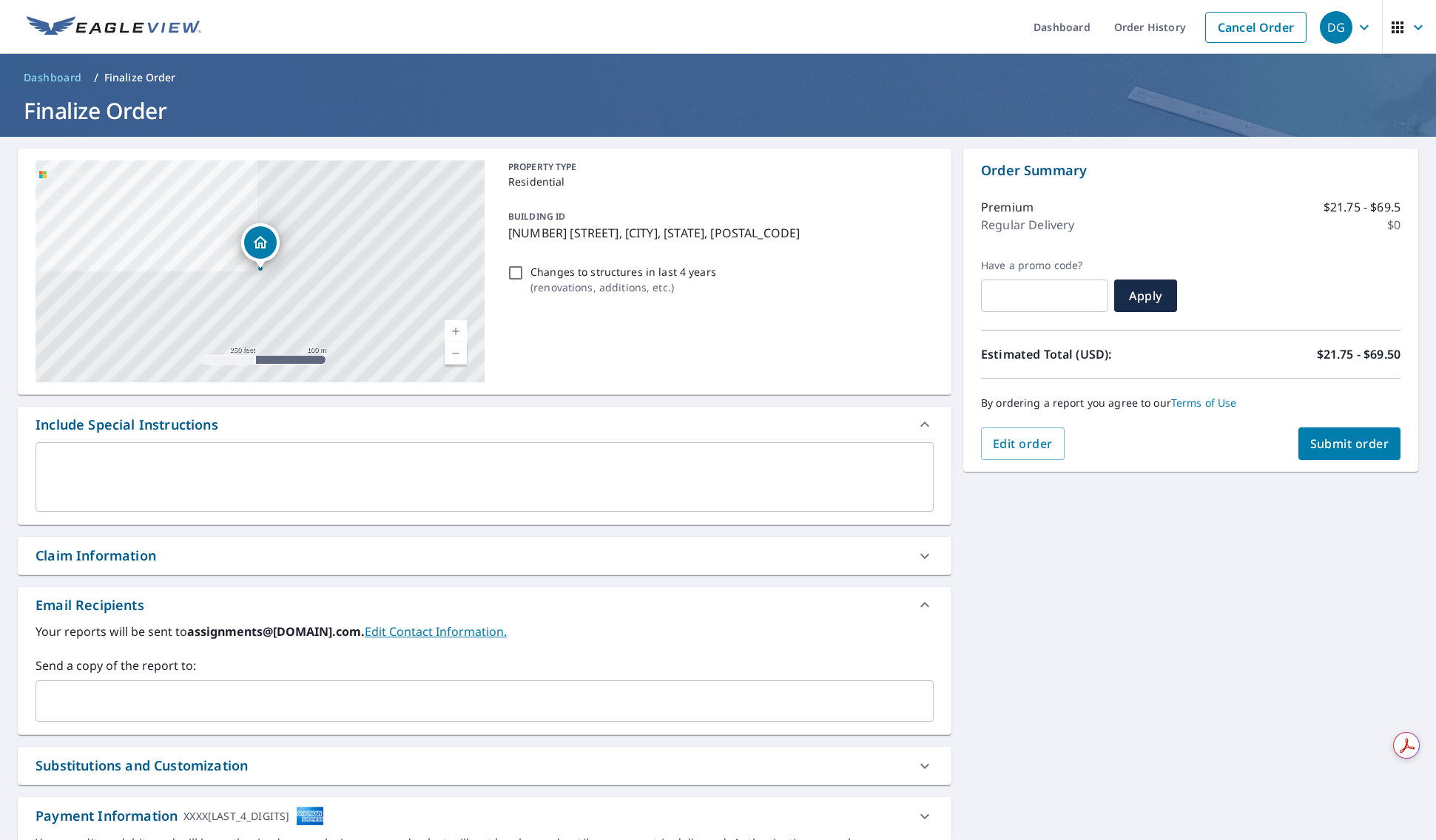 click on "Changes to structures in last 4 years ( renovations, additions, etc. )" at bounding box center [516, 273] 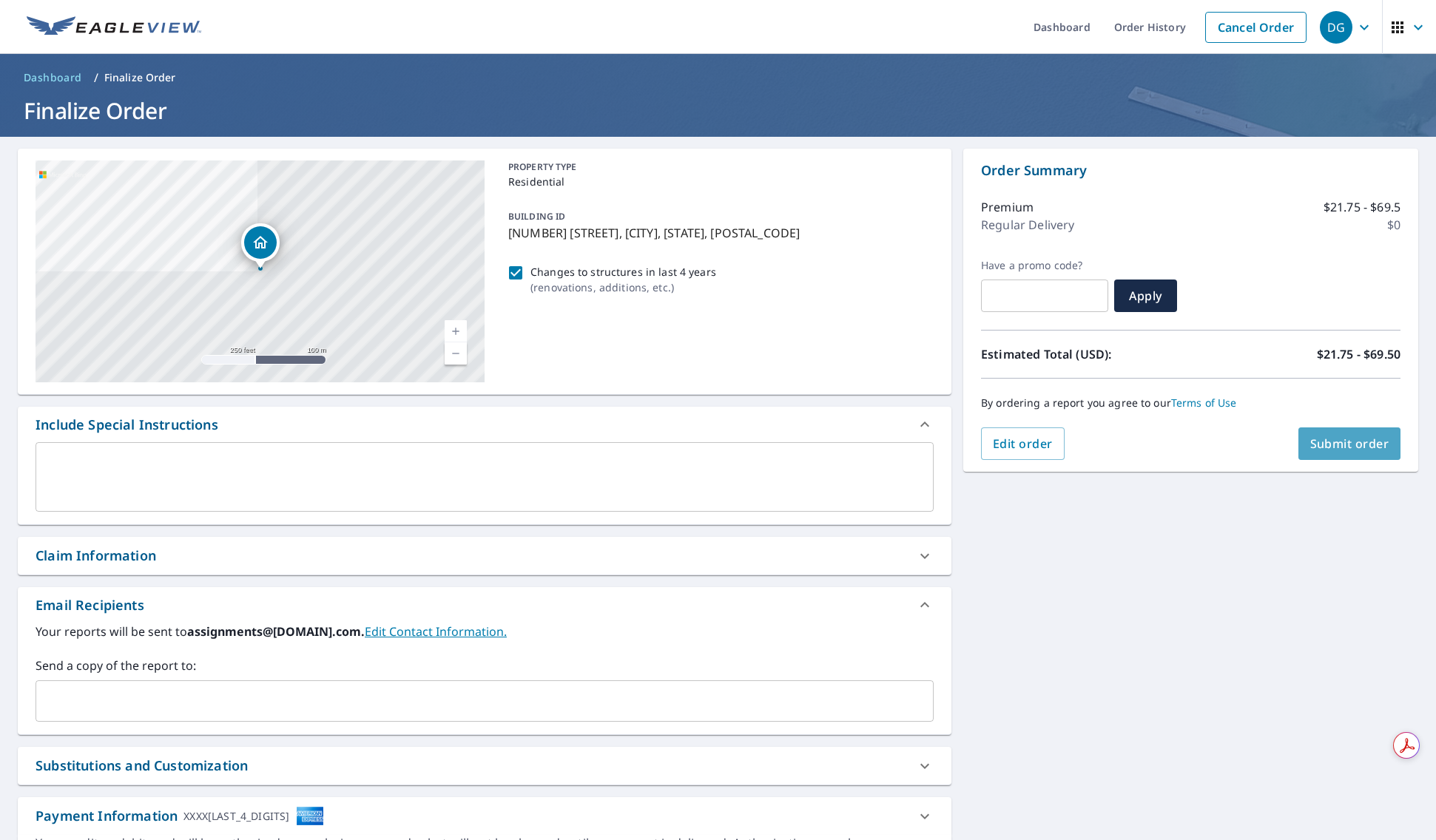 click on "Submit order" at bounding box center (1349, 444) 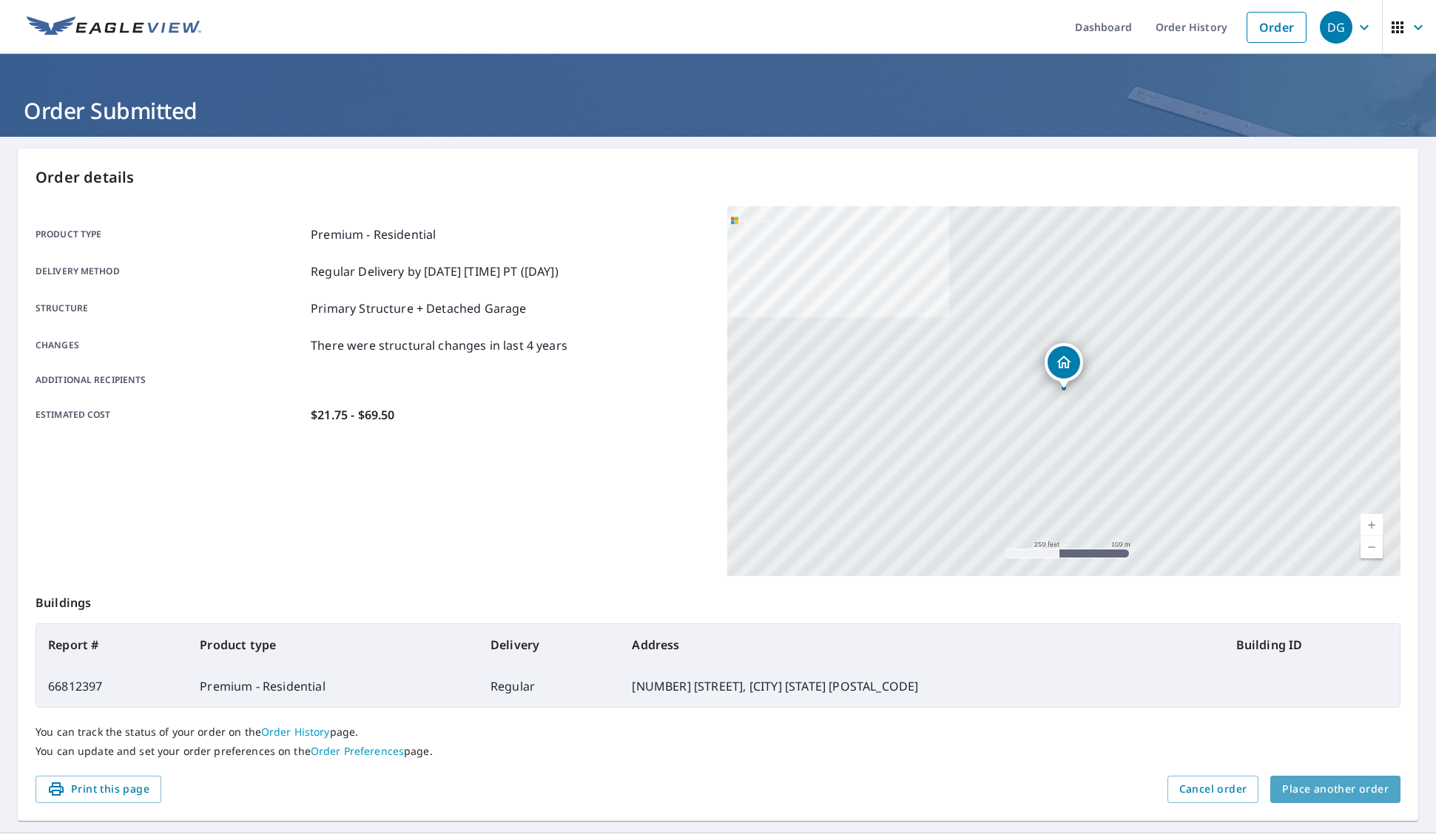 click on "Place another order" at bounding box center (1335, 789) 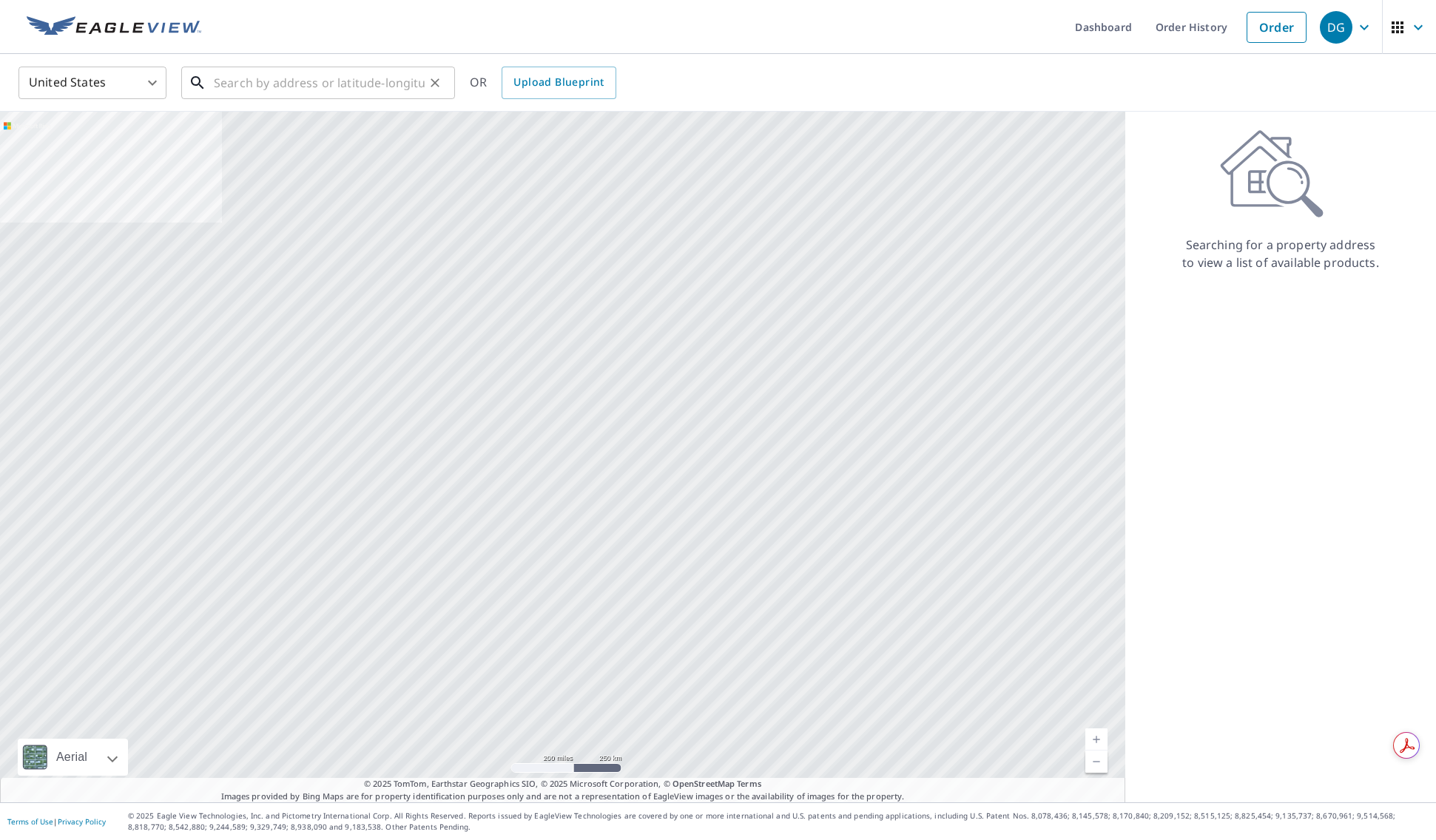 click at bounding box center (319, 83) 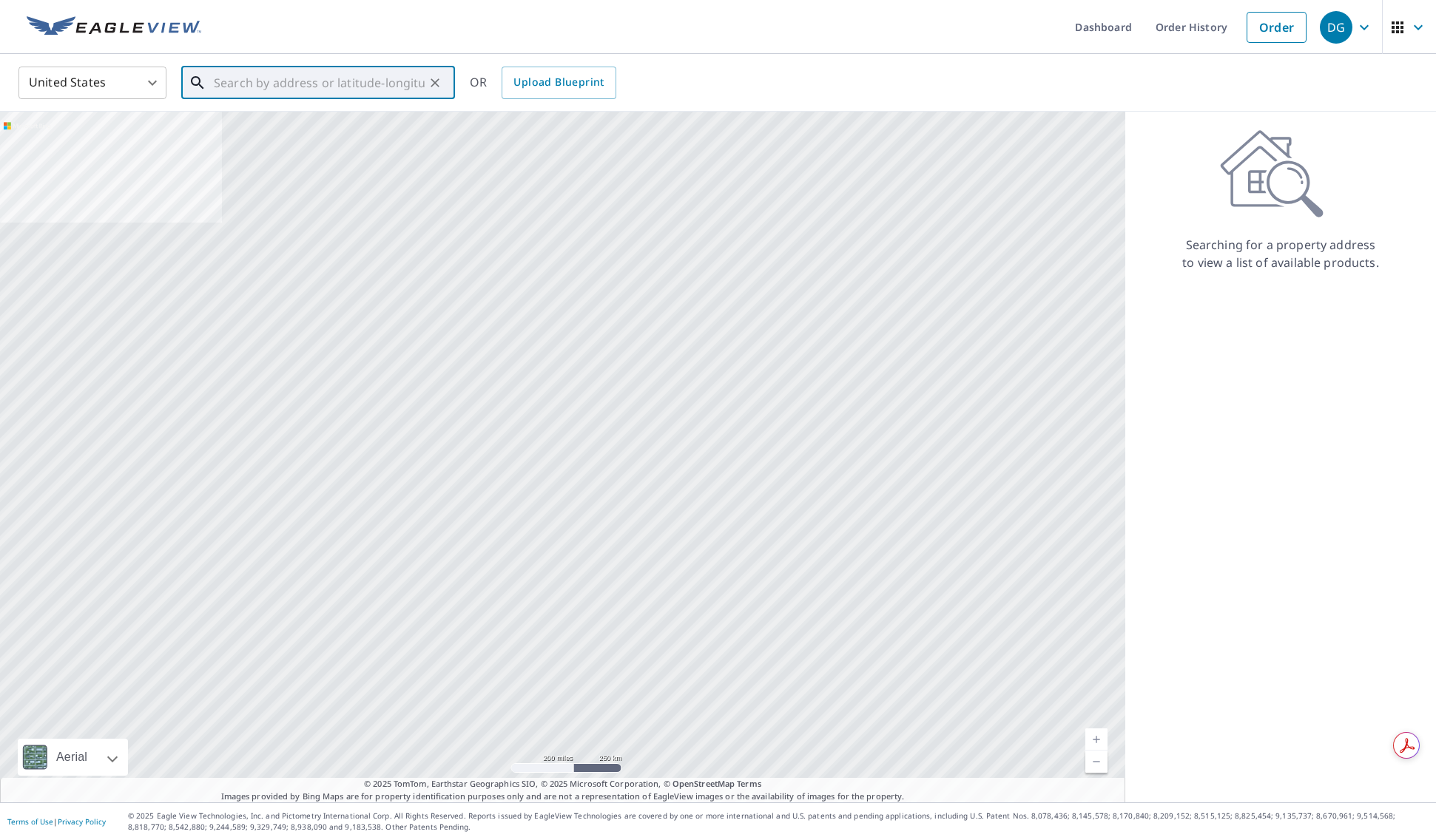 paste on "[NUMBER] [STREET],  [CITY]" 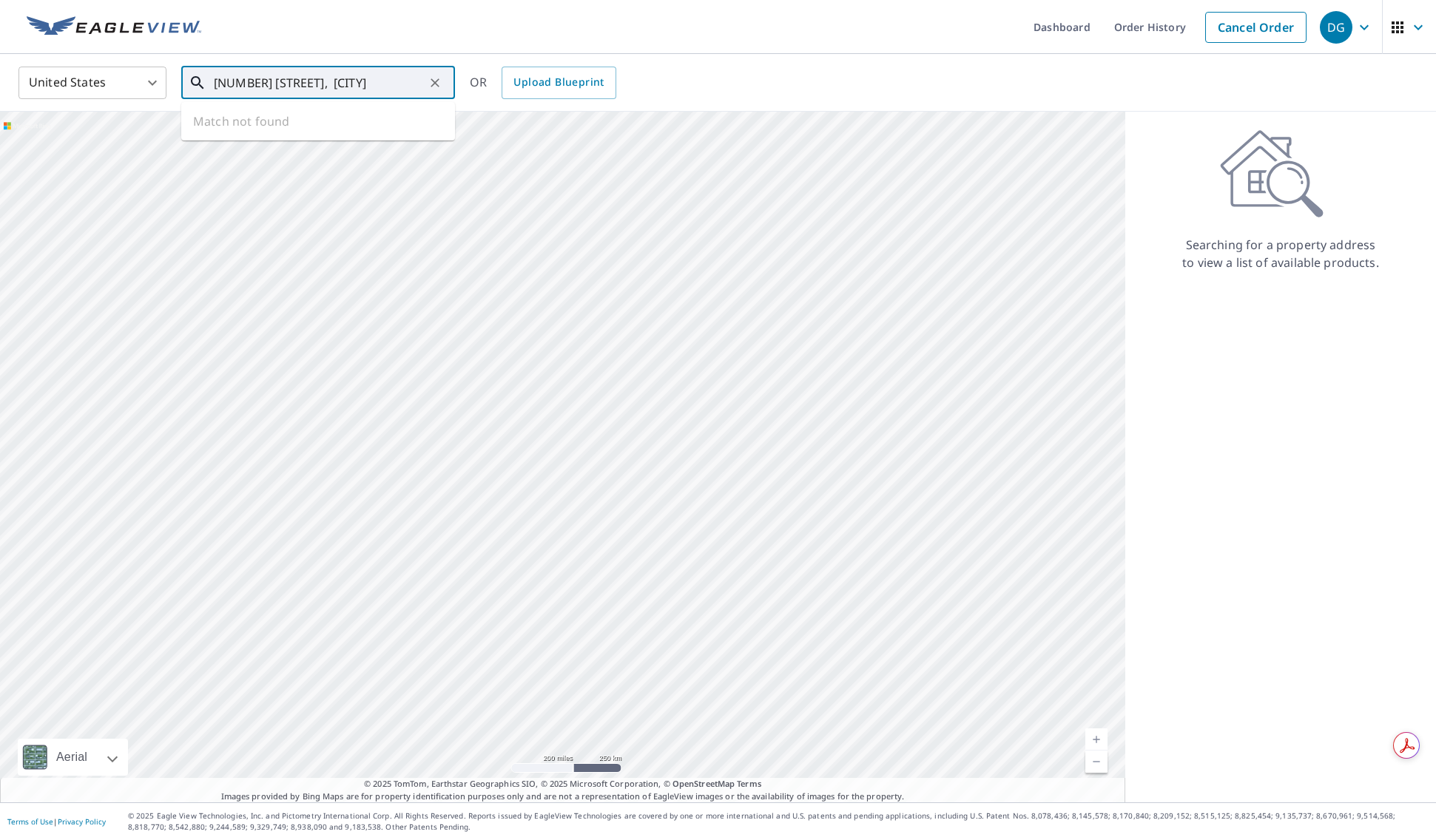 type on "[NUMBER] [STREET],  [CITY]" 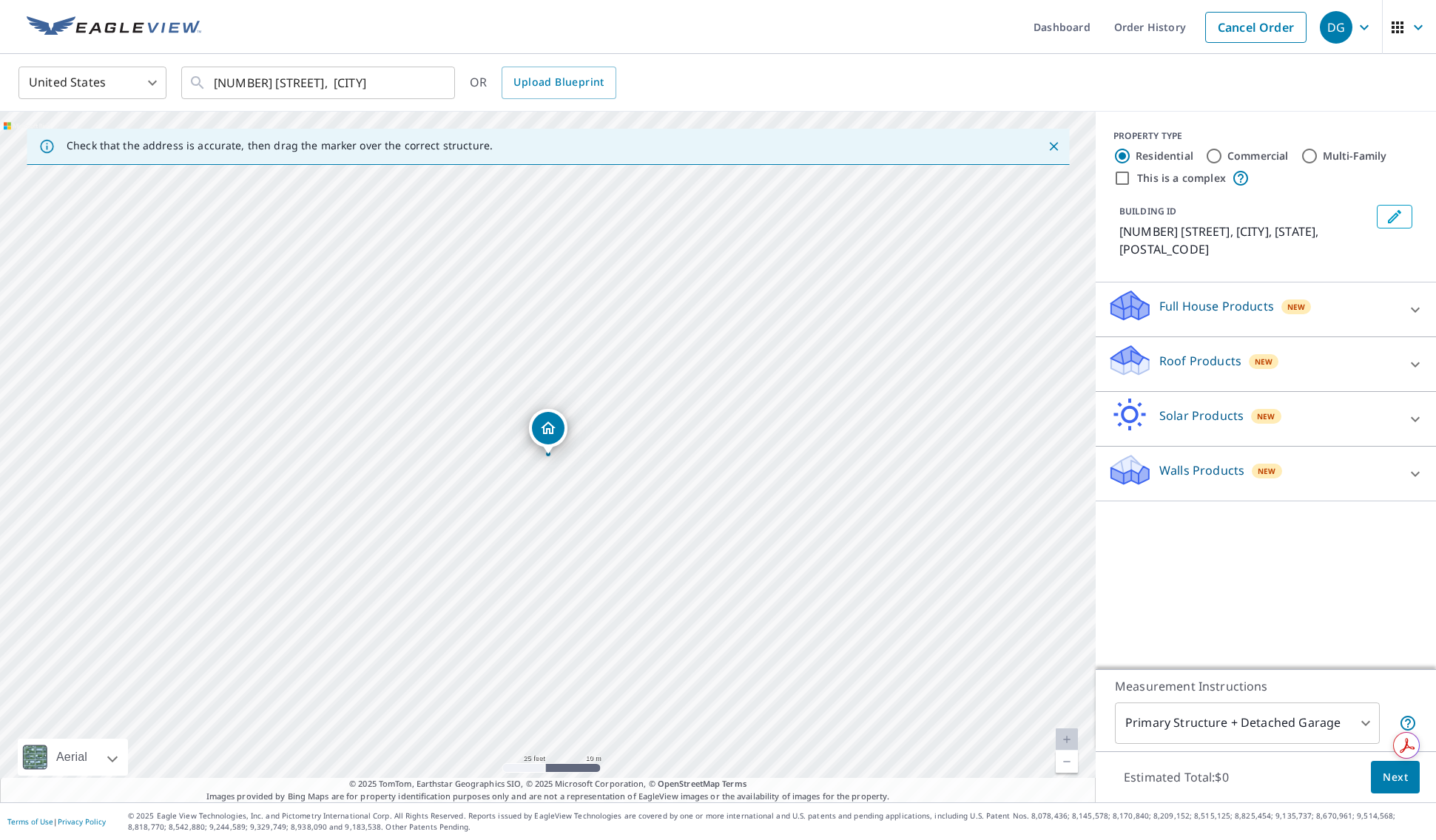 click on "Roof Products" at bounding box center (1200, 361) 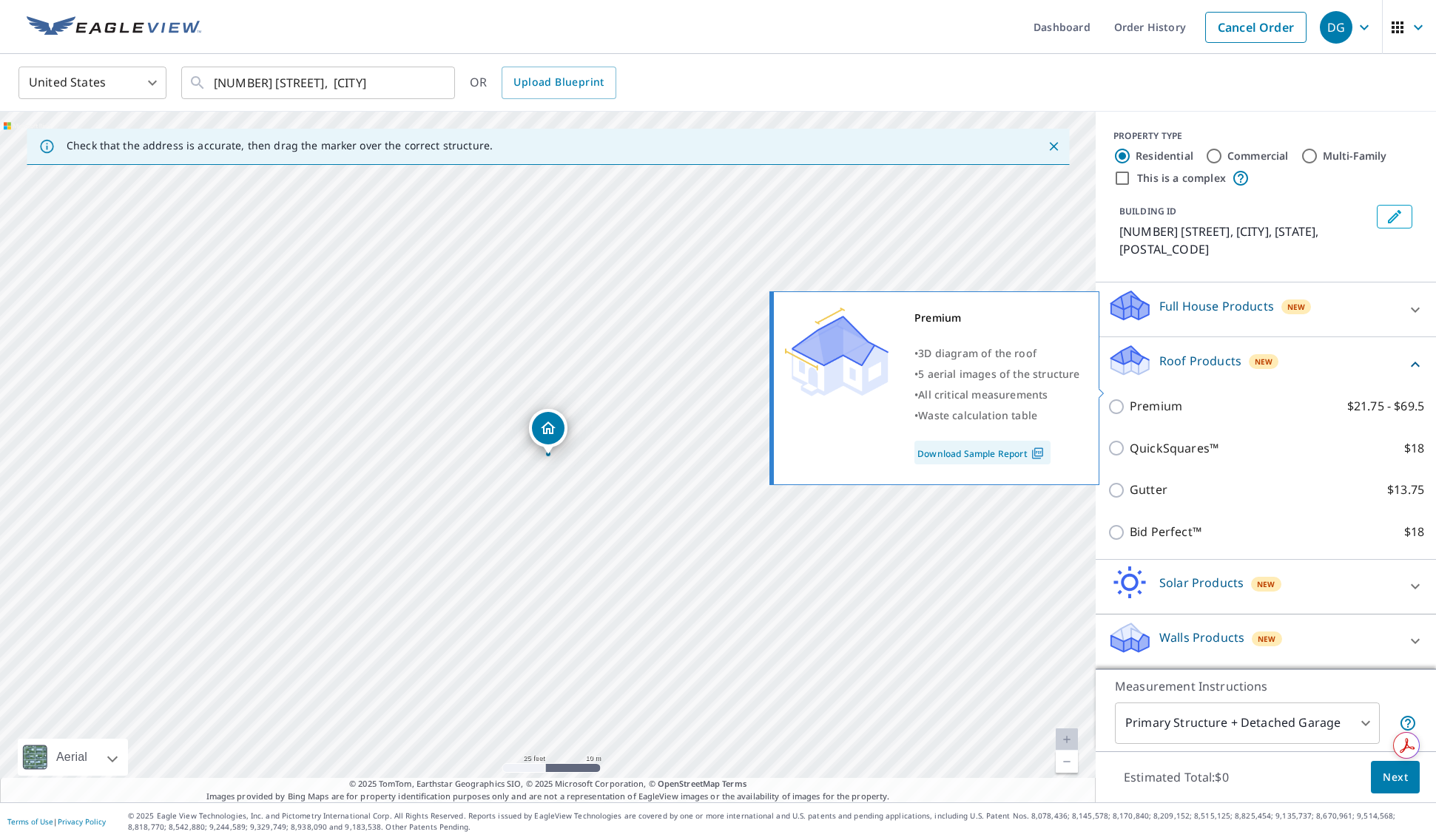 click on "Premium $21.75 - $69.5" at bounding box center [1277, 406] 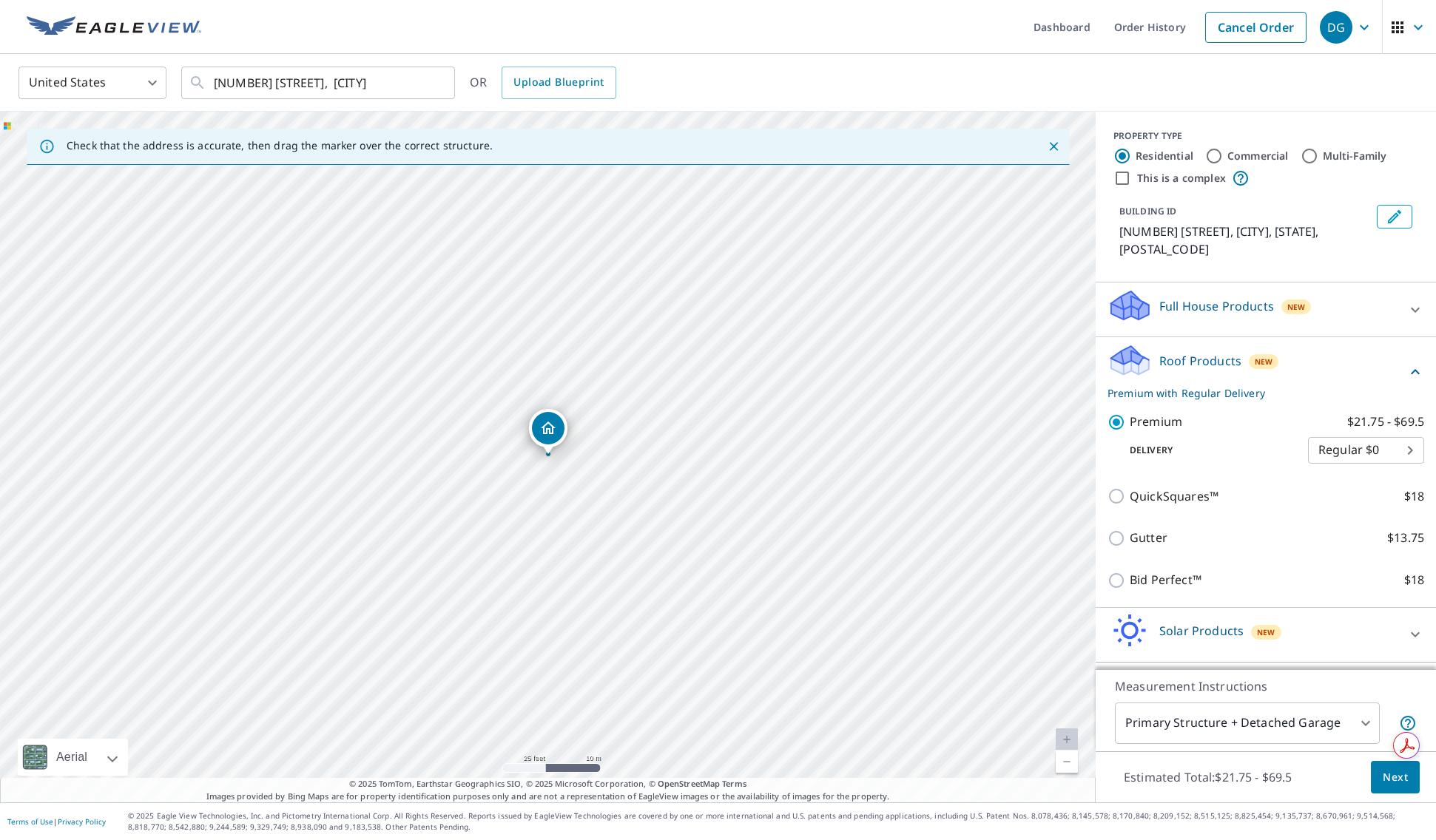 click on "Next" at bounding box center [1395, 777] 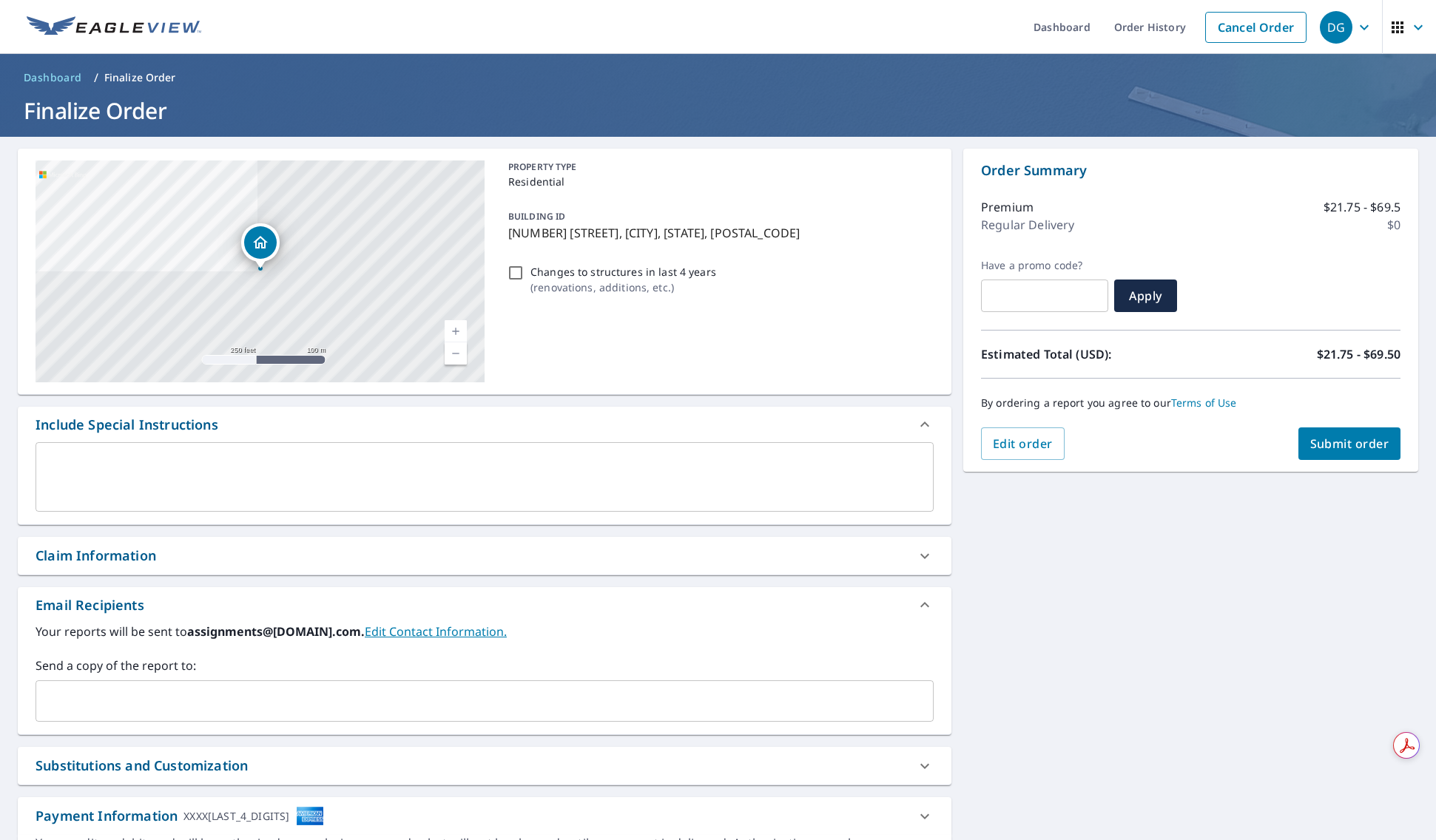 click on "Changes to structures in last 4 years ( renovations, additions, etc. )" at bounding box center [718, 280] 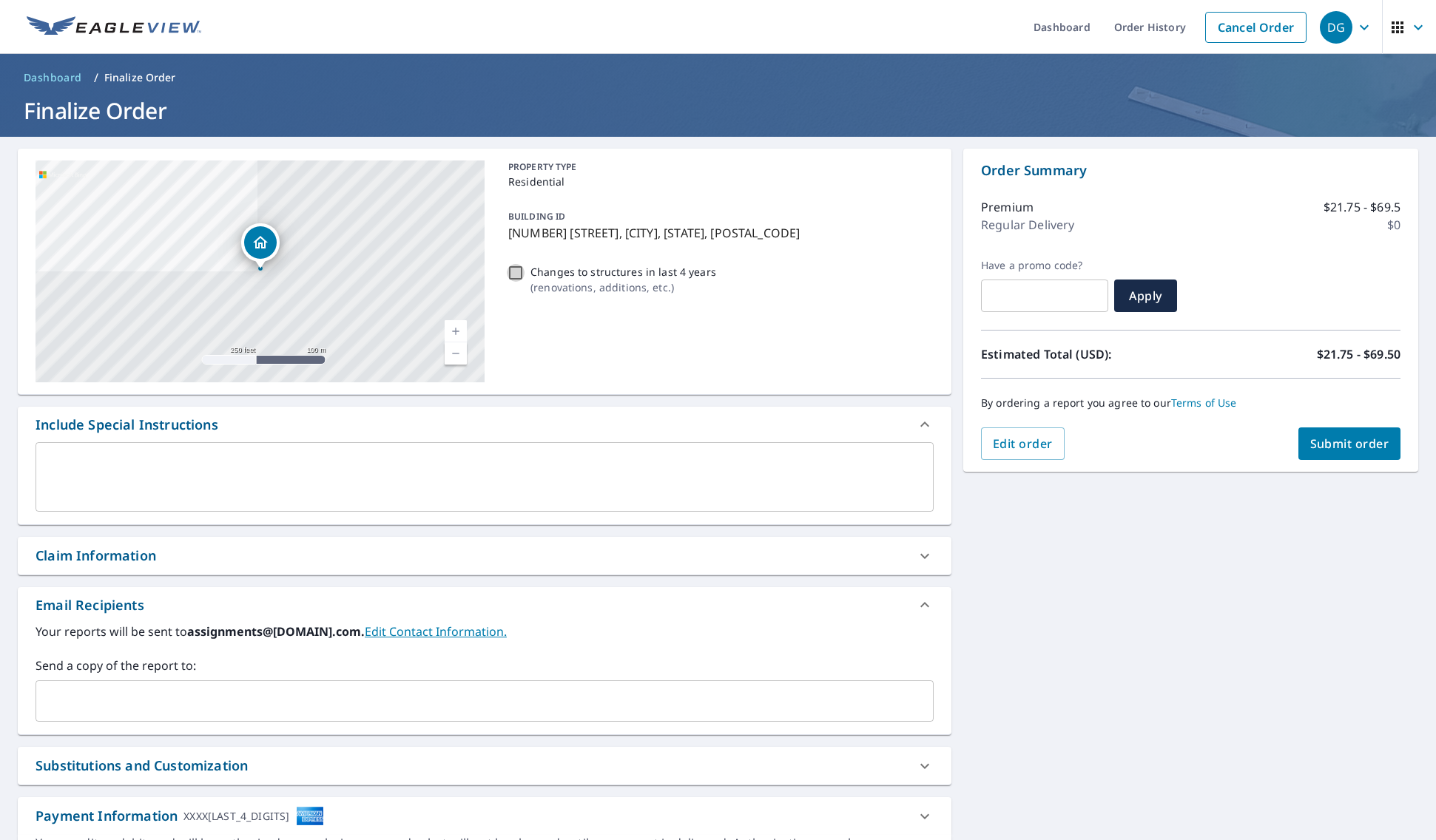 click on "Changes to structures in last 4 years ( renovations, additions, etc. )" at bounding box center [516, 273] 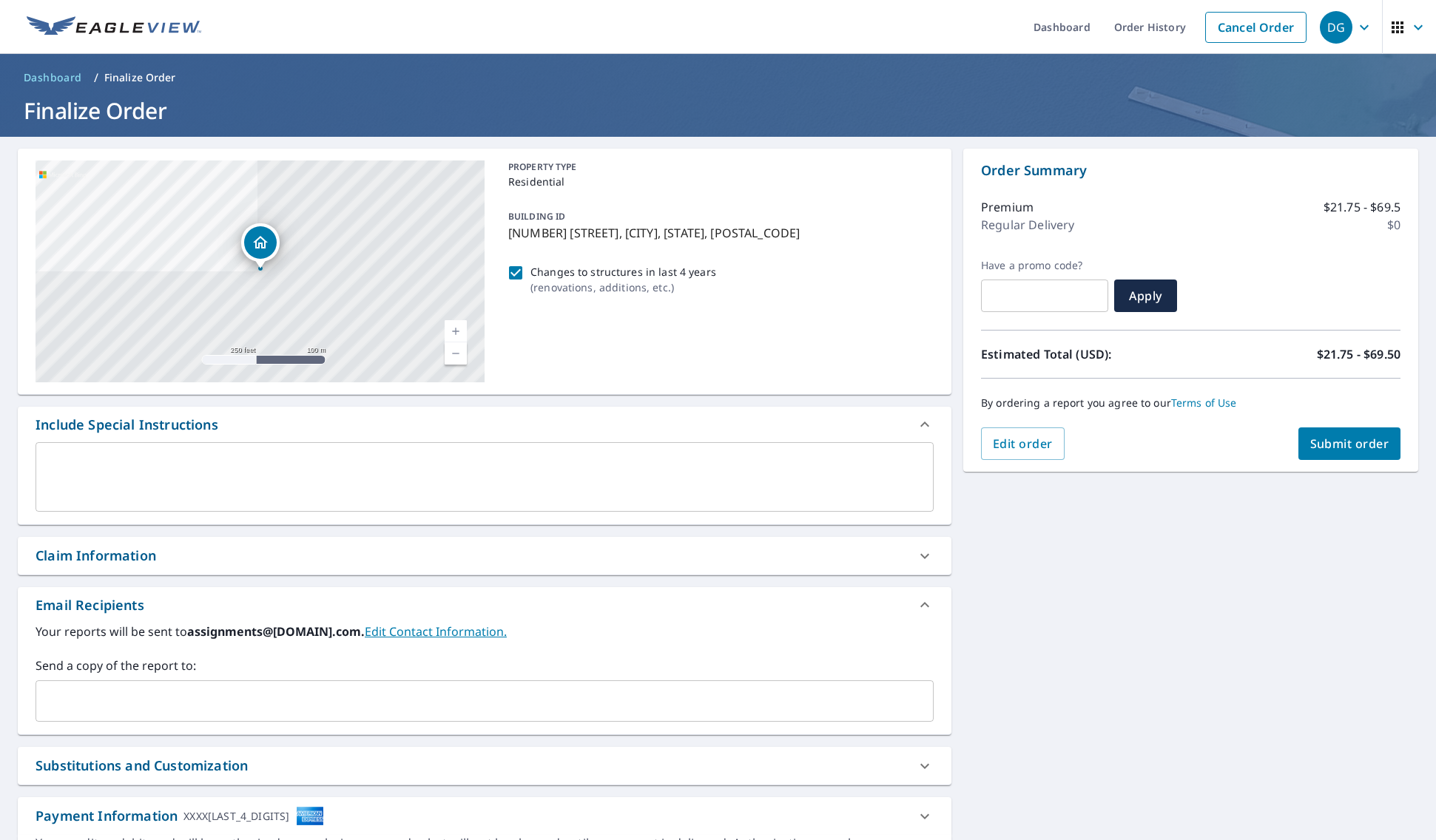 click on "Submit order" at bounding box center (1349, 444) 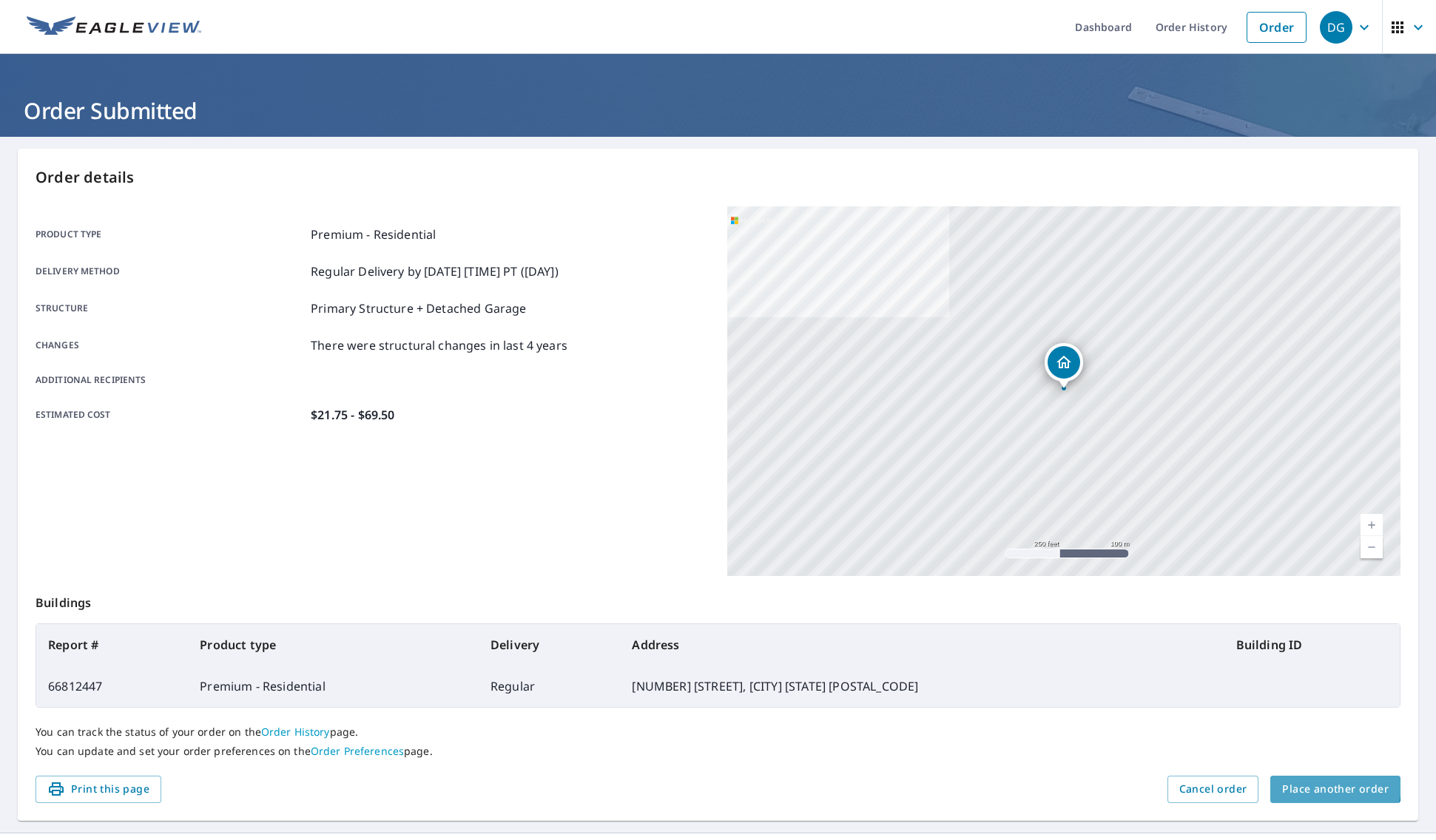 click on "Place another order" at bounding box center (1335, 789) 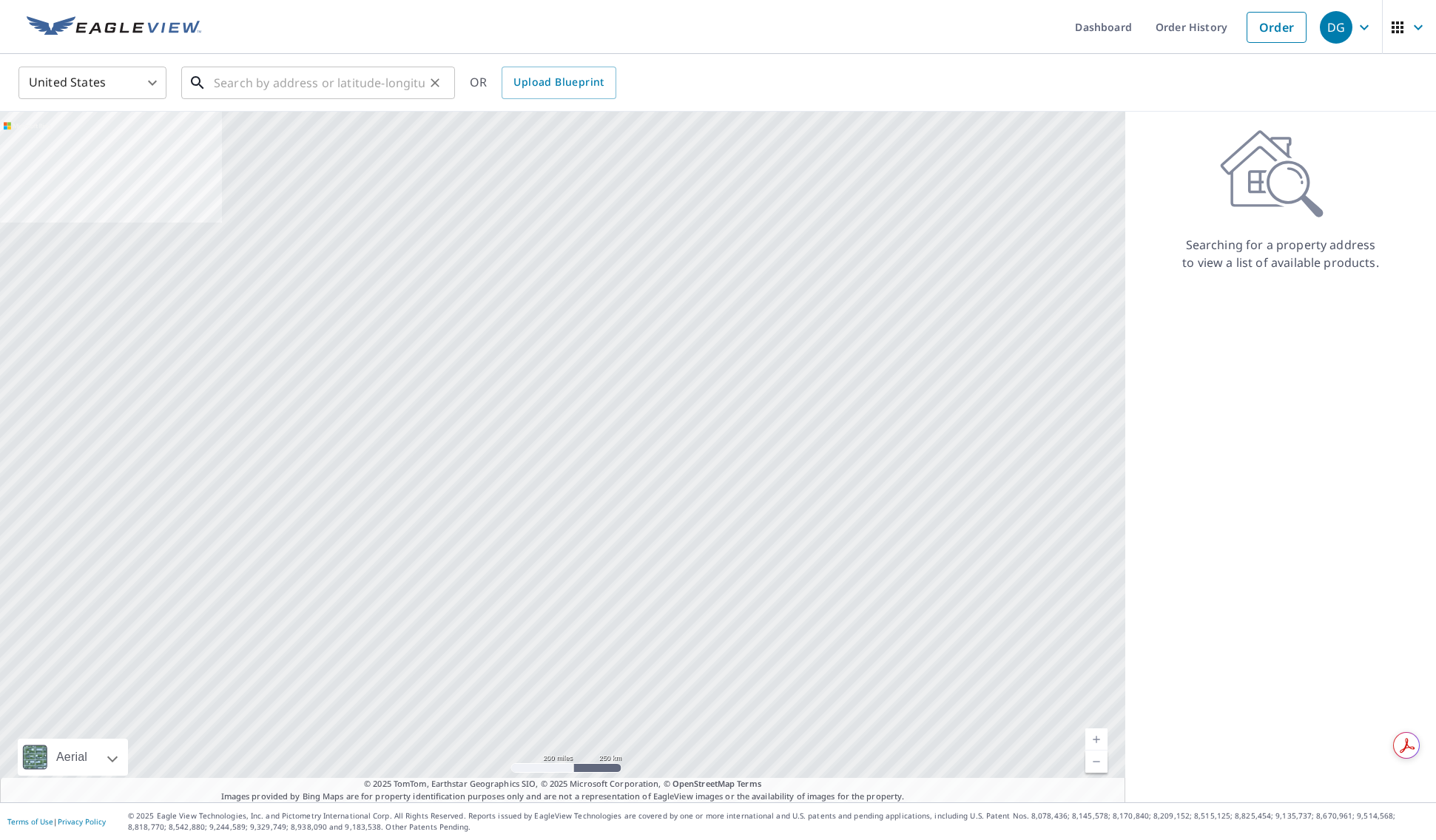 click at bounding box center (319, 83) 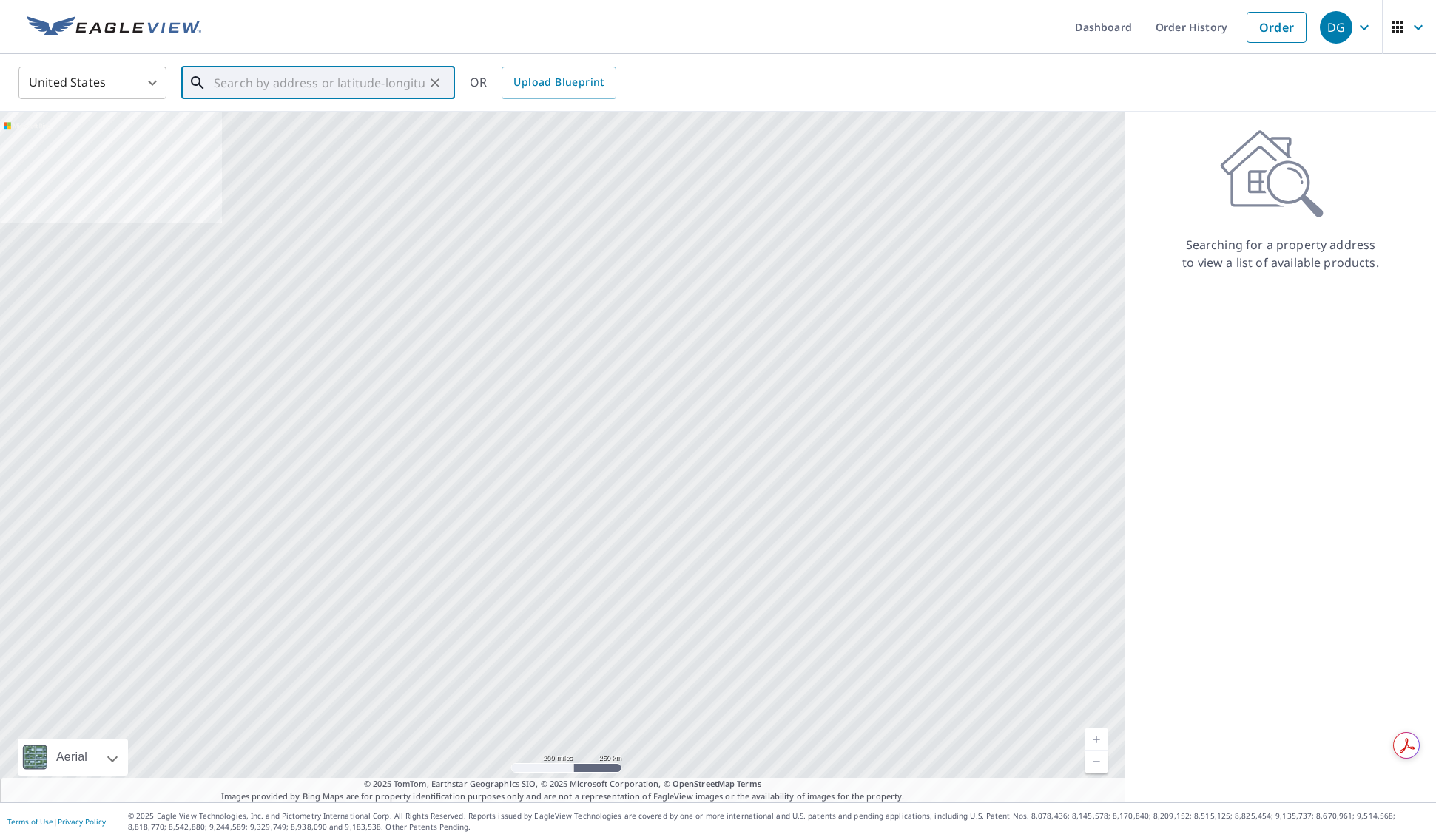 paste on "[NUMBER] [STREET],  [CITY]" 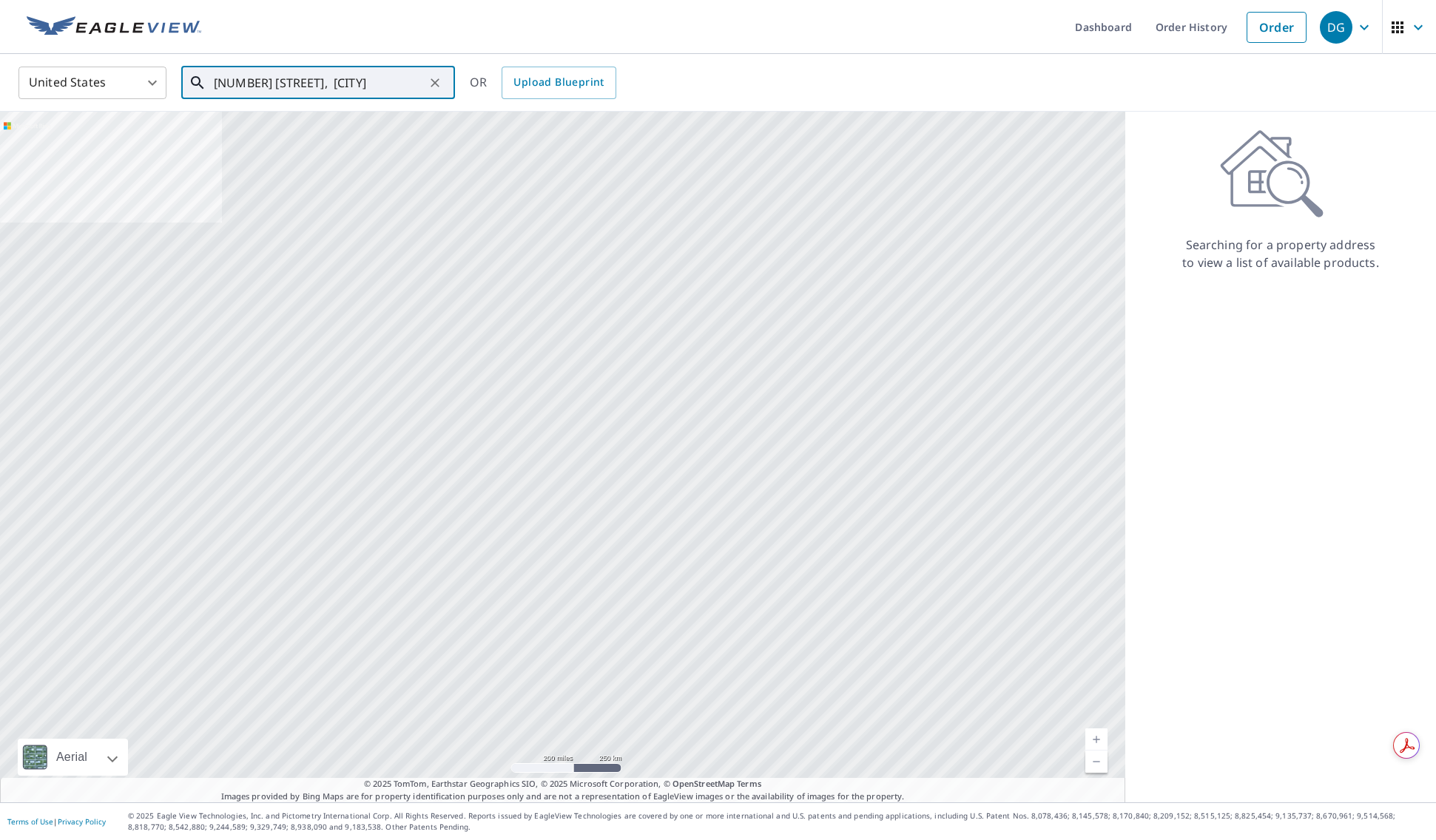 scroll, scrollTop: 0, scrollLeft: 2, axis: horizontal 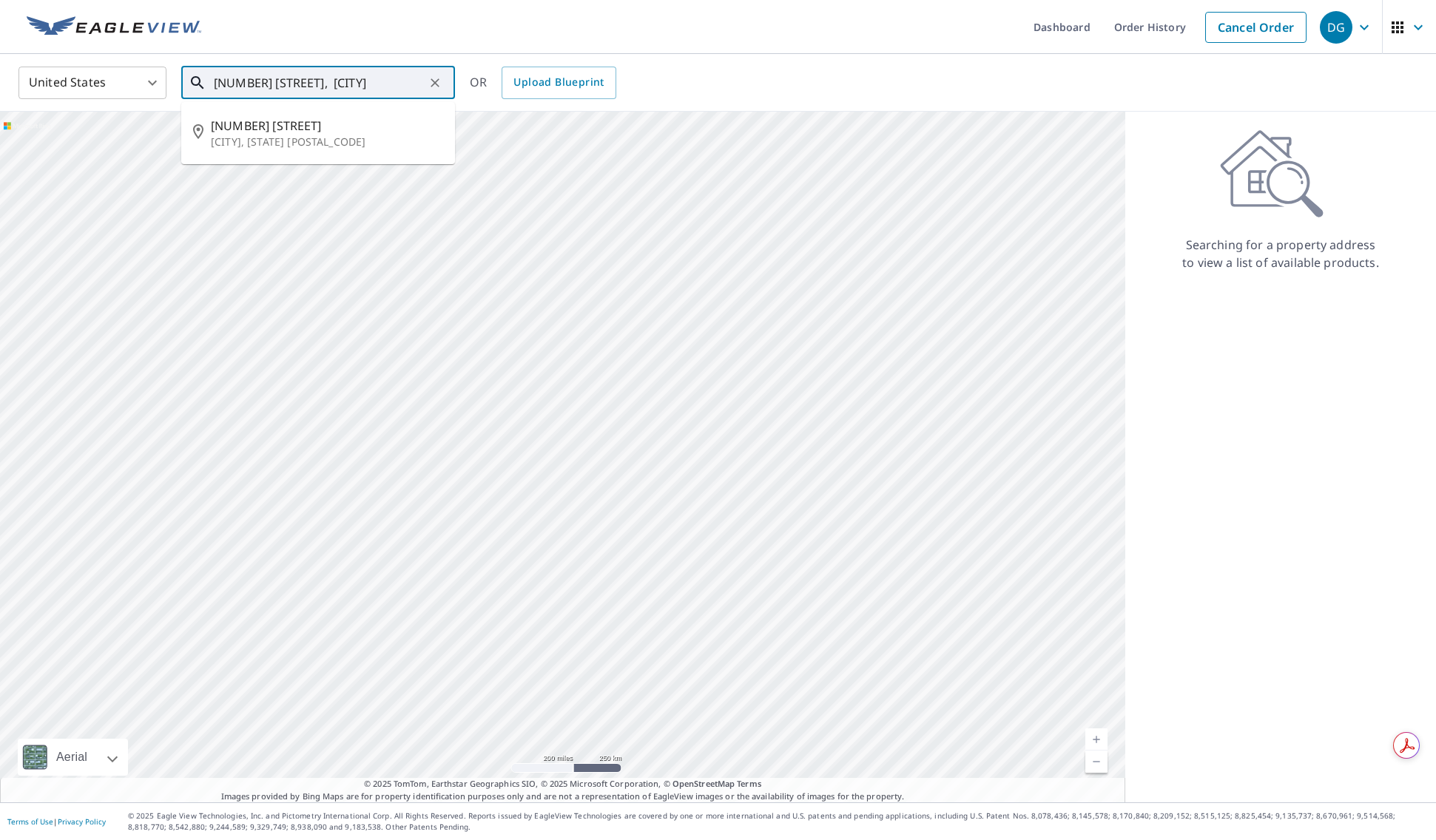 type on "[NUMBER] [STREET],  [CITY]" 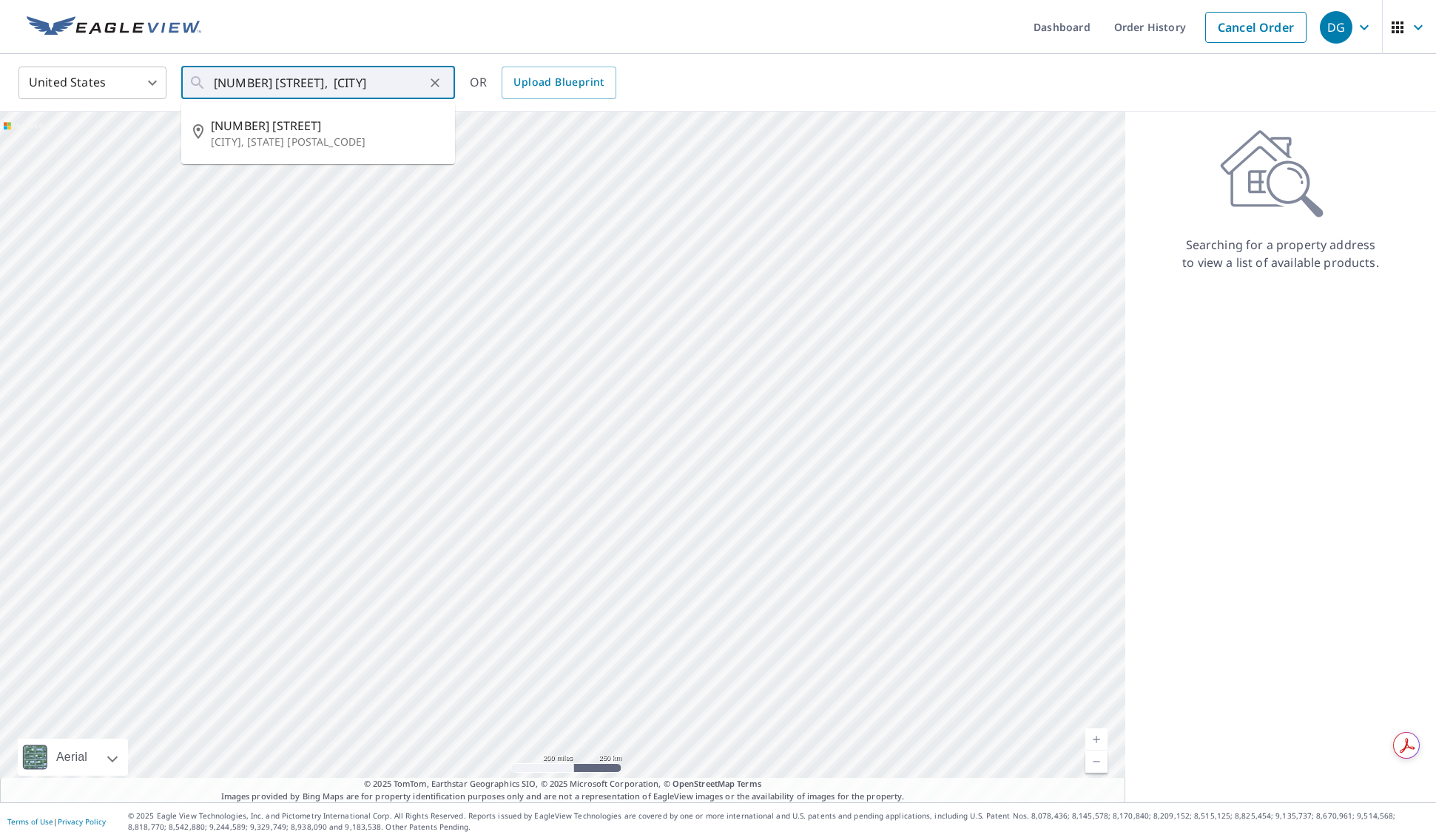 scroll, scrollTop: 0, scrollLeft: 0, axis: both 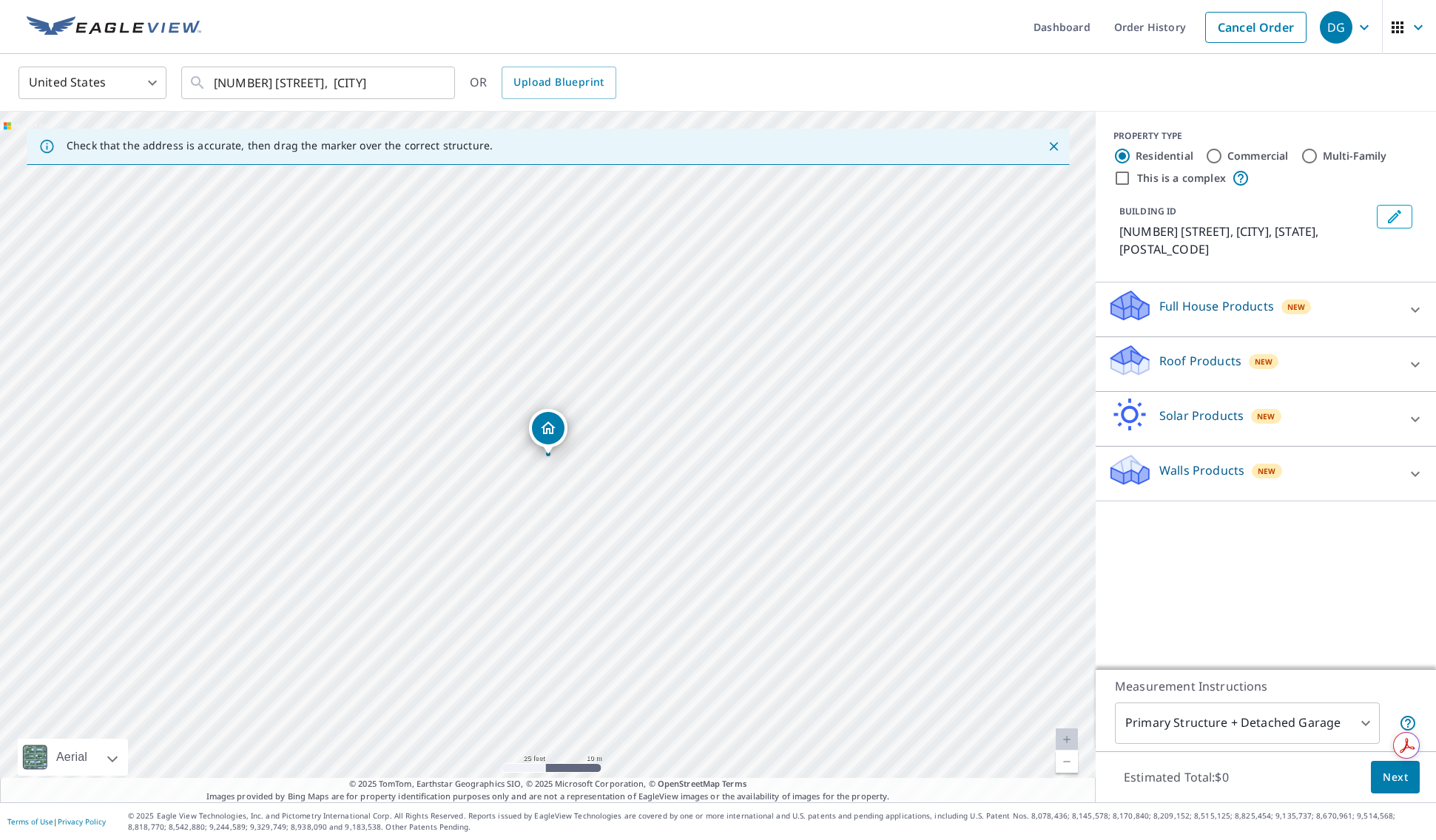 click on "Roof Products" at bounding box center (1200, 361) 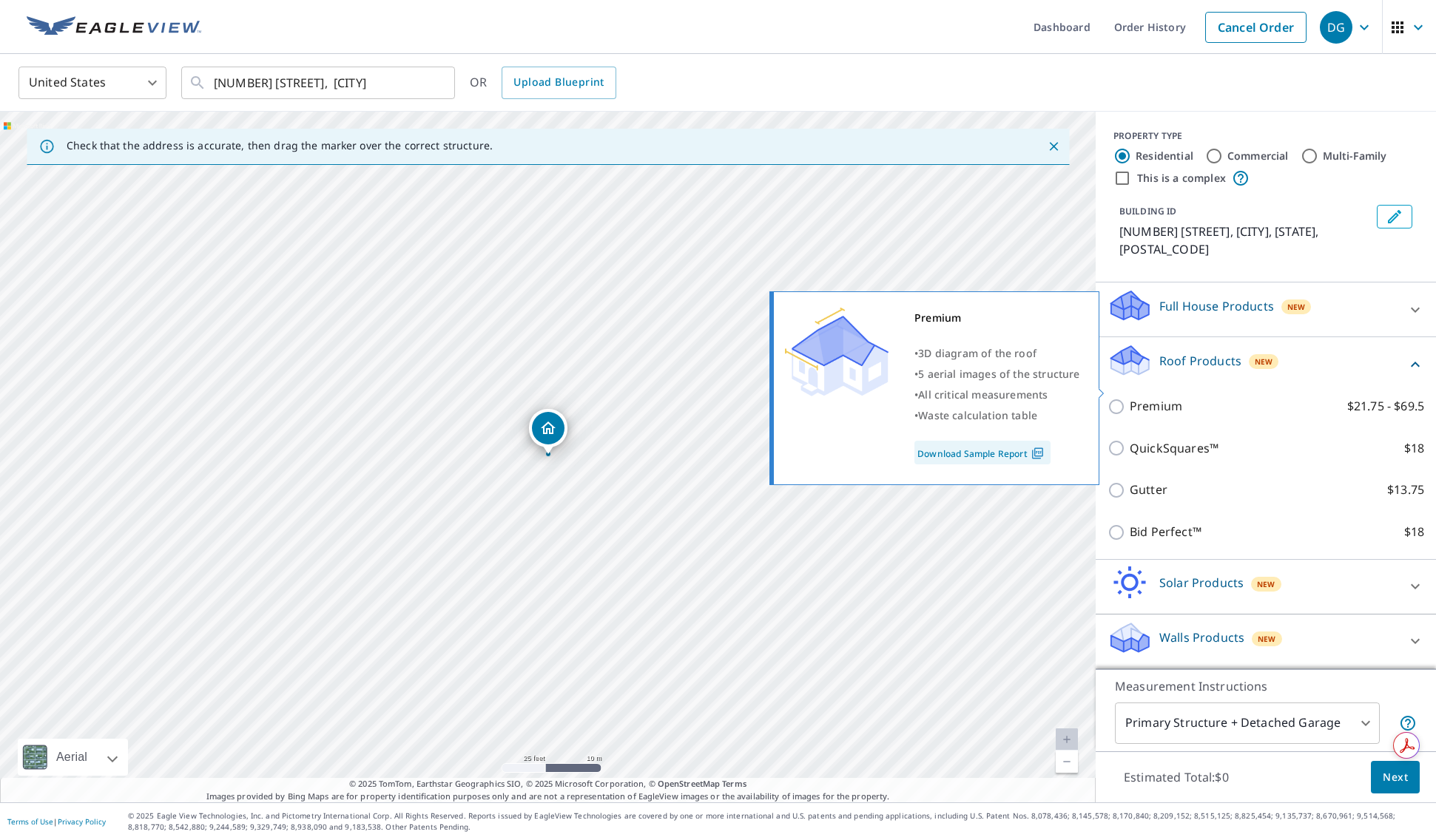 click on "Premium" at bounding box center (1156, 406) 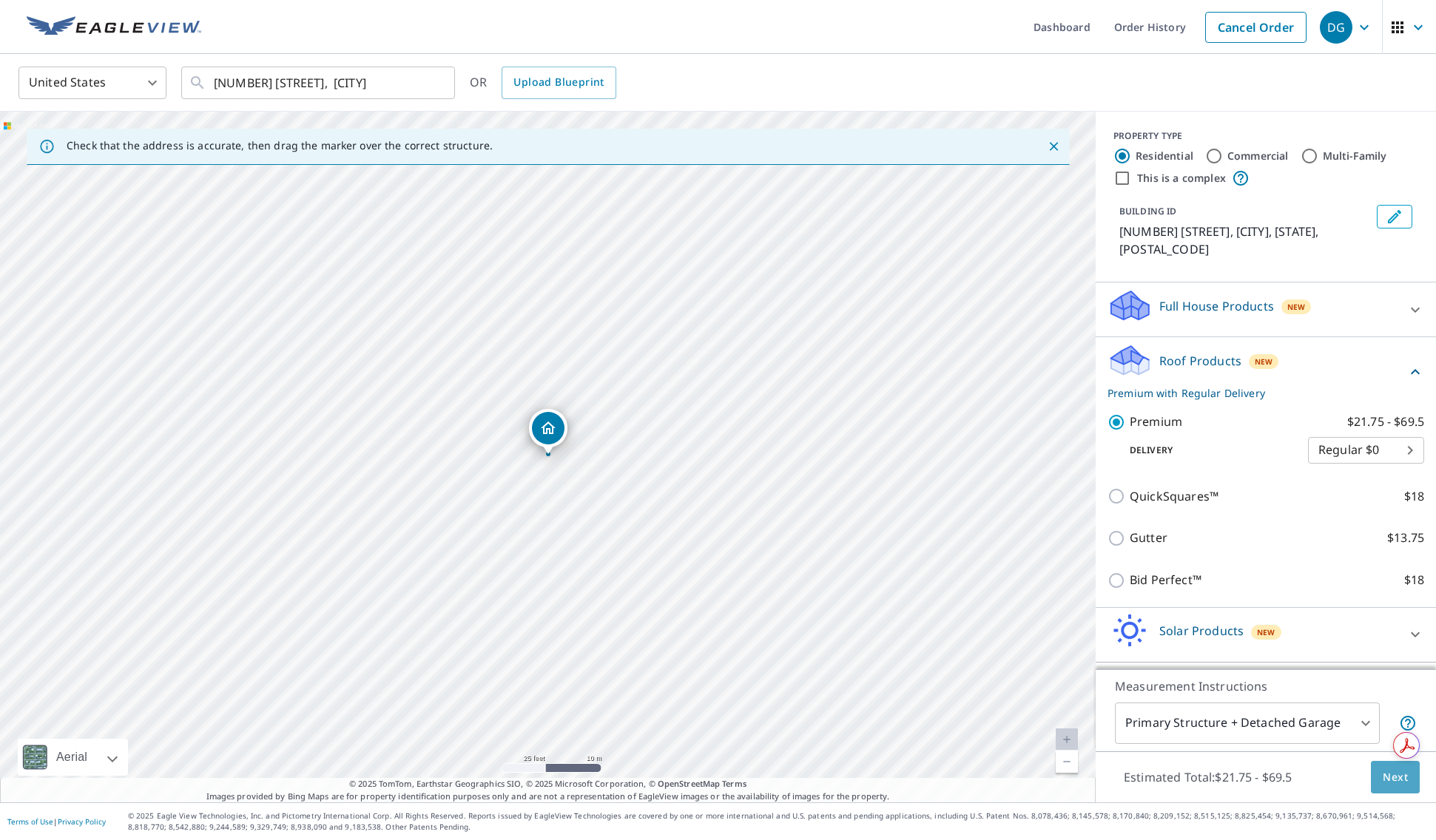 click on "Next" at bounding box center [1395, 777] 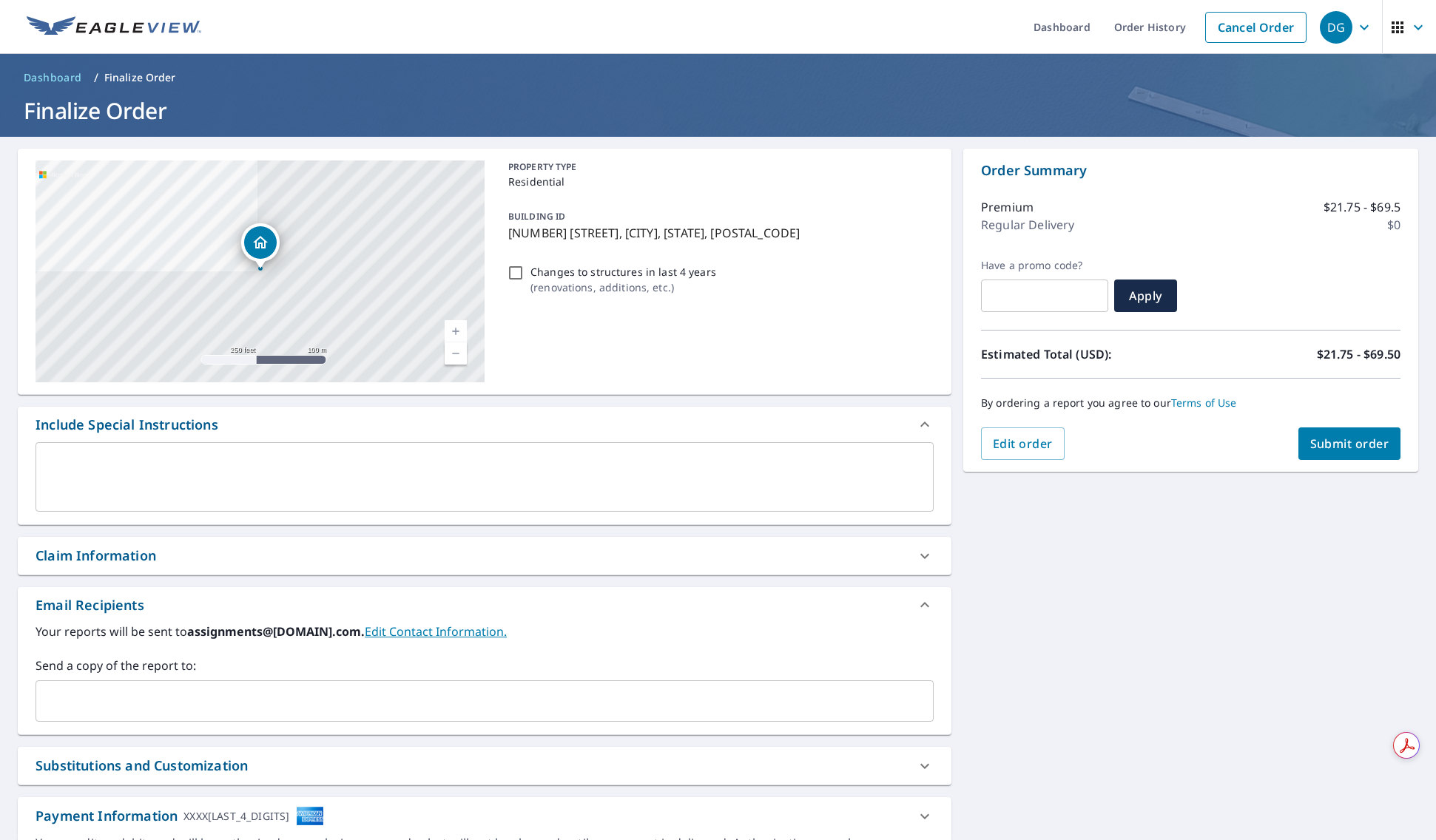 click on "PROPERTY TYPE Residential BUILDING ID [NUMBER] [STREET], [CITY], [STATE], [POSTAL_CODE] Changes to structures in last 4 years ( renovations, additions, etc. )" at bounding box center [718, 271] 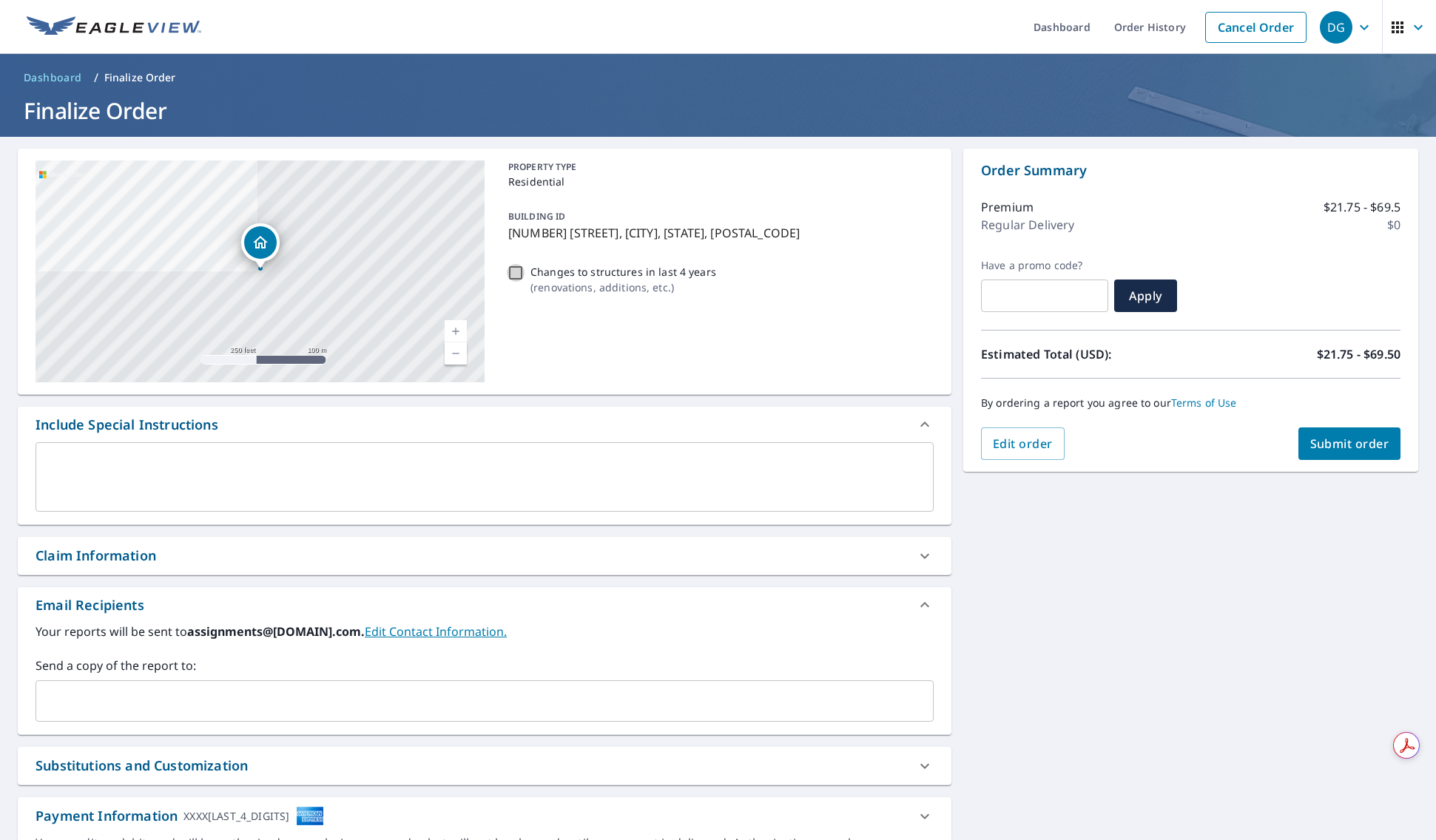 click on "Changes to structures in last 4 years ( renovations, additions, etc. )" at bounding box center (516, 273) 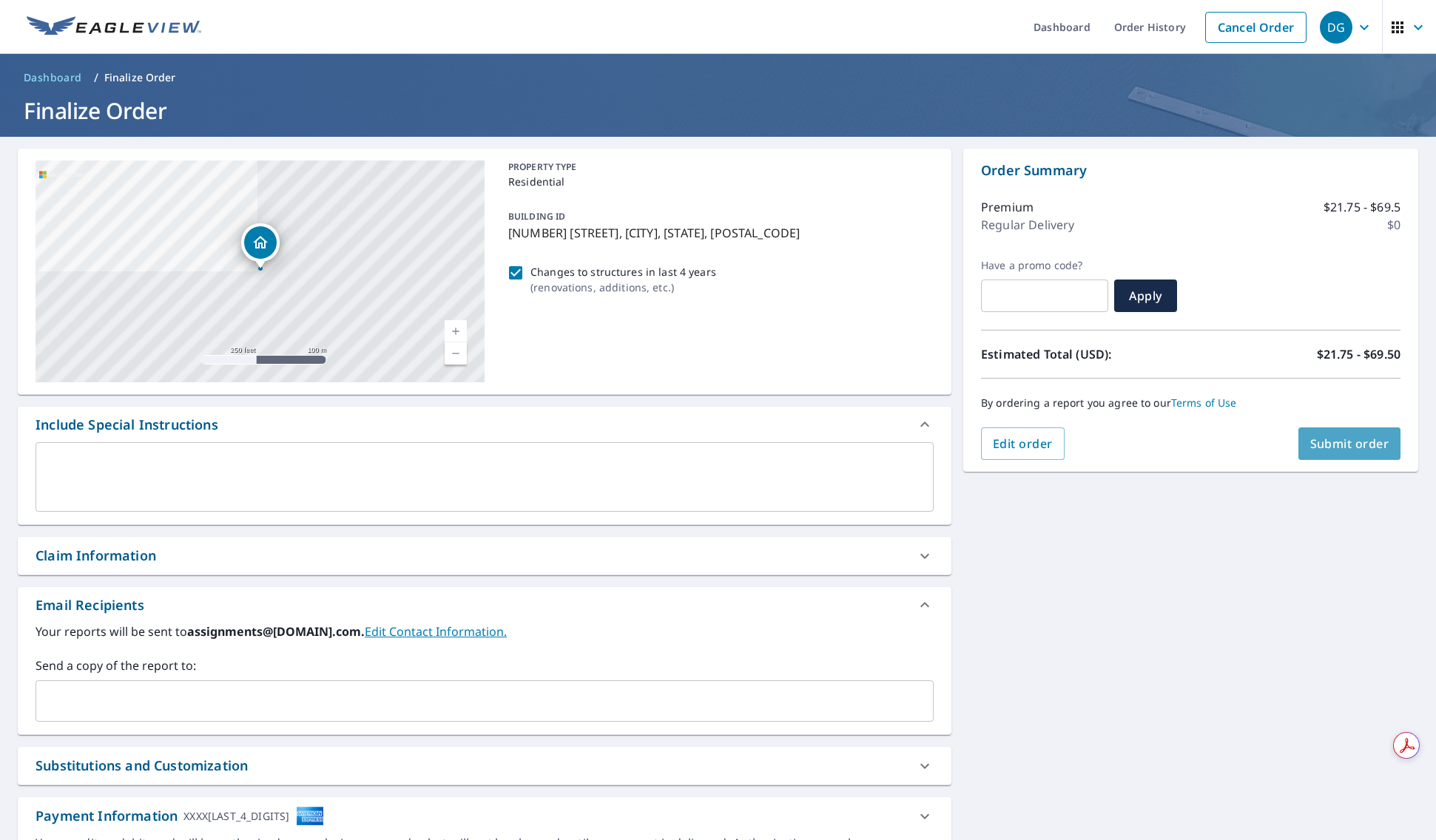 click on "Submit order" at bounding box center (1349, 444) 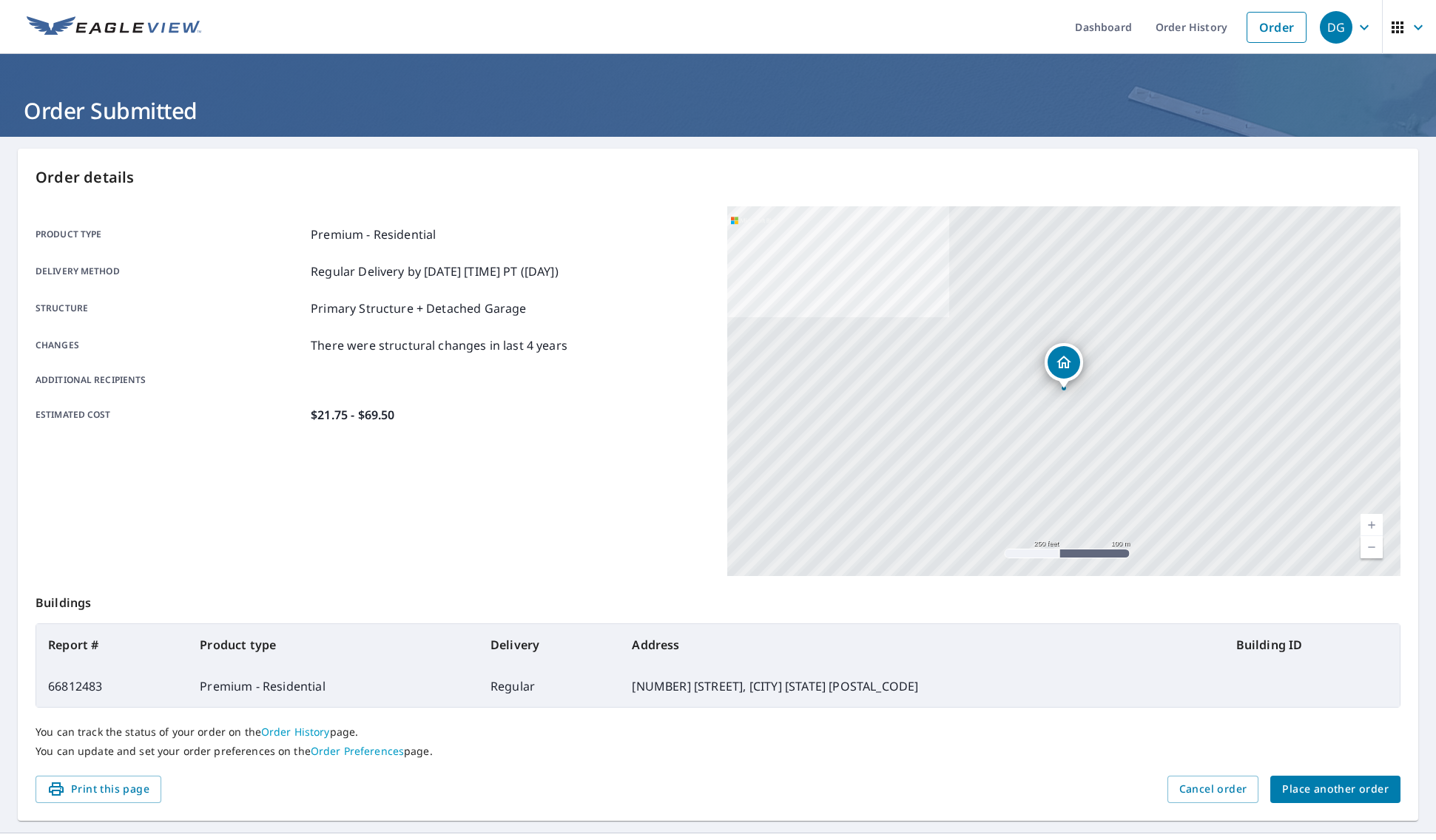 click on "Place another order" at bounding box center (1335, 789) 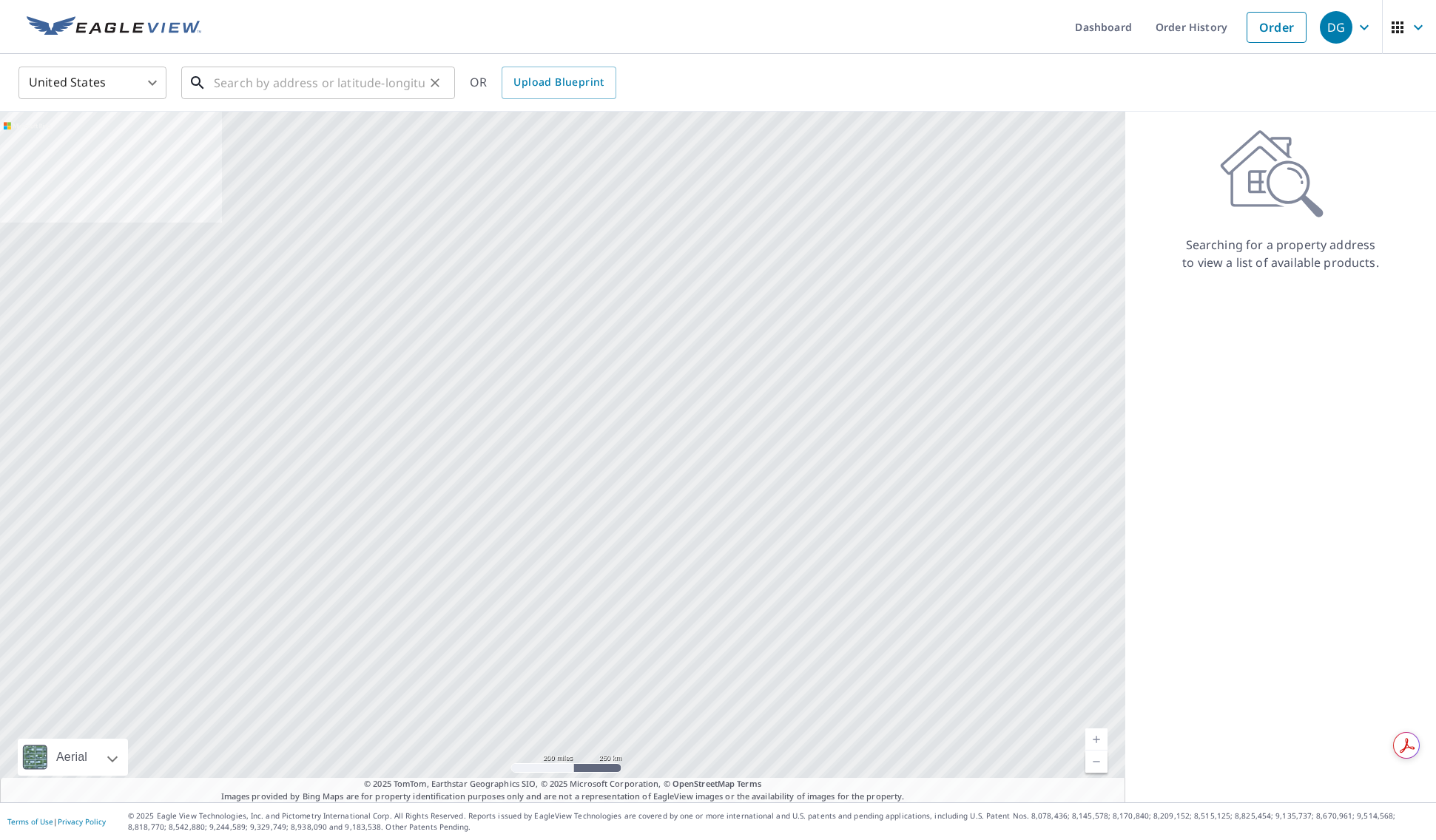 click at bounding box center (319, 83) 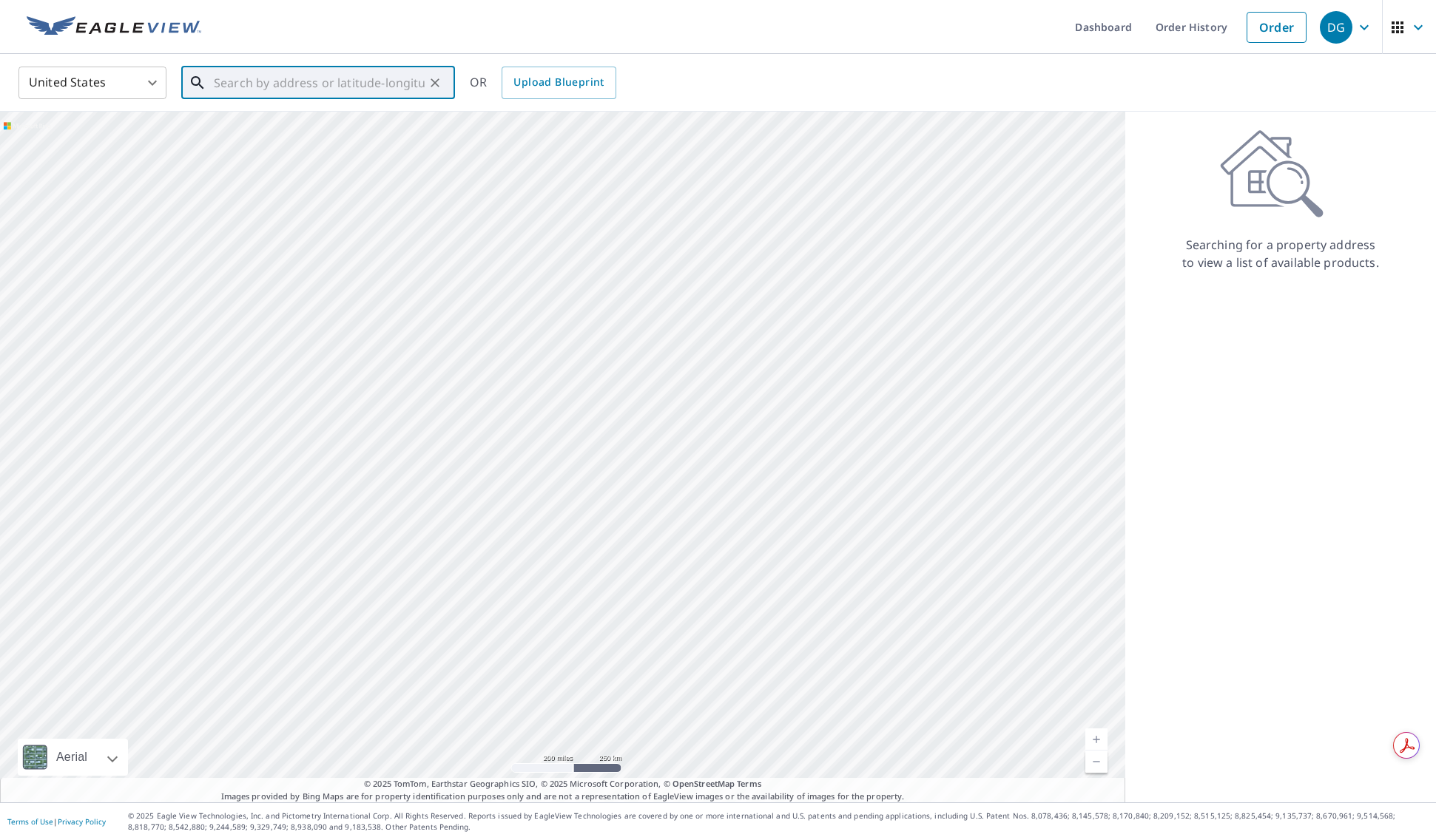 paste on "[NUMBER] [STREET],  [CITY]" 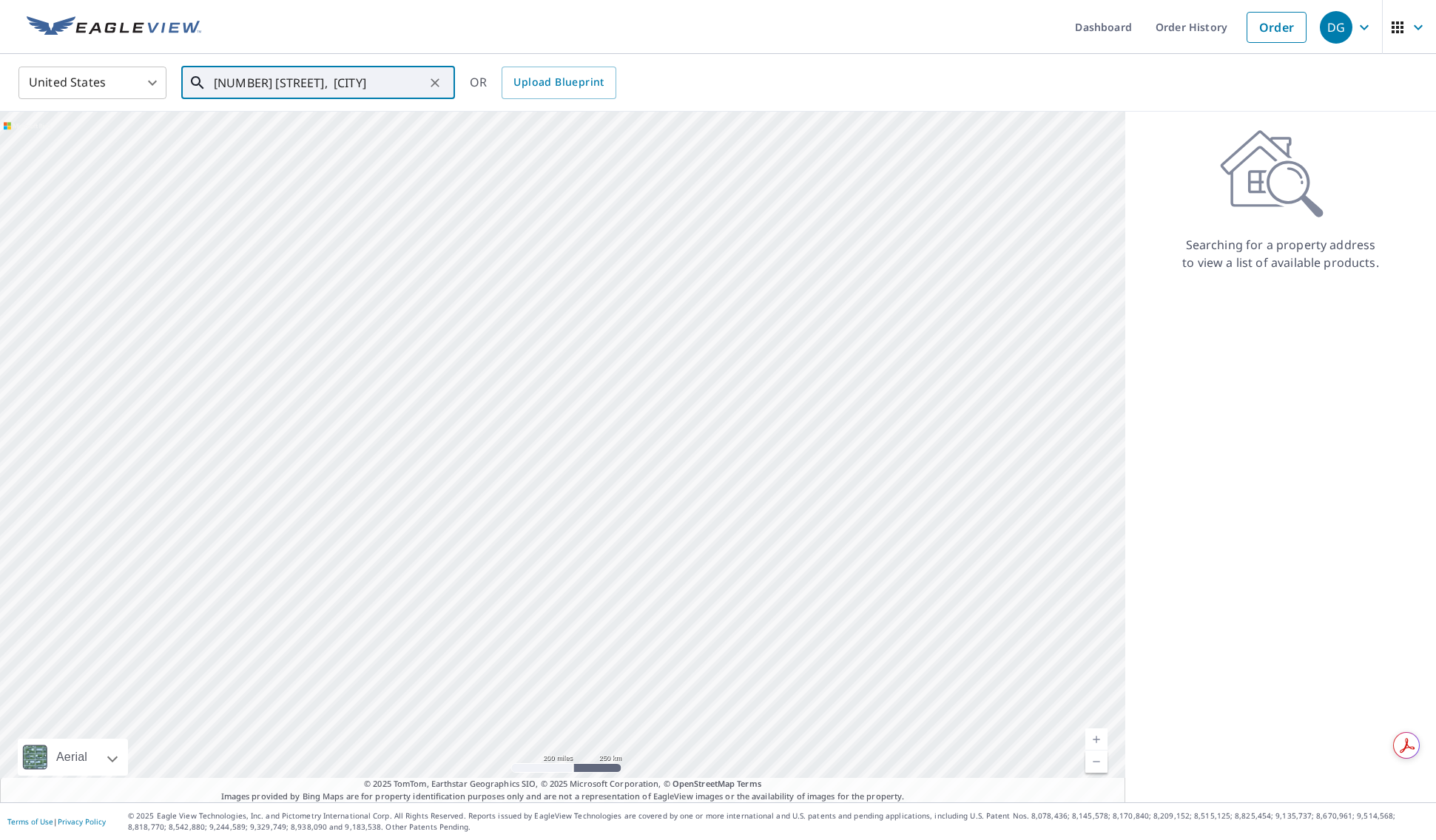 scroll, scrollTop: 0, scrollLeft: 40, axis: horizontal 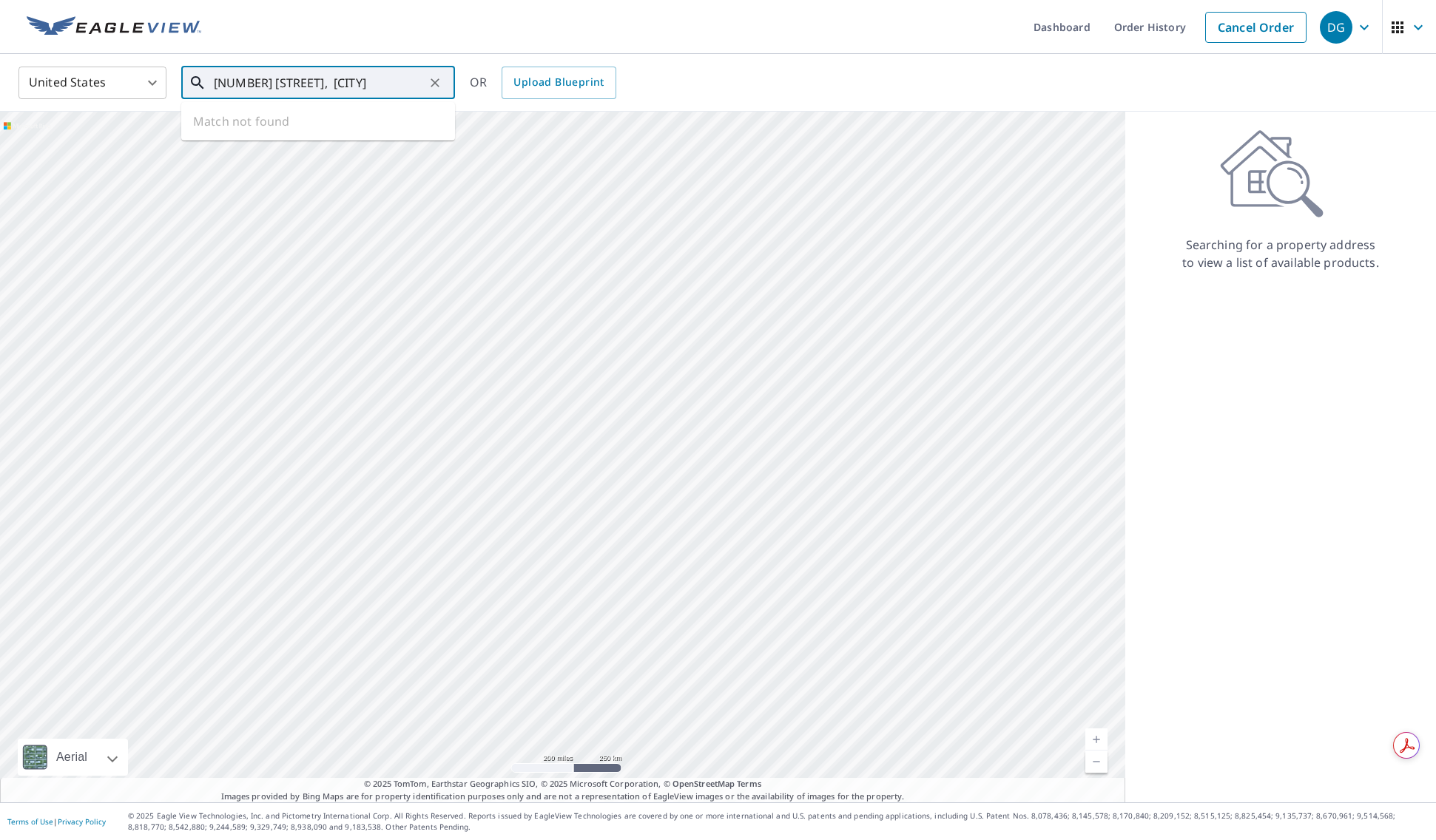 type on "[NUMBER] [STREET],  [CITY]" 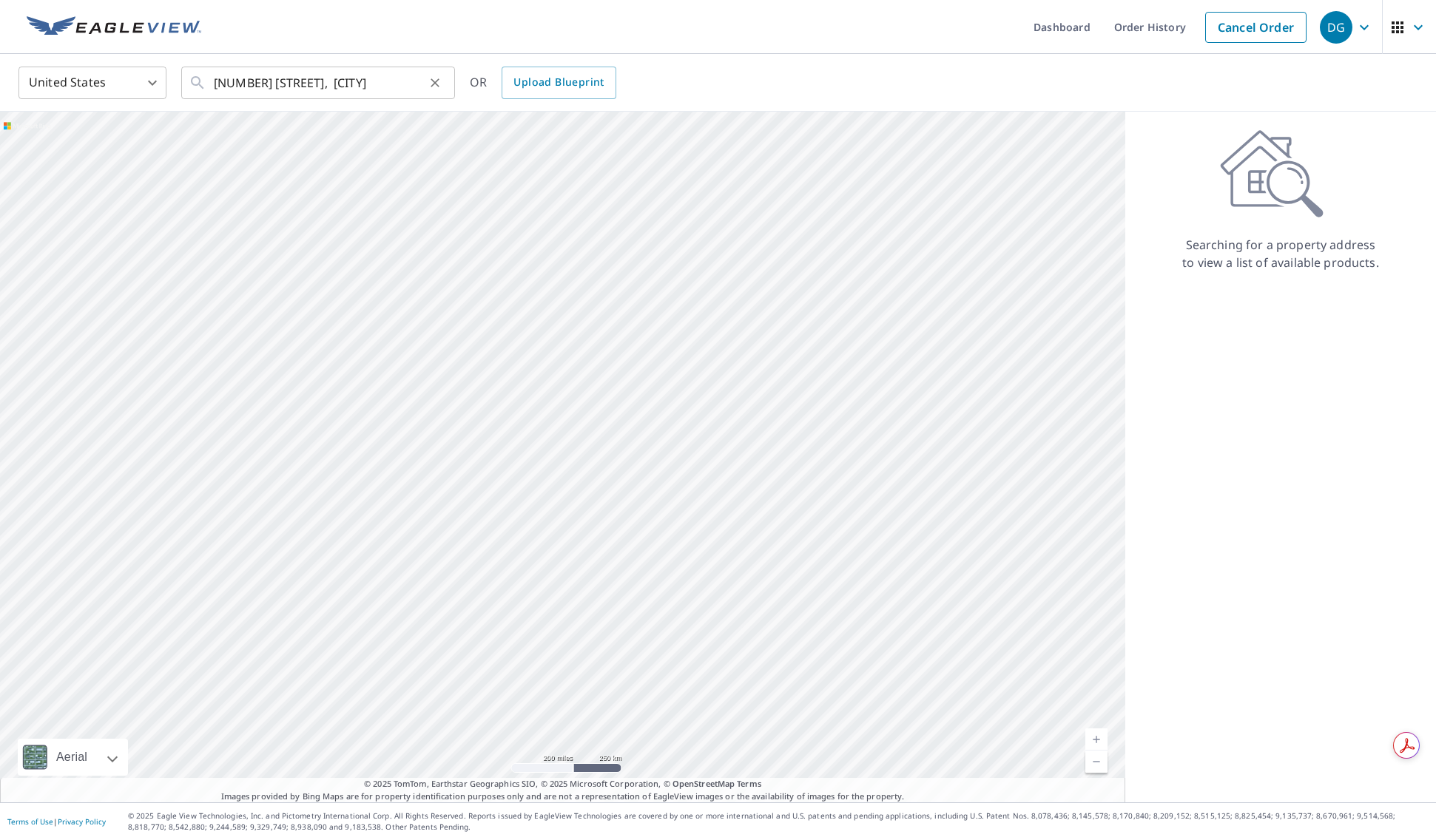 scroll, scrollTop: 0, scrollLeft: 0, axis: both 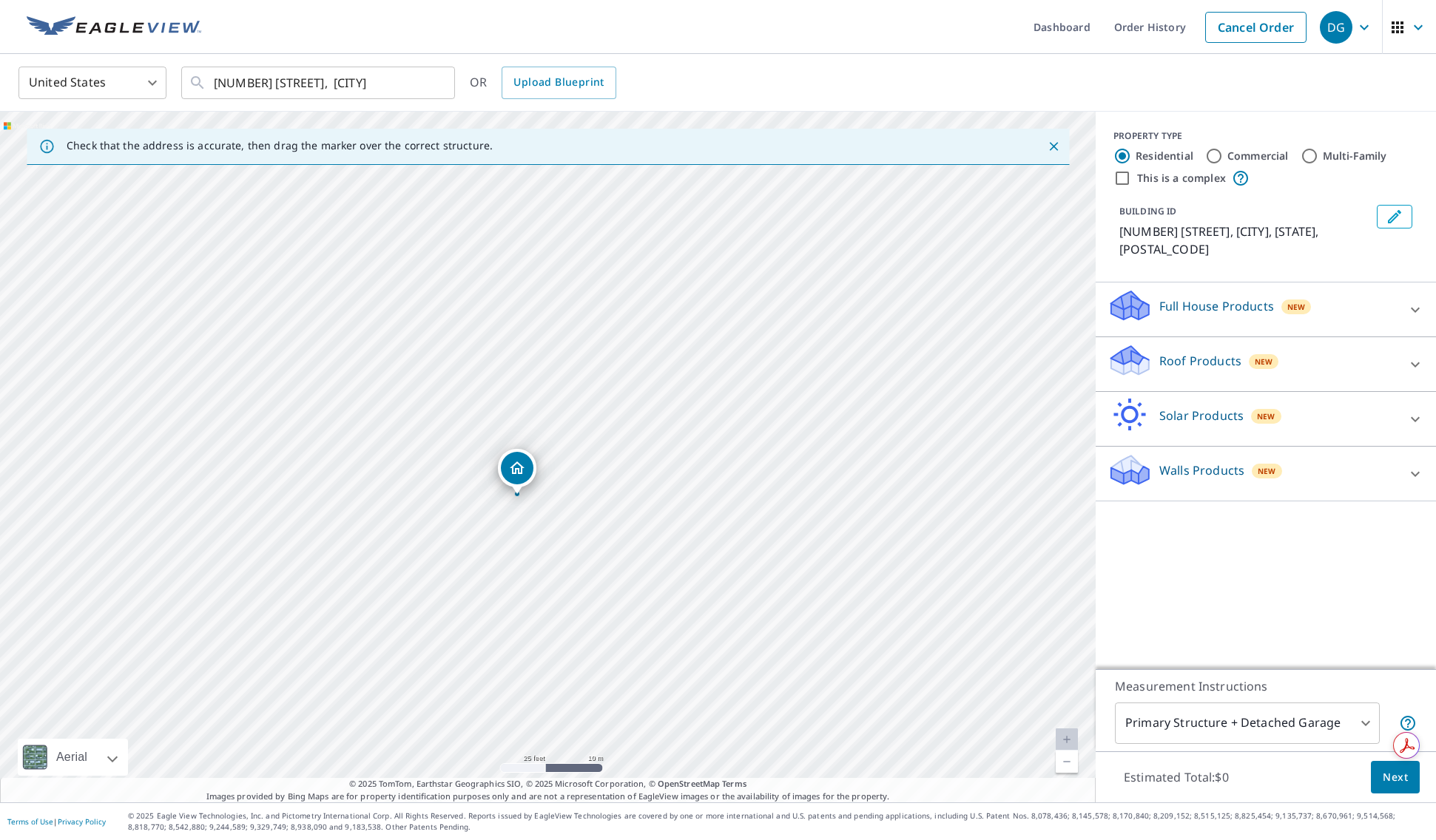 click 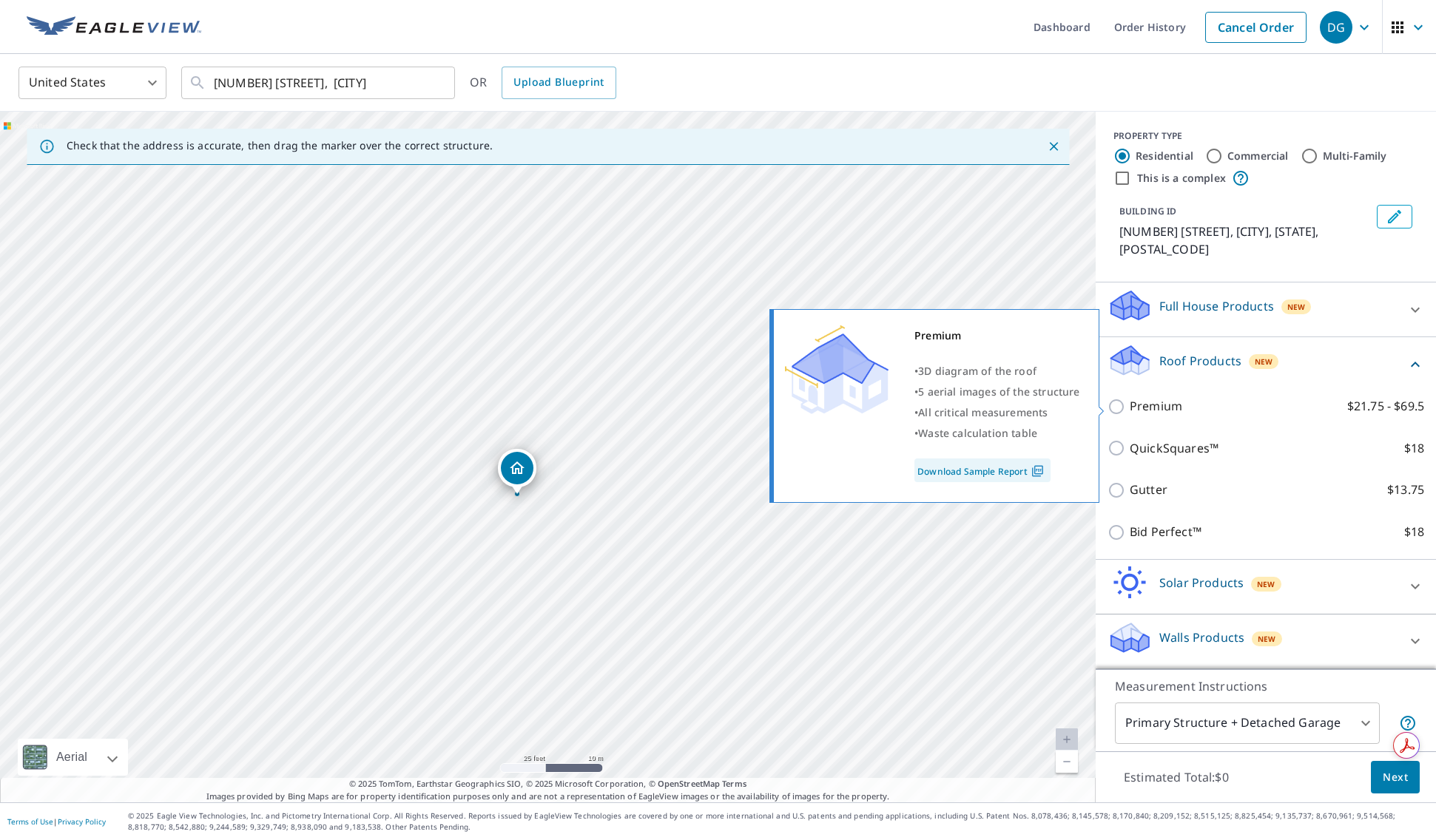 click on "Premium" at bounding box center [1156, 406] 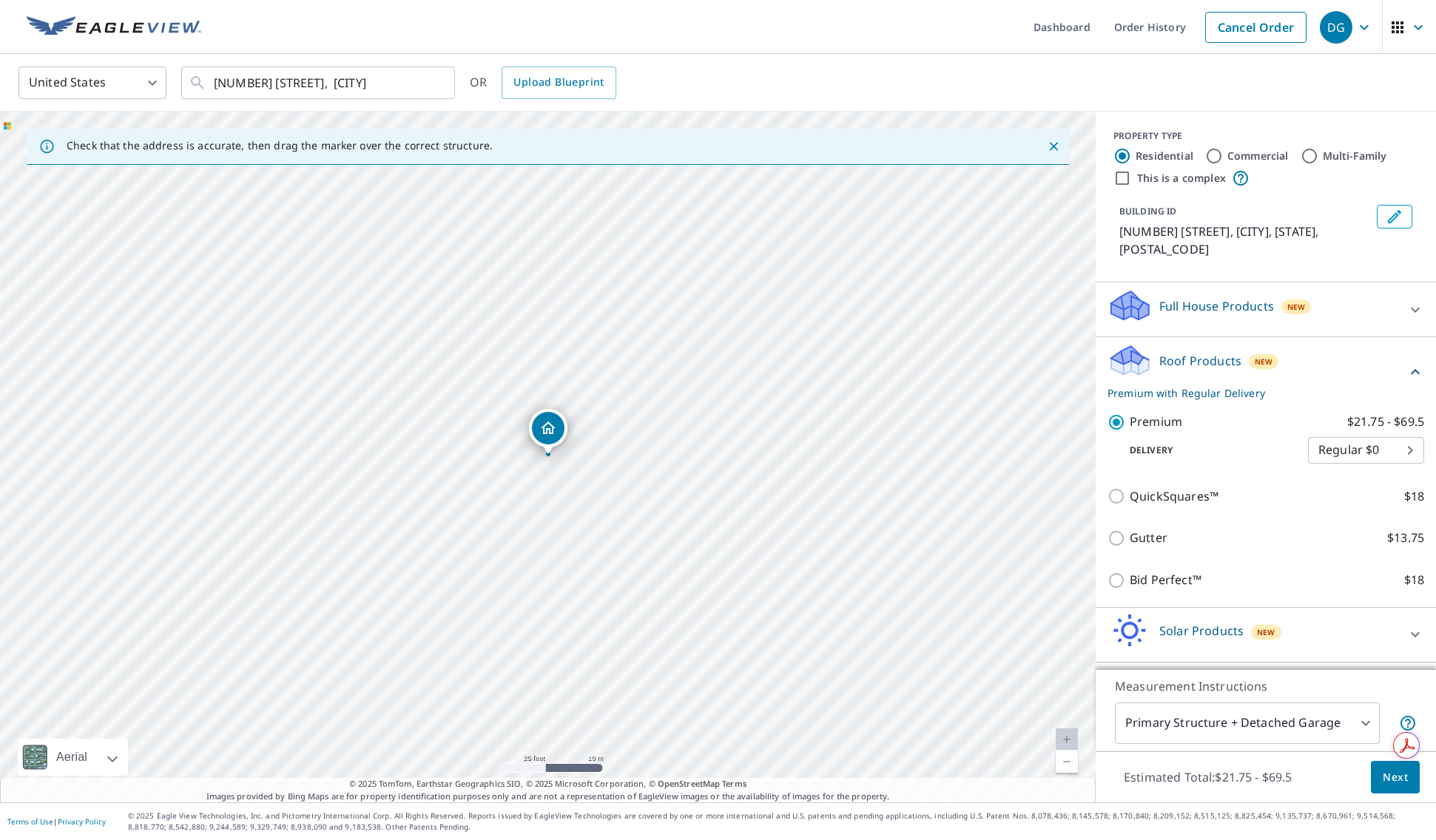 click on "Next" at bounding box center [1395, 777] 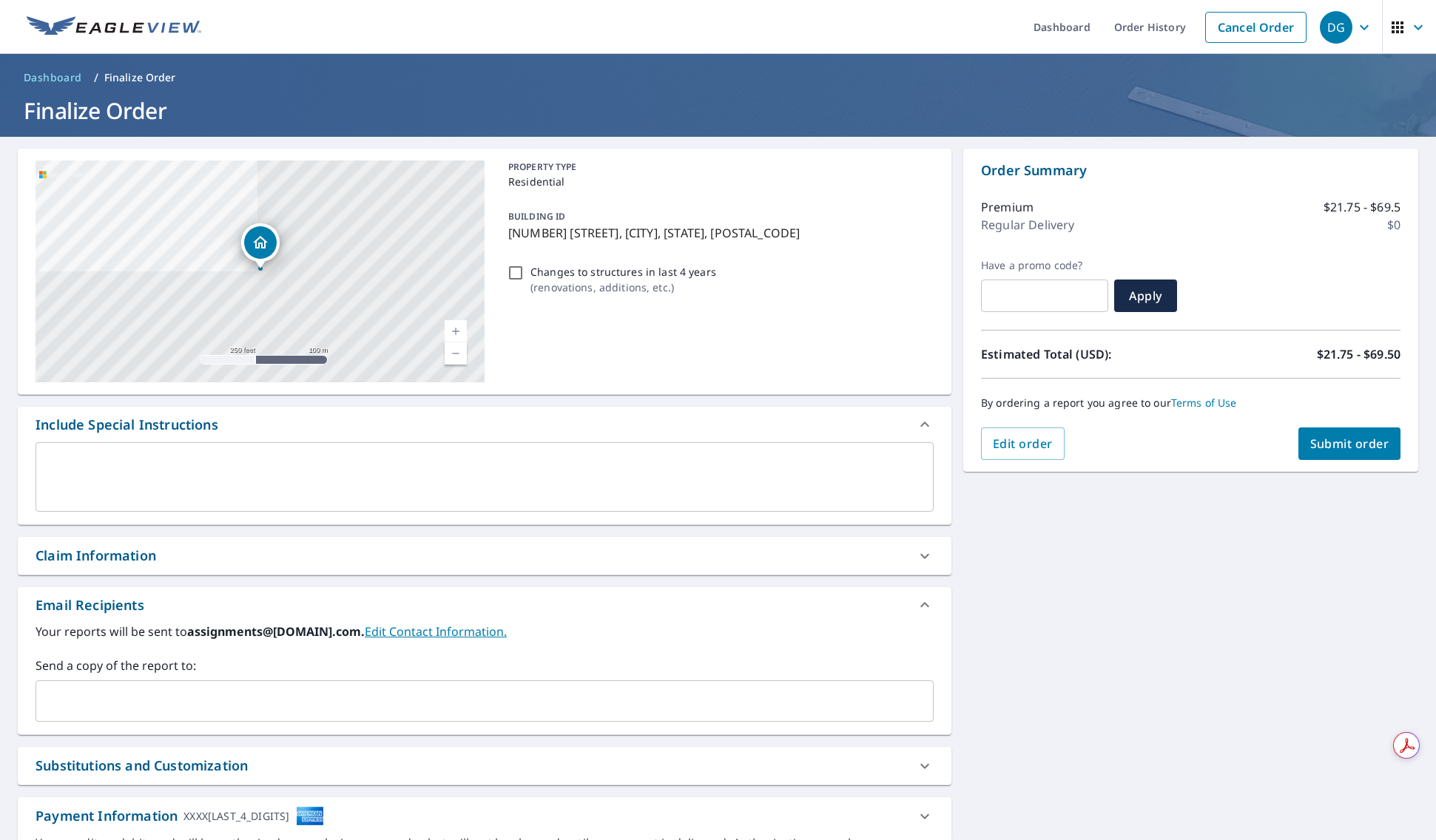 click on "Changes to structures in last 4 years ( renovations, additions, etc. )" at bounding box center [516, 273] 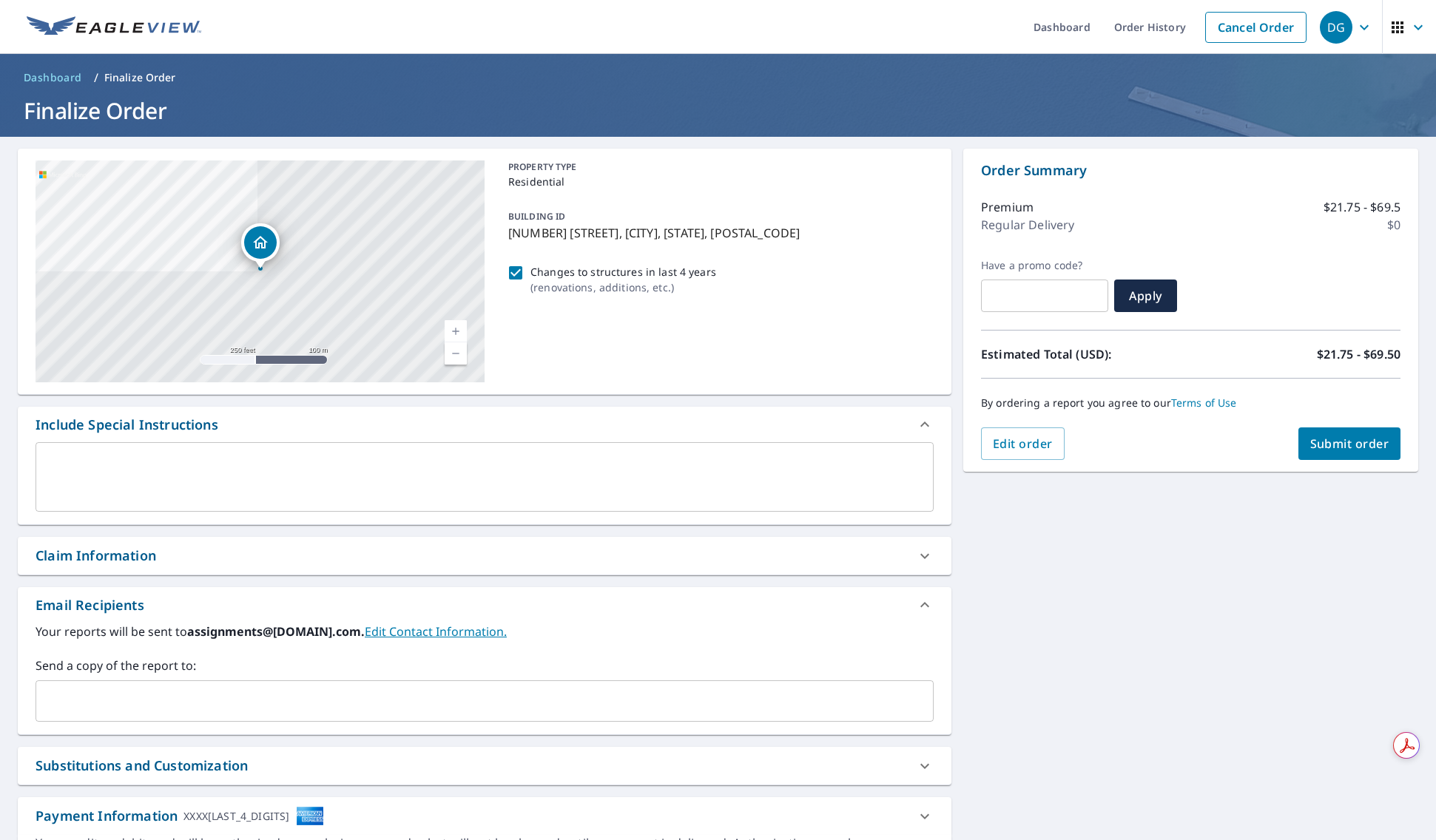 click on "Submit order" at bounding box center [1349, 444] 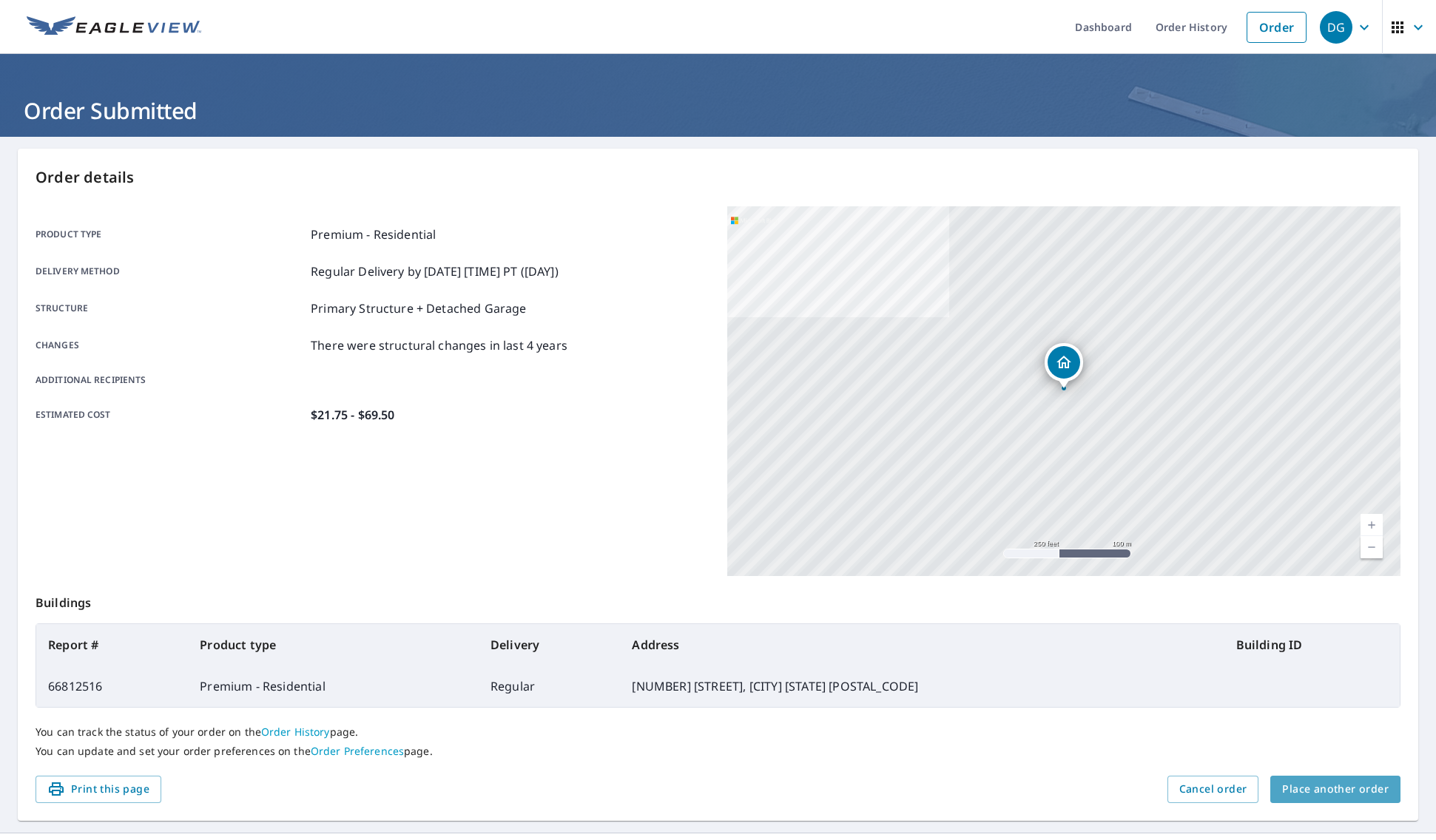 click on "Place another order" at bounding box center (1335, 789) 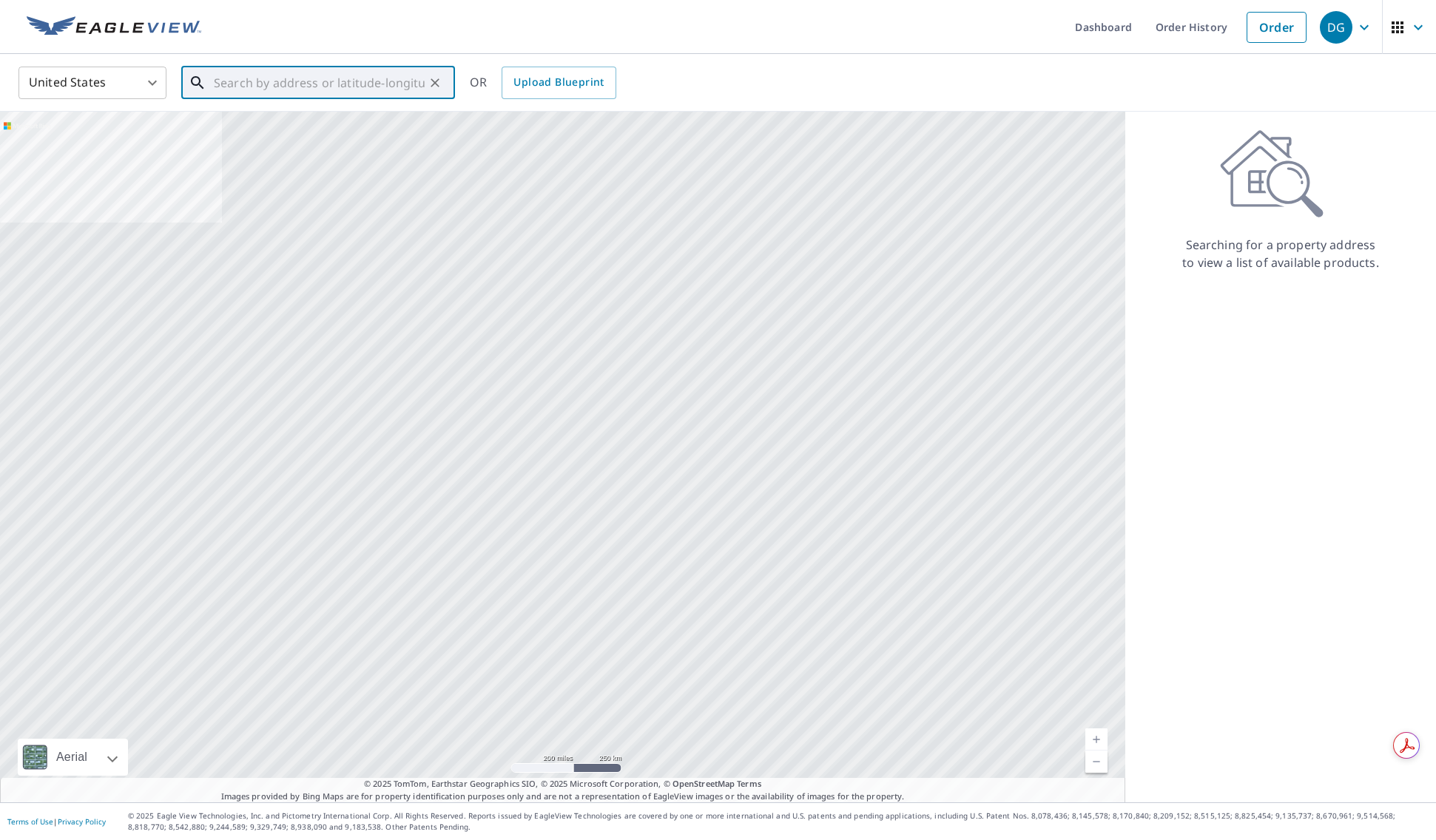click at bounding box center [319, 83] 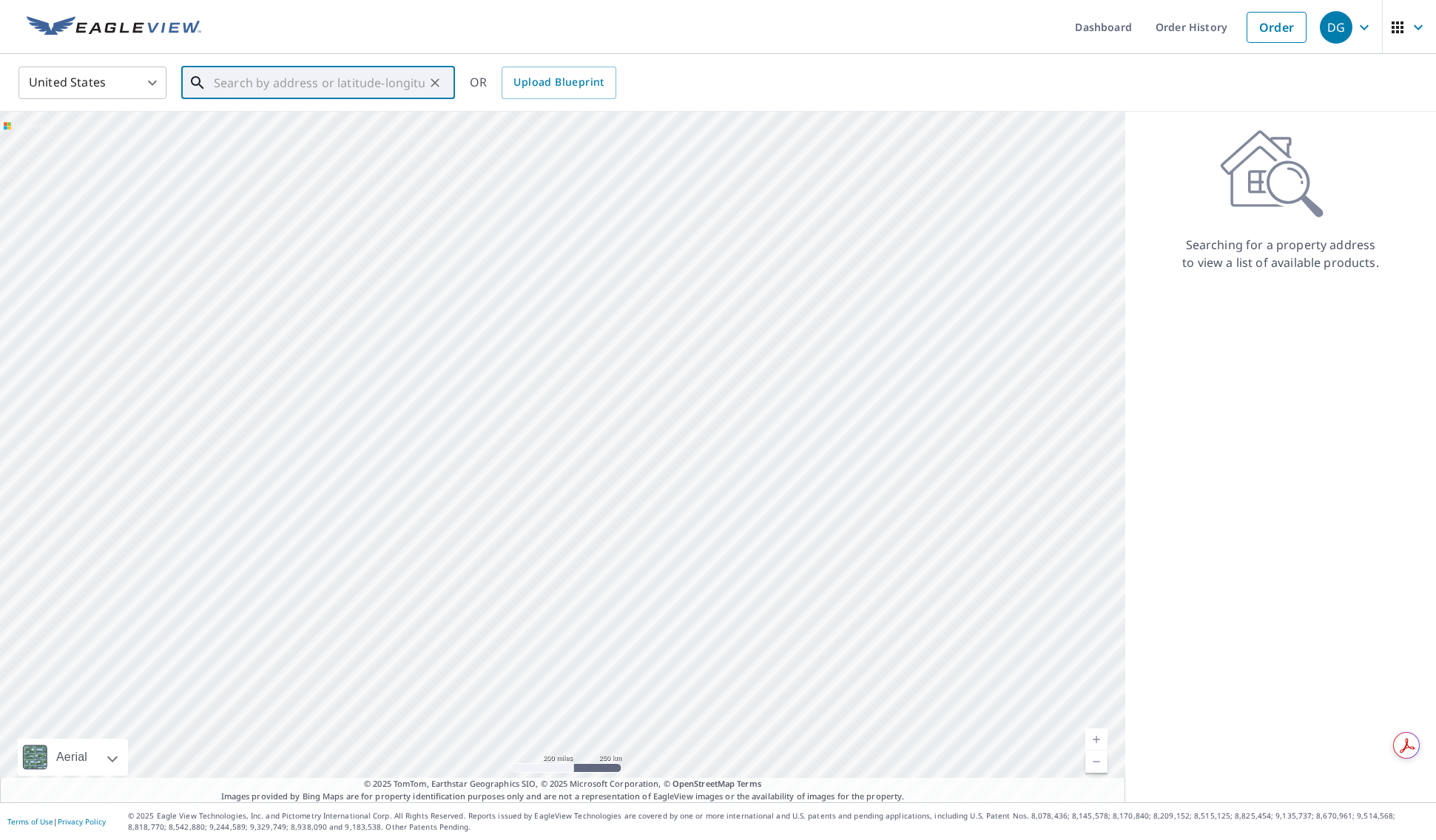 paste on "[NUMBER] [STREET] Avenue,  [CITY]" 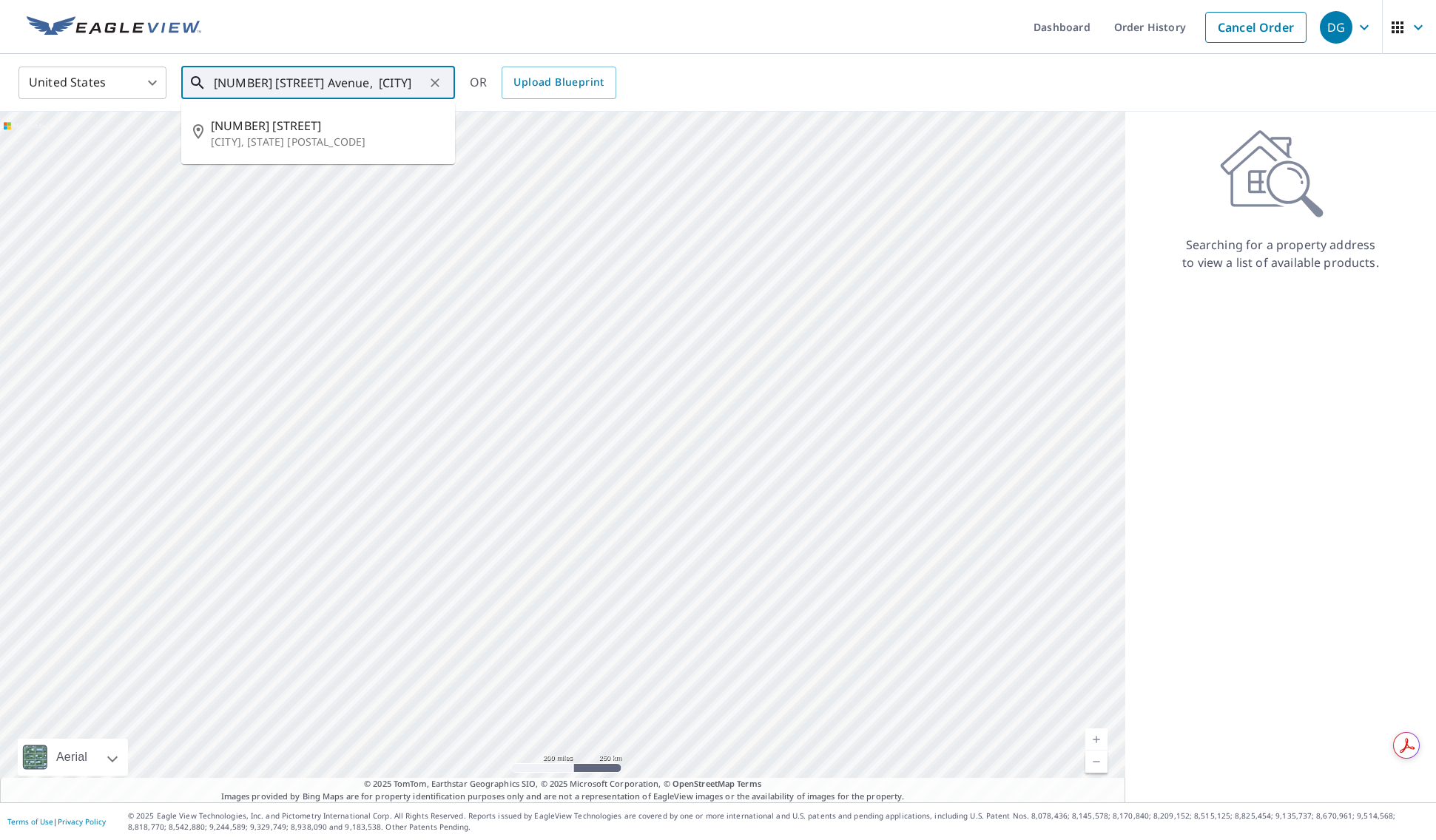 type on "[NUMBER] [STREET] Avenue,  [CITY]" 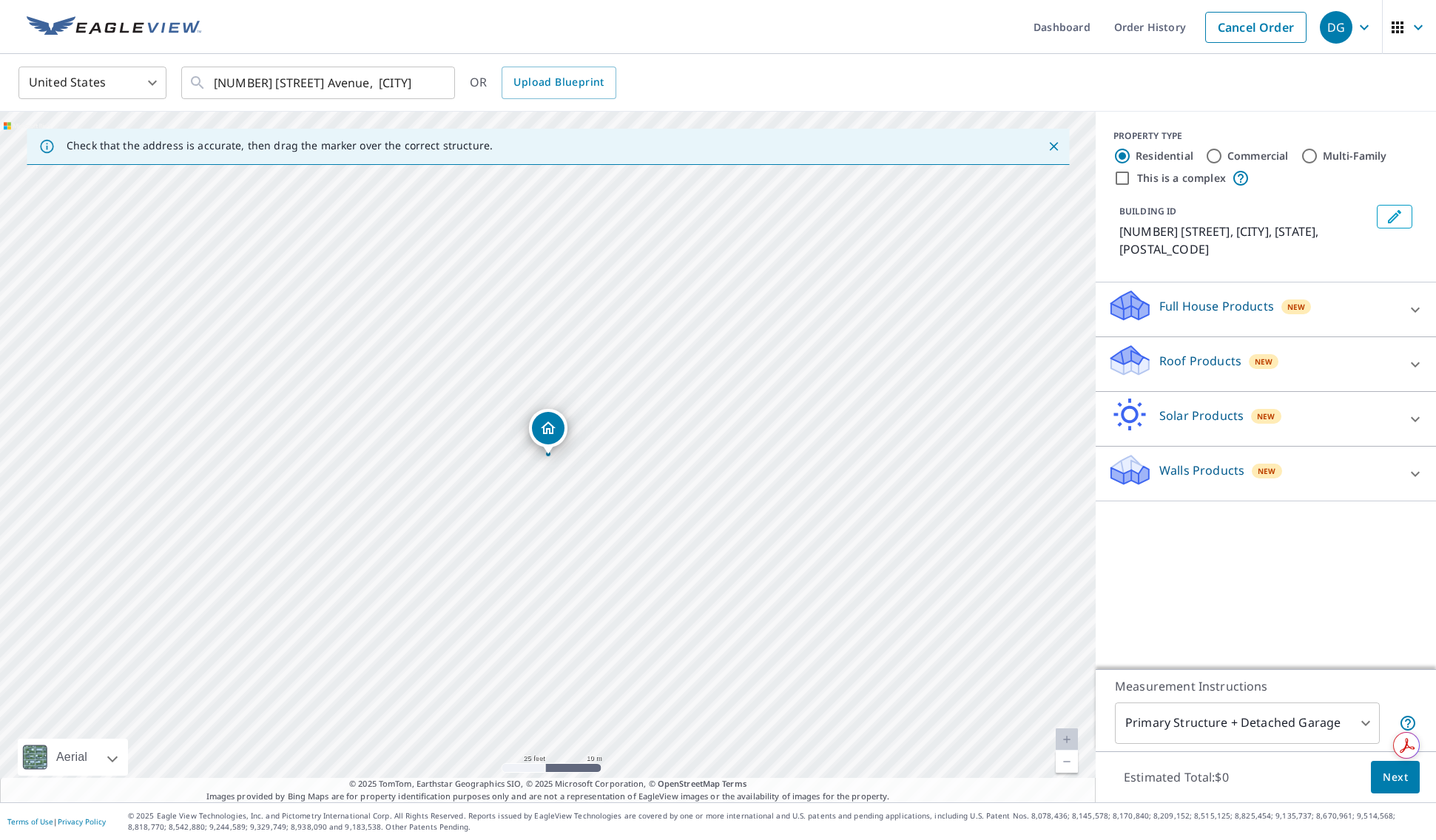 click on "Roof Products" at bounding box center (1200, 361) 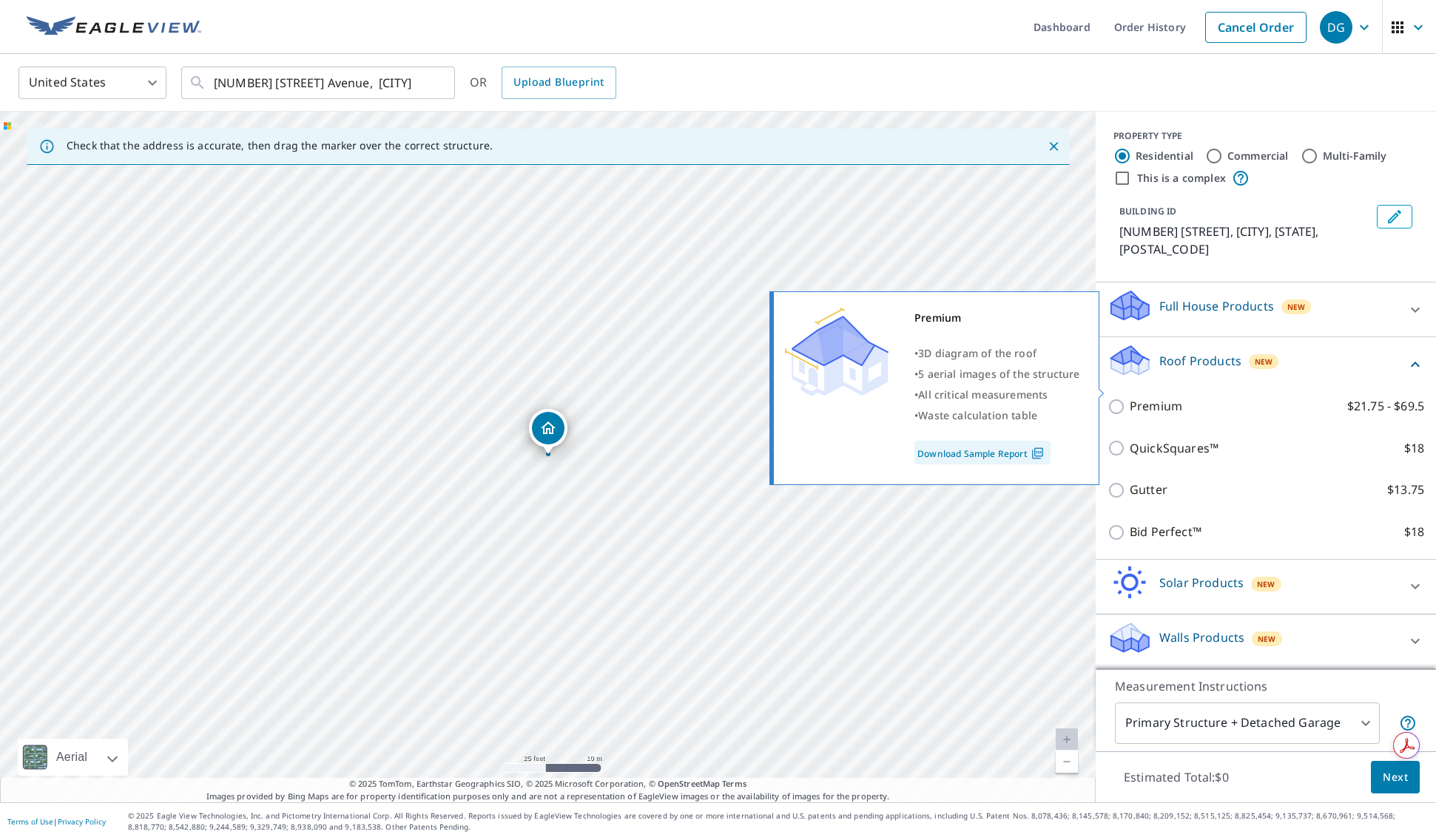 click on "Premium" at bounding box center (1156, 406) 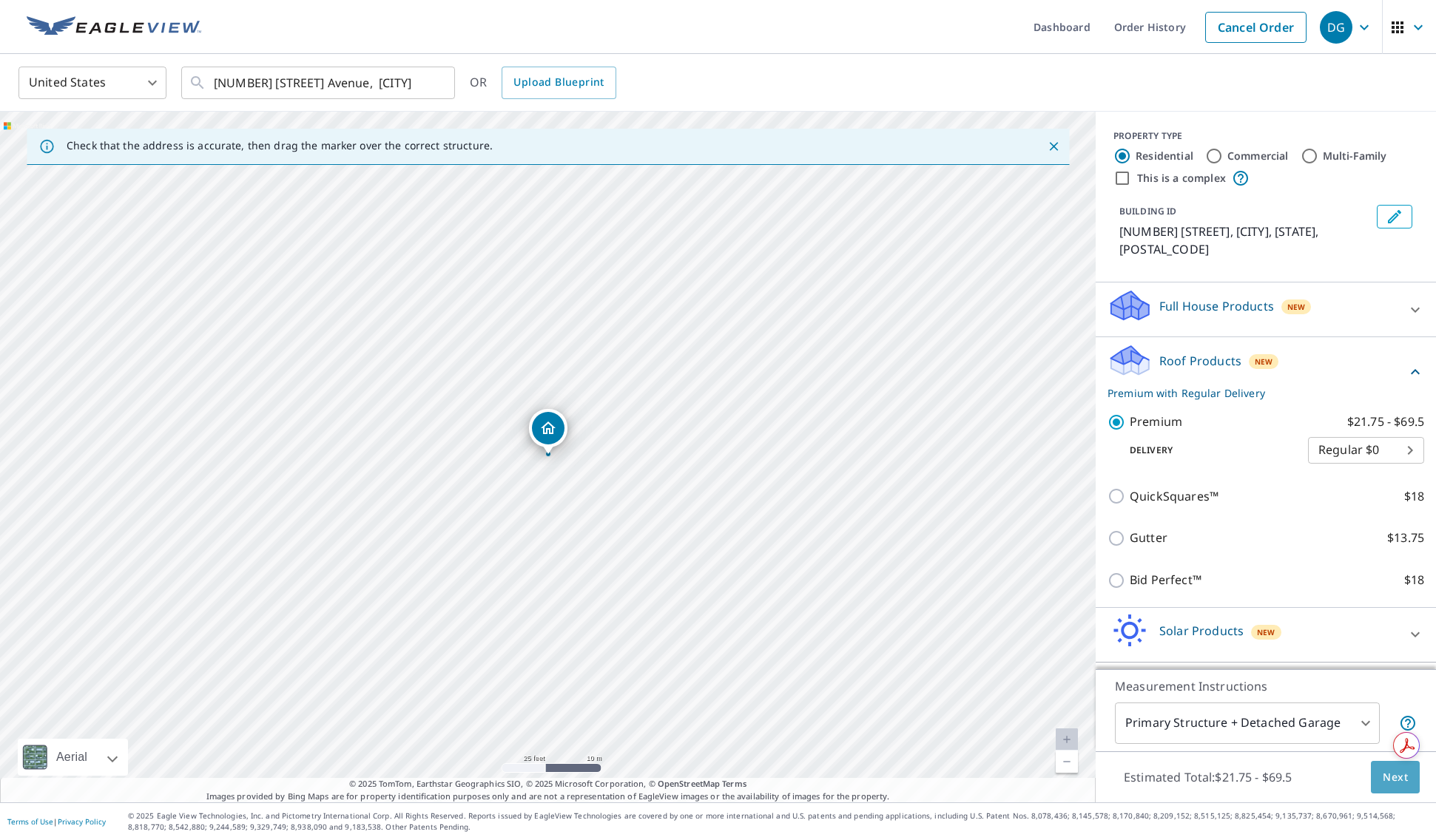 click on "Next" at bounding box center [1395, 777] 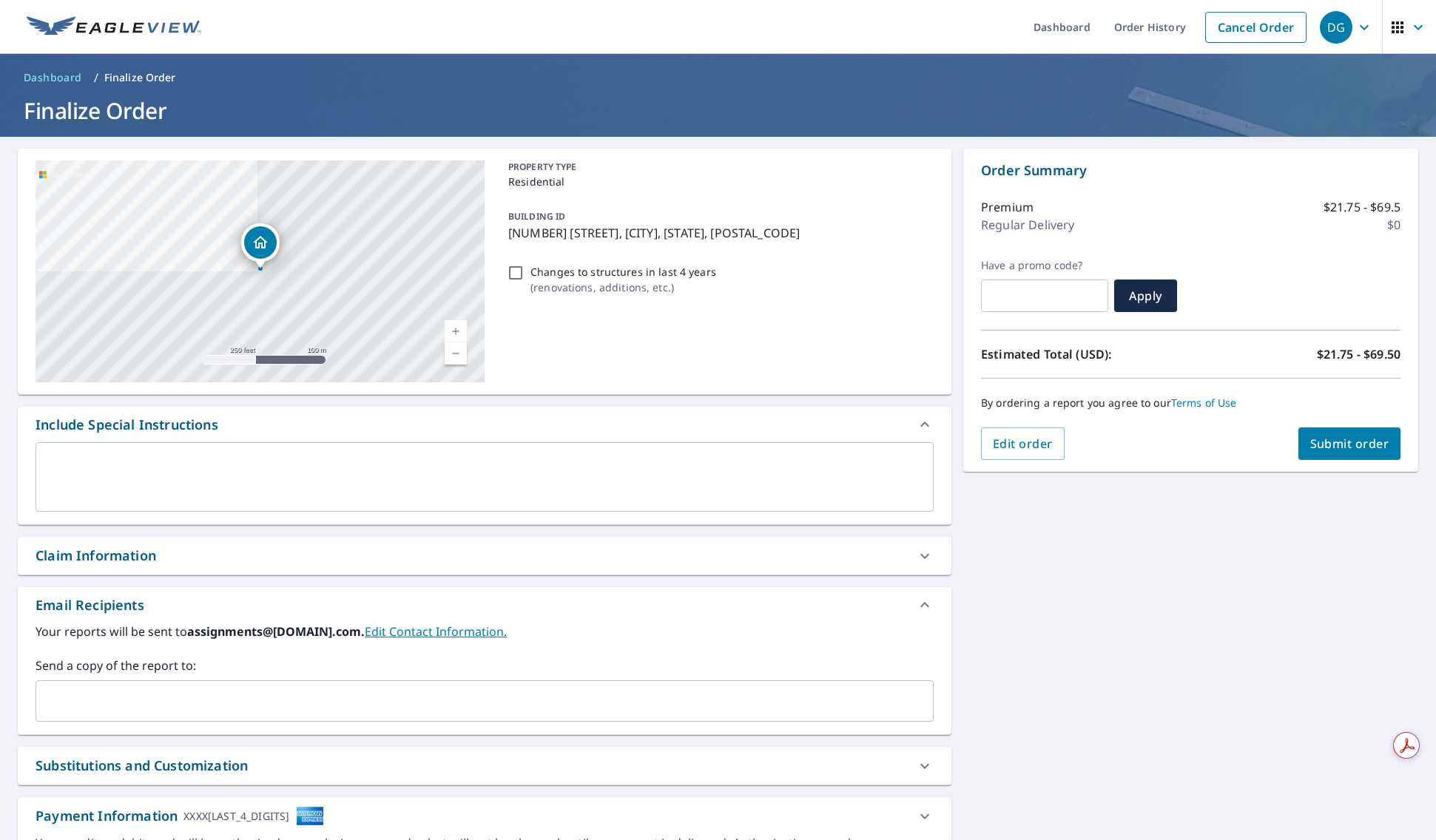 click on "Changes to structures in last 4 years ( renovations, additions, etc. )" at bounding box center [718, 280] 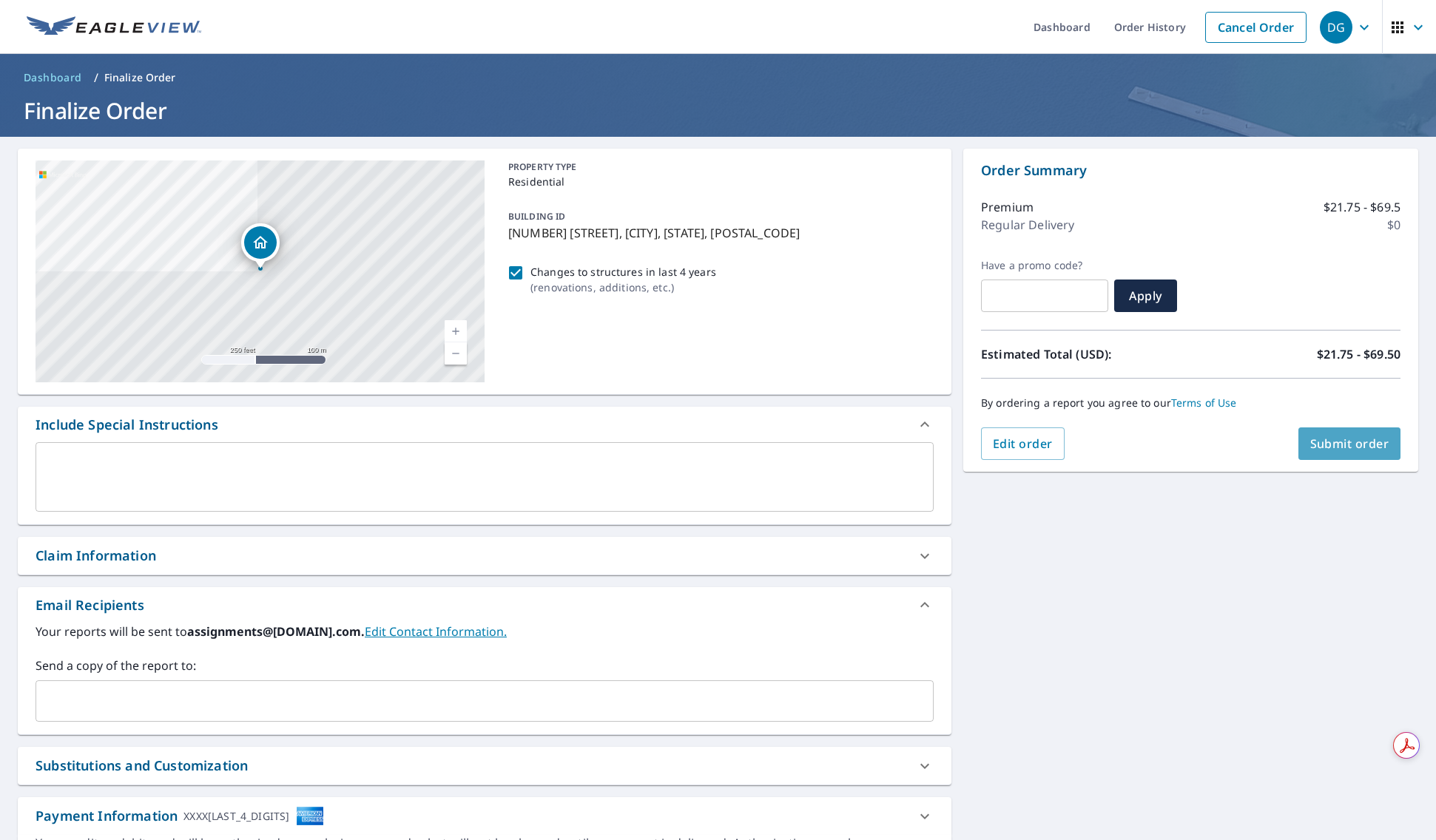 click on "Submit order" at bounding box center (1349, 444) 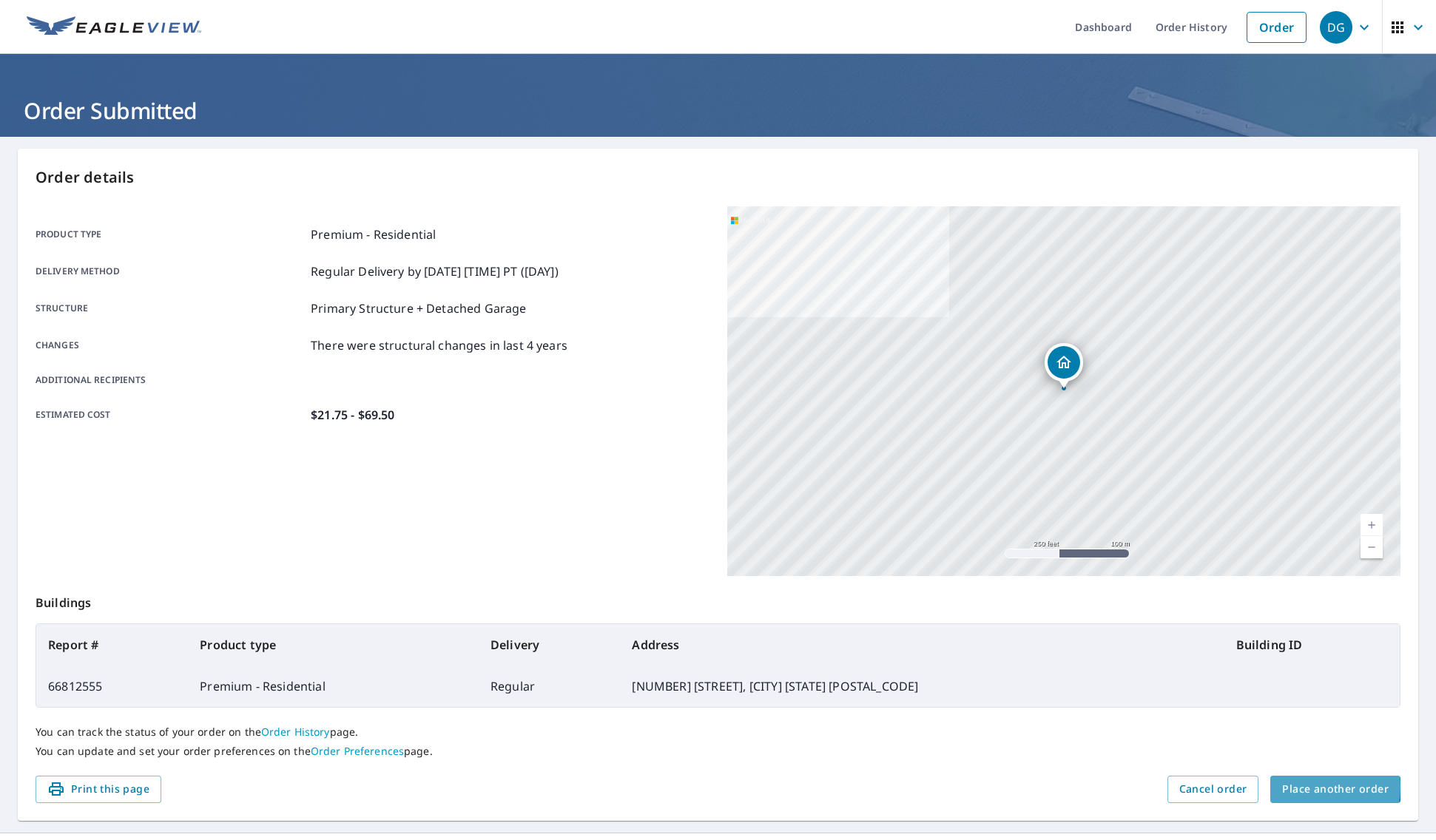 click on "Place another order" at bounding box center (1335, 789) 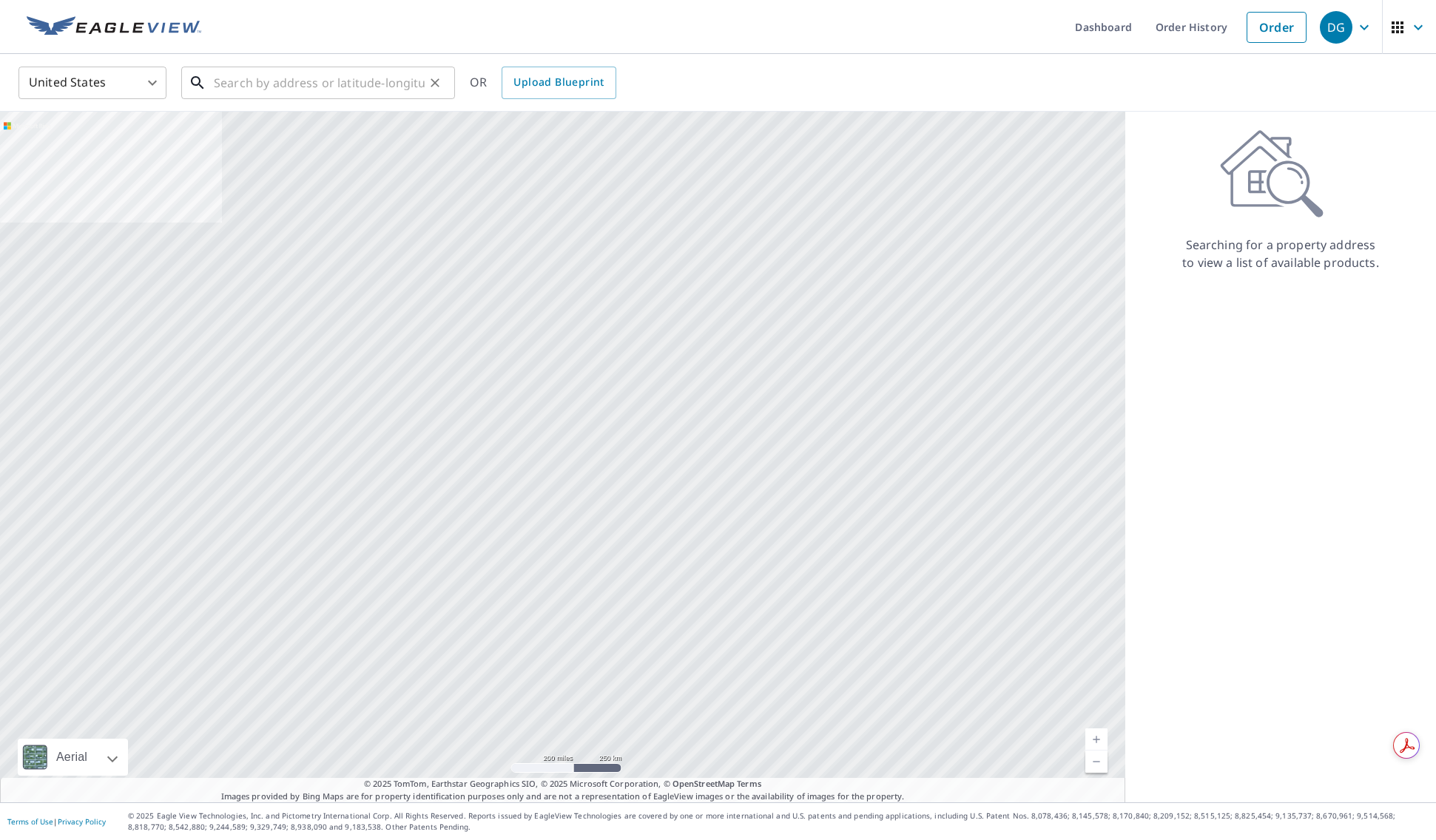 click at bounding box center (319, 83) 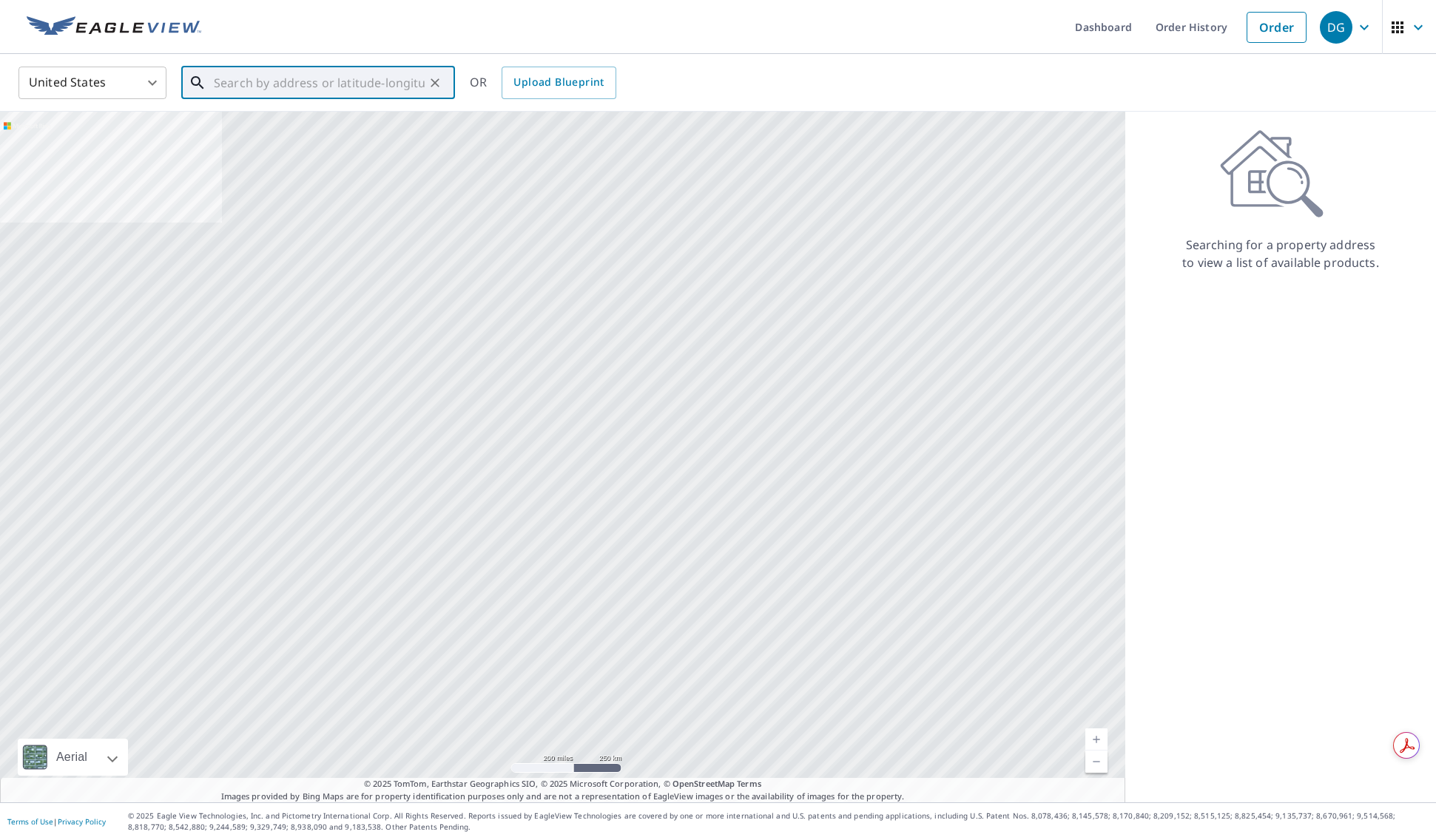 paste on "[NUMBER] [STREET], [CITY]" 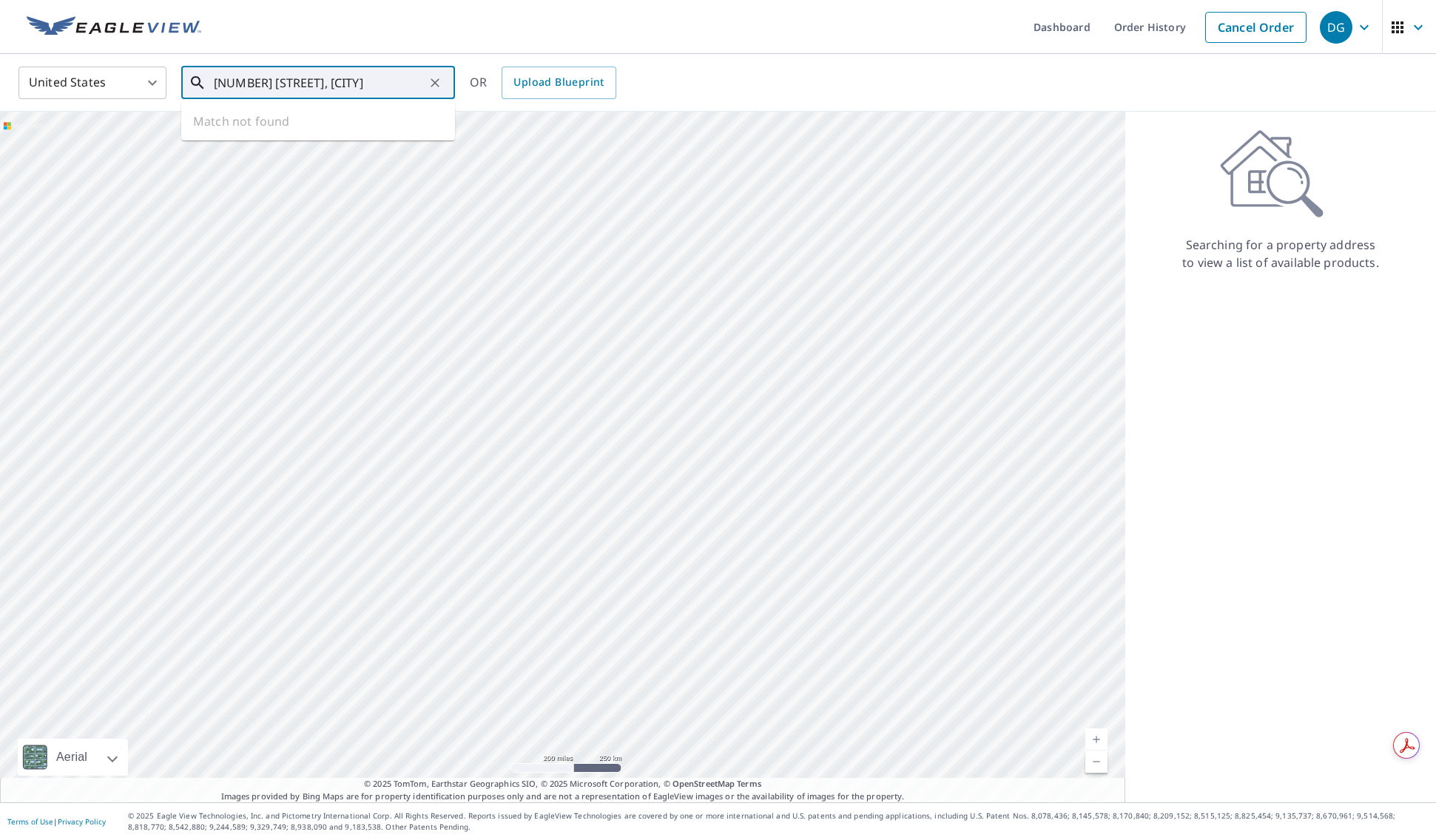 scroll, scrollTop: 0, scrollLeft: 0, axis: both 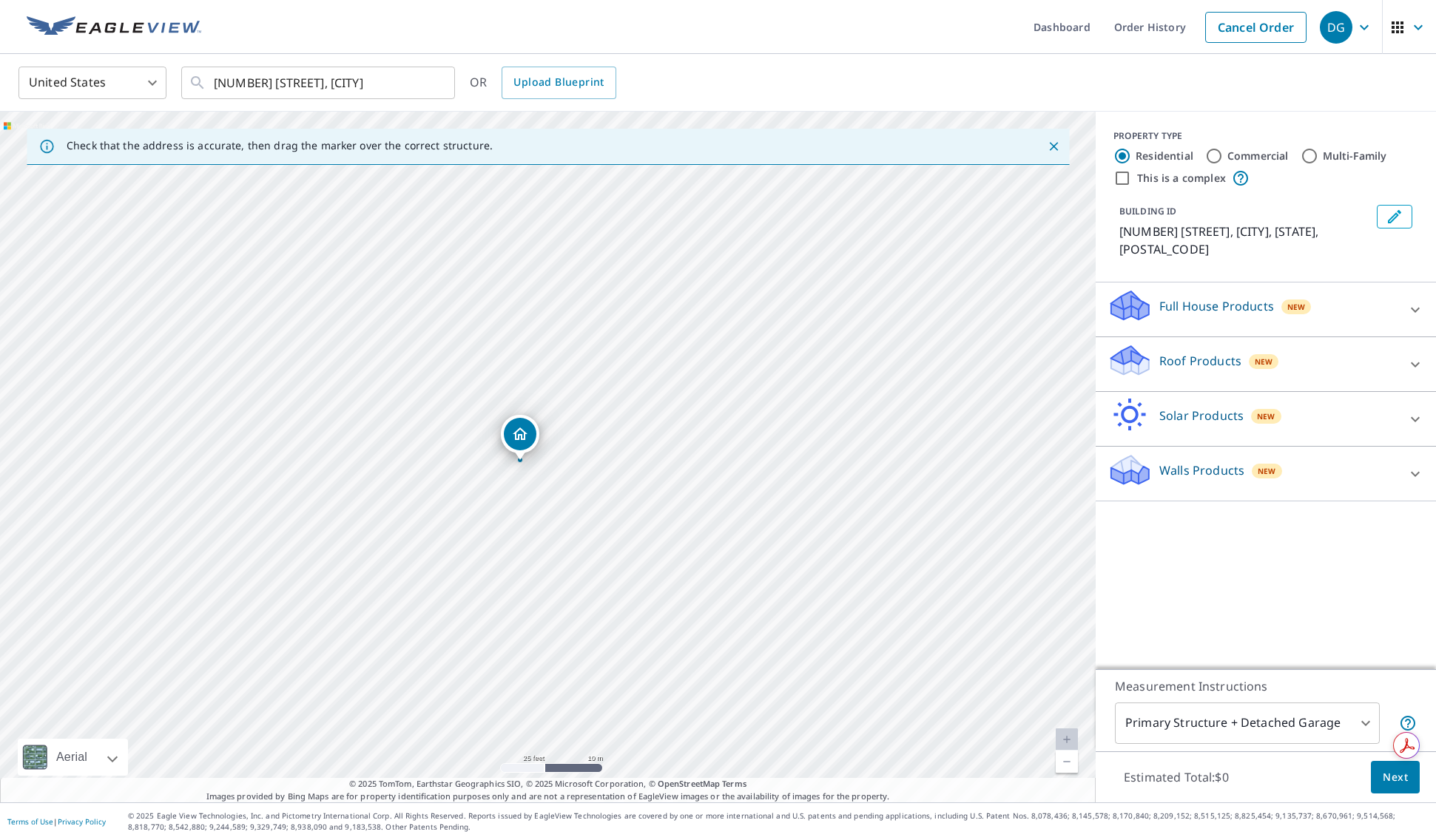 click 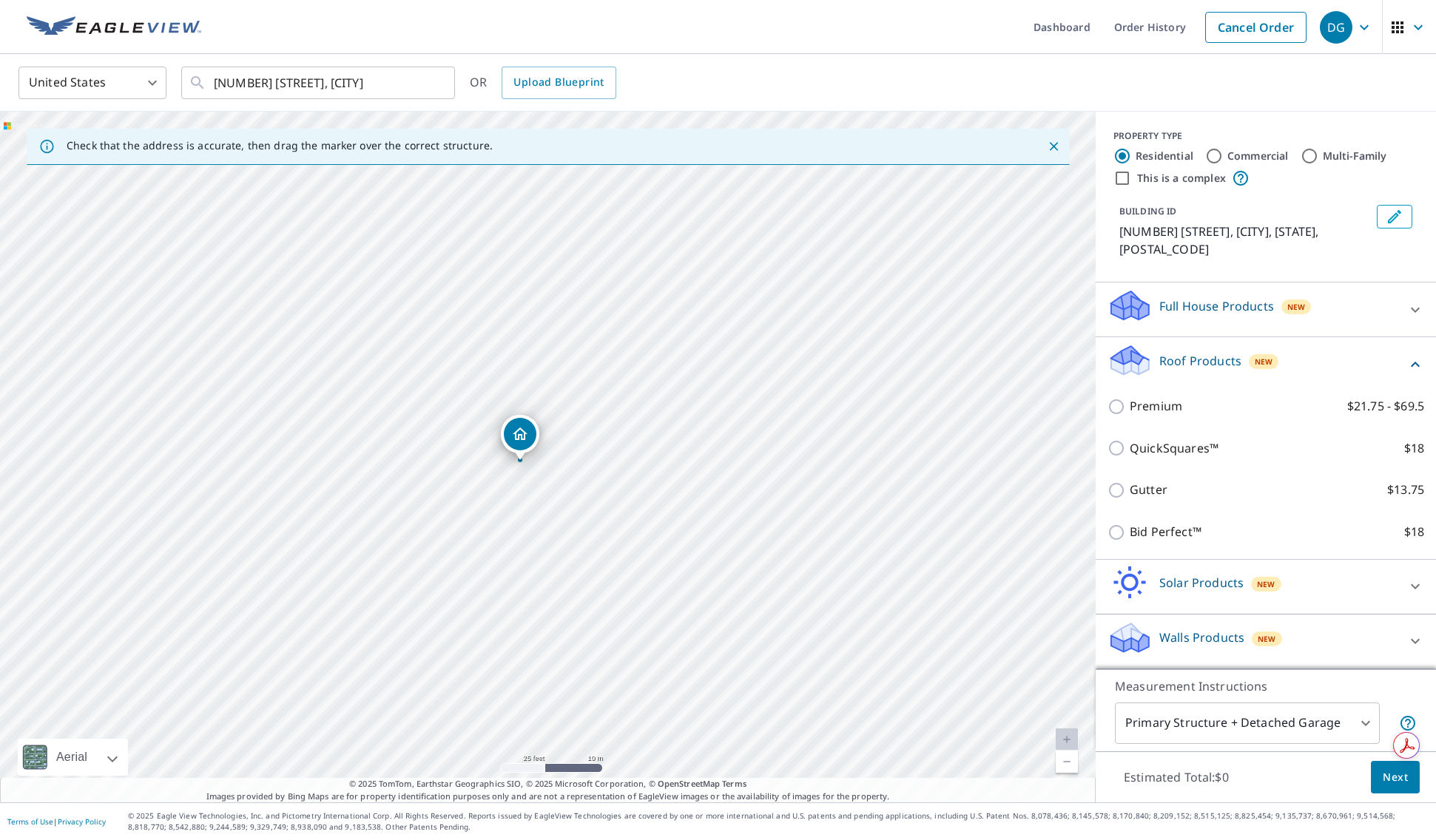 click on "Premium $21.75 - $69.5" at bounding box center [1266, 406] 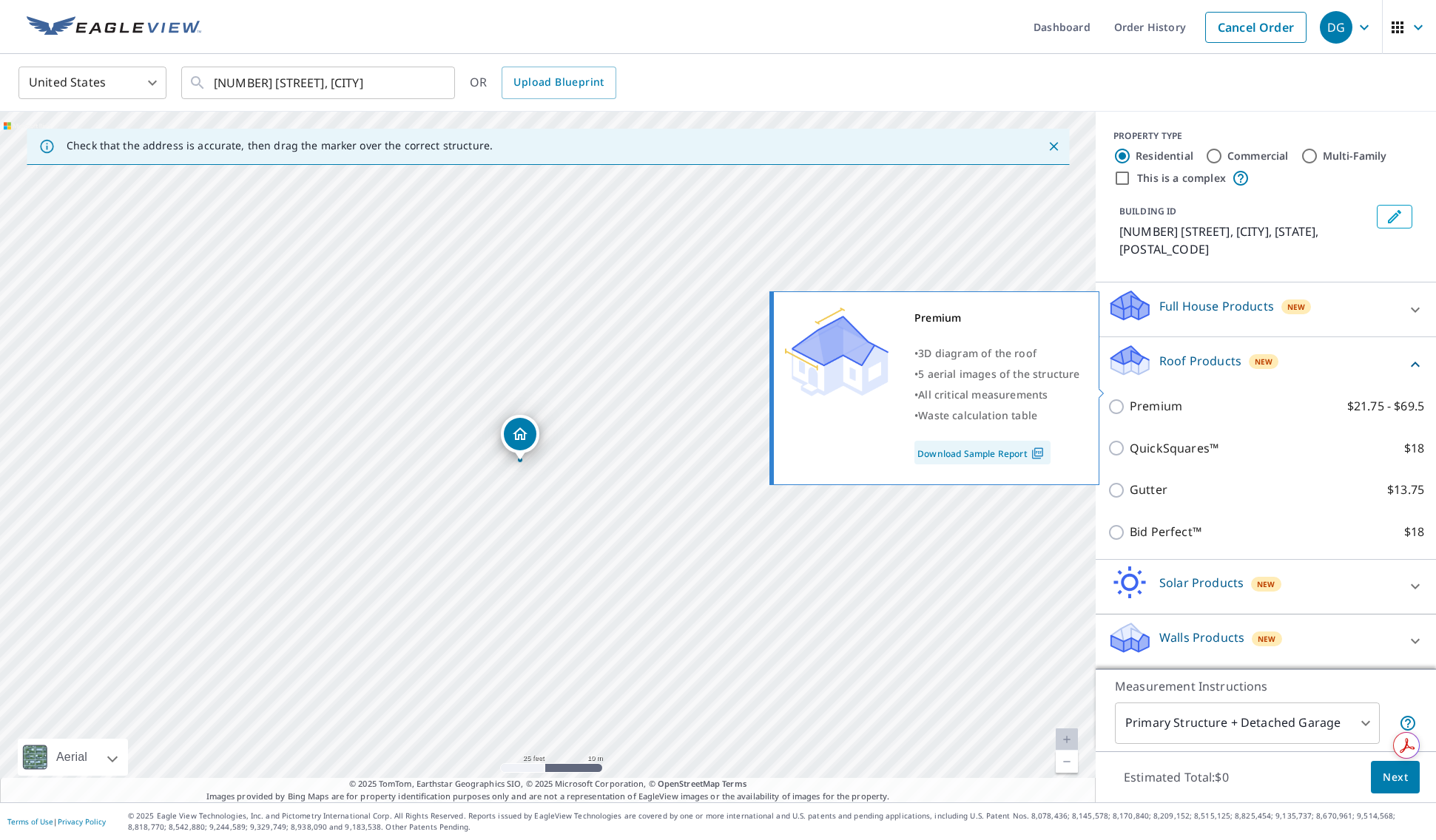 click on "Premium" at bounding box center (1156, 406) 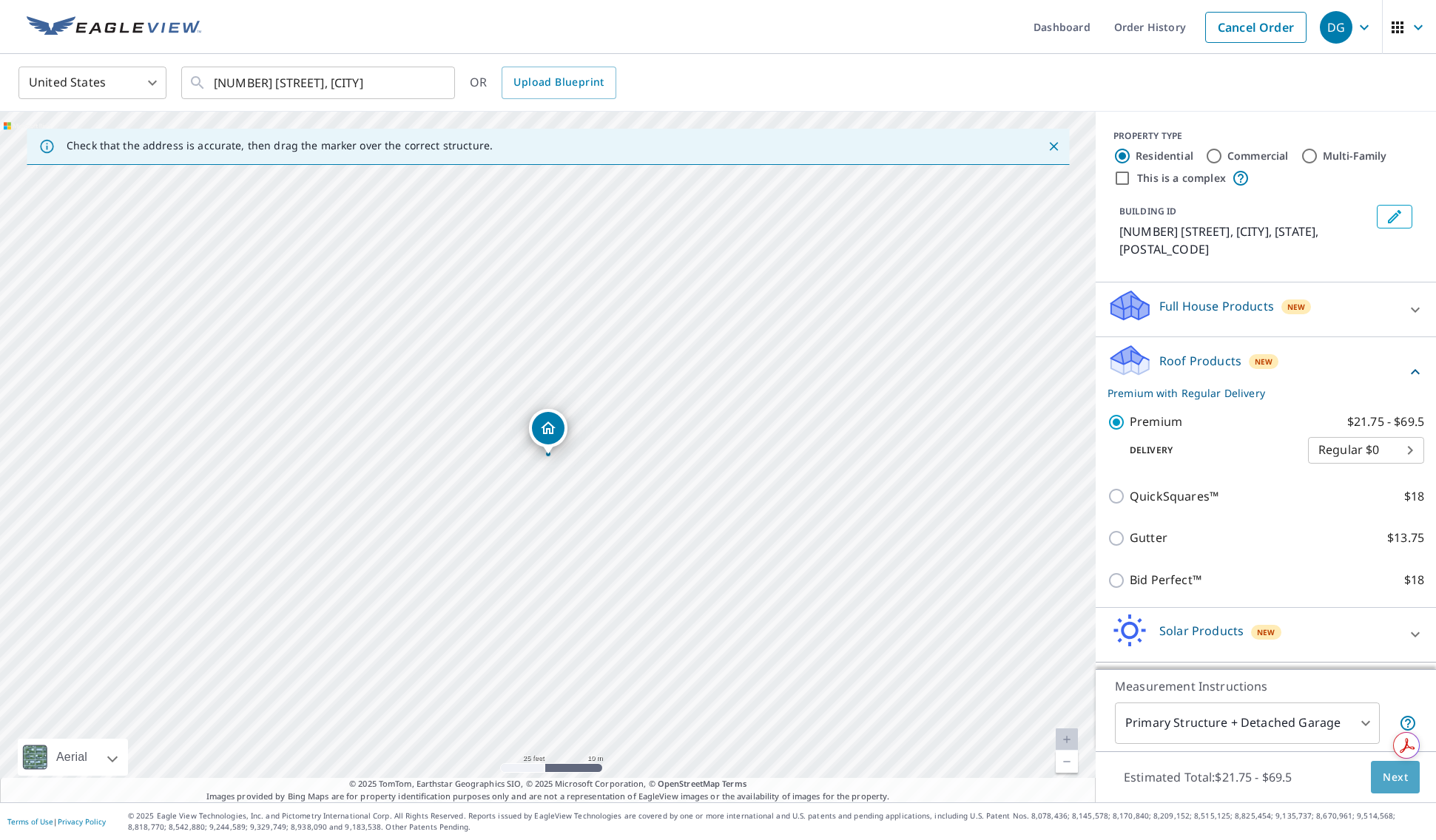 click on "Next" at bounding box center [1395, 777] 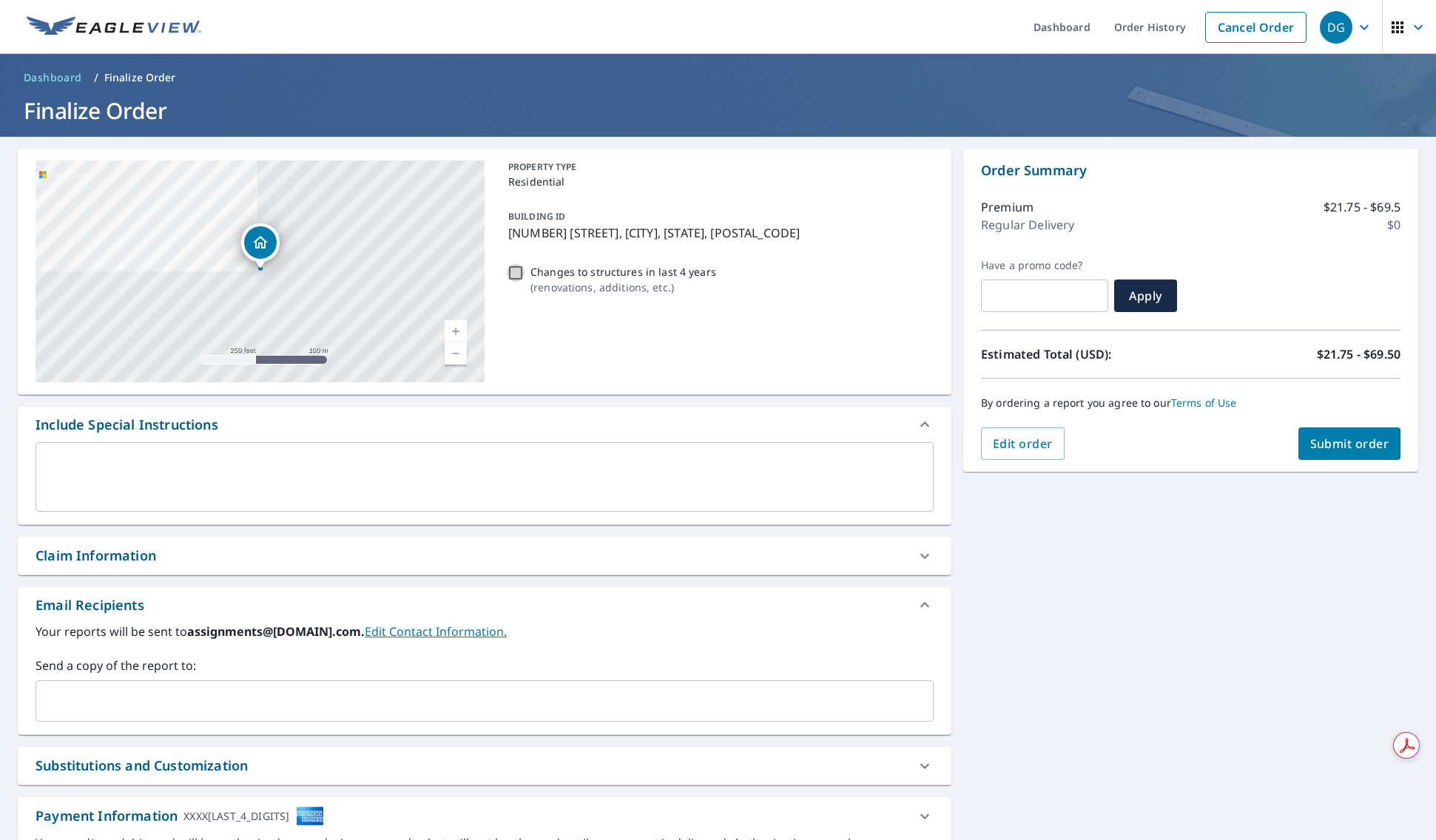 click on "Changes to structures in last 4 years ( renovations, additions, etc. )" at bounding box center [516, 273] 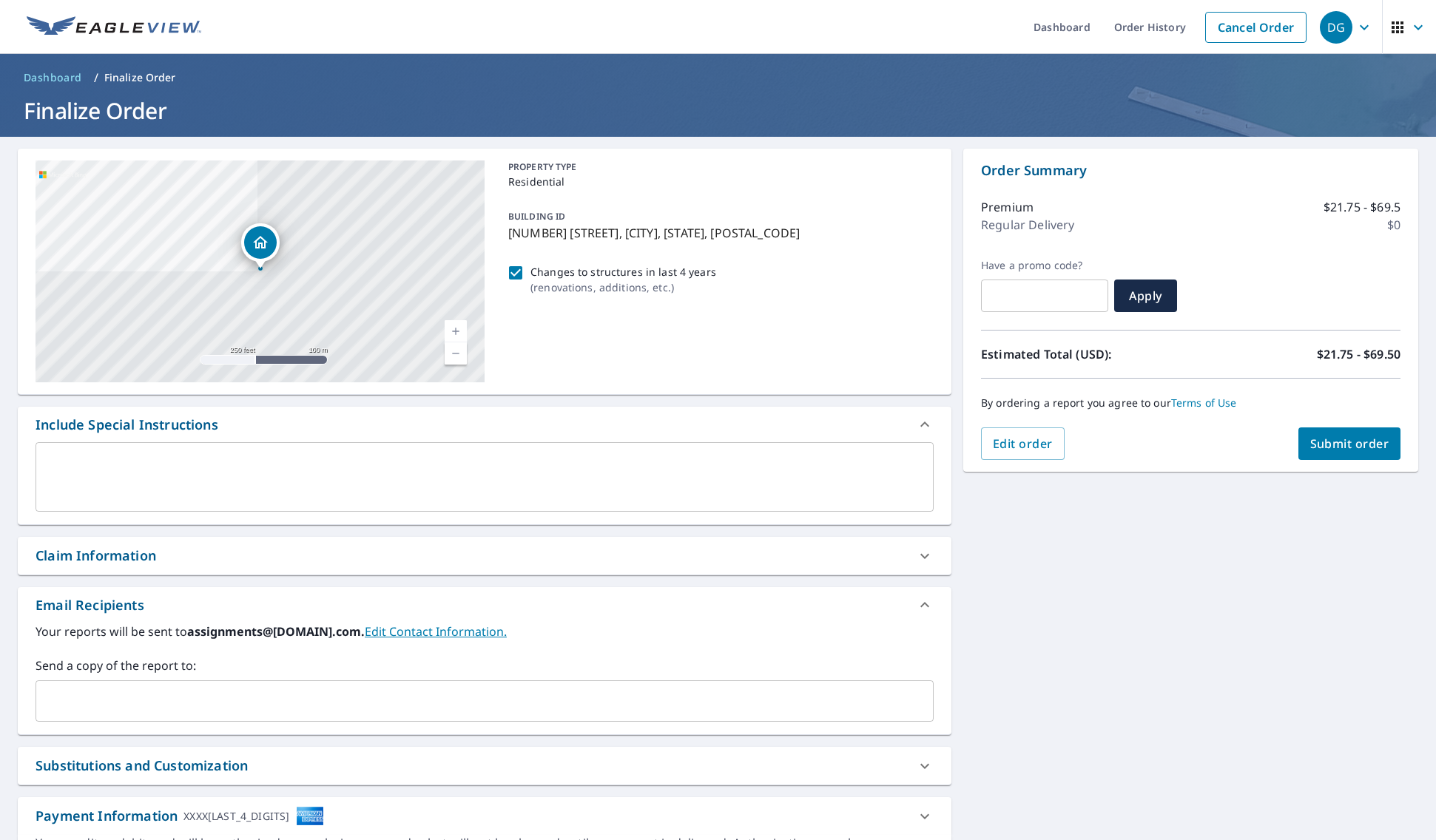 click on "Submit order" at bounding box center (1349, 444) 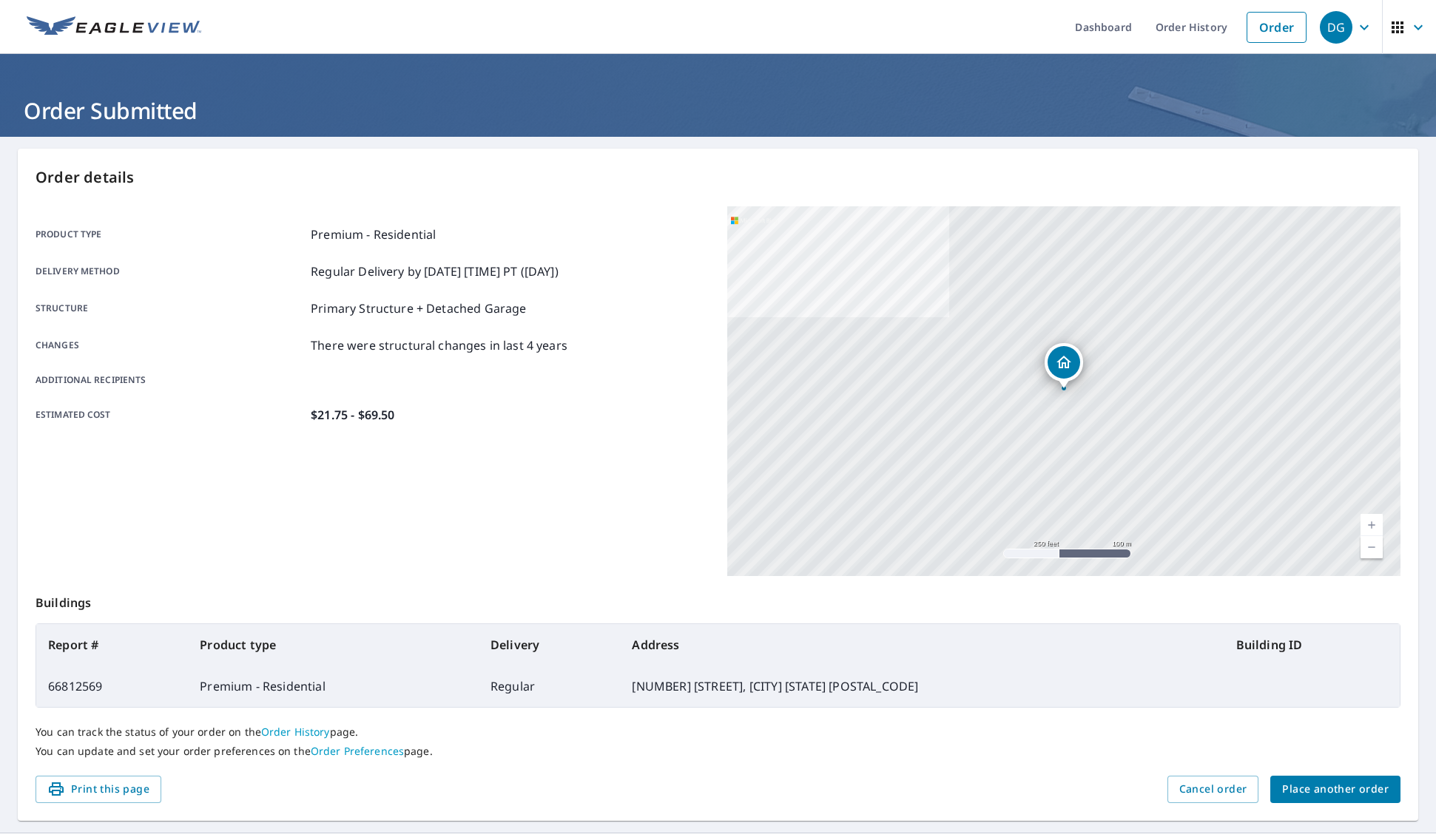 click on "Place another order" at bounding box center (1335, 789) 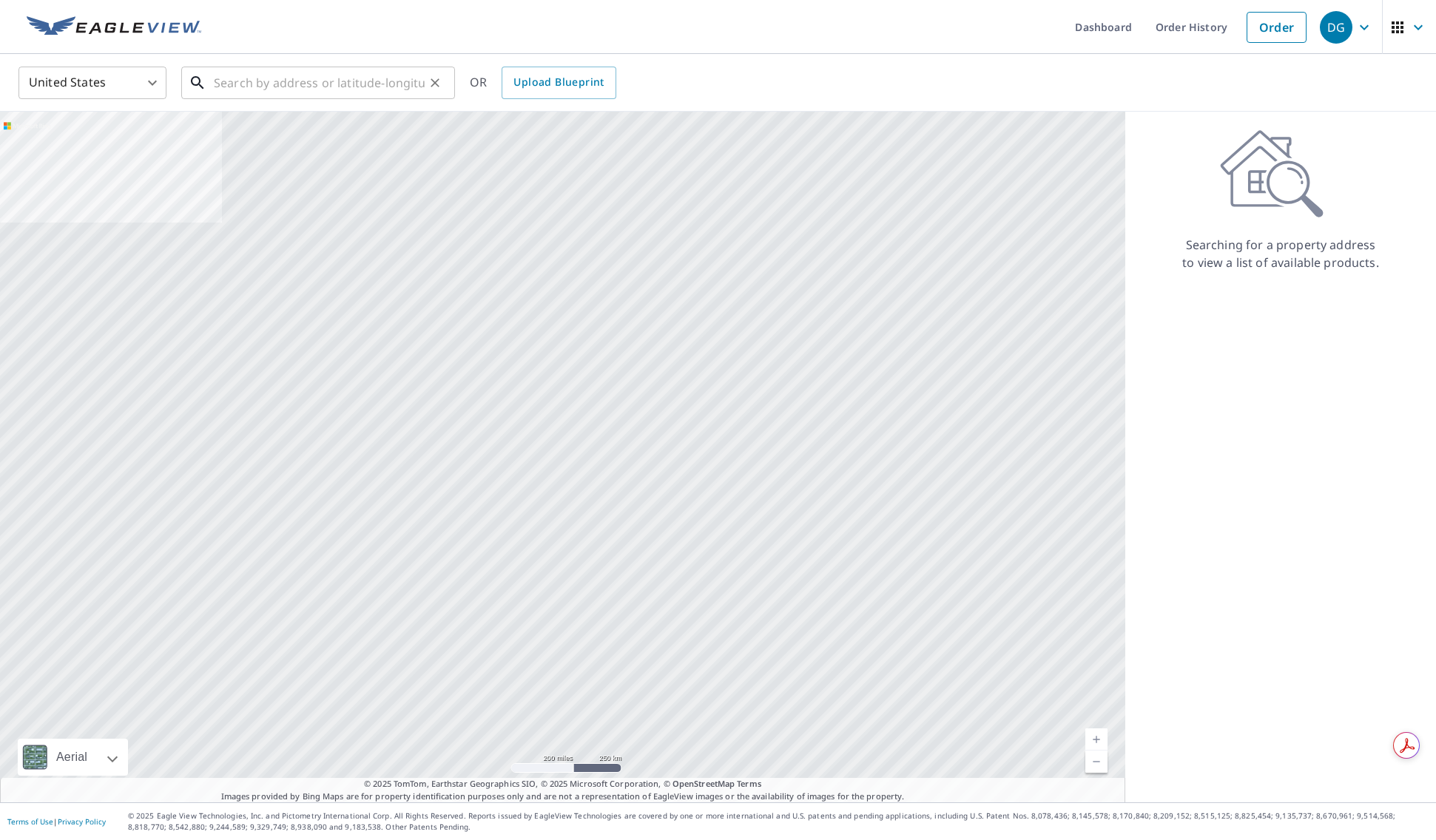 click at bounding box center [319, 83] 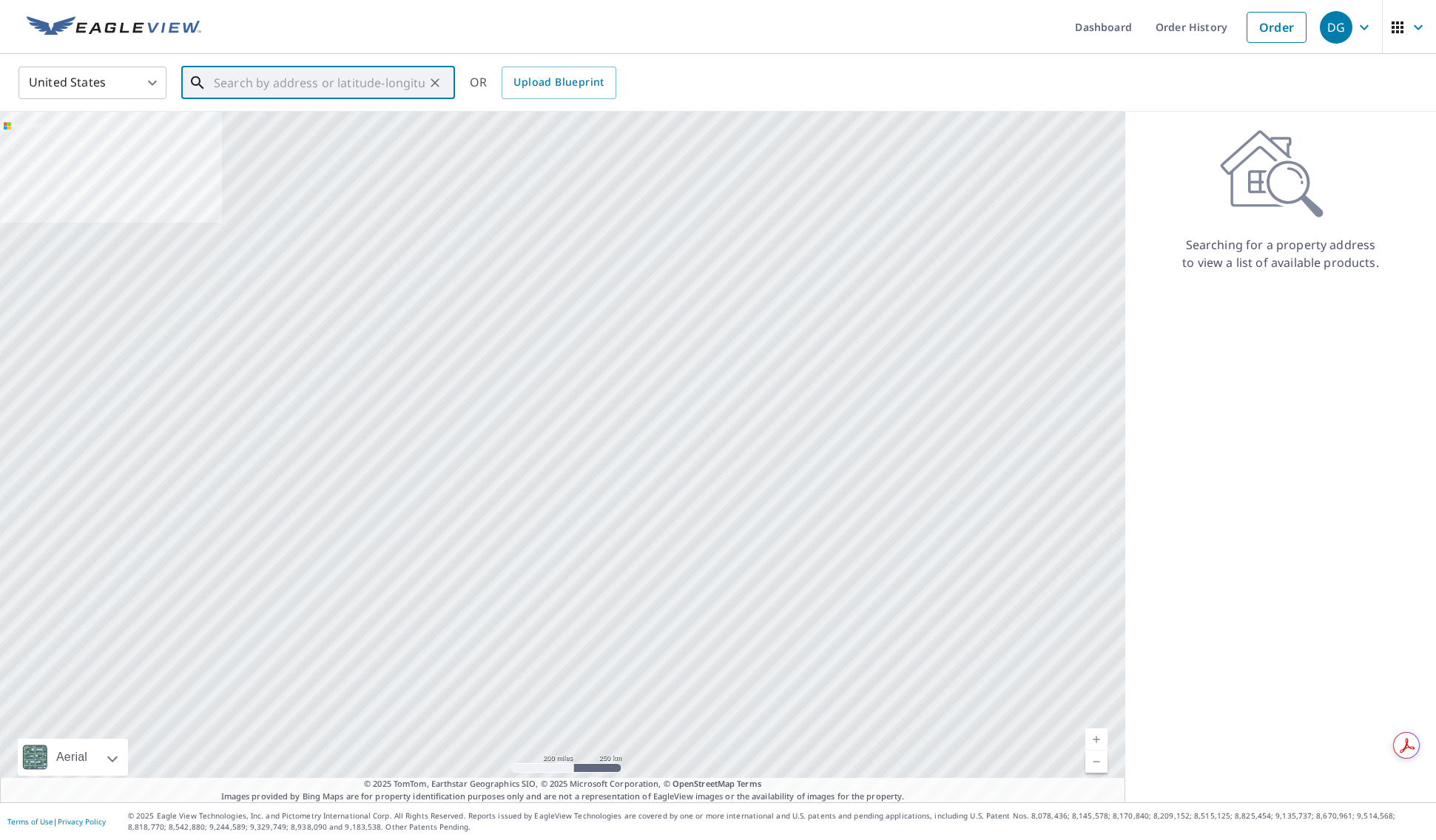 paste on "[NUMBER] [STREET],  [CITY]" 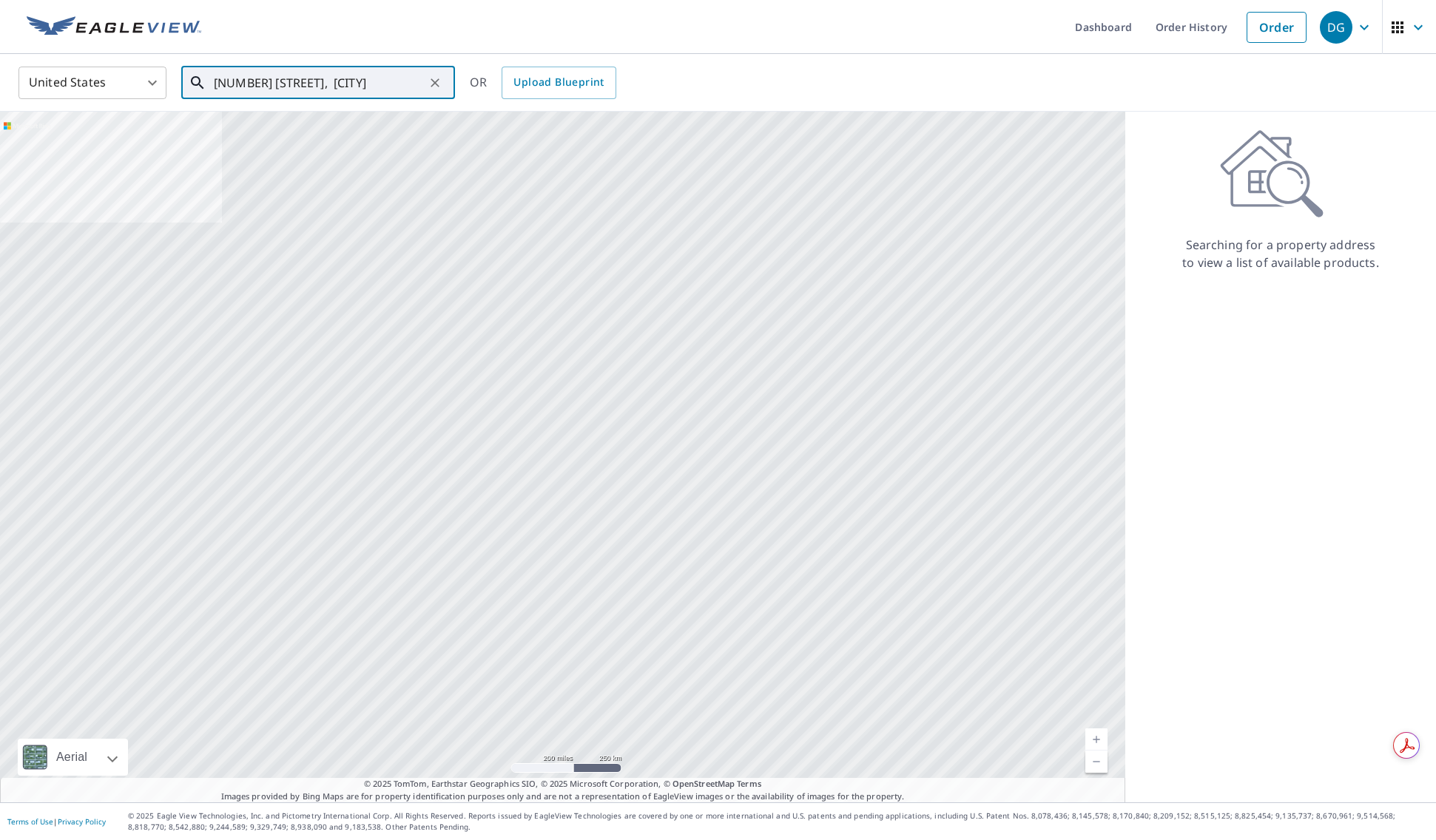scroll, scrollTop: 0, scrollLeft: 67, axis: horizontal 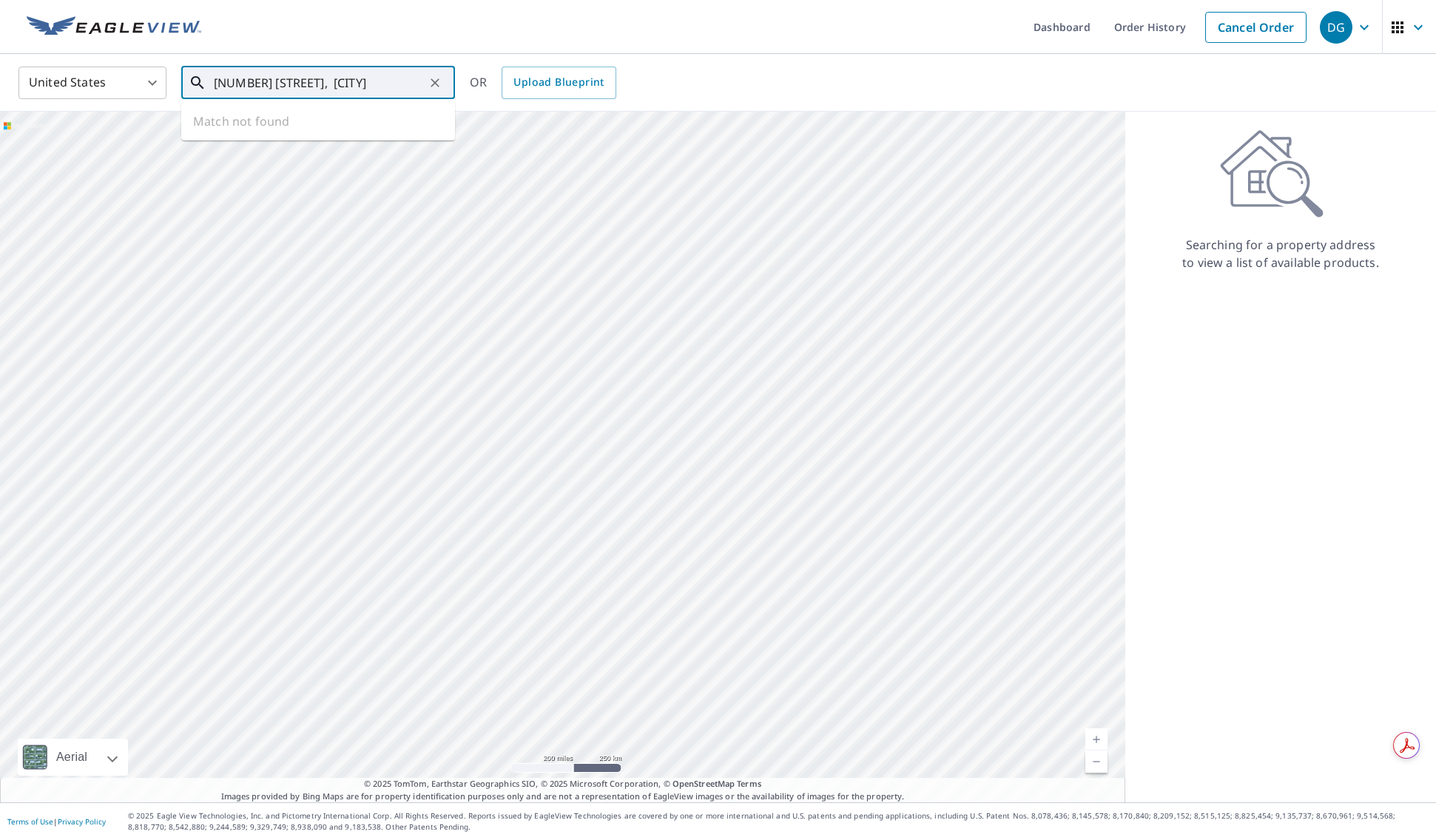 type on "[NUMBER] [STREET],  [CITY]" 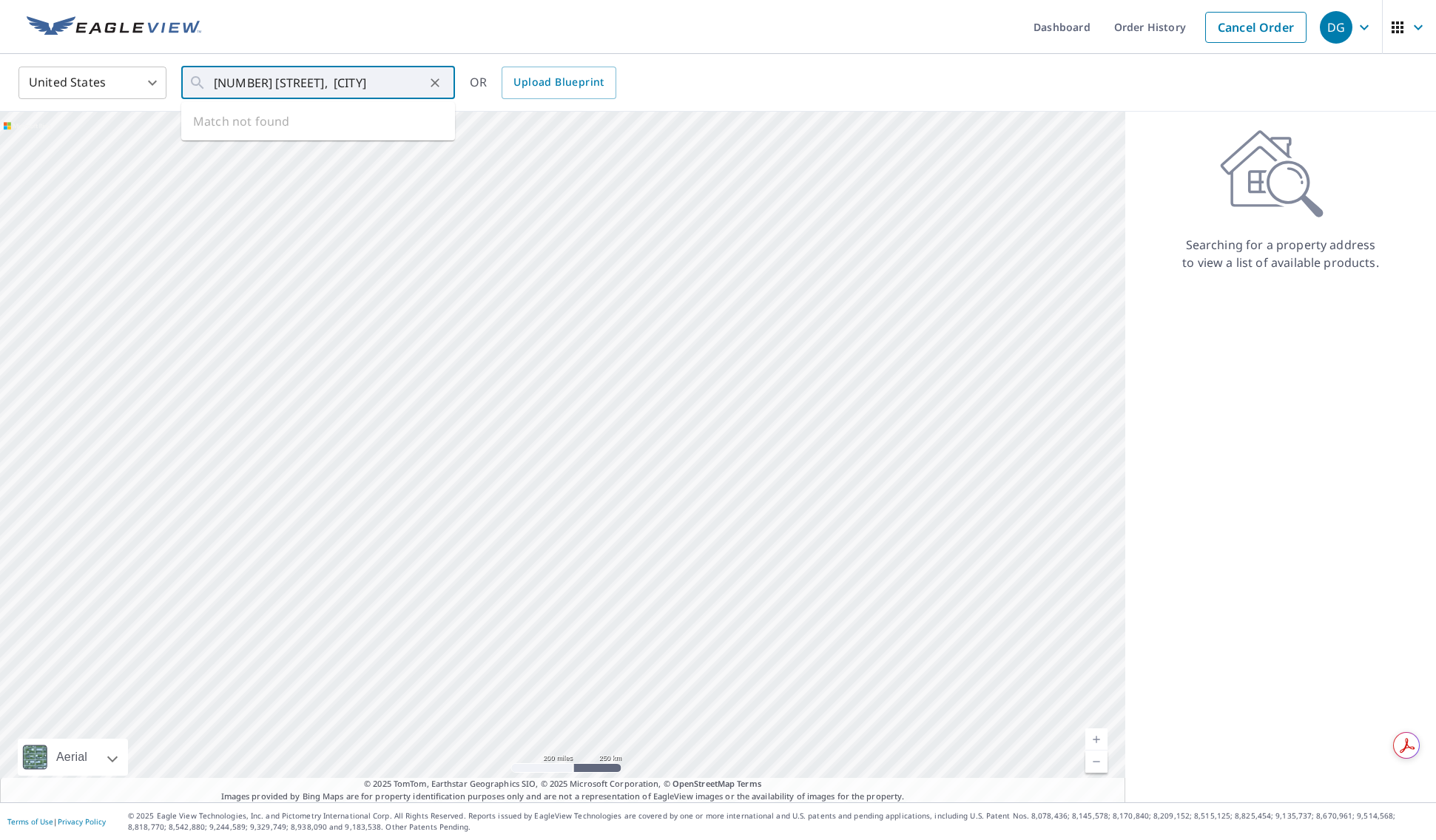 scroll, scrollTop: 0, scrollLeft: 0, axis: both 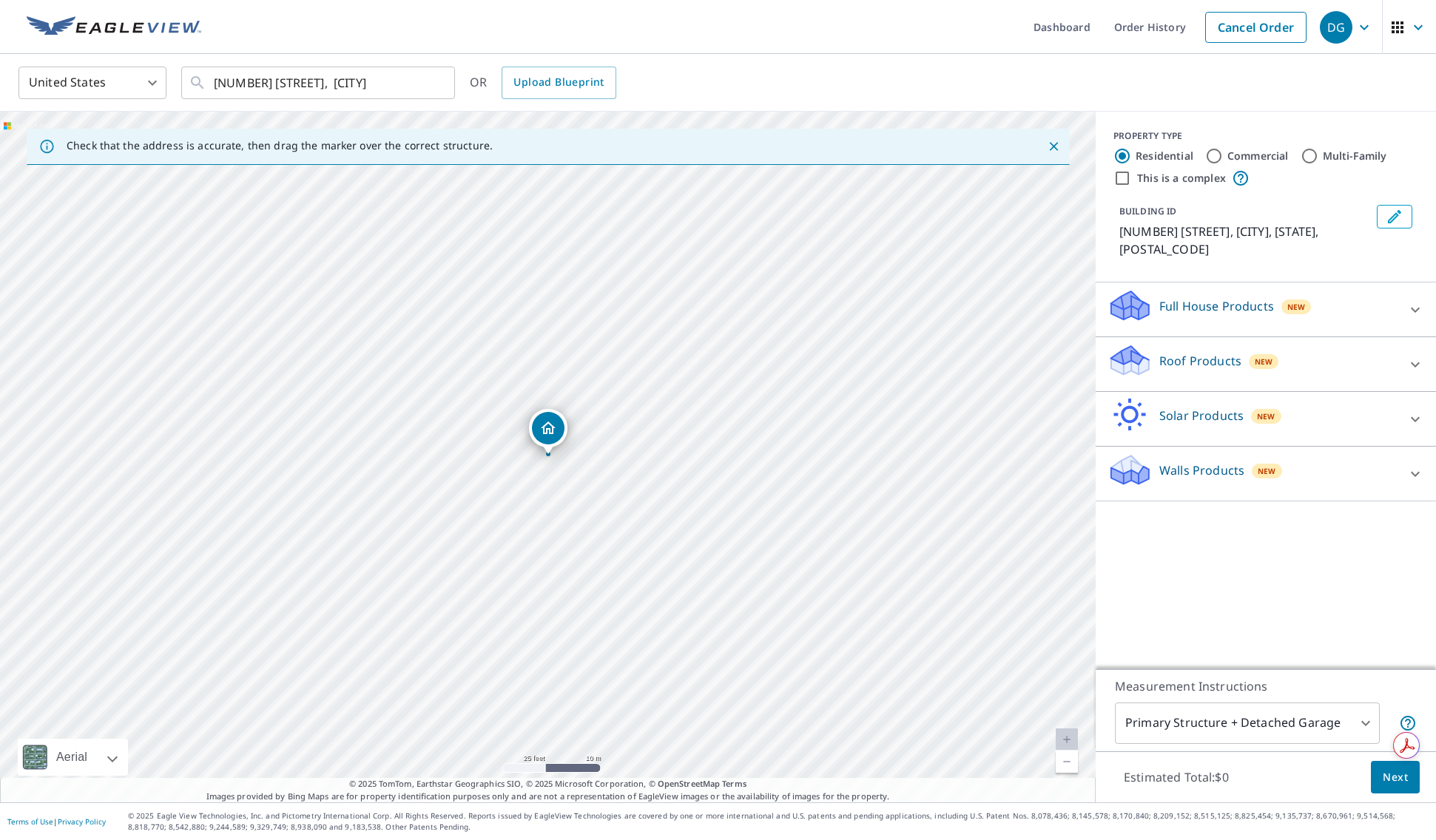 click on "Roof Products New" at bounding box center (1253, 364) 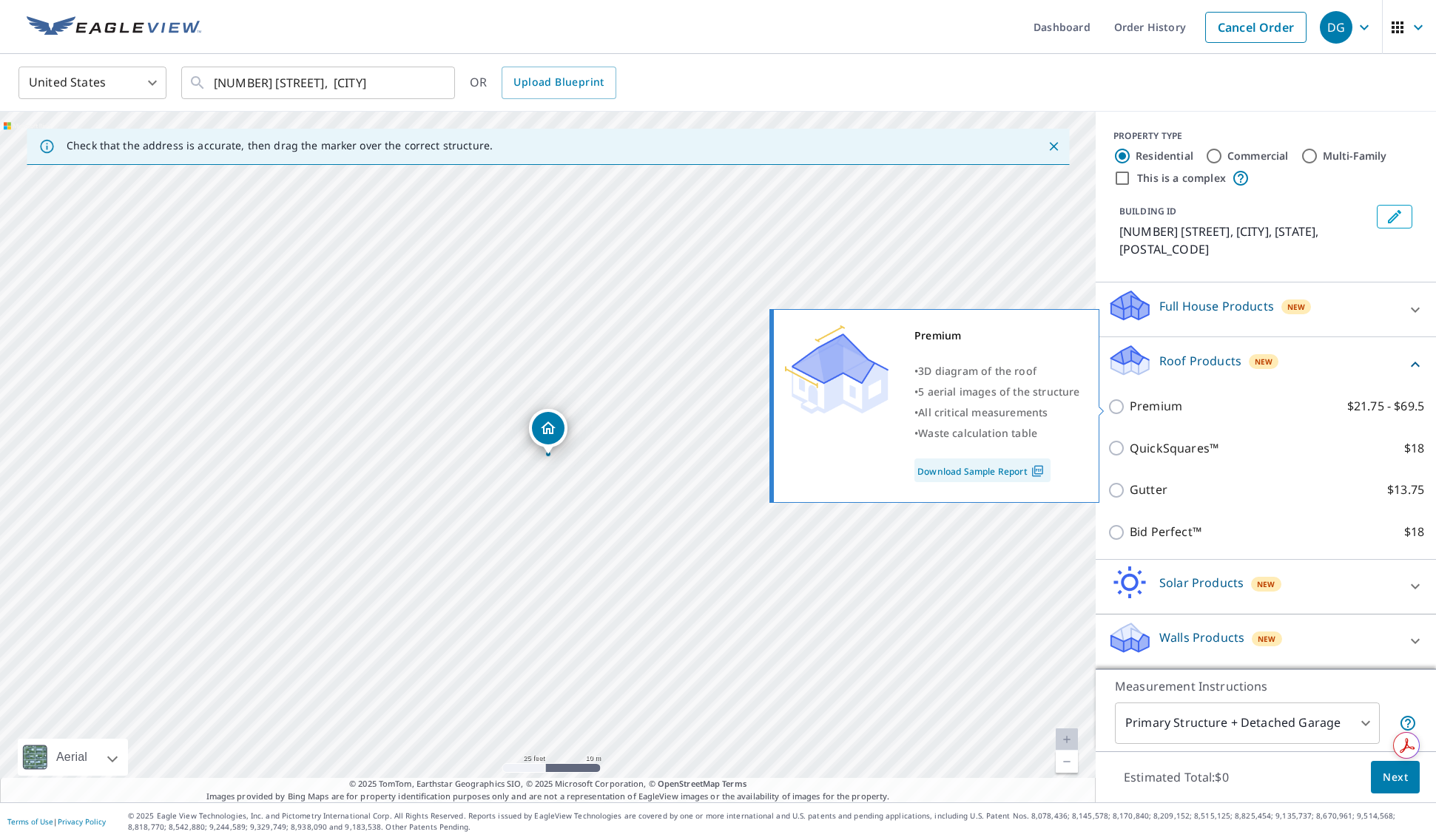 click on "Premium" at bounding box center (1156, 406) 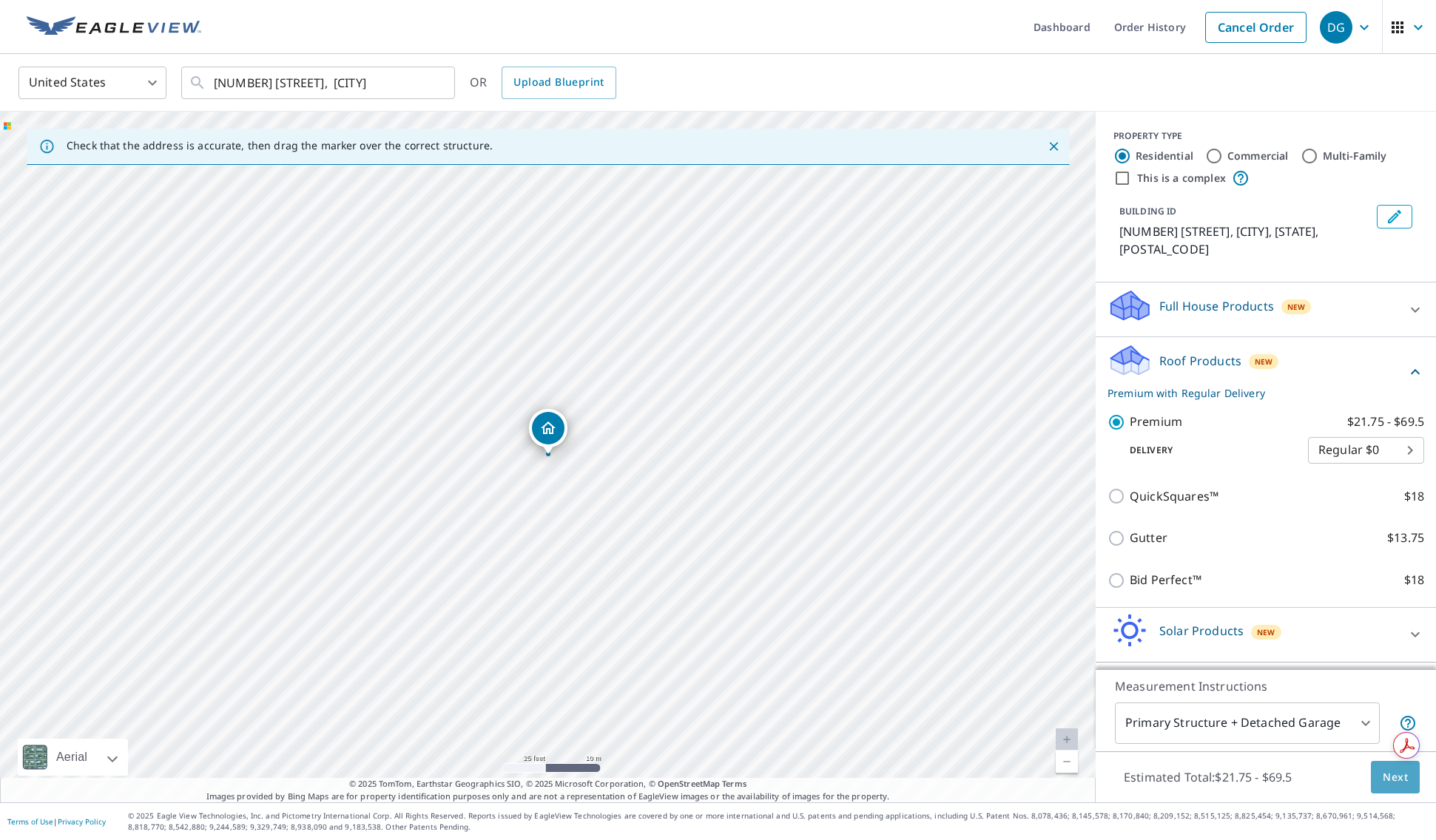 click on "Next" at bounding box center (1395, 777) 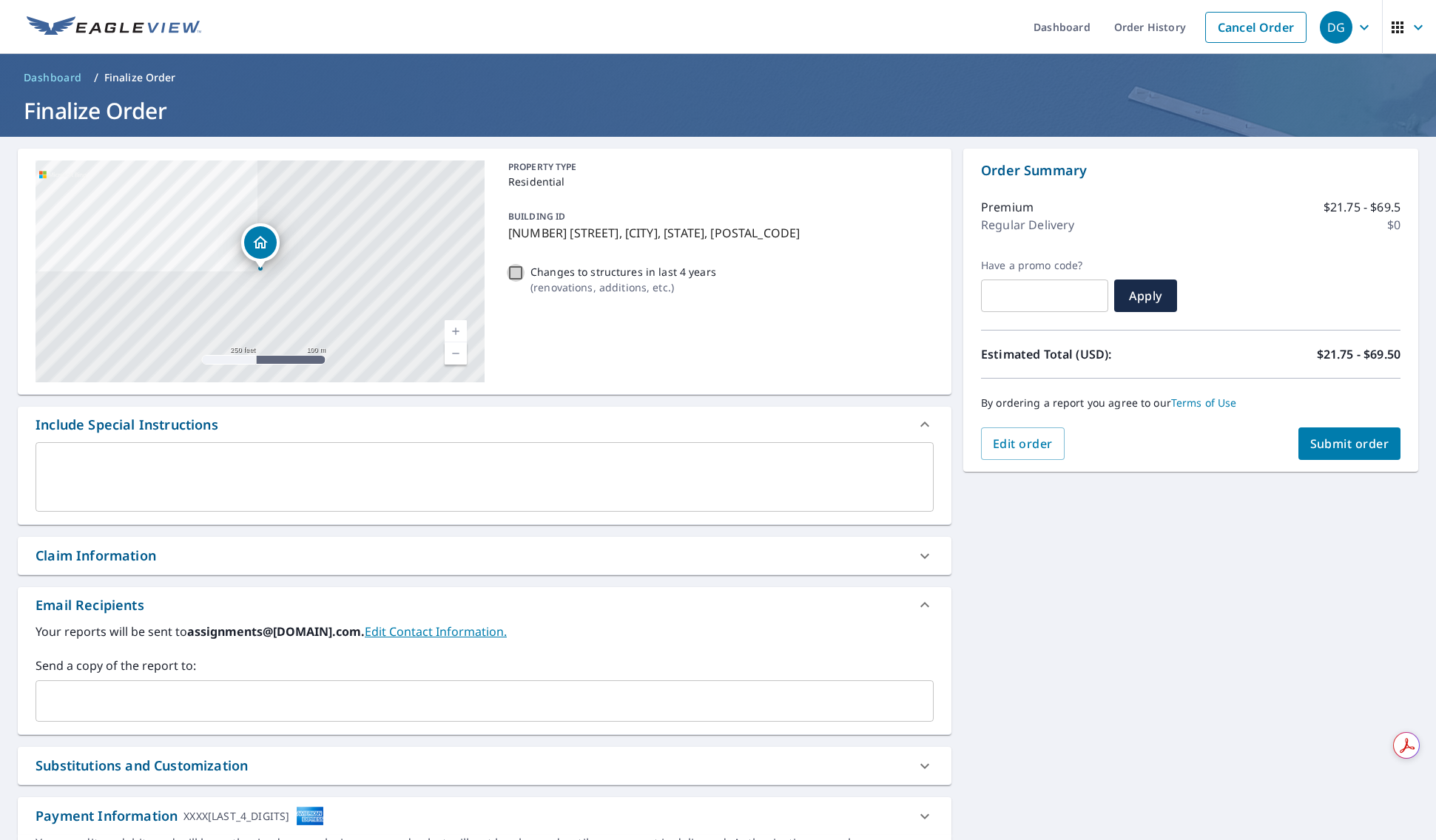 click on "Changes to structures in last 4 years ( renovations, additions, etc. )" at bounding box center [516, 273] 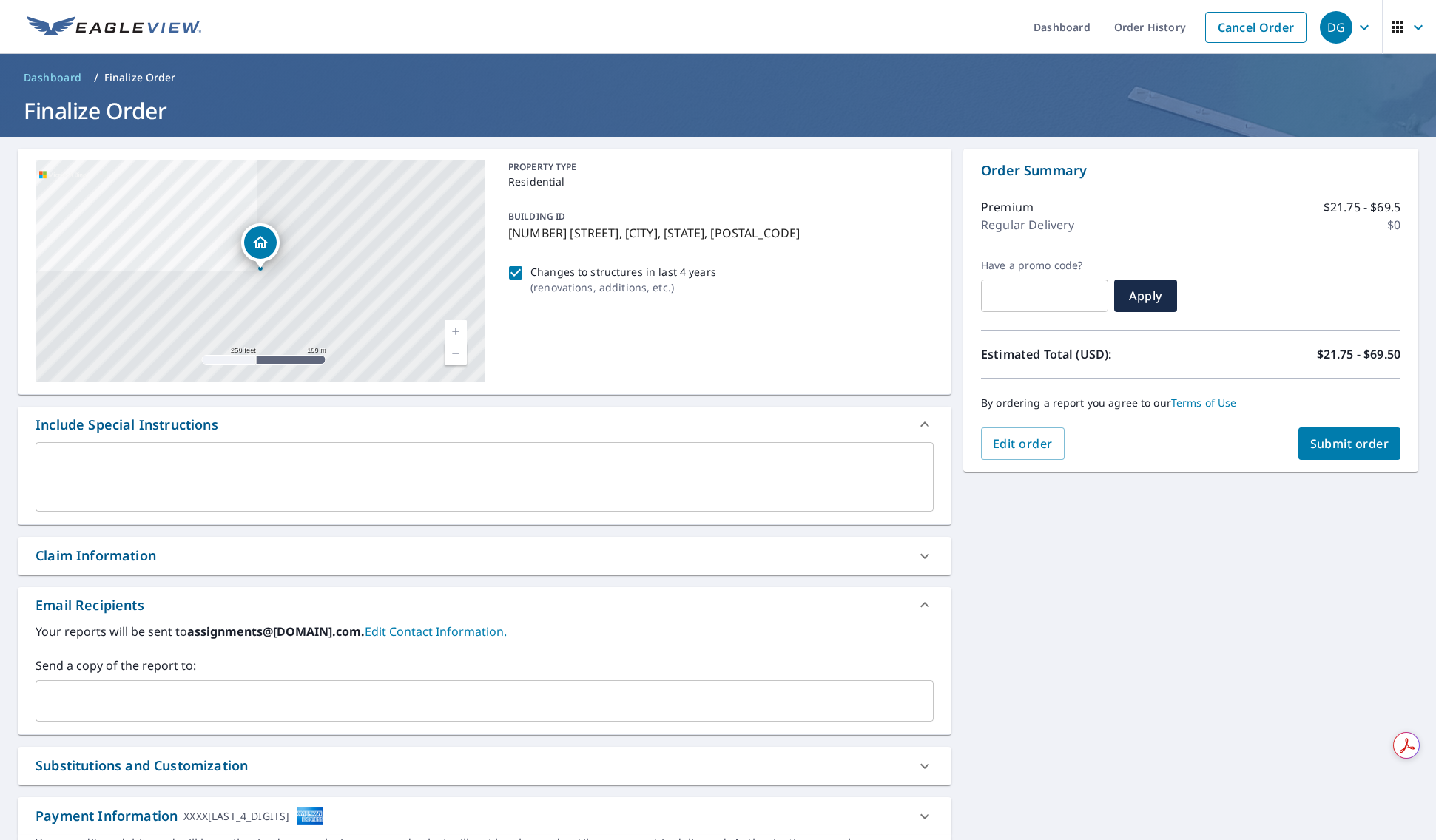 click on "Submit order" at bounding box center (1349, 444) 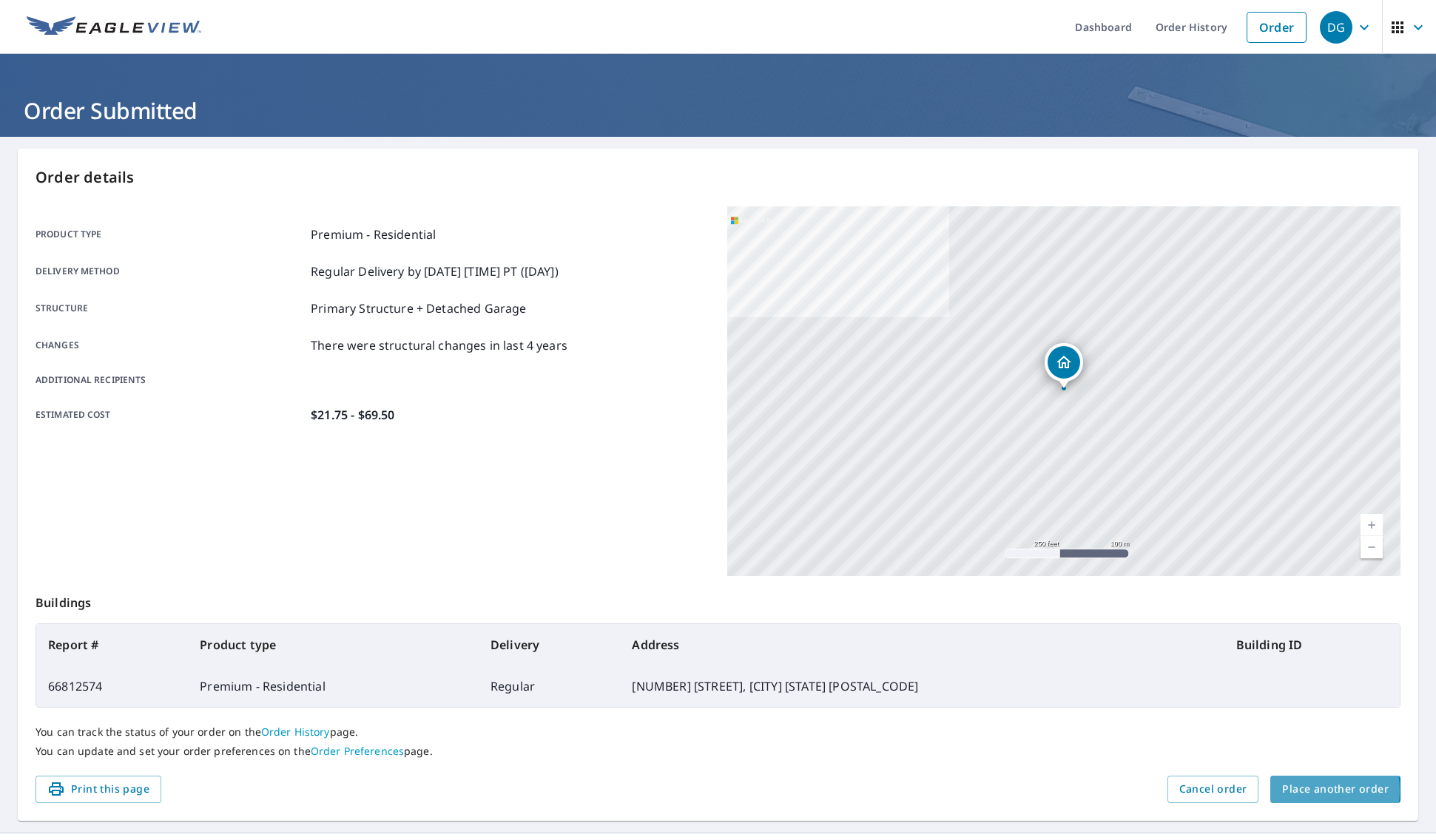 click on "Place another order" at bounding box center (1335, 789) 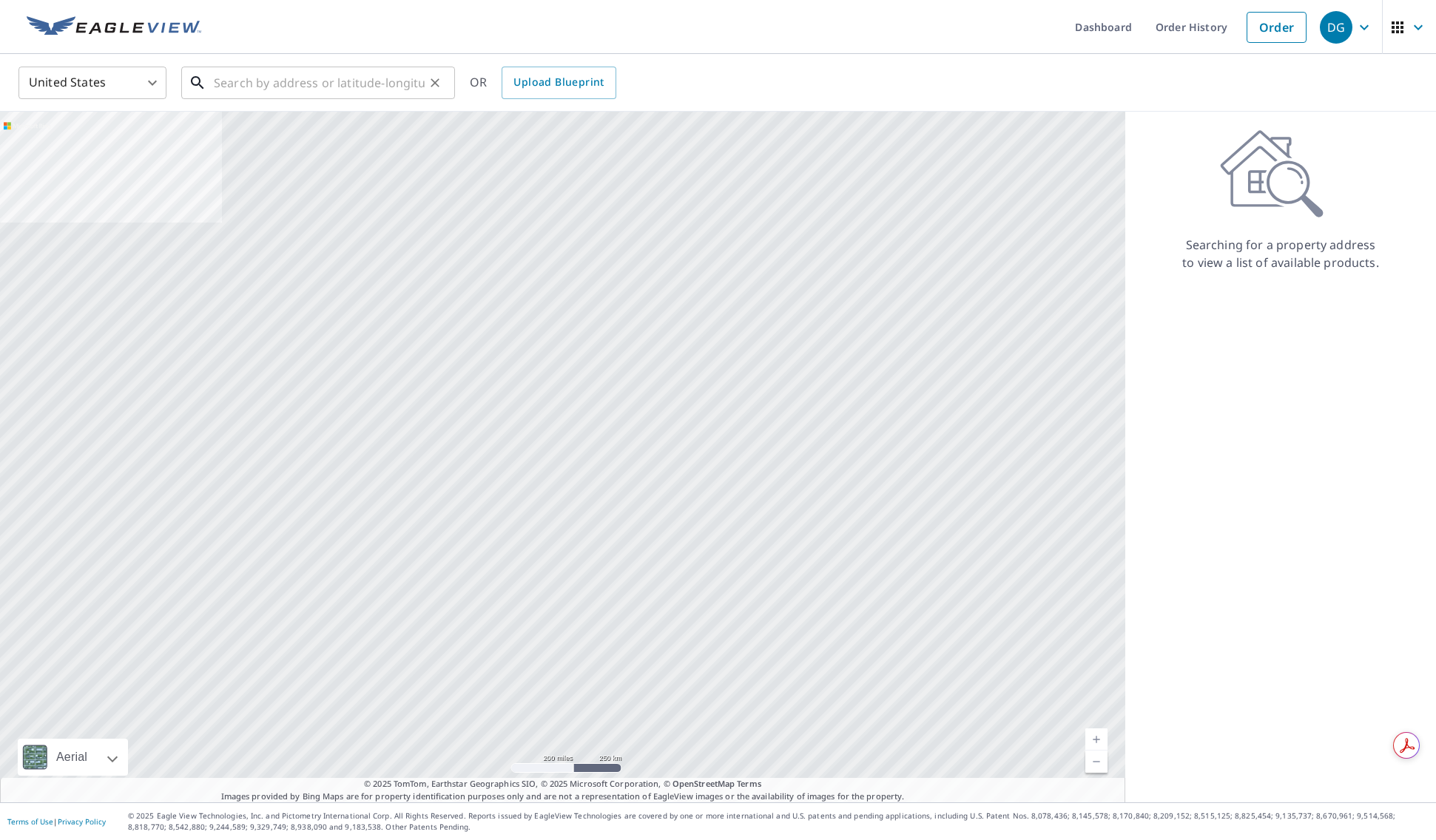 drag, startPoint x: 326, startPoint y: 96, endPoint x: 320, endPoint y: 91, distance: 7.81025 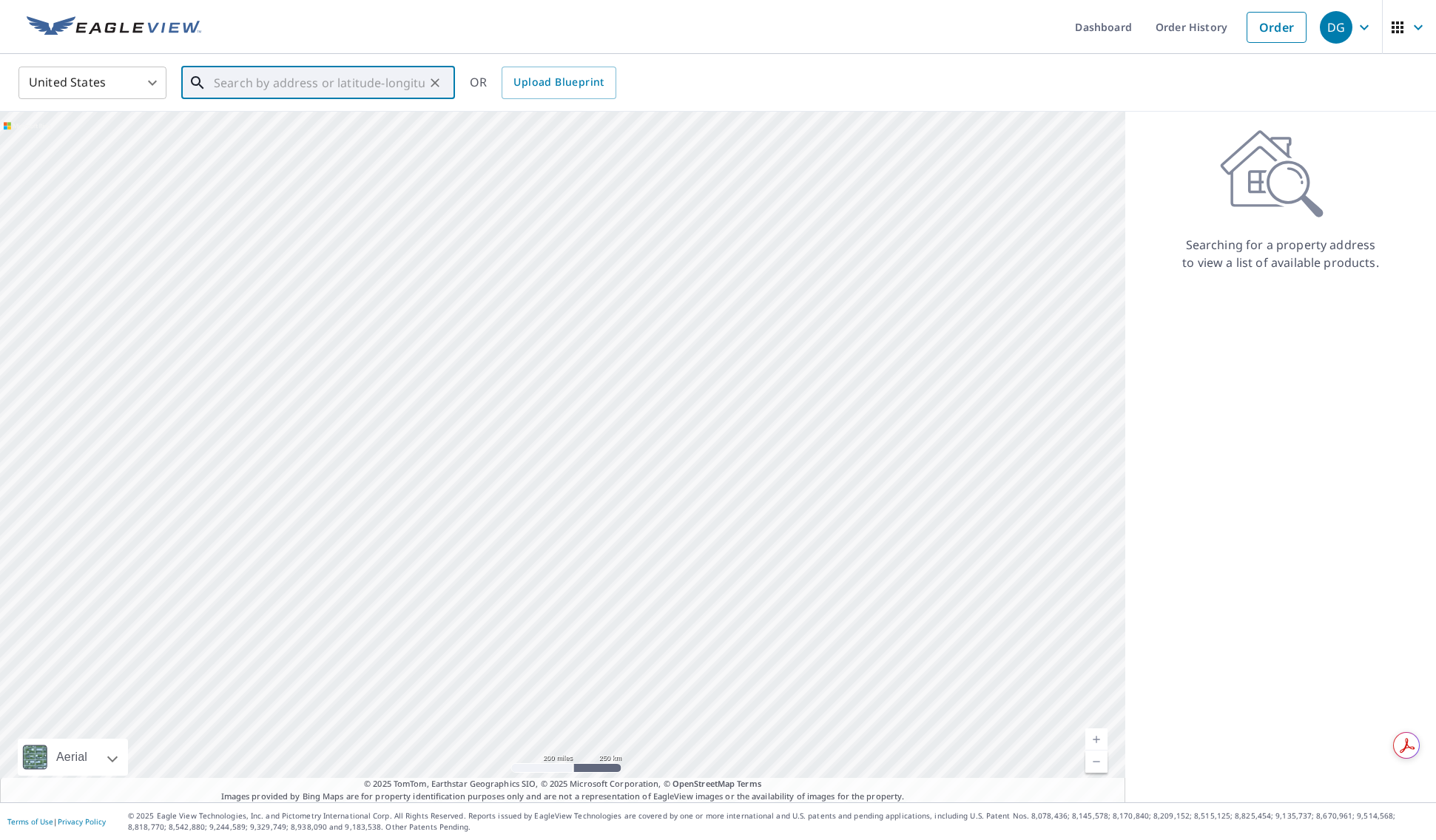 paste on "[NUMBER] [STREET],  [CITY]" 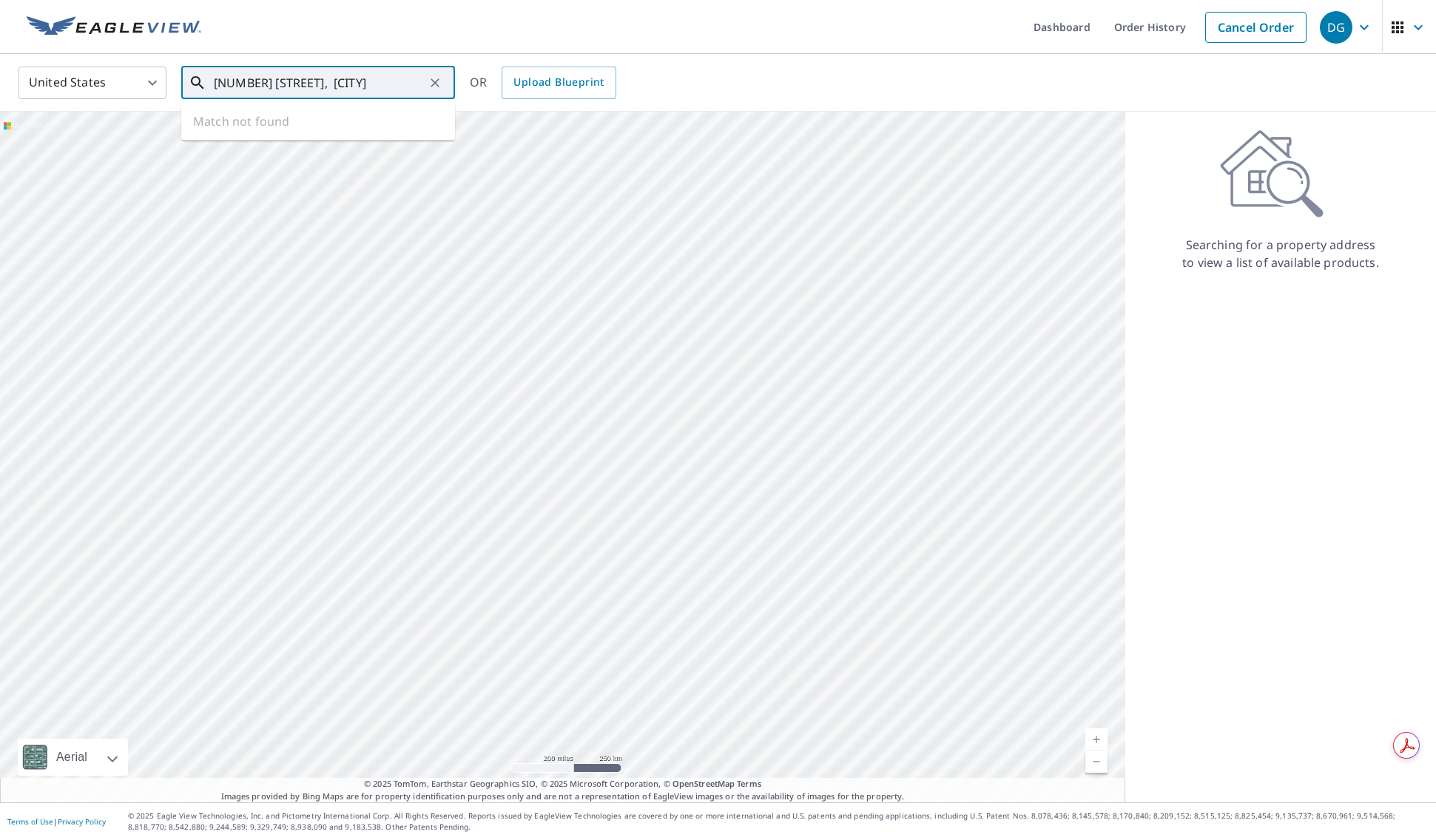 type on "[NUMBER] [STREET],  [CITY]" 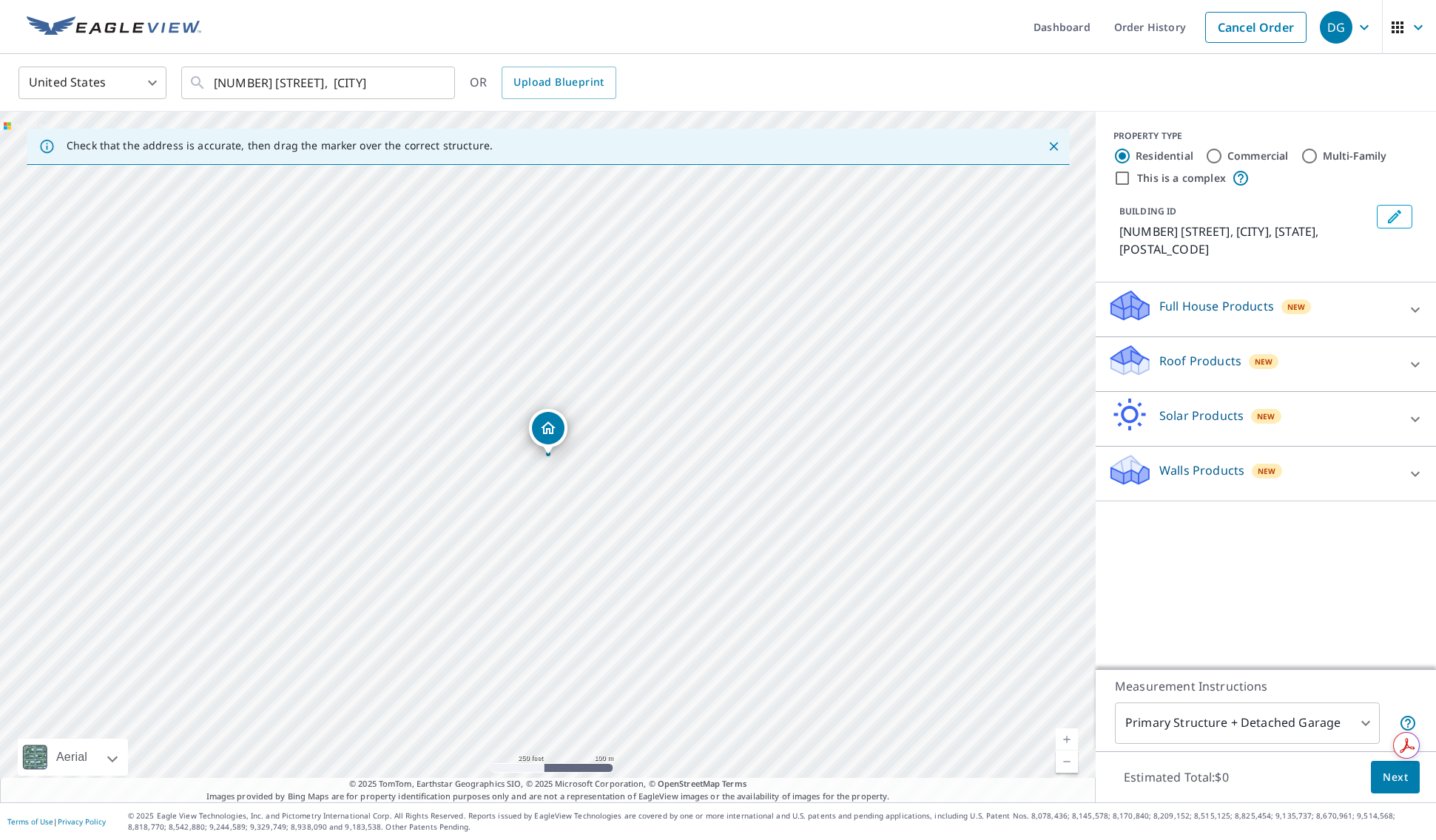 click on "Full House Products New" at bounding box center [1253, 309] 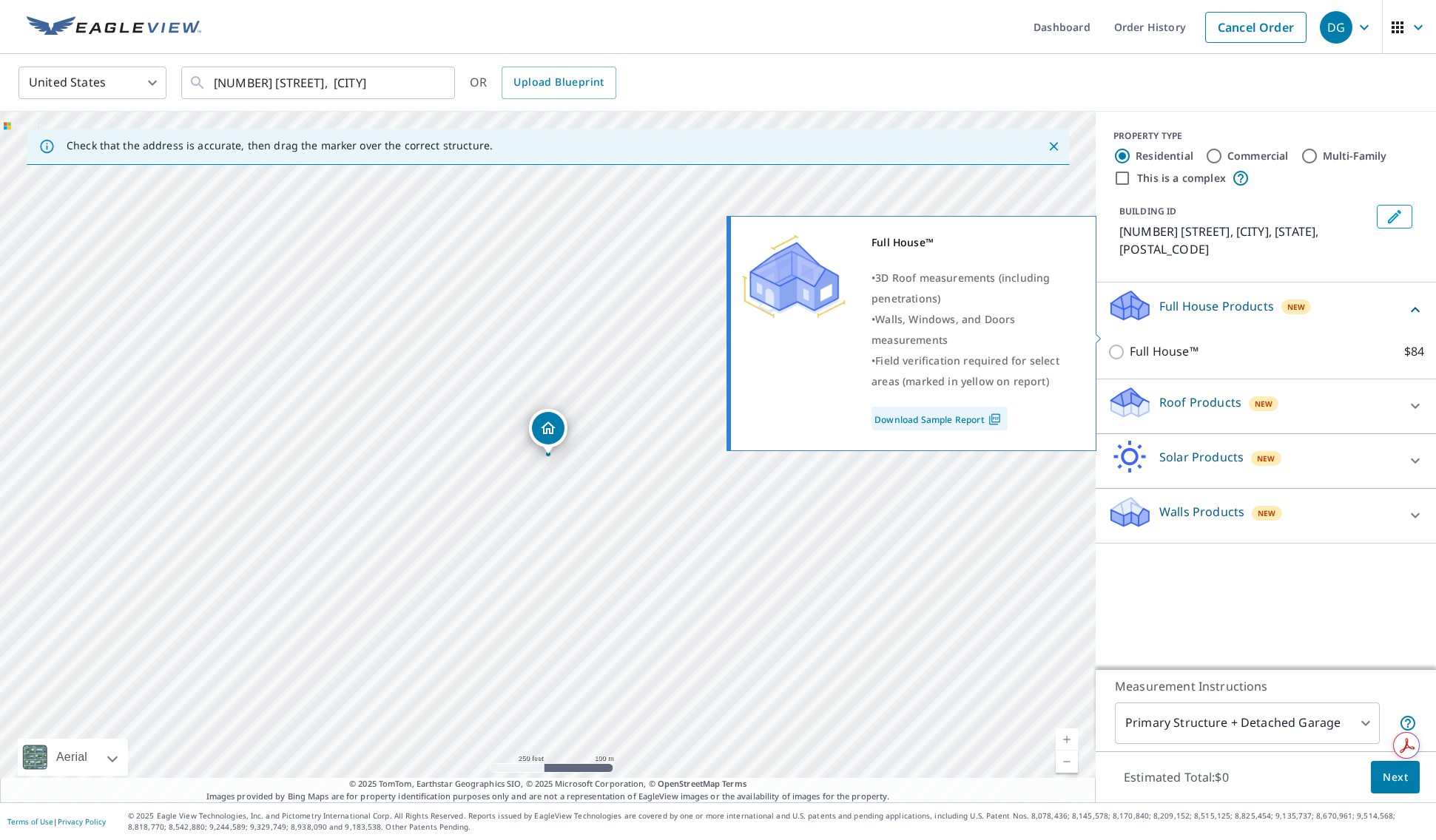 click on "Full House™" at bounding box center [1164, 351] 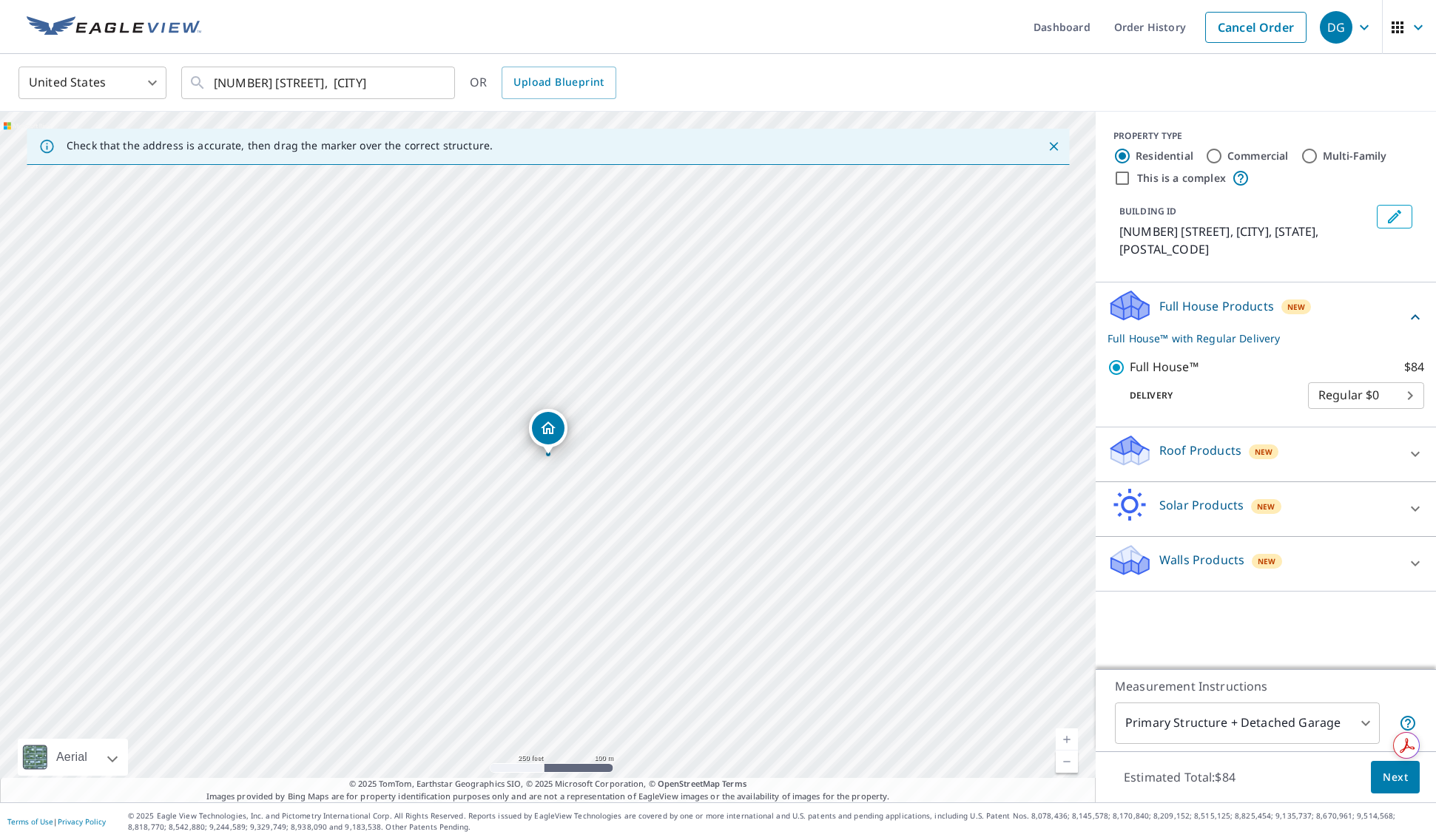 click on "Next" at bounding box center [1395, 777] 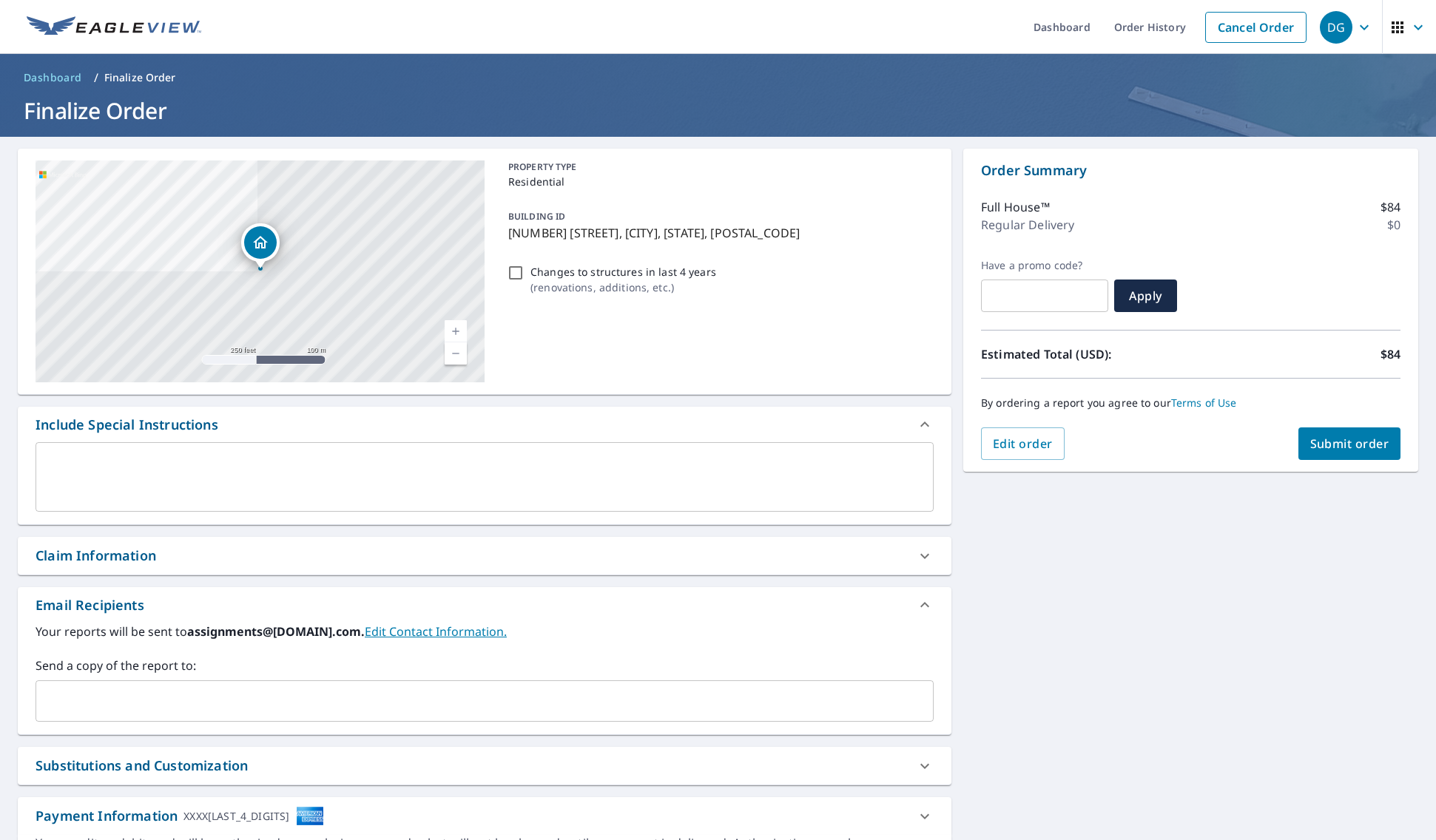 click on "Changes to structures in last 4 years" at bounding box center [623, 271] 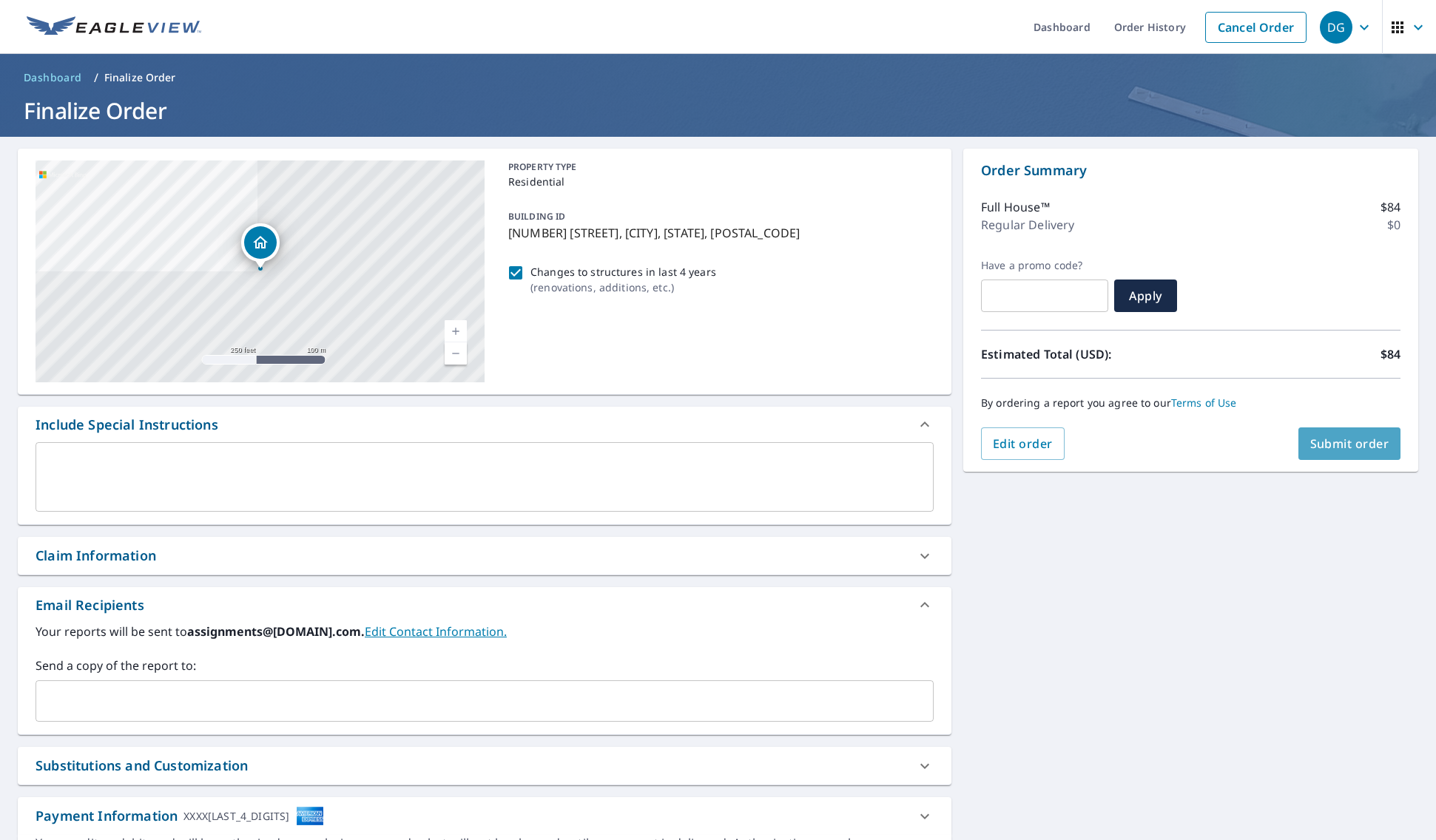 scroll, scrollTop: 4, scrollLeft: 0, axis: vertical 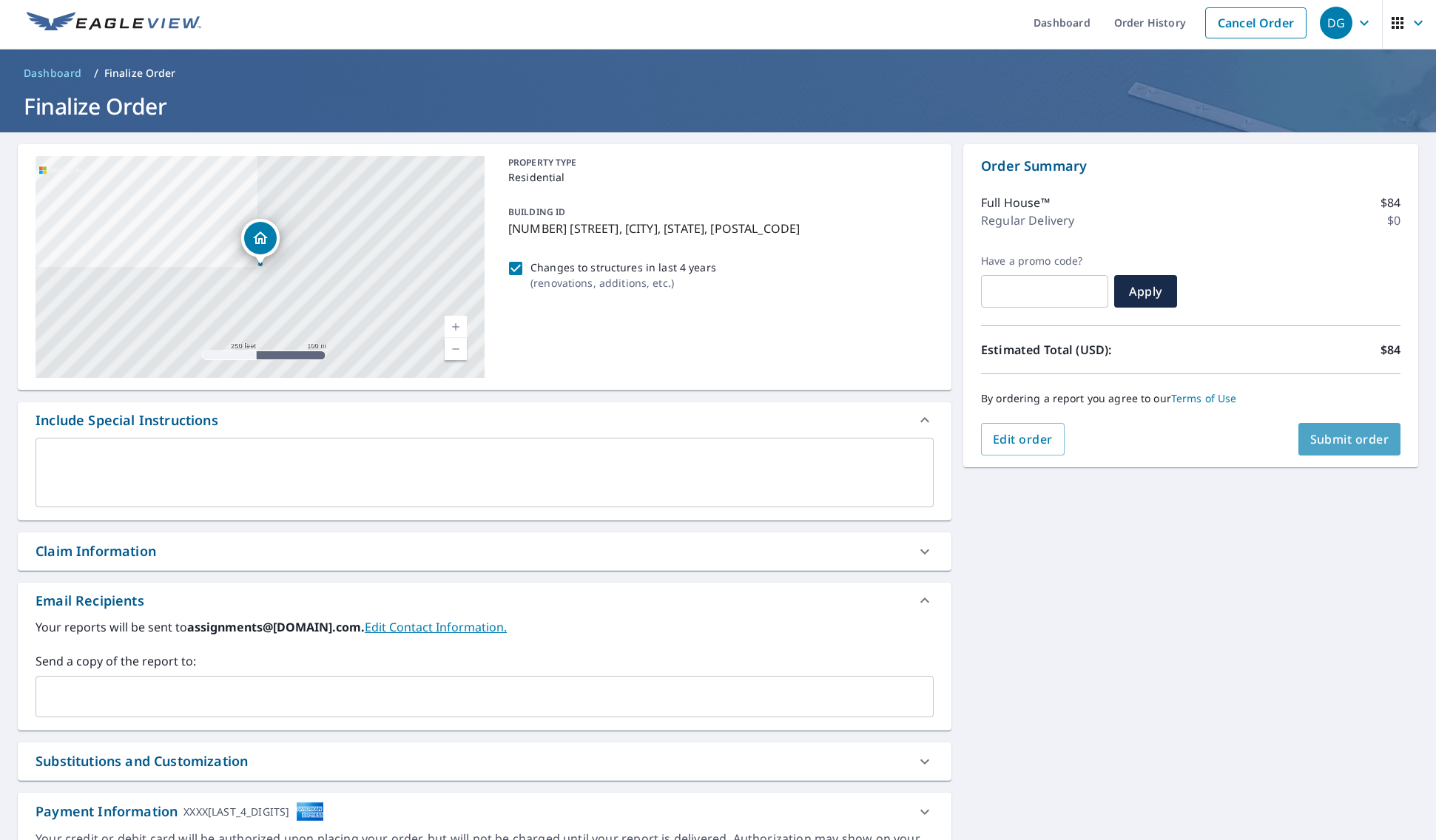 click on "Submit order" at bounding box center (1349, 439) 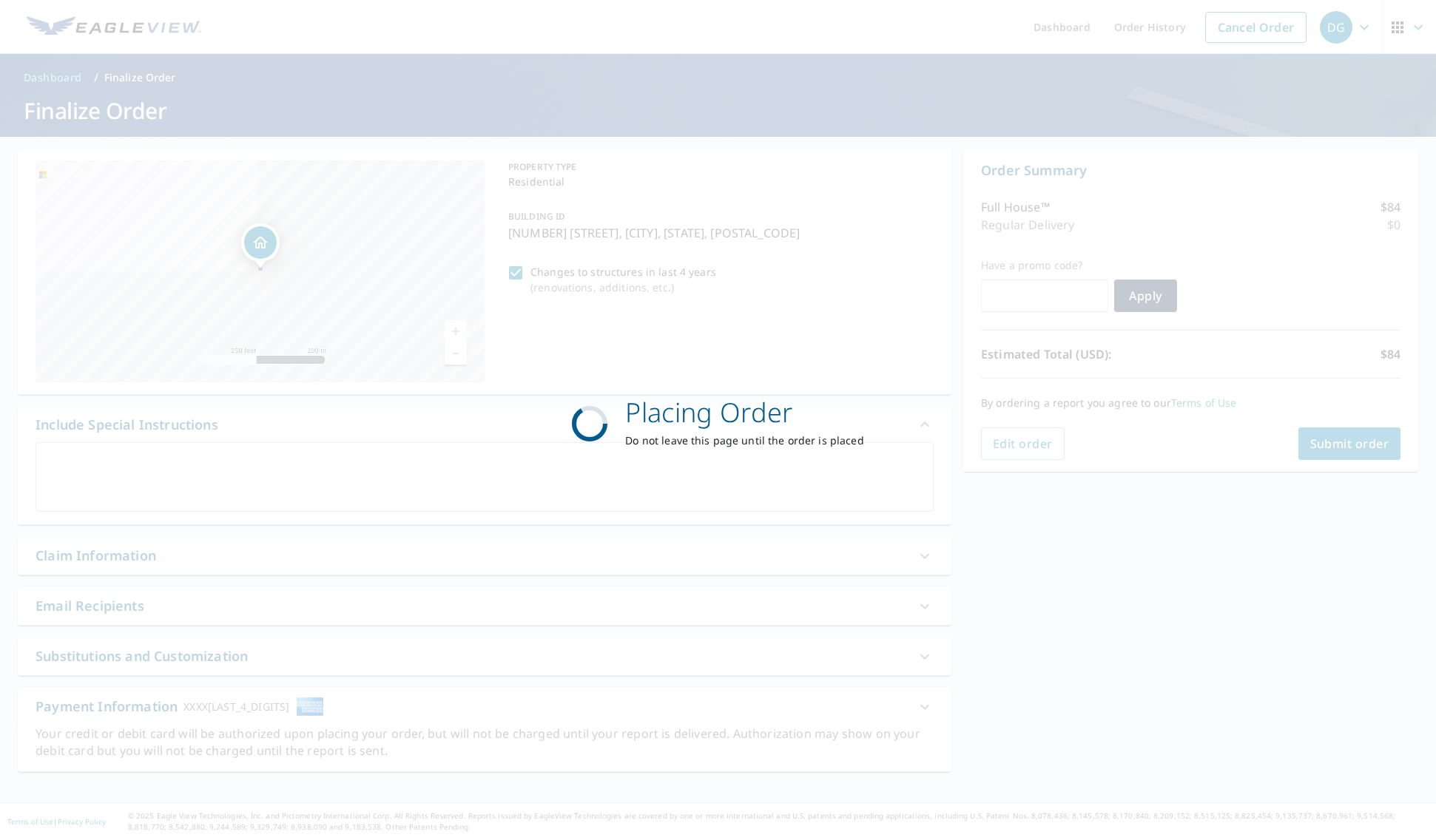 scroll, scrollTop: 0, scrollLeft: 0, axis: both 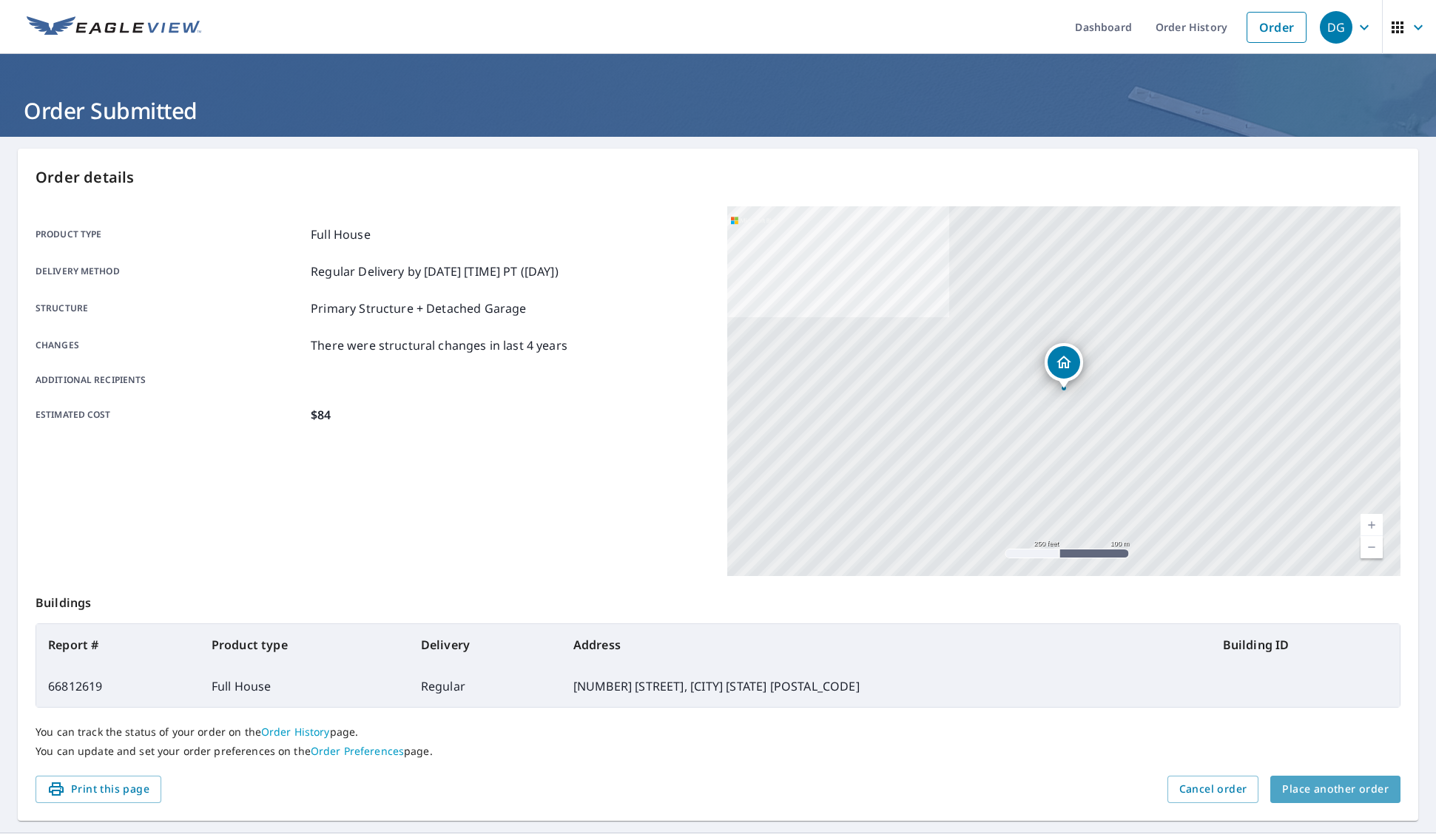 click on "Place another order" at bounding box center [1335, 789] 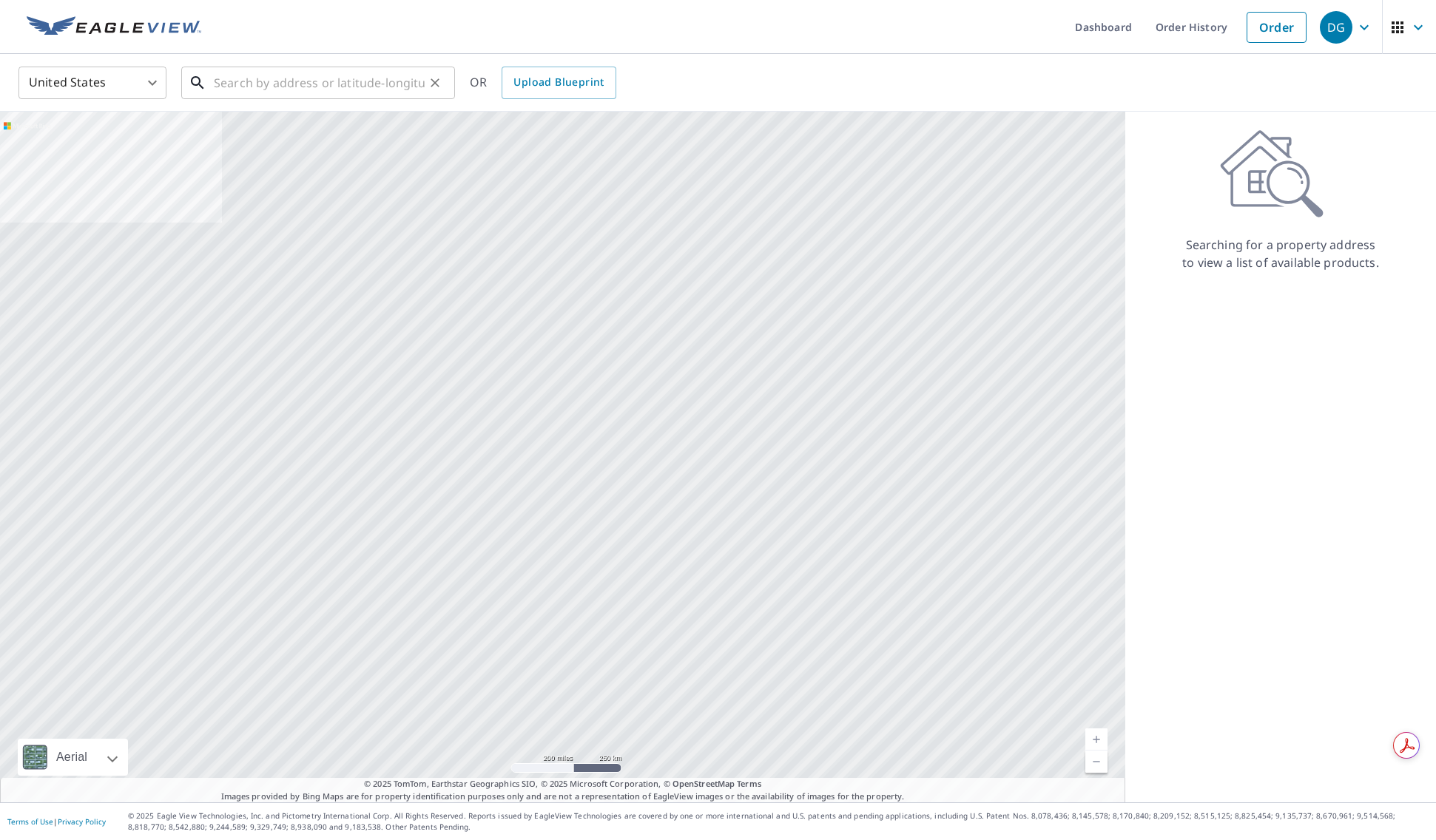 click at bounding box center [319, 83] 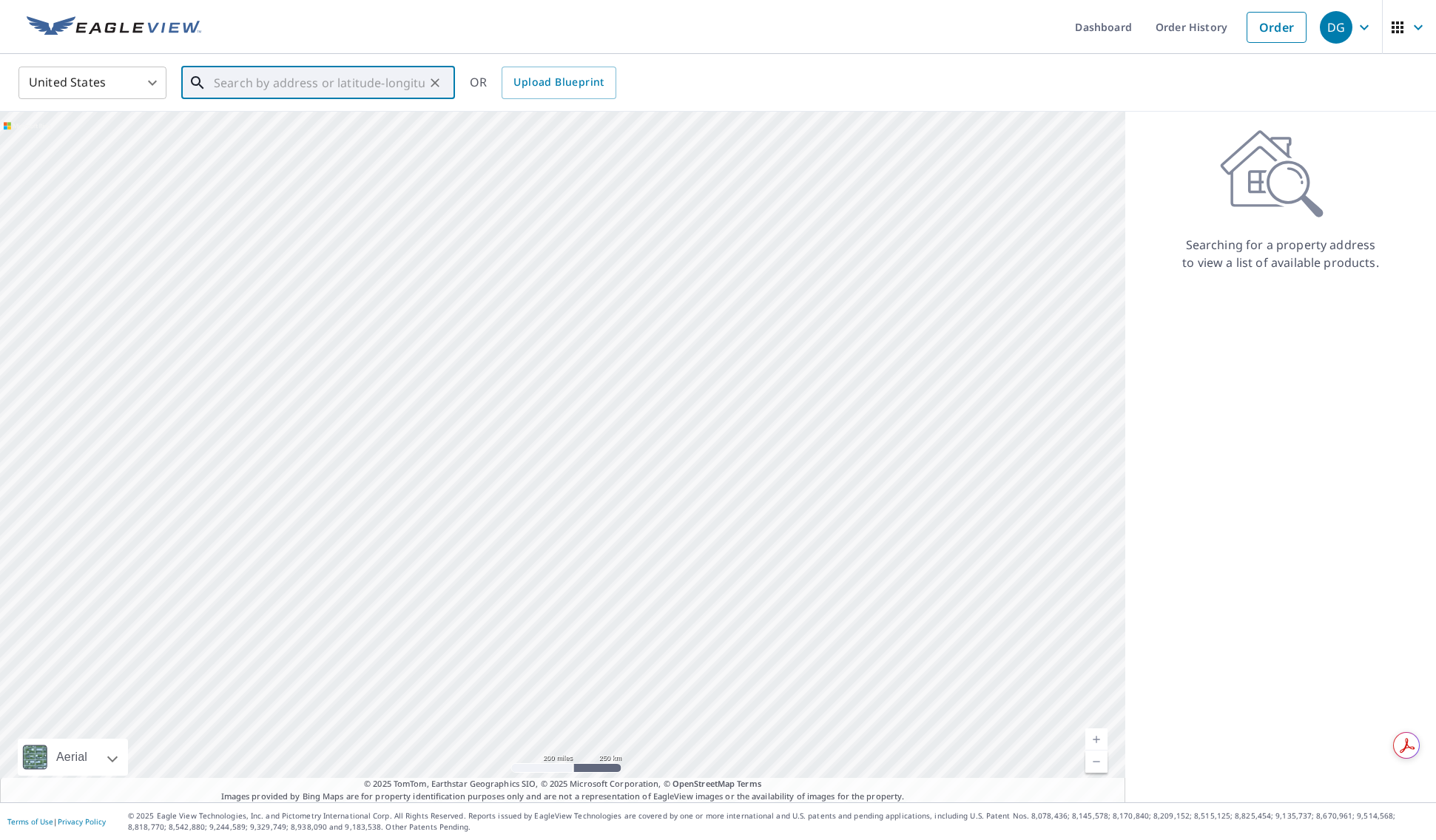 paste on "[NUMBER] [STREET],  [CITY]" 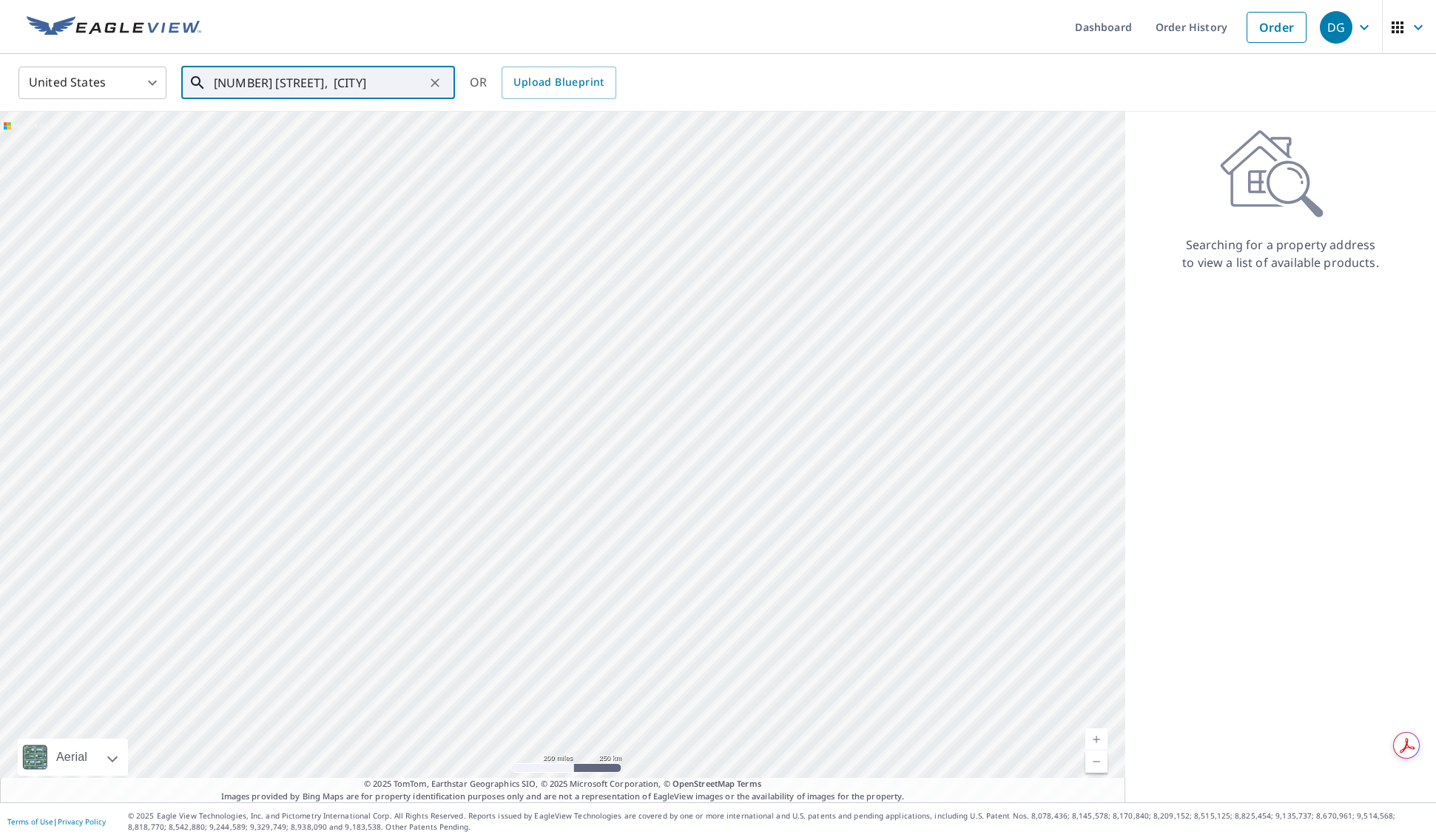 scroll, scrollTop: 0, scrollLeft: 10, axis: horizontal 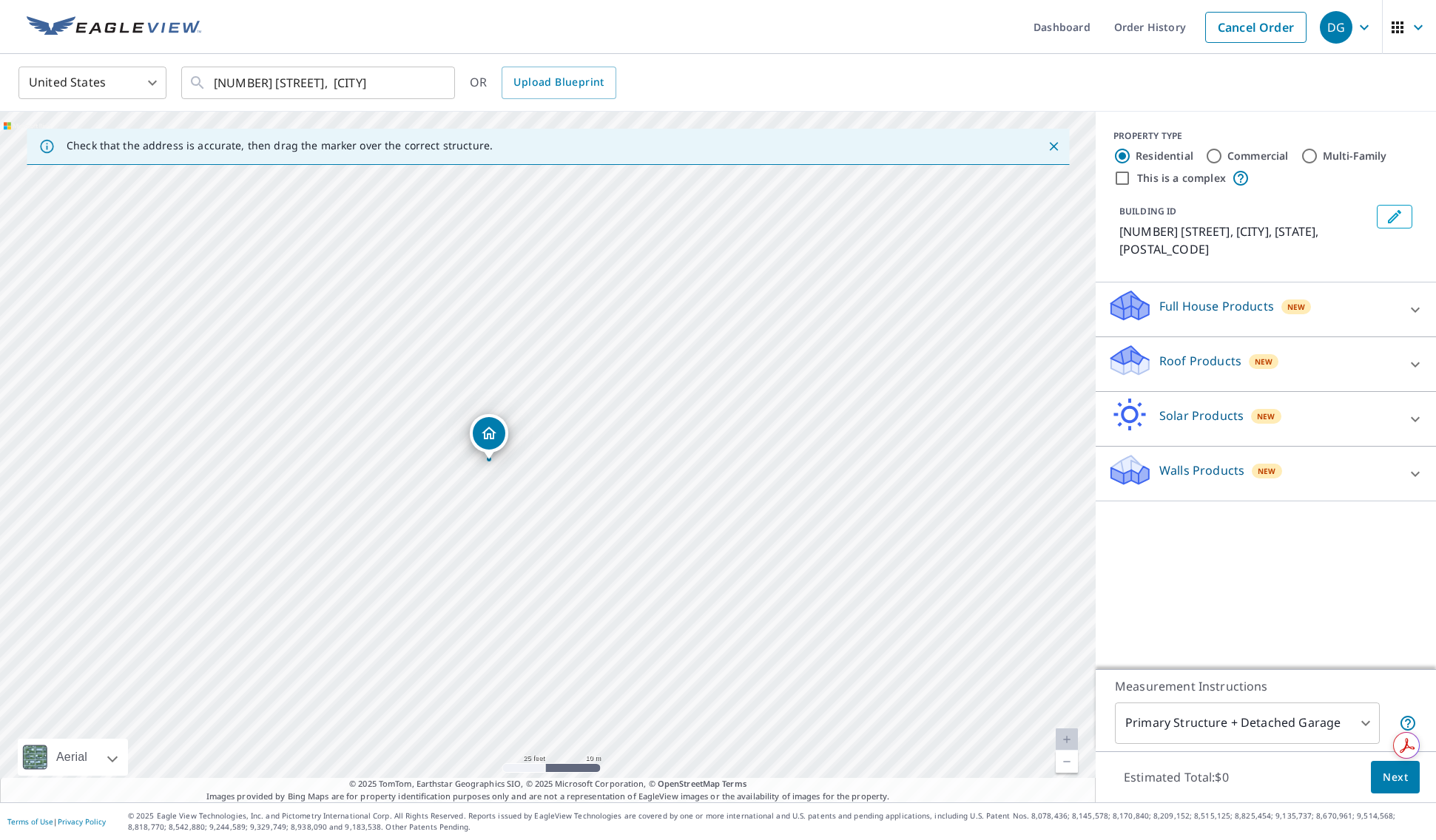 click 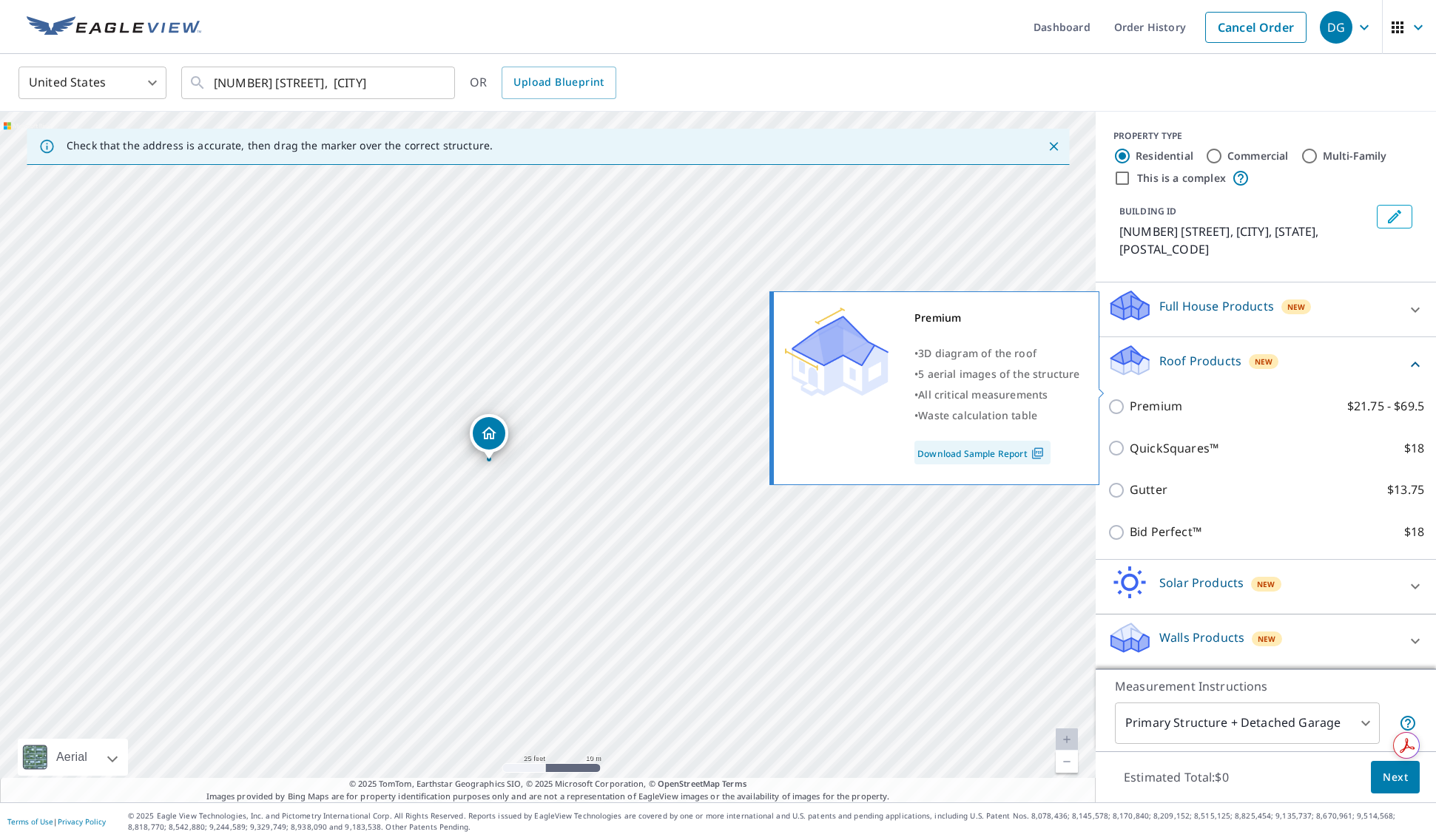 click on "Premium" at bounding box center (1156, 406) 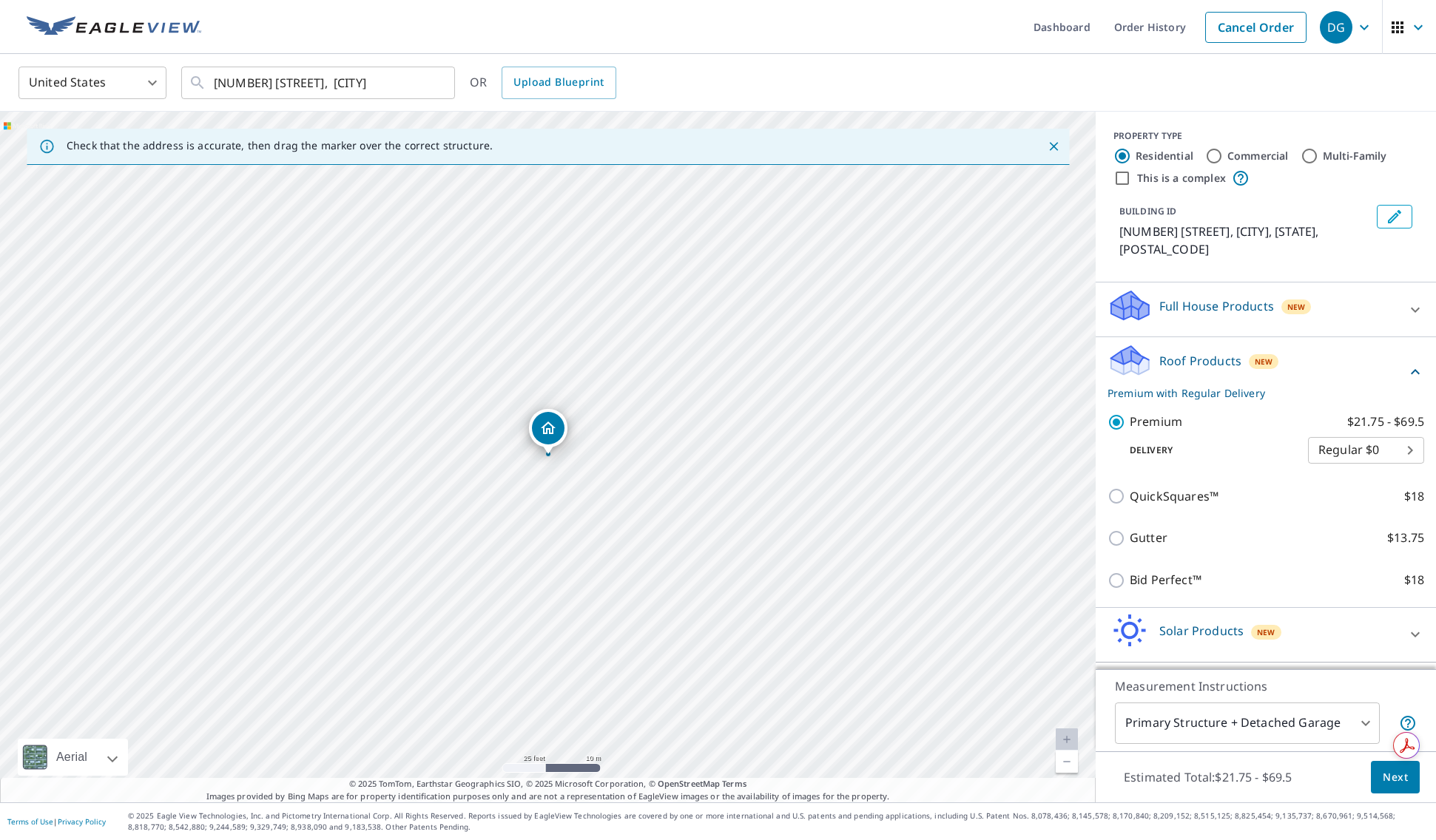 click on "Next" at bounding box center (1395, 777) 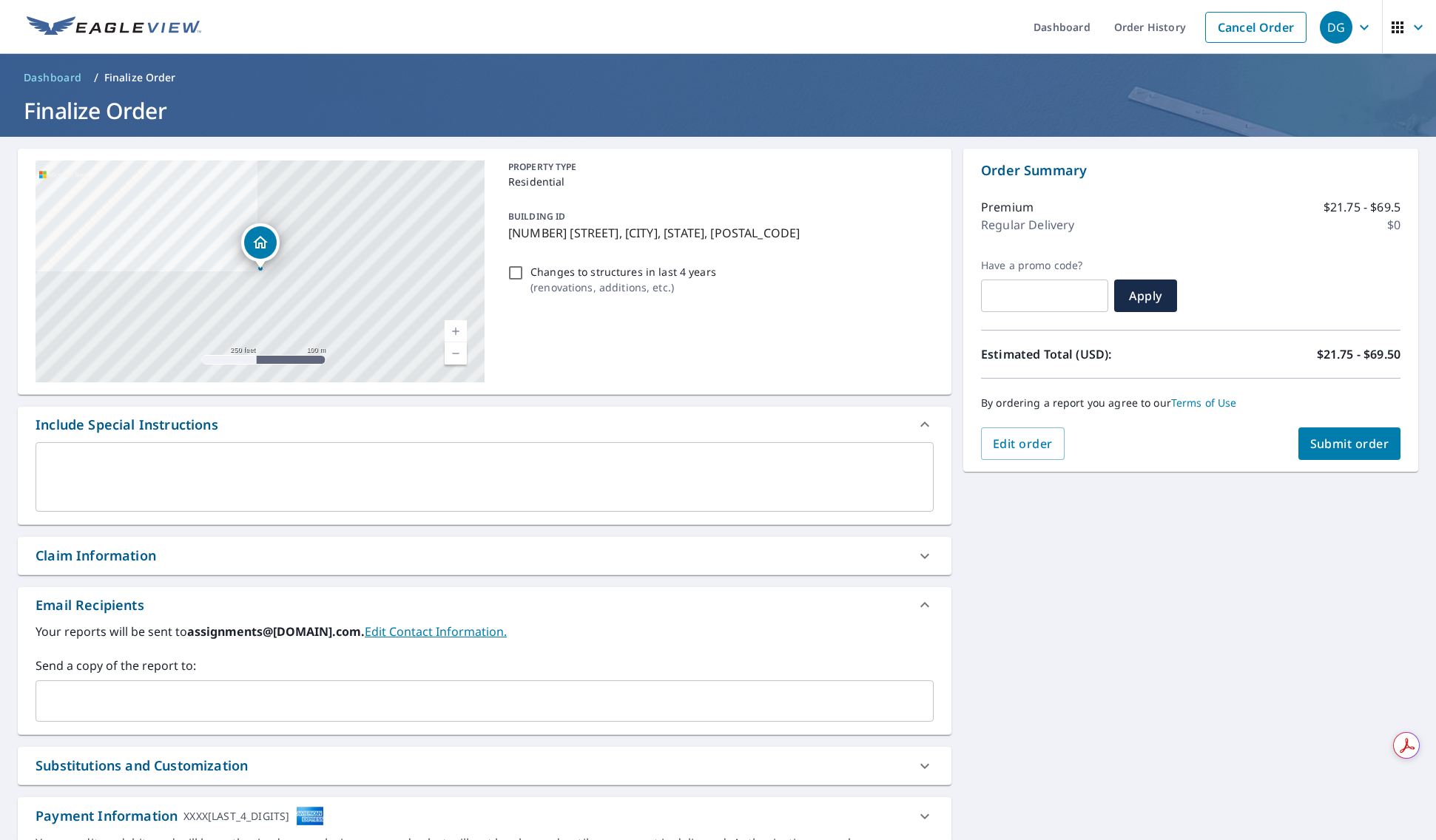 click on "Changes to structures in last 4 years ( renovations, additions, etc. )" at bounding box center [516, 273] 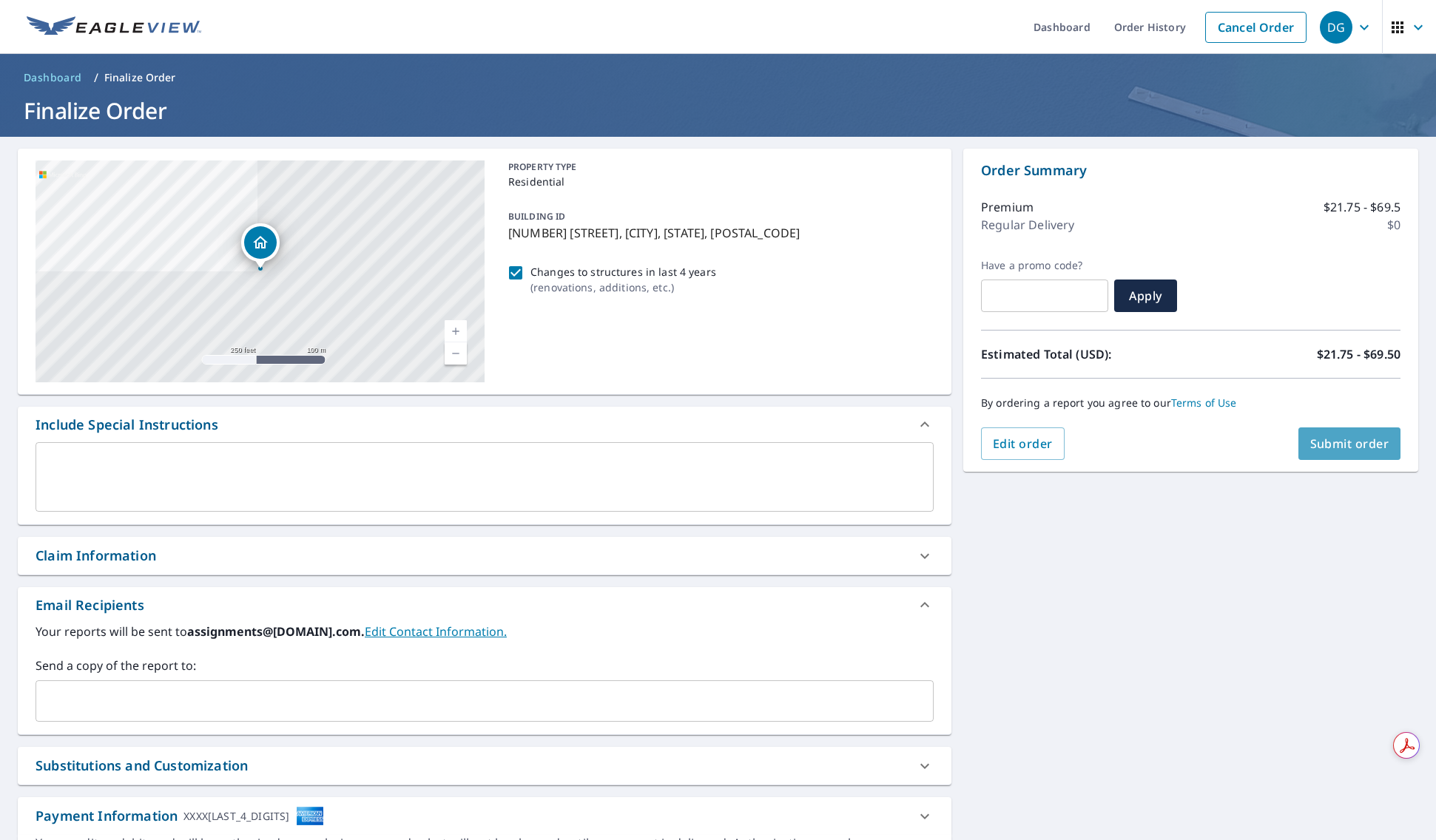 click on "Submit order" at bounding box center (1349, 444) 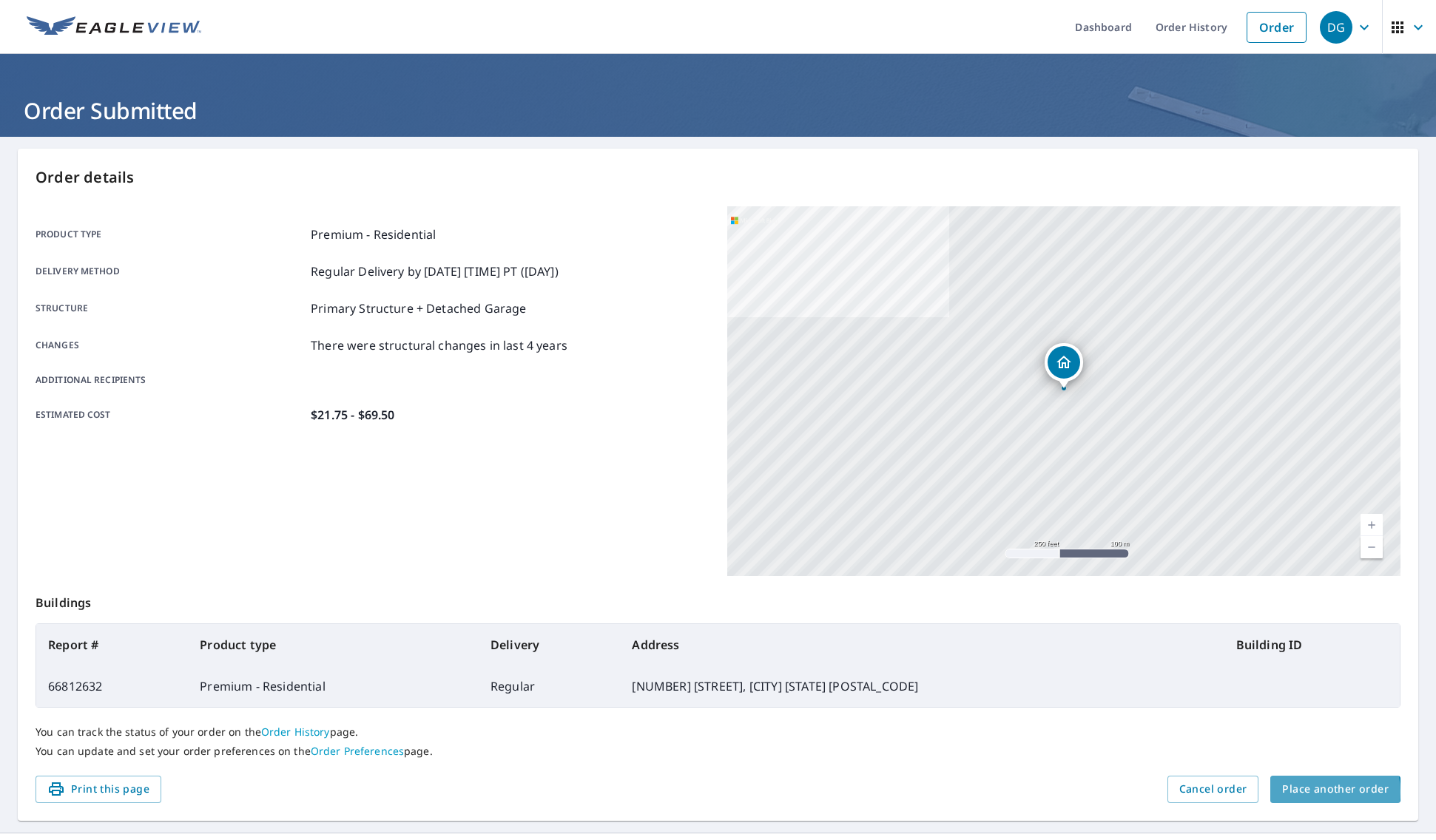 click on "Place another order" at bounding box center [1335, 789] 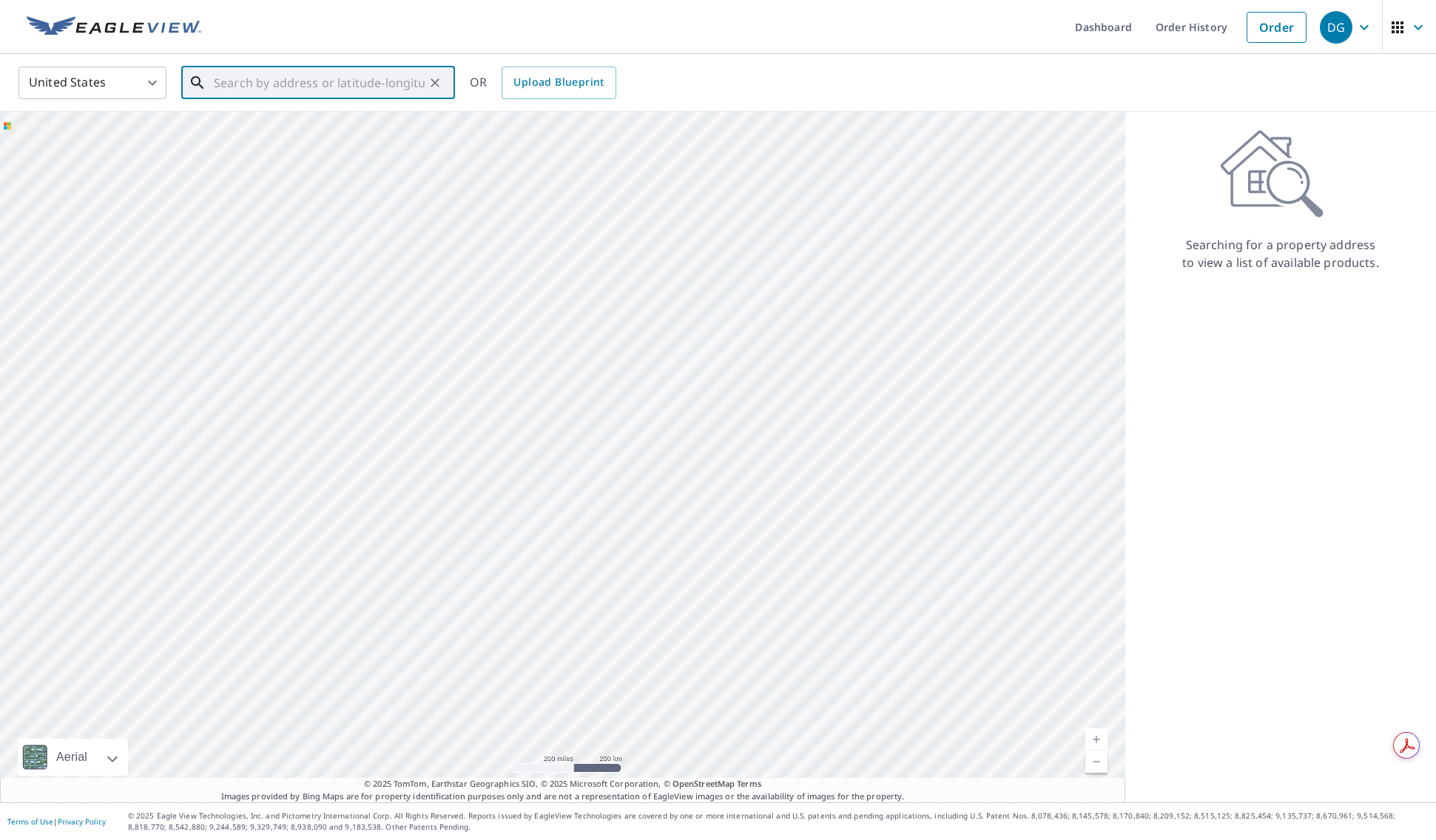 click at bounding box center (319, 83) 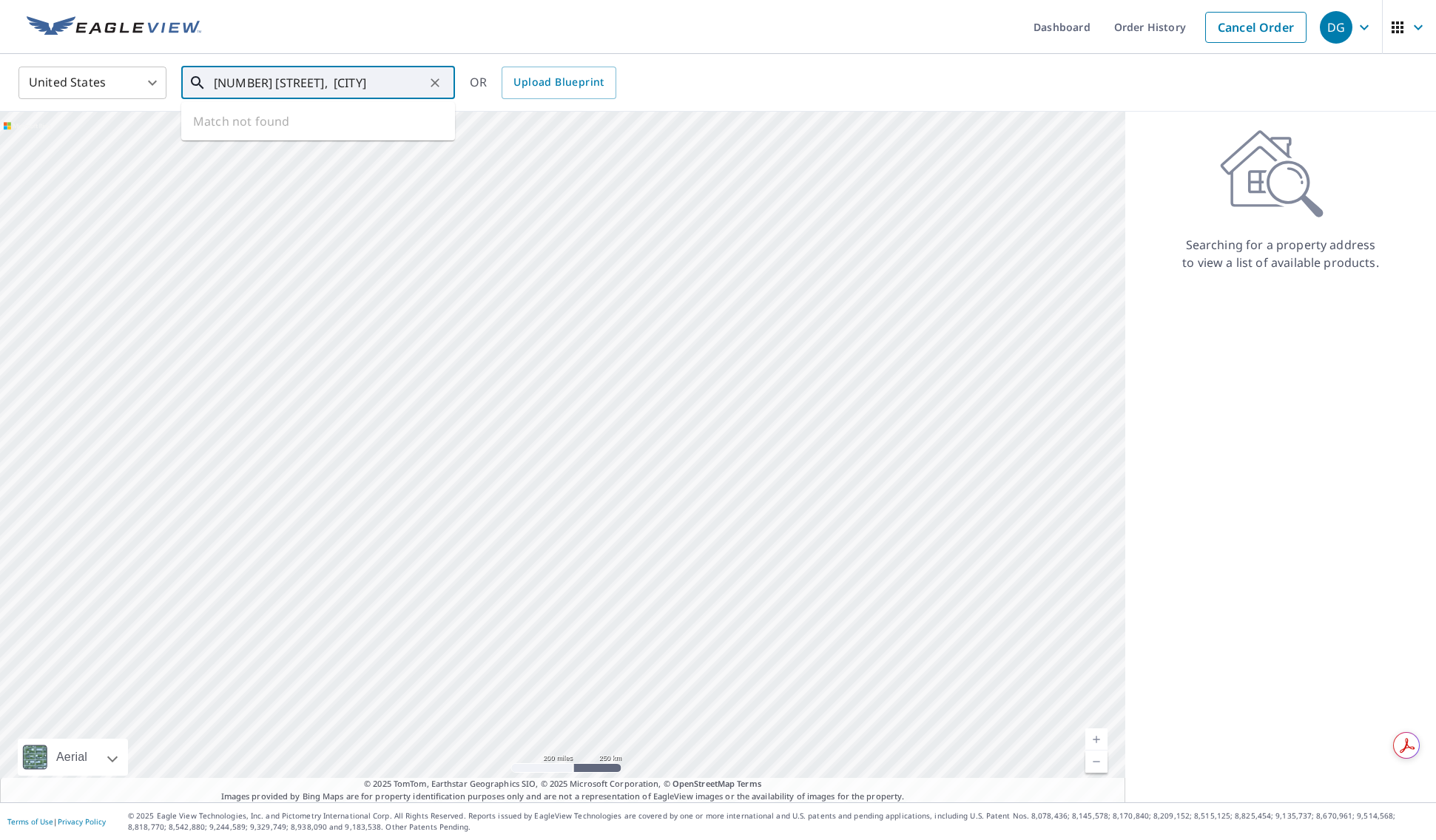 type on "[NUMBER] [STREET],  [CITY]" 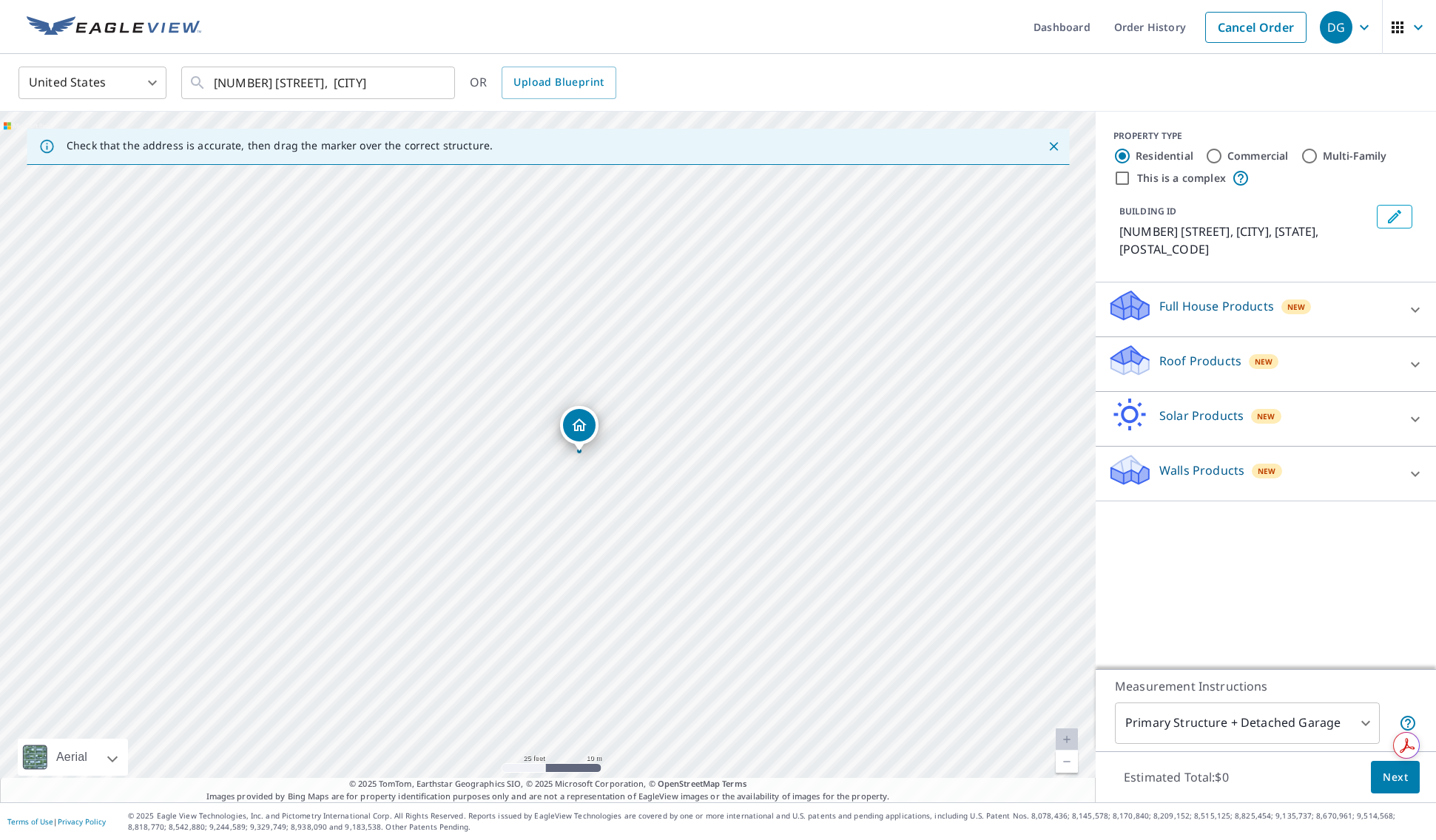 click on "Roof Products New Premium $21.75 - $69.5 QuickSquares™ $18 Gutter $13.75 Bid Perfect™ $18" at bounding box center (1266, 365) 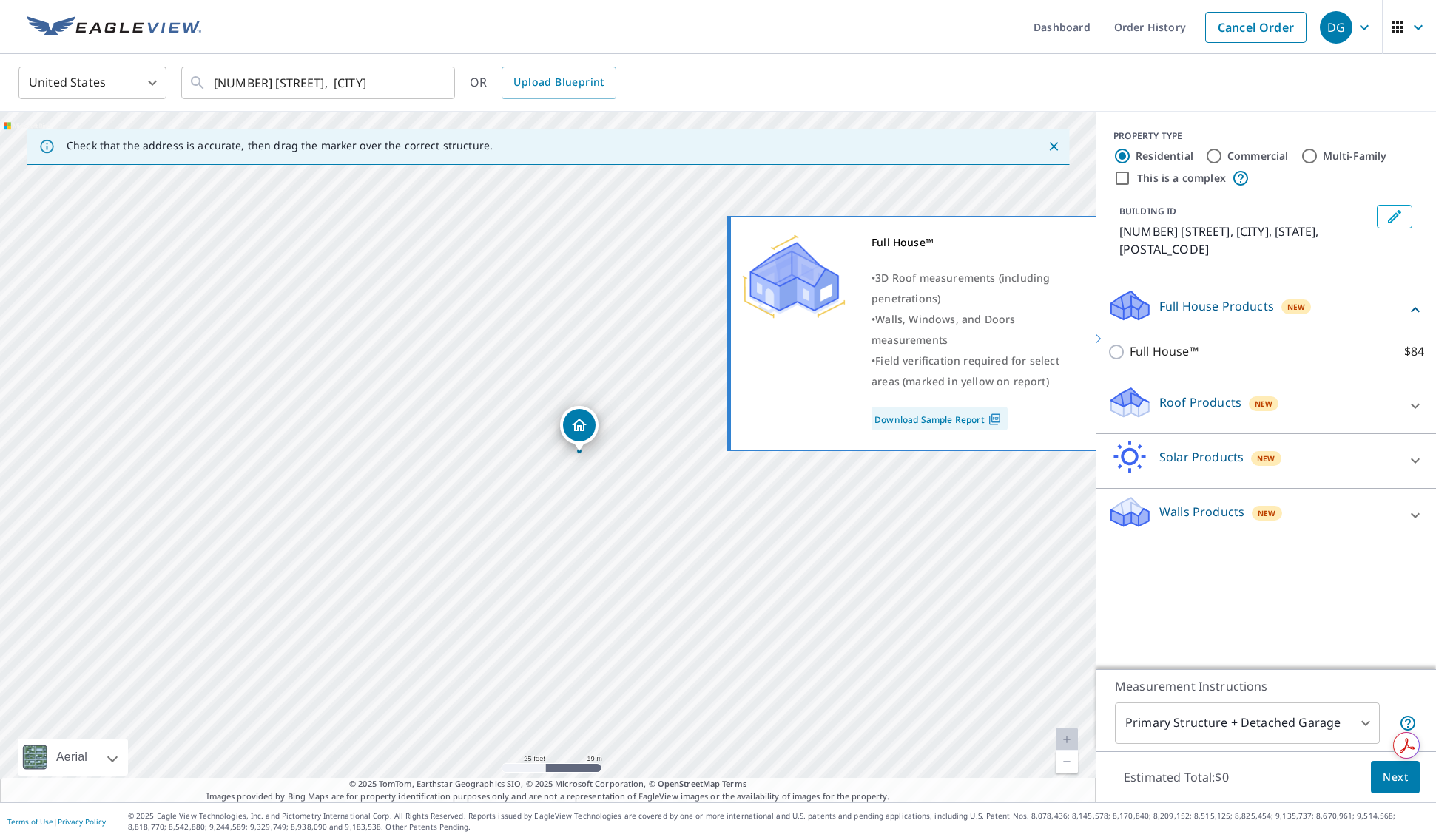 click on "Full House™" at bounding box center (1164, 351) 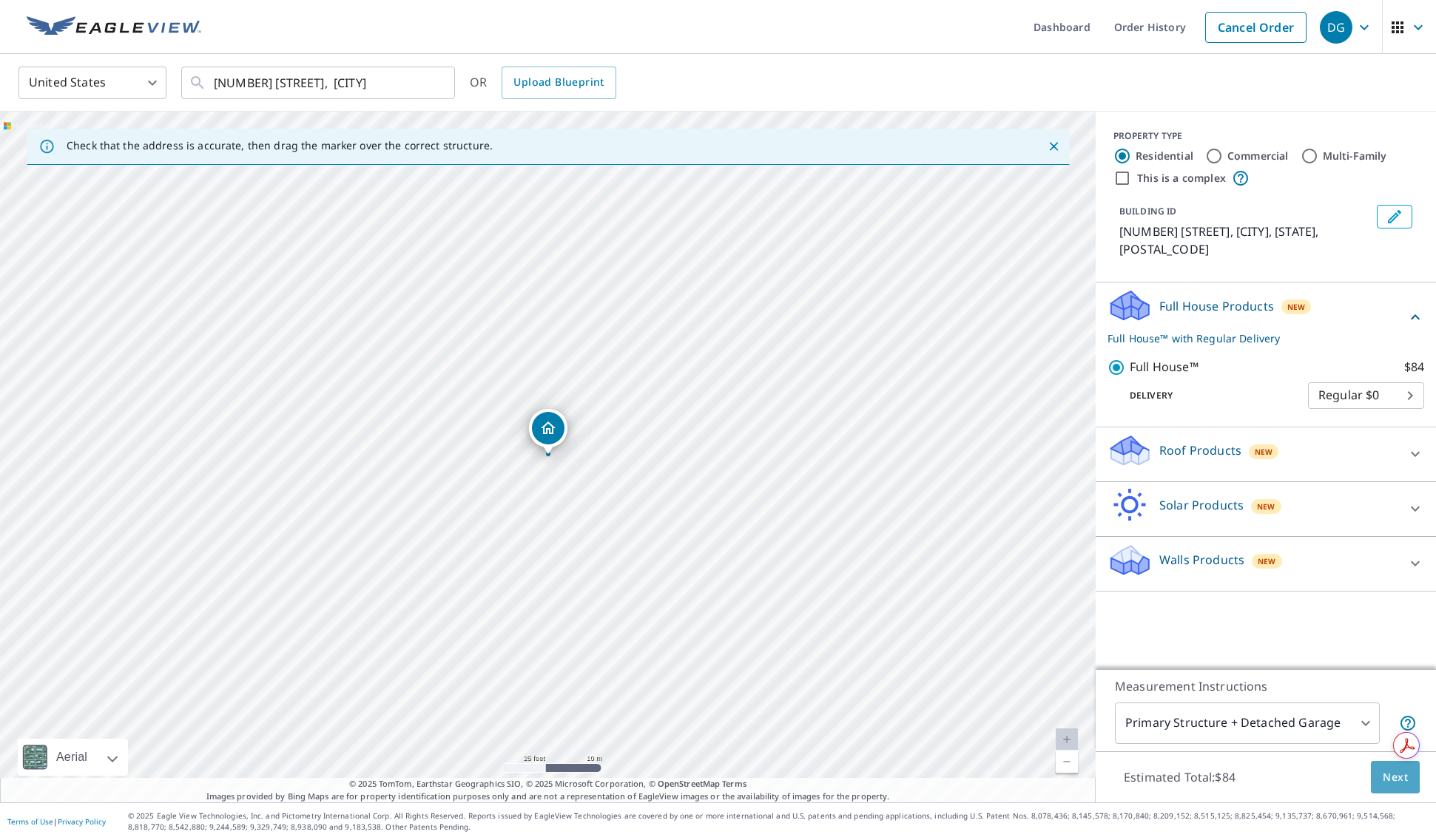 click on "Next" at bounding box center [1395, 777] 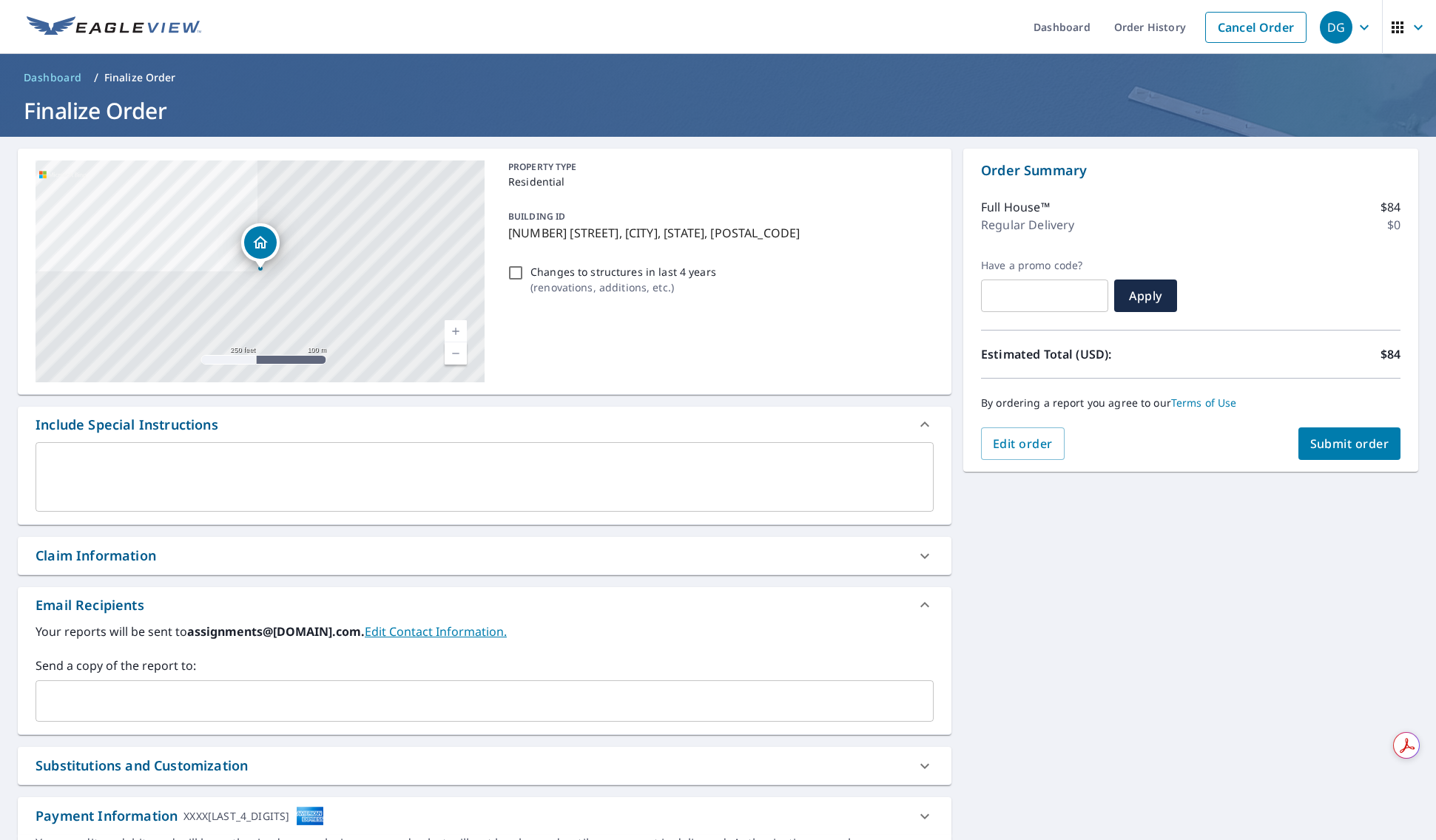 click on "Changes to structures in last 4 years ( renovations, additions, etc. )" at bounding box center (516, 273) 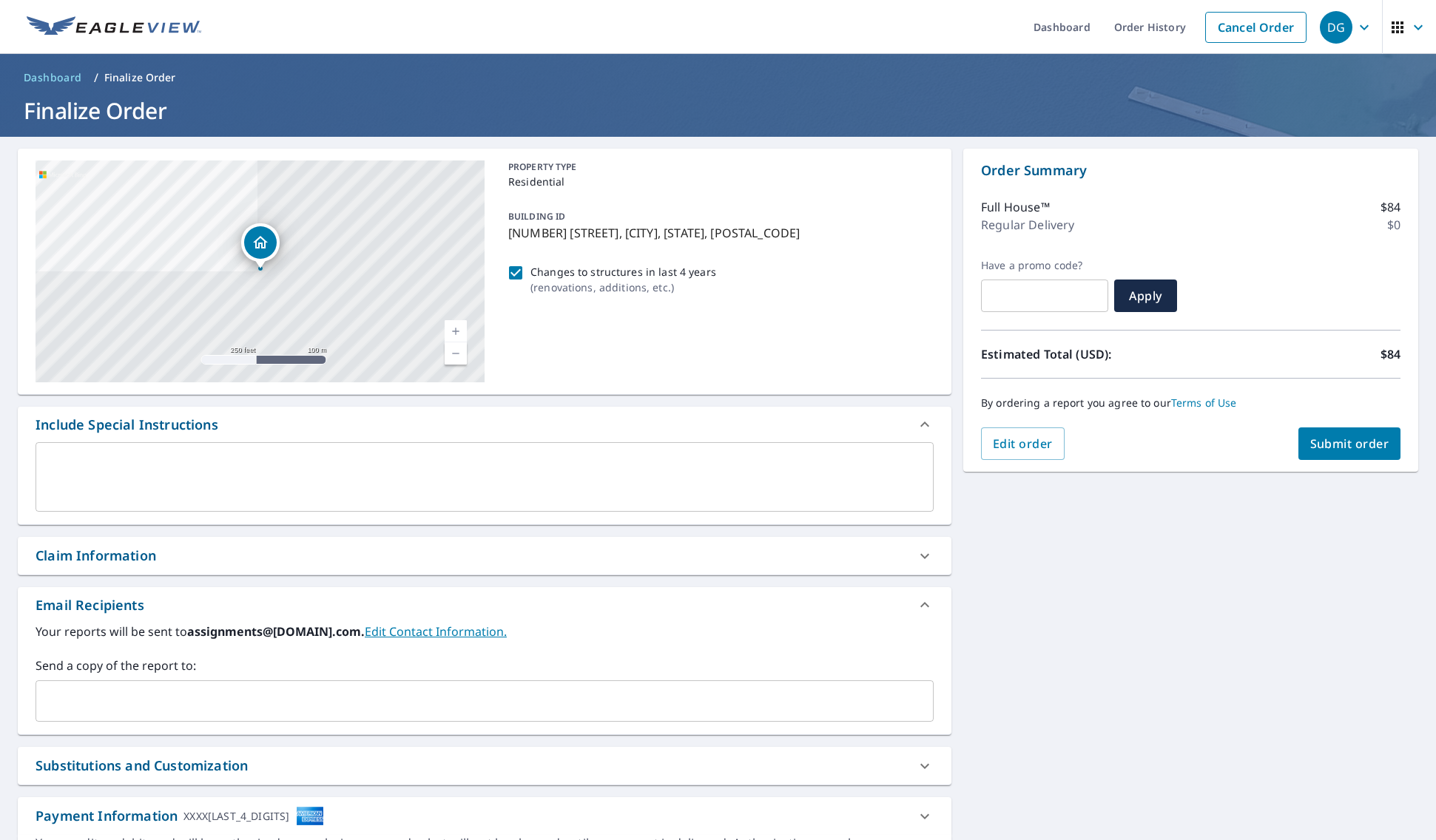 drag, startPoint x: 1112, startPoint y: 543, endPoint x: 1187, endPoint y: 519, distance: 78.74643 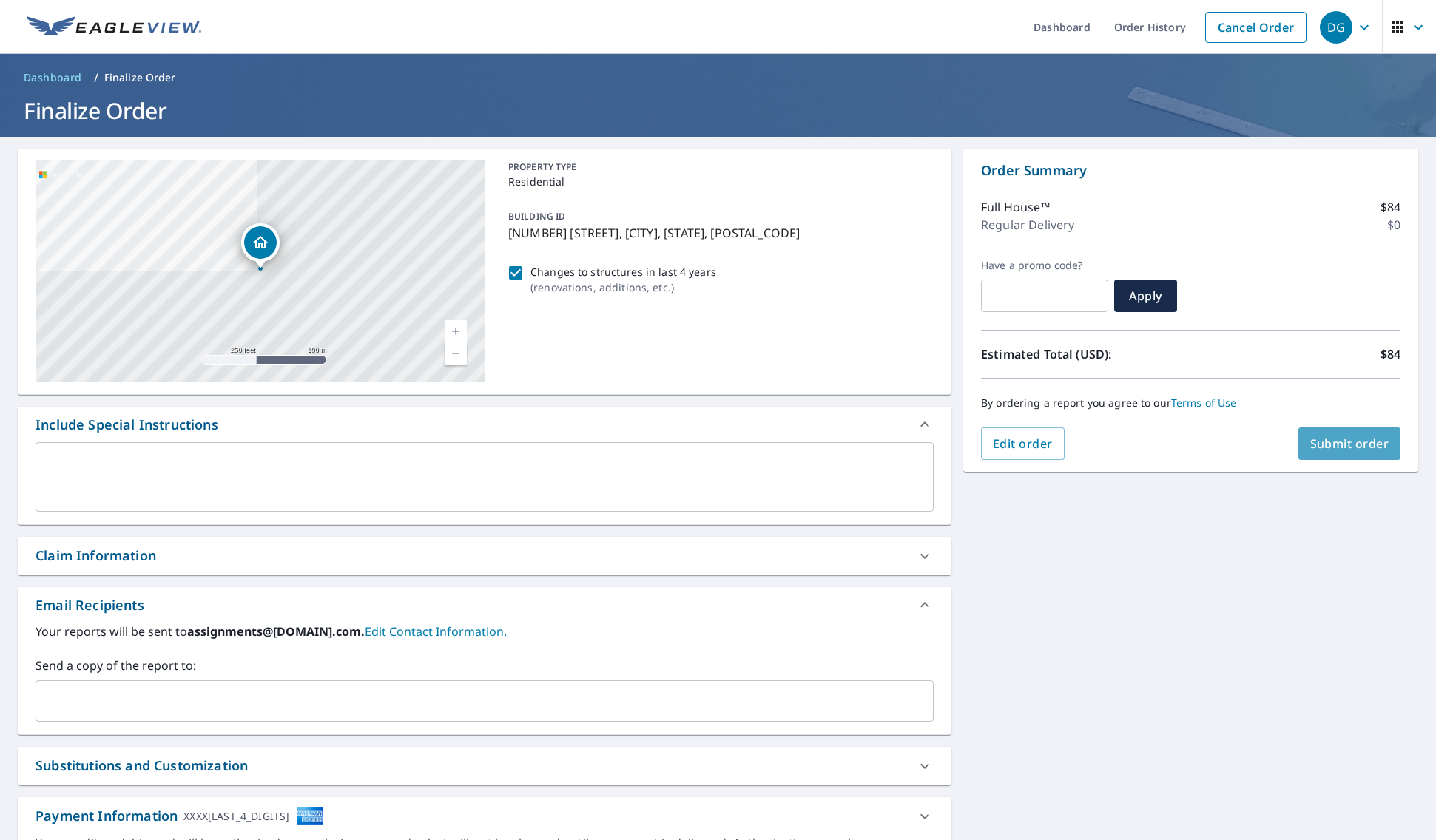 click on "Submit order" at bounding box center [1349, 444] 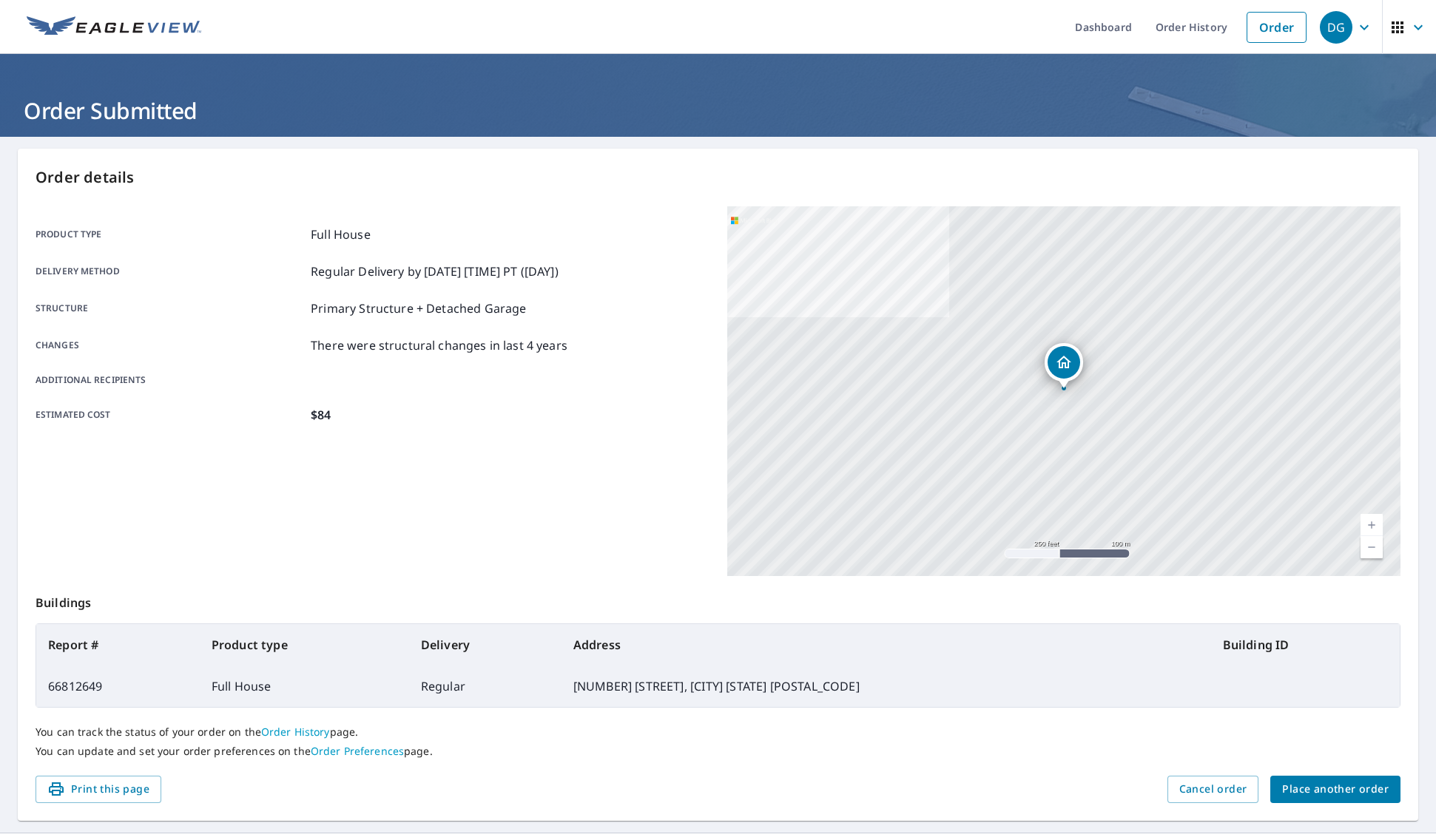 click on "Place another order" at bounding box center [1335, 789] 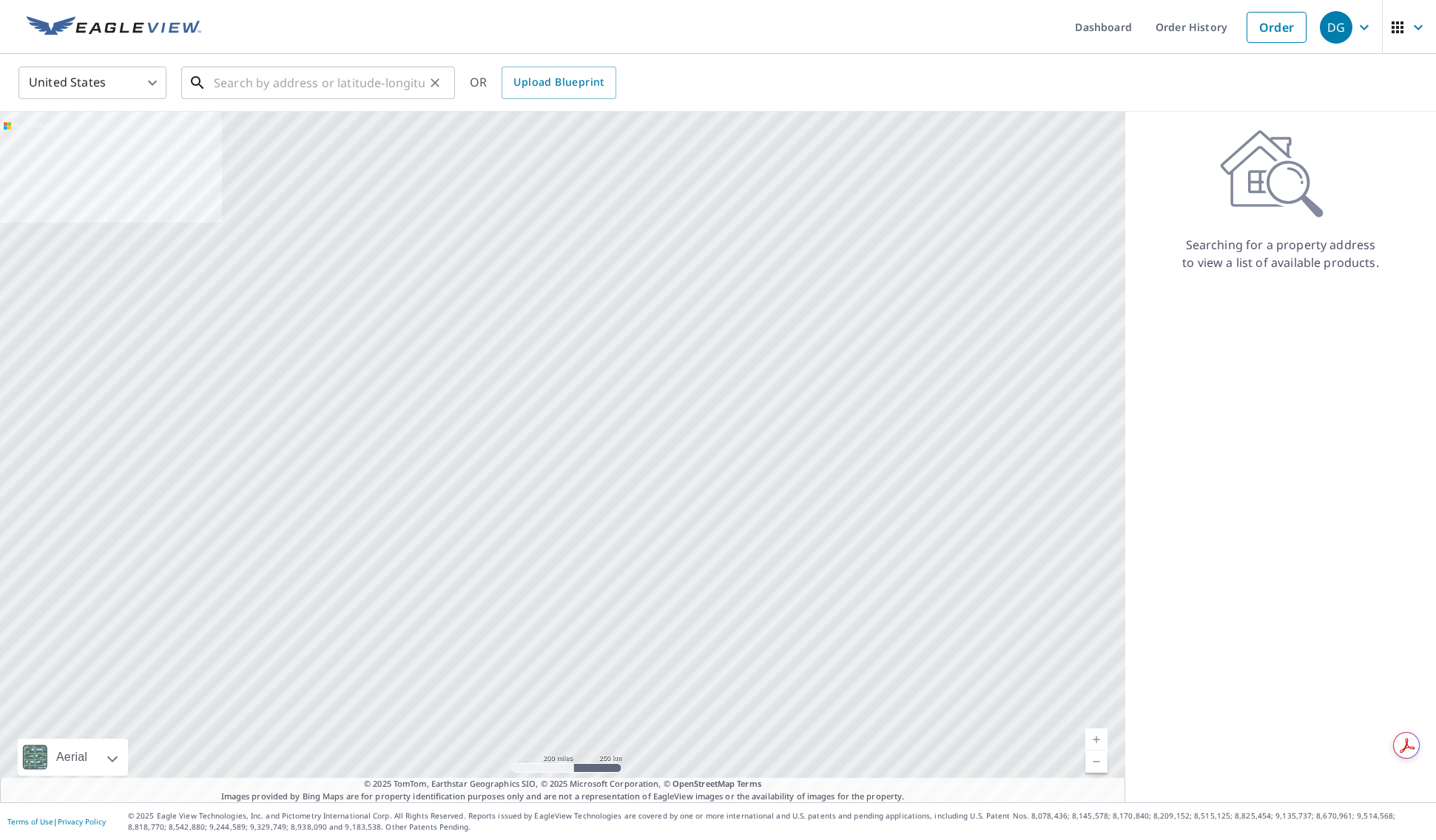 click at bounding box center [319, 83] 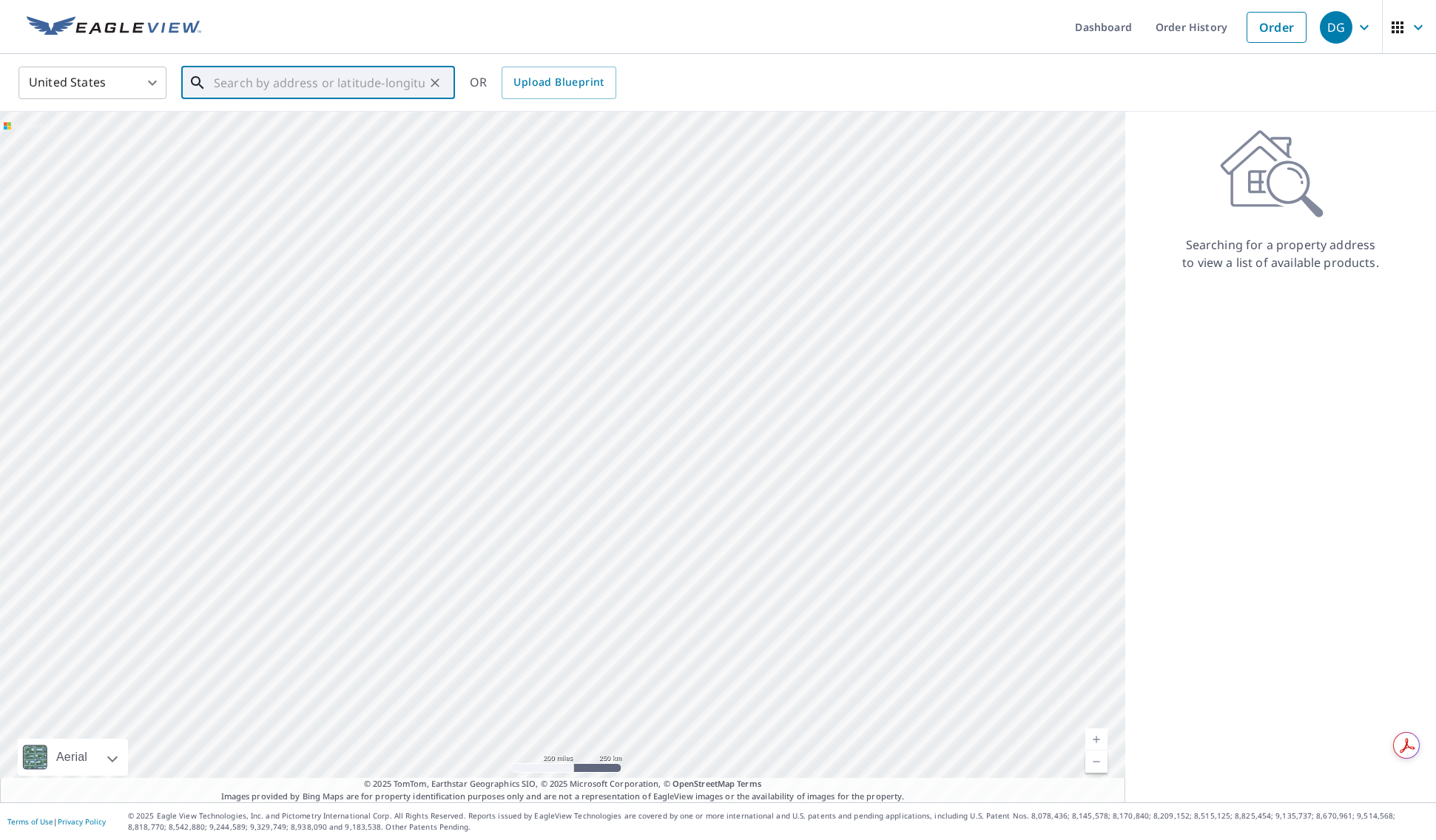 paste on "[NUMBER] [STREET],  [CITY]" 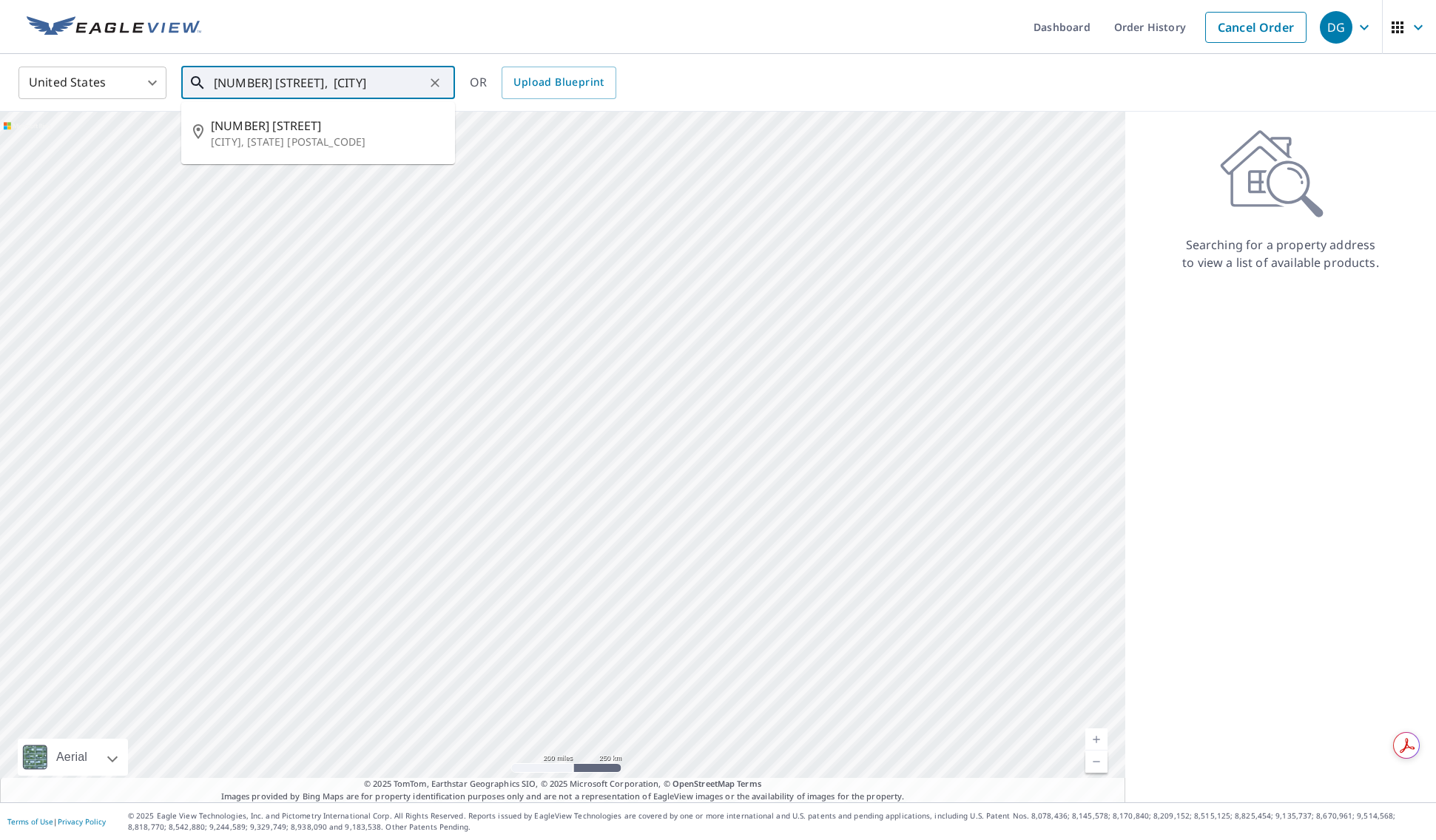 type on "[NUMBER] [STREET],  [CITY]" 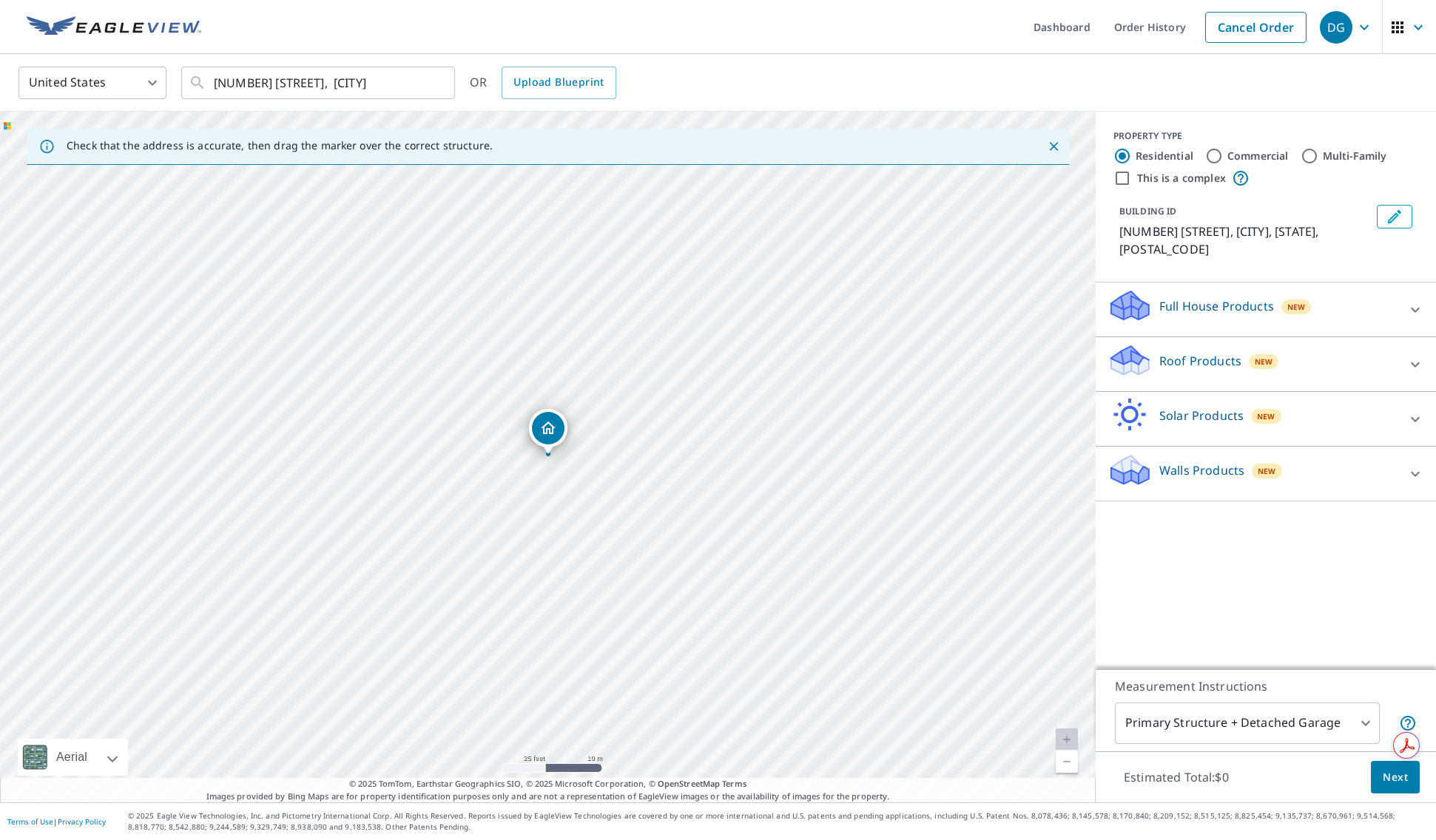 click 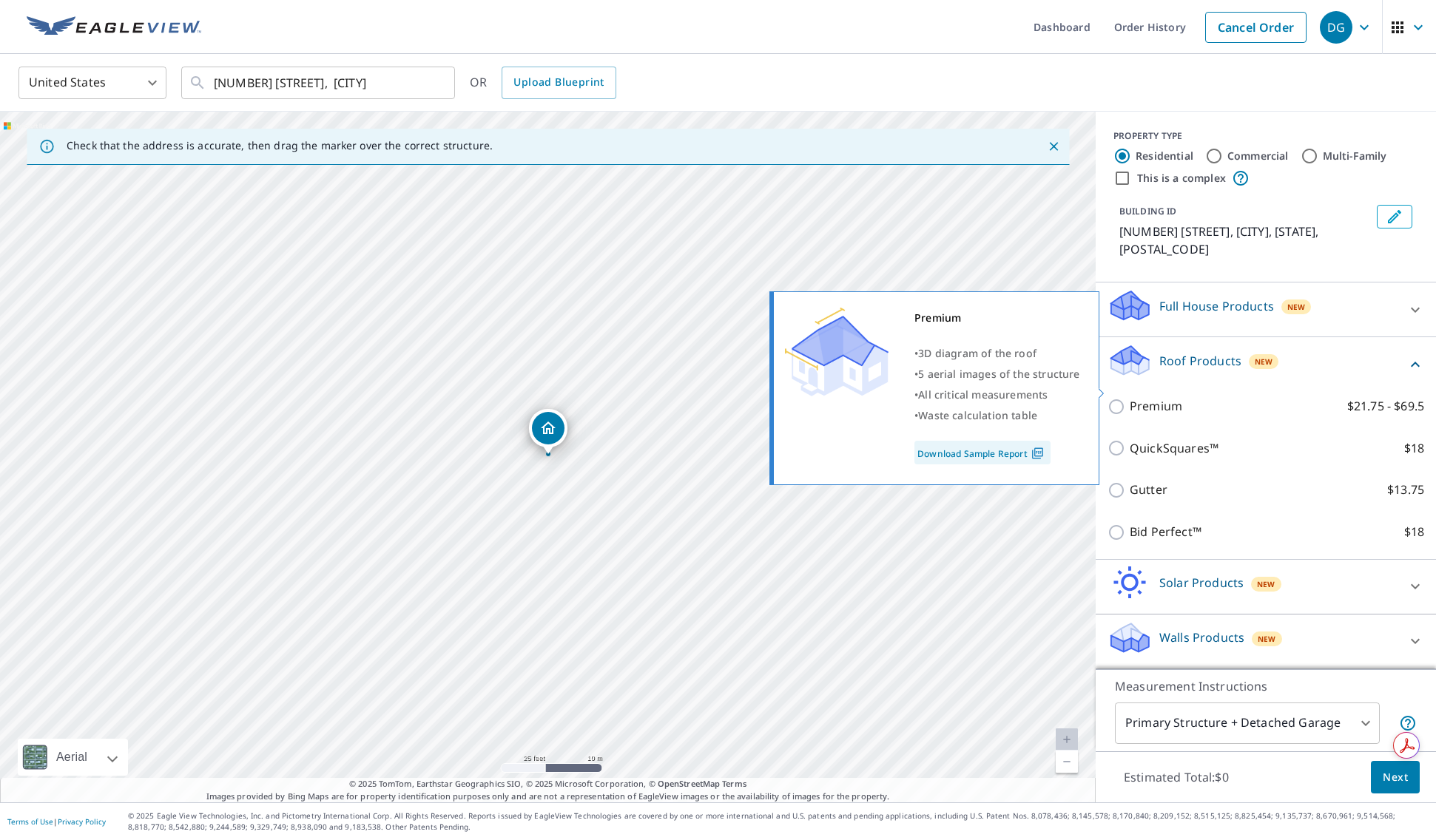 click on "Premium" at bounding box center (1156, 406) 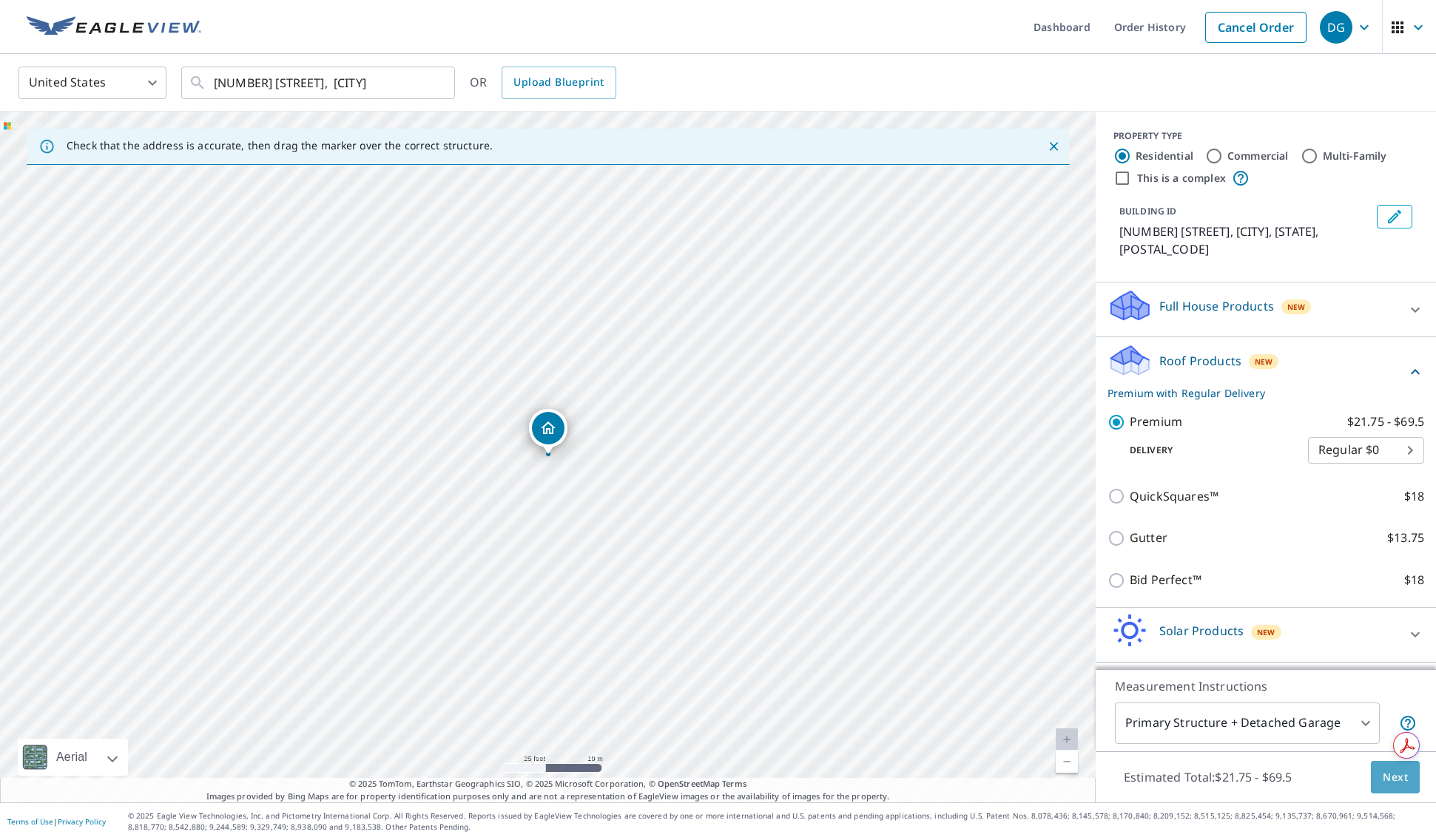 click on "Next" at bounding box center [1395, 777] 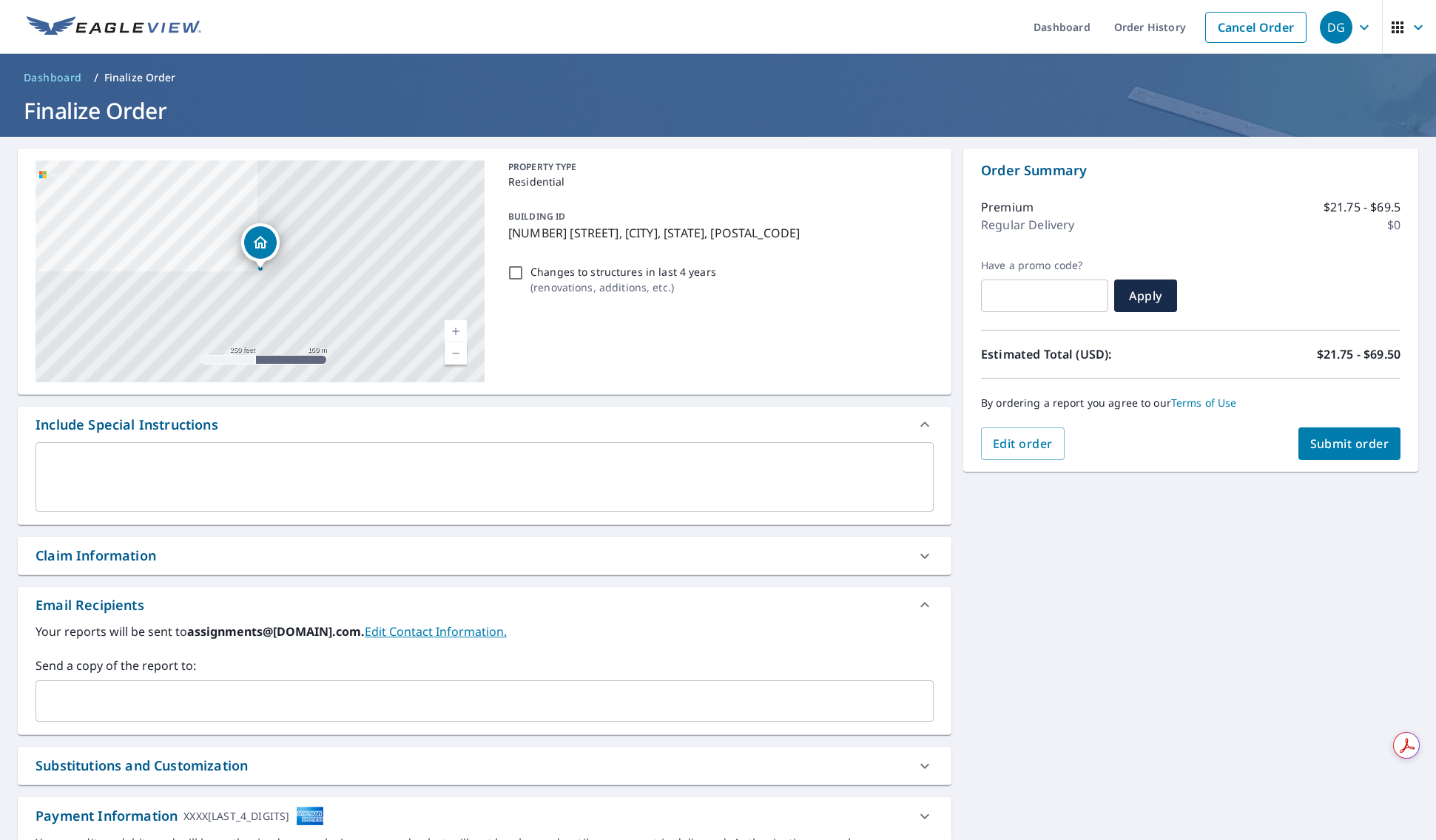 click on "Changes to structures in last 4 years ( renovations, additions, etc. )" at bounding box center [516, 273] 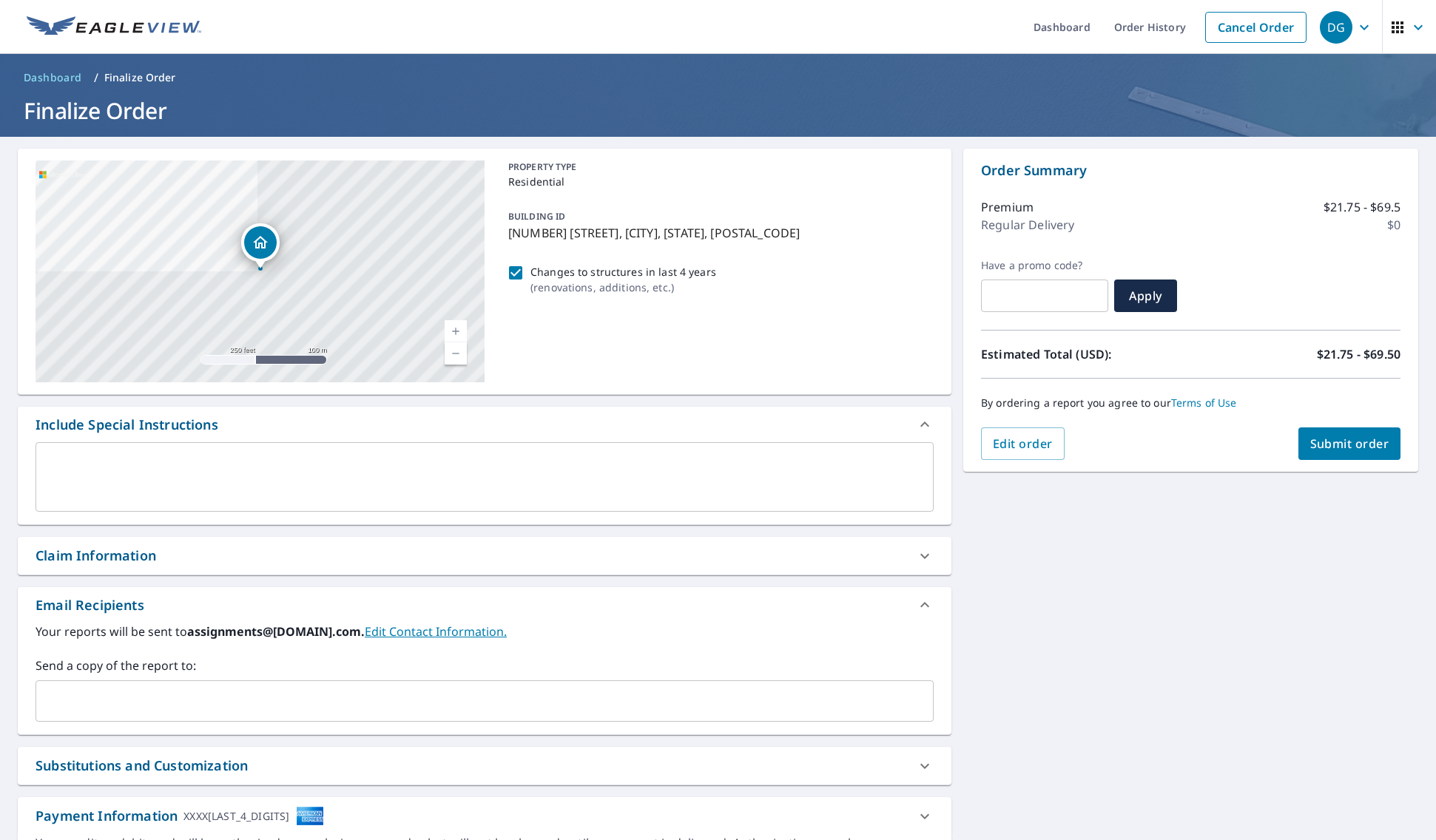 click on "Submit order" at bounding box center (1349, 444) 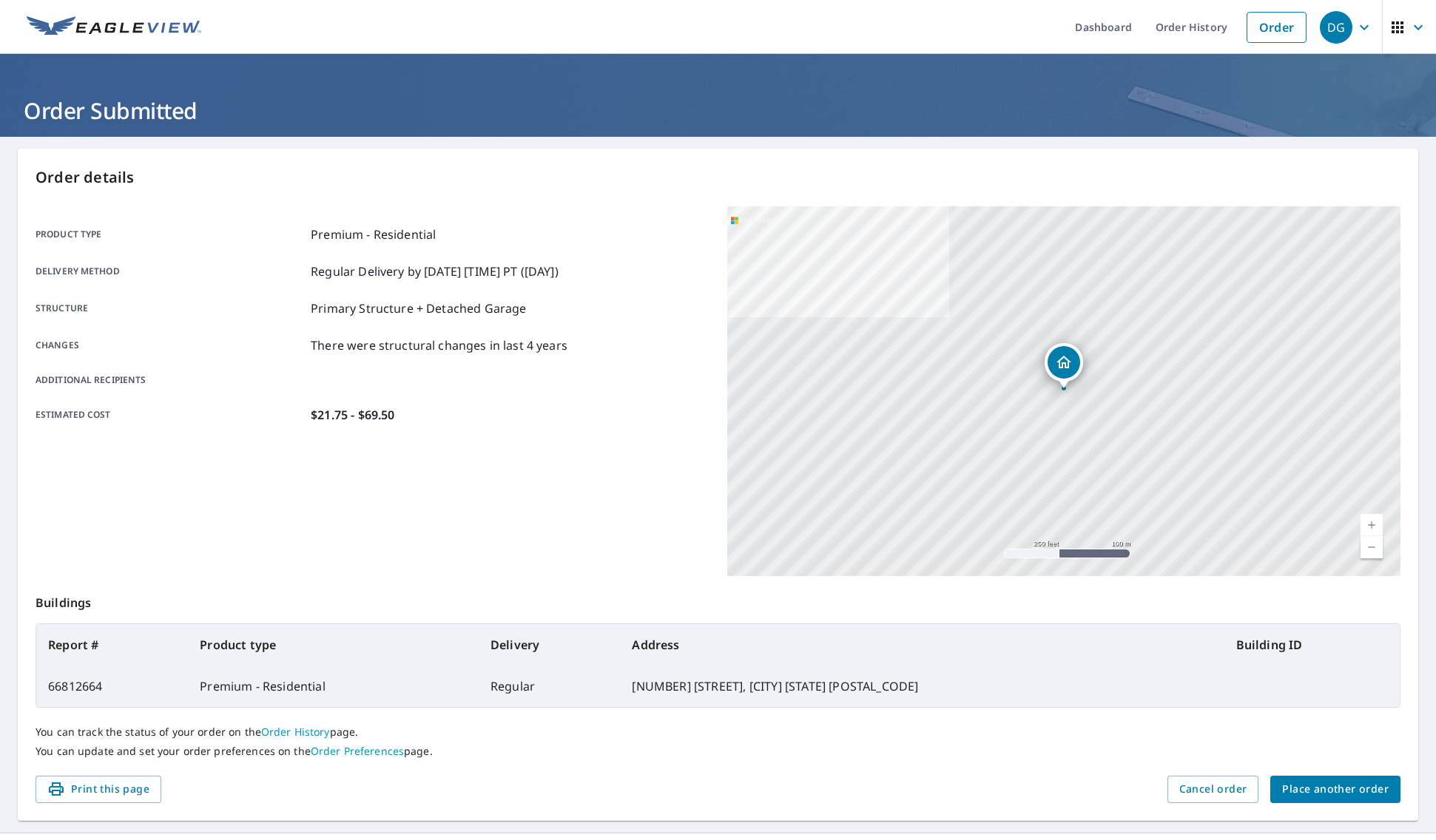click on "Place another order" at bounding box center [1335, 789] 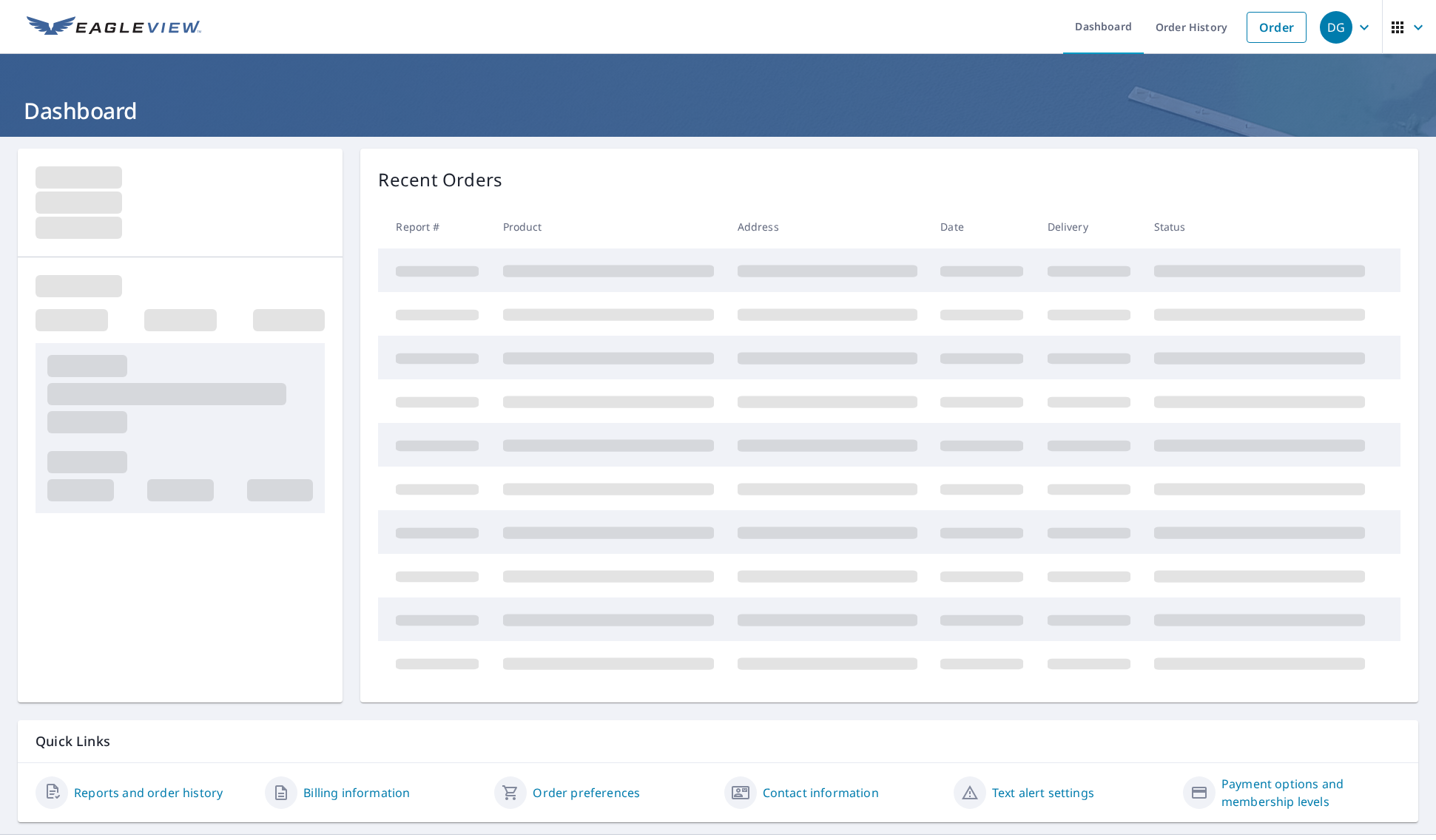 scroll, scrollTop: 0, scrollLeft: 0, axis: both 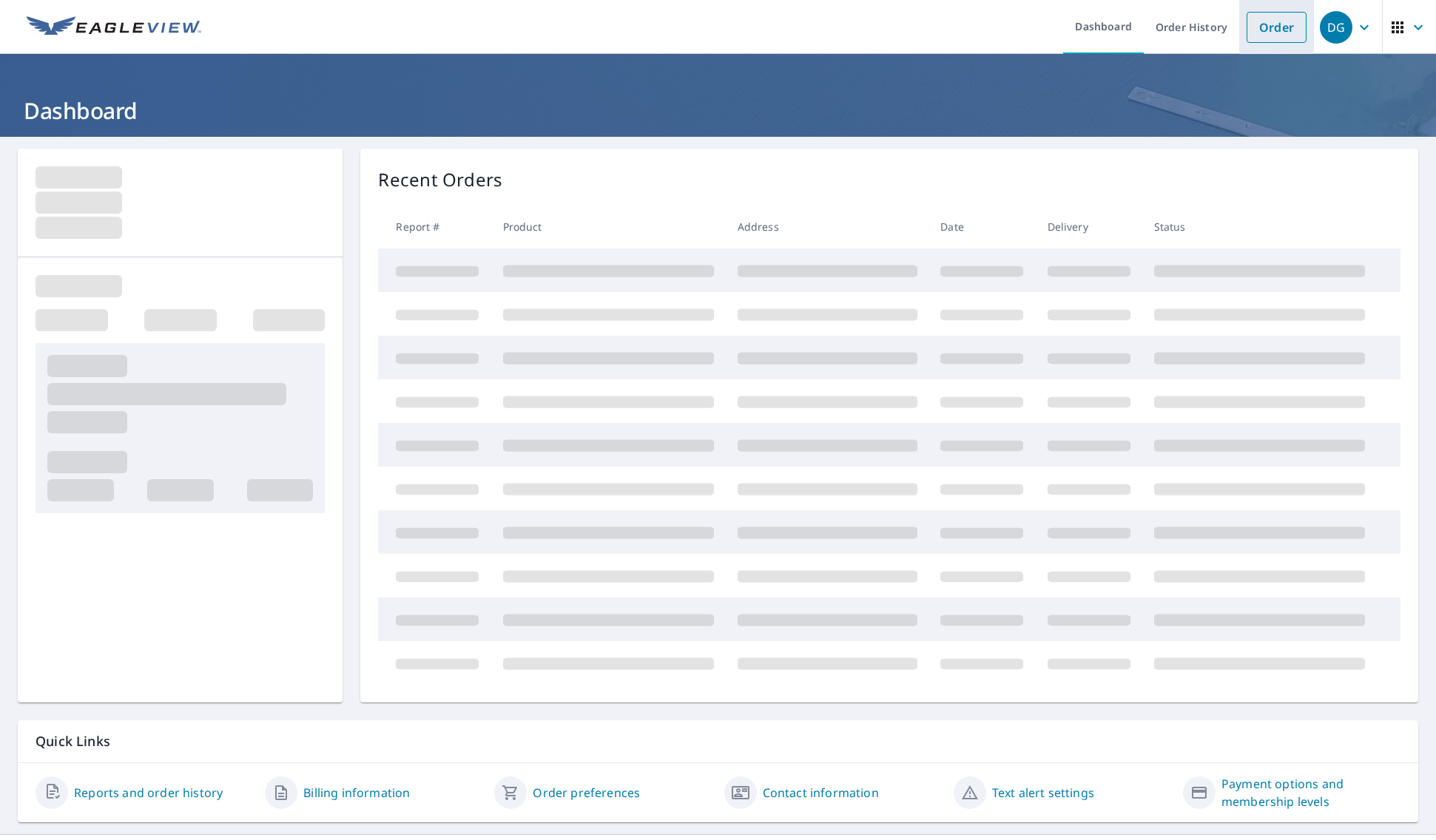 click on "Order" at bounding box center (1276, 27) 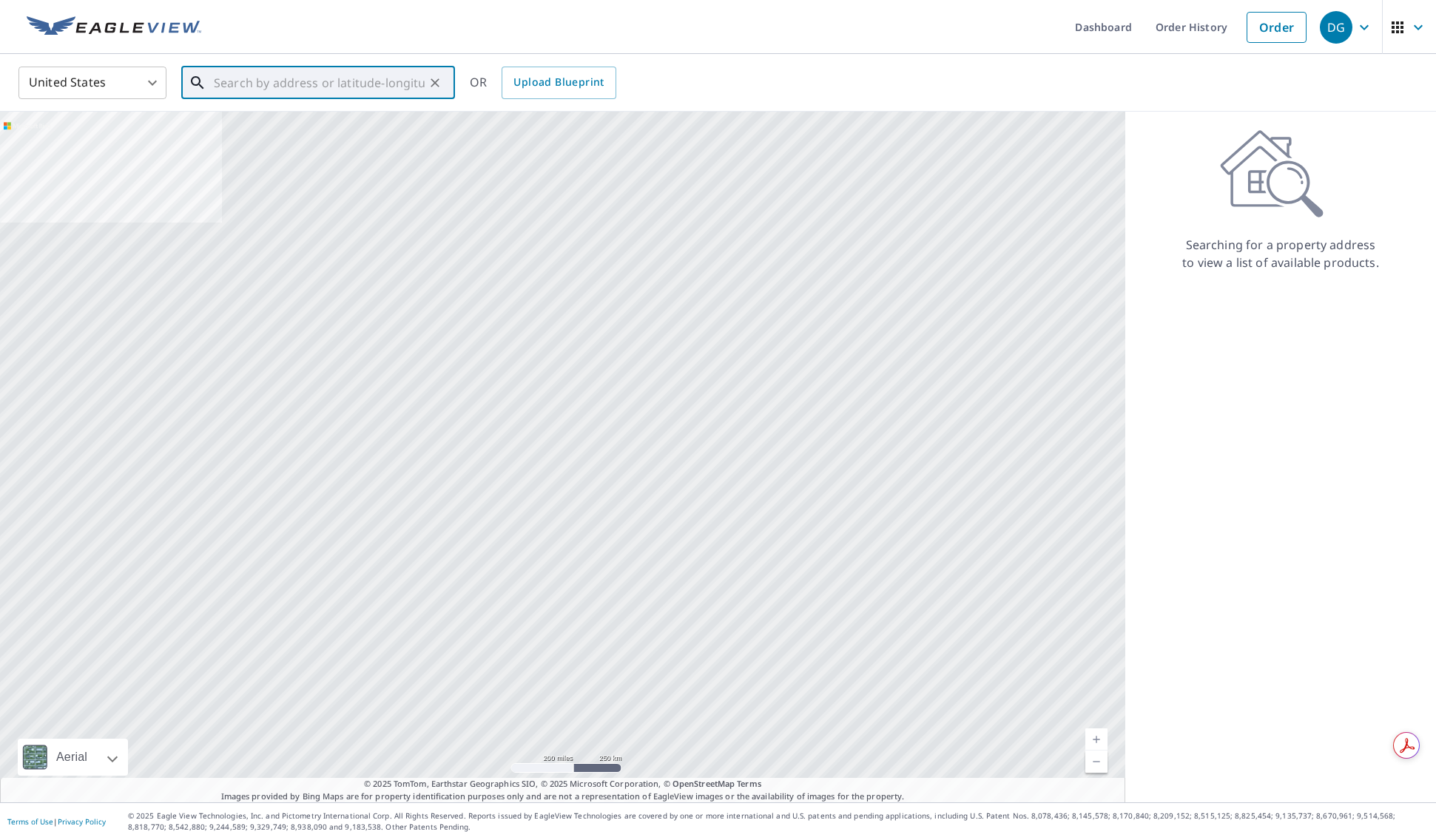 click at bounding box center (319, 83) 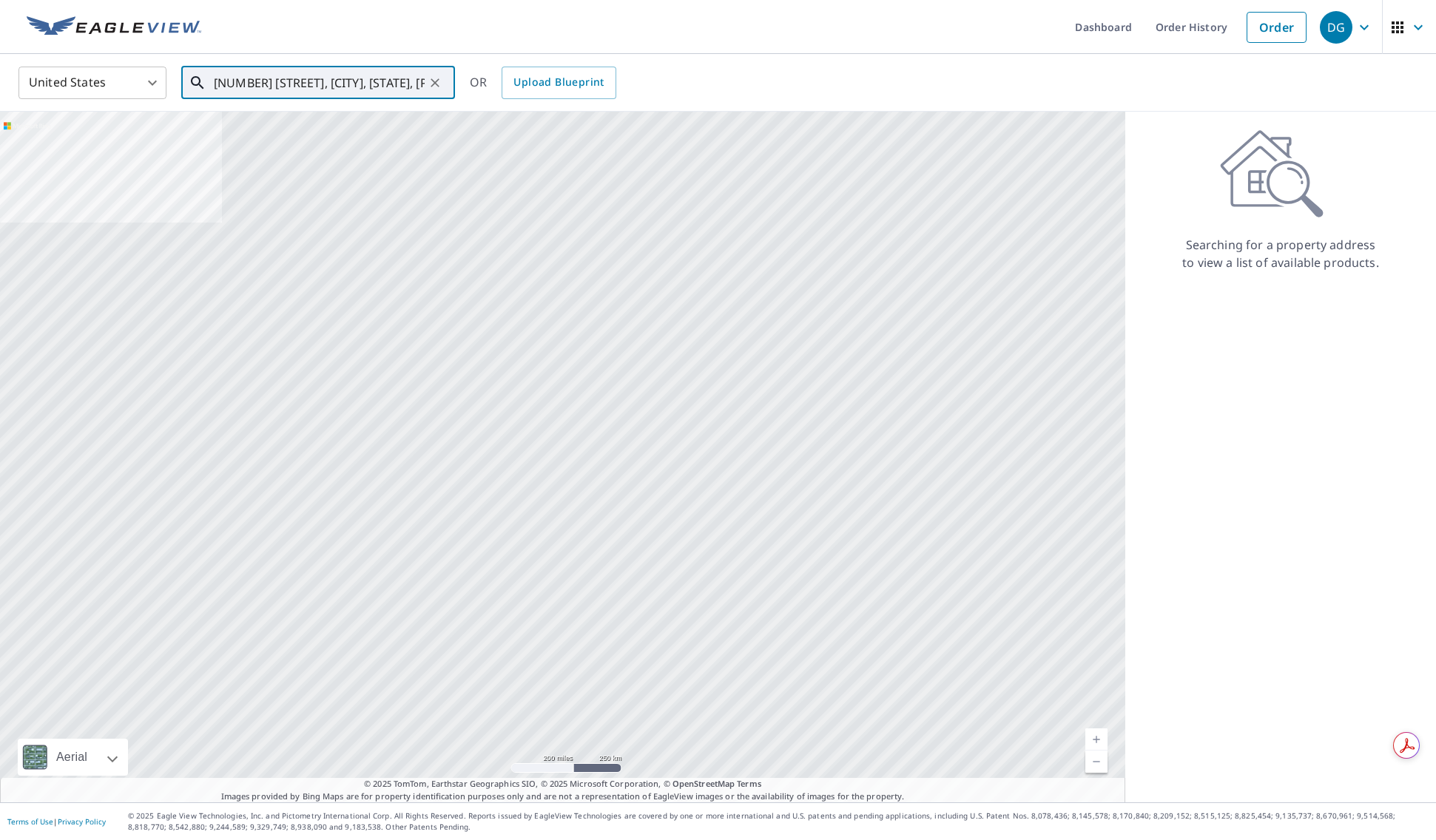 scroll, scrollTop: 0, scrollLeft: 34, axis: horizontal 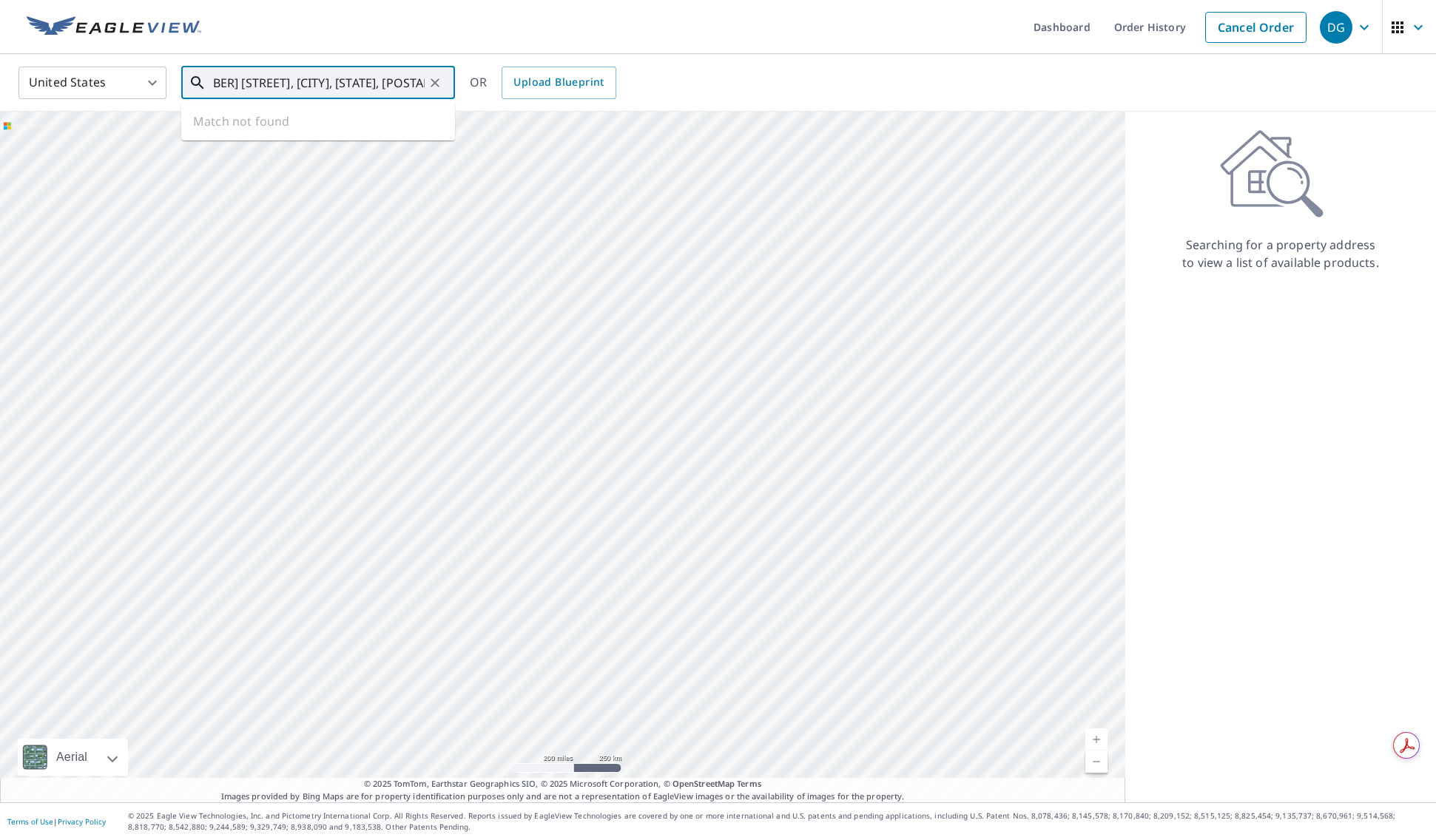 type on "4420 Venice Drive, Land O' Lakes, FL, 34639" 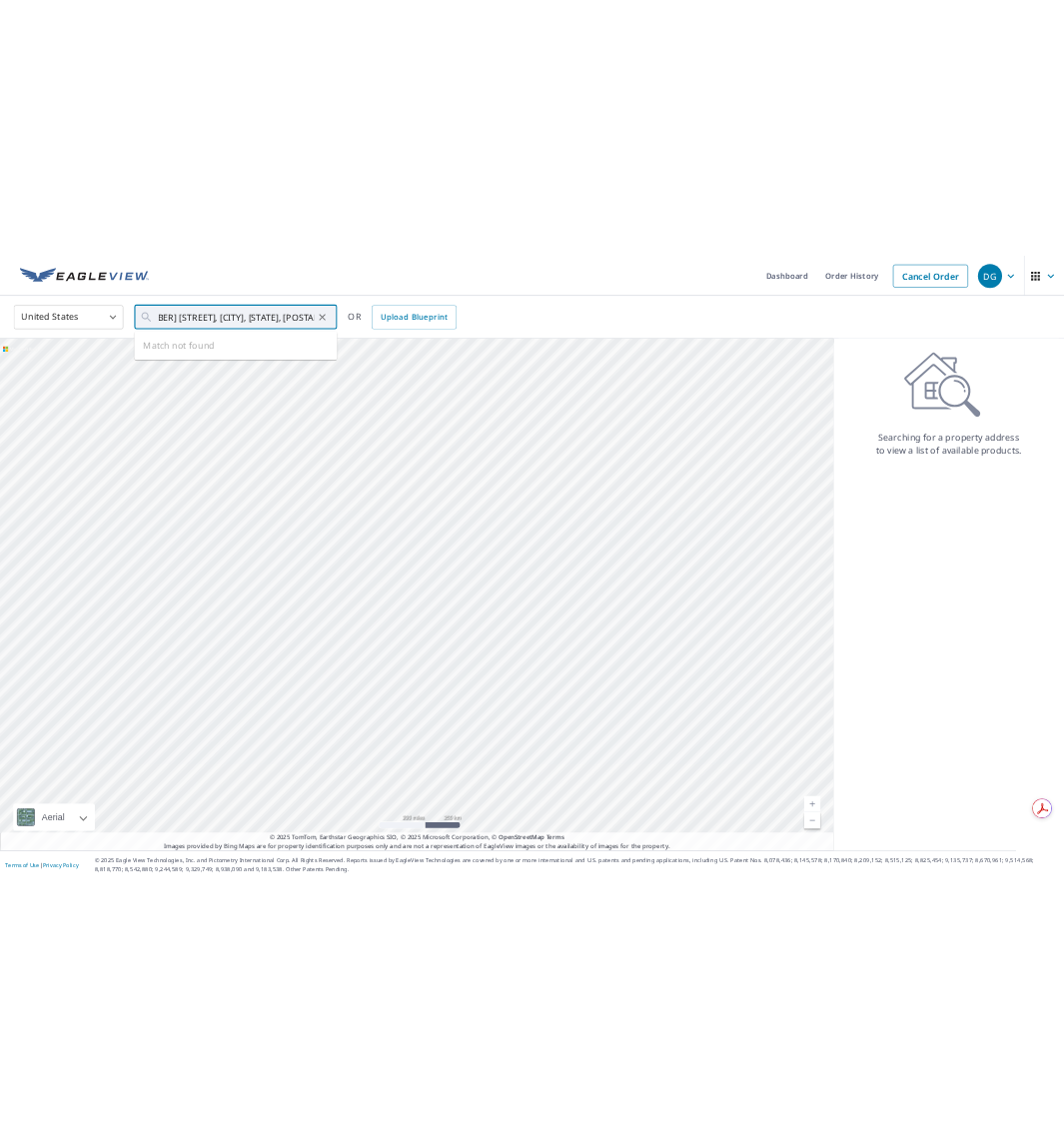 scroll, scrollTop: 0, scrollLeft: 0, axis: both 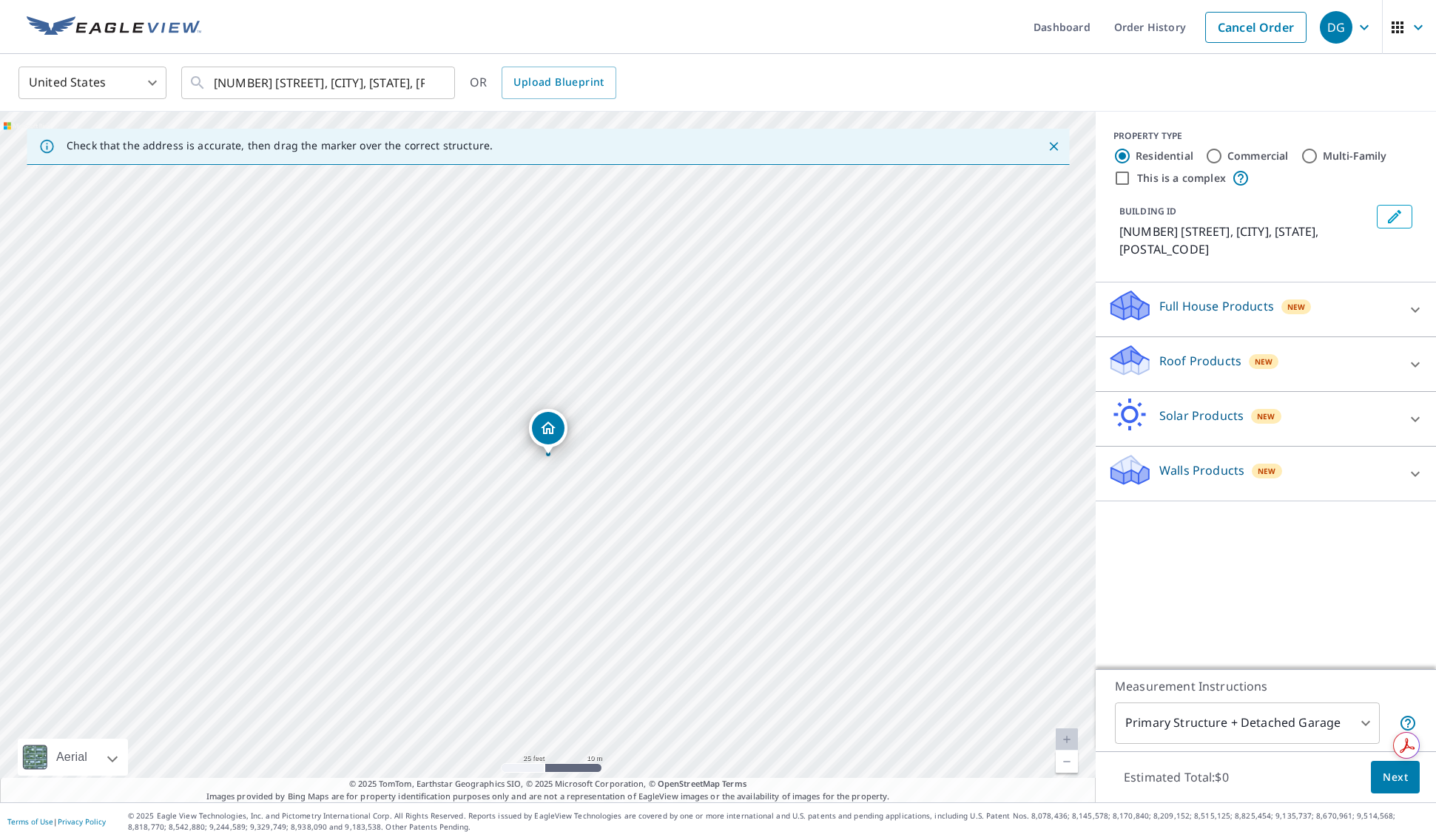 click 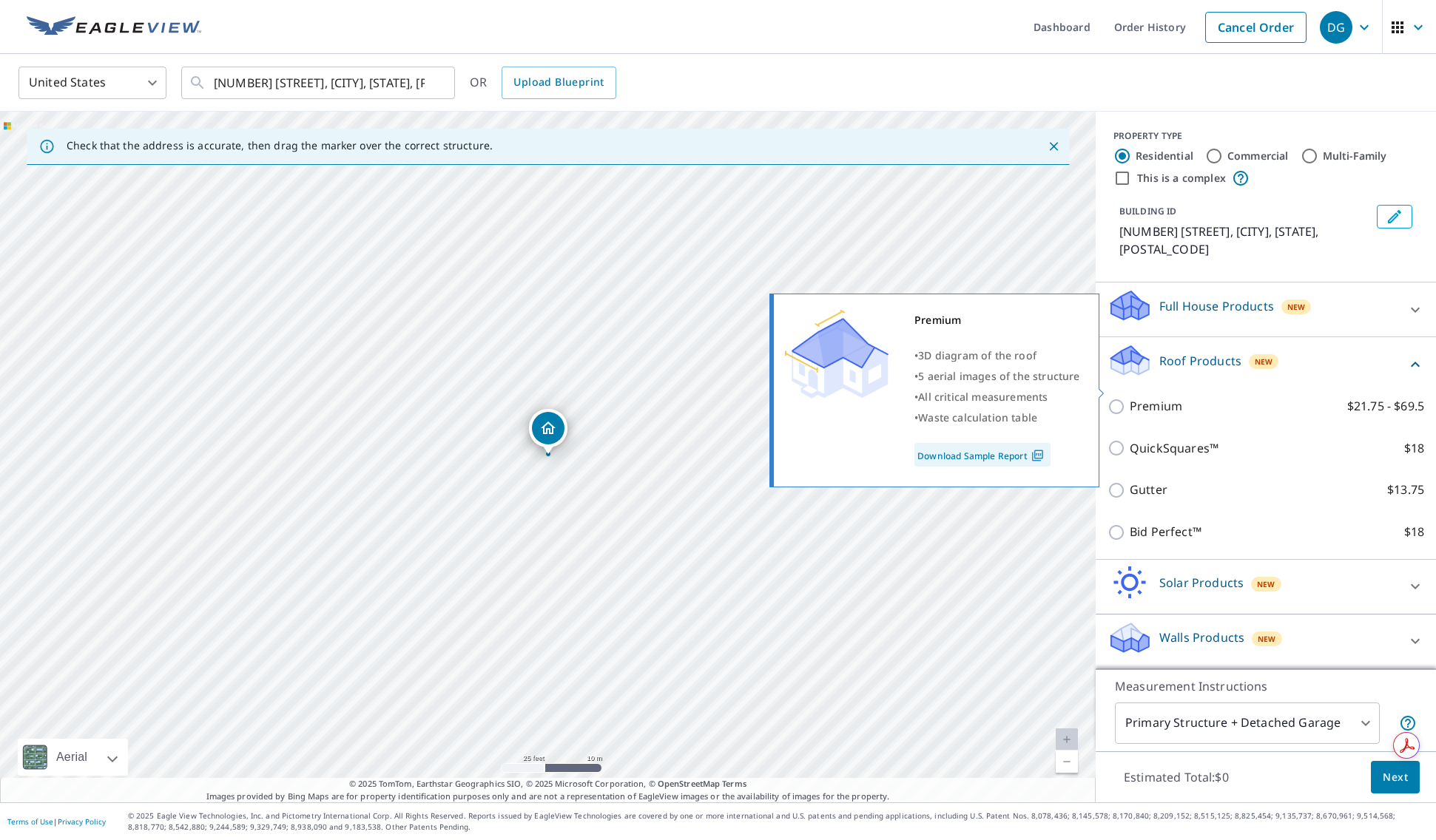 click on "Premium" at bounding box center [1156, 406] 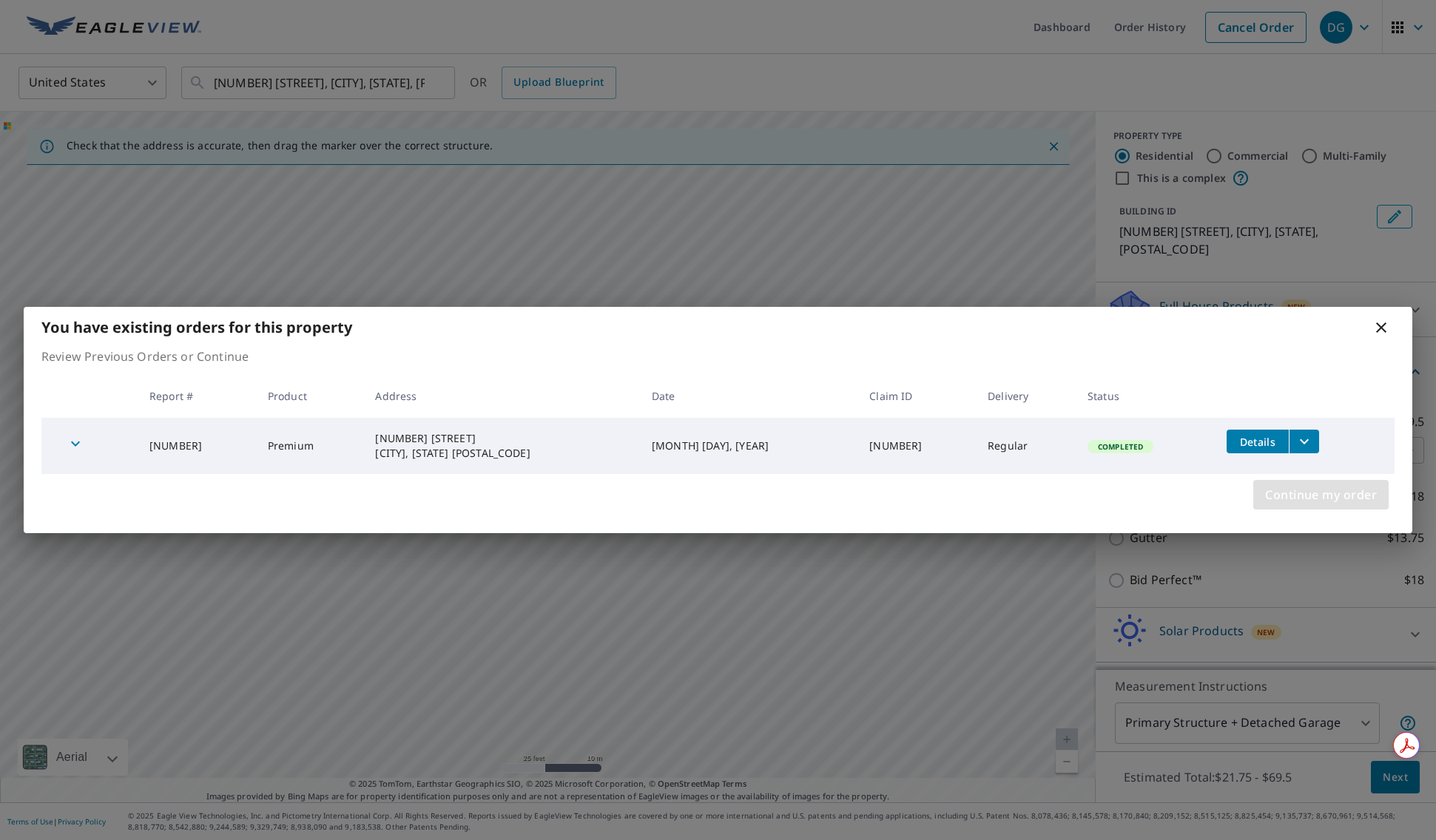drag, startPoint x: 1319, startPoint y: 490, endPoint x: 1291, endPoint y: 480, distance: 29.73214 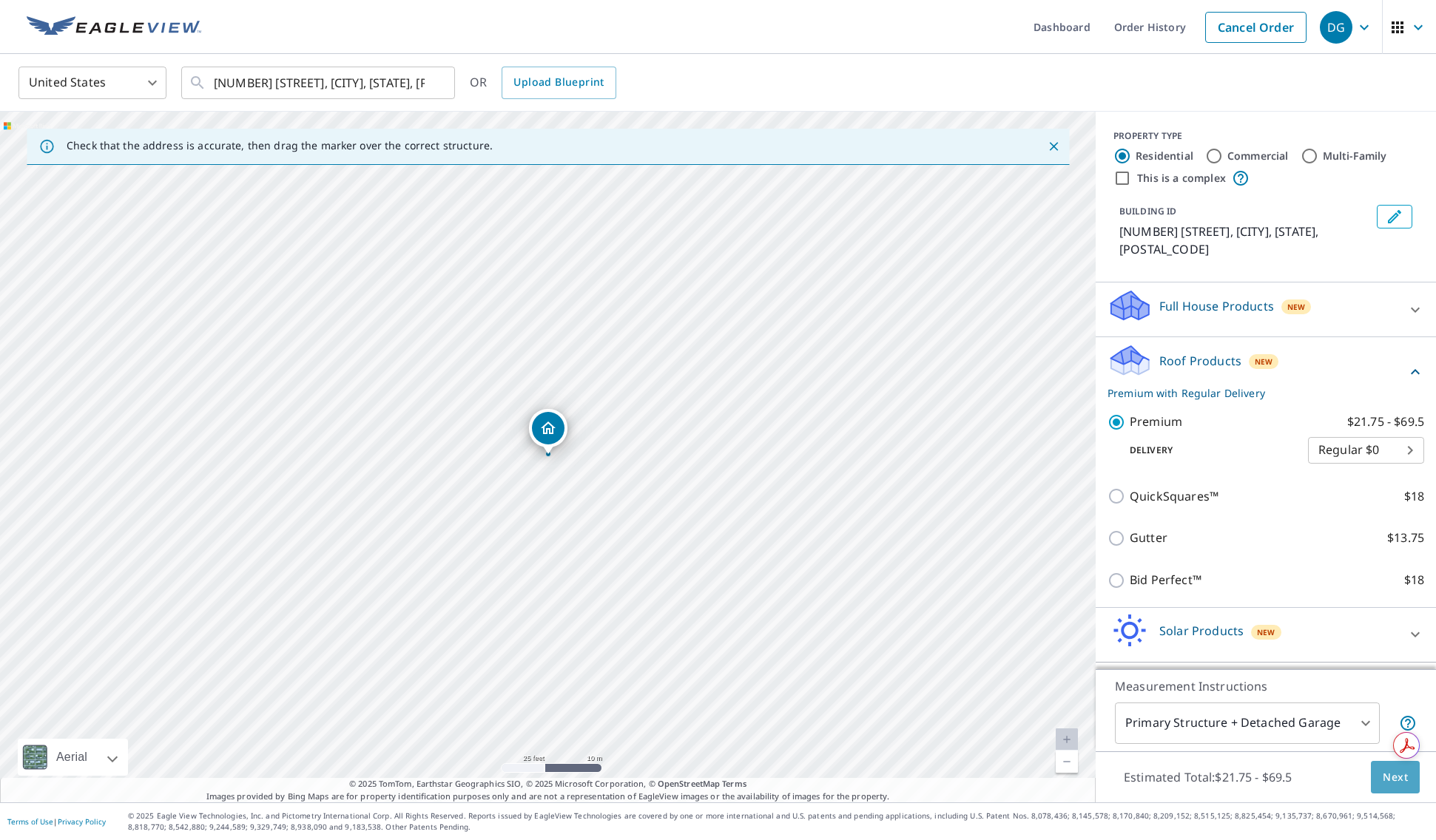 click on "Next" at bounding box center [1395, 777] 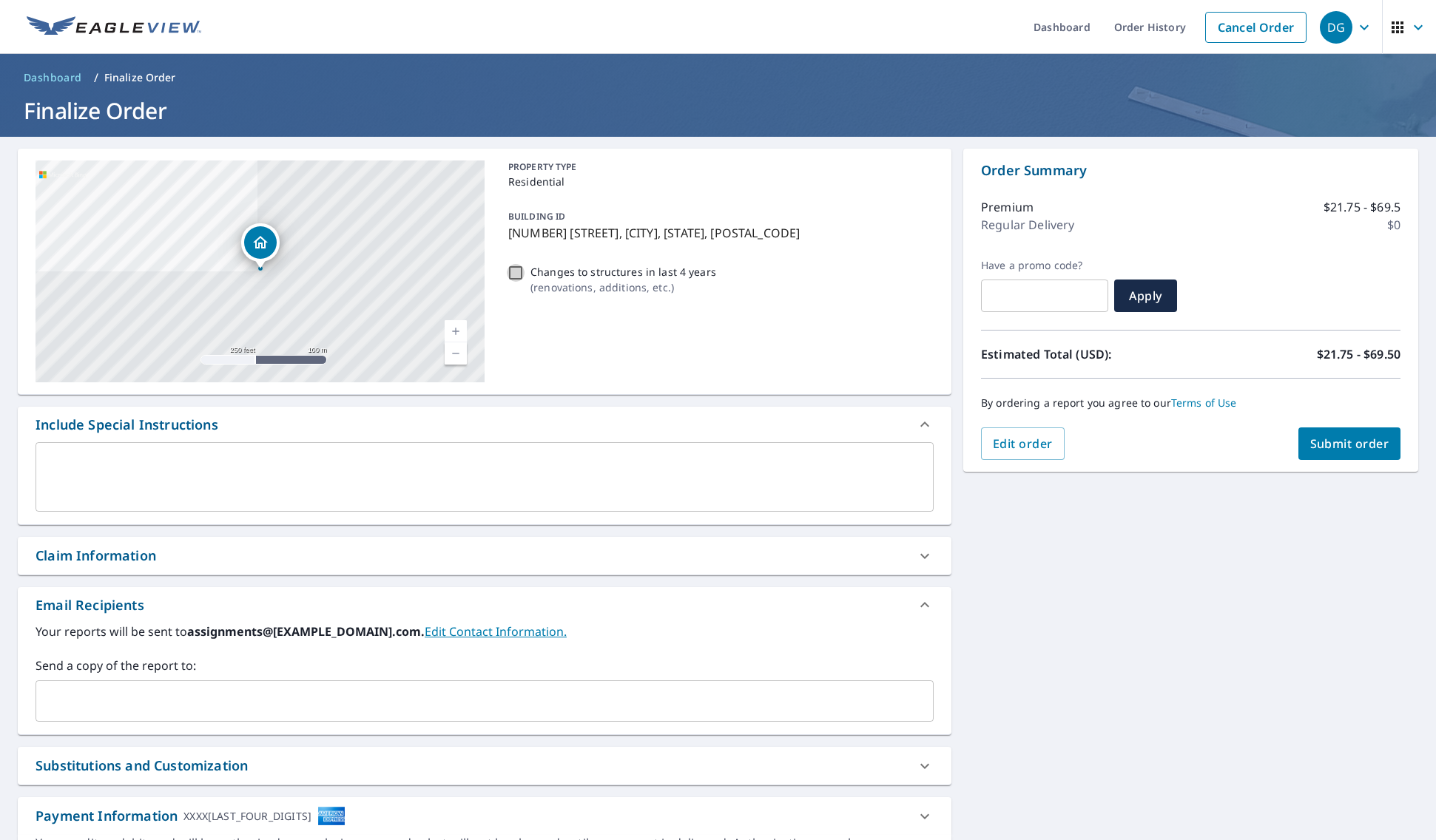 click on "Changes to structures in last 4 years ( renovations, additions, etc. )" at bounding box center (516, 273) 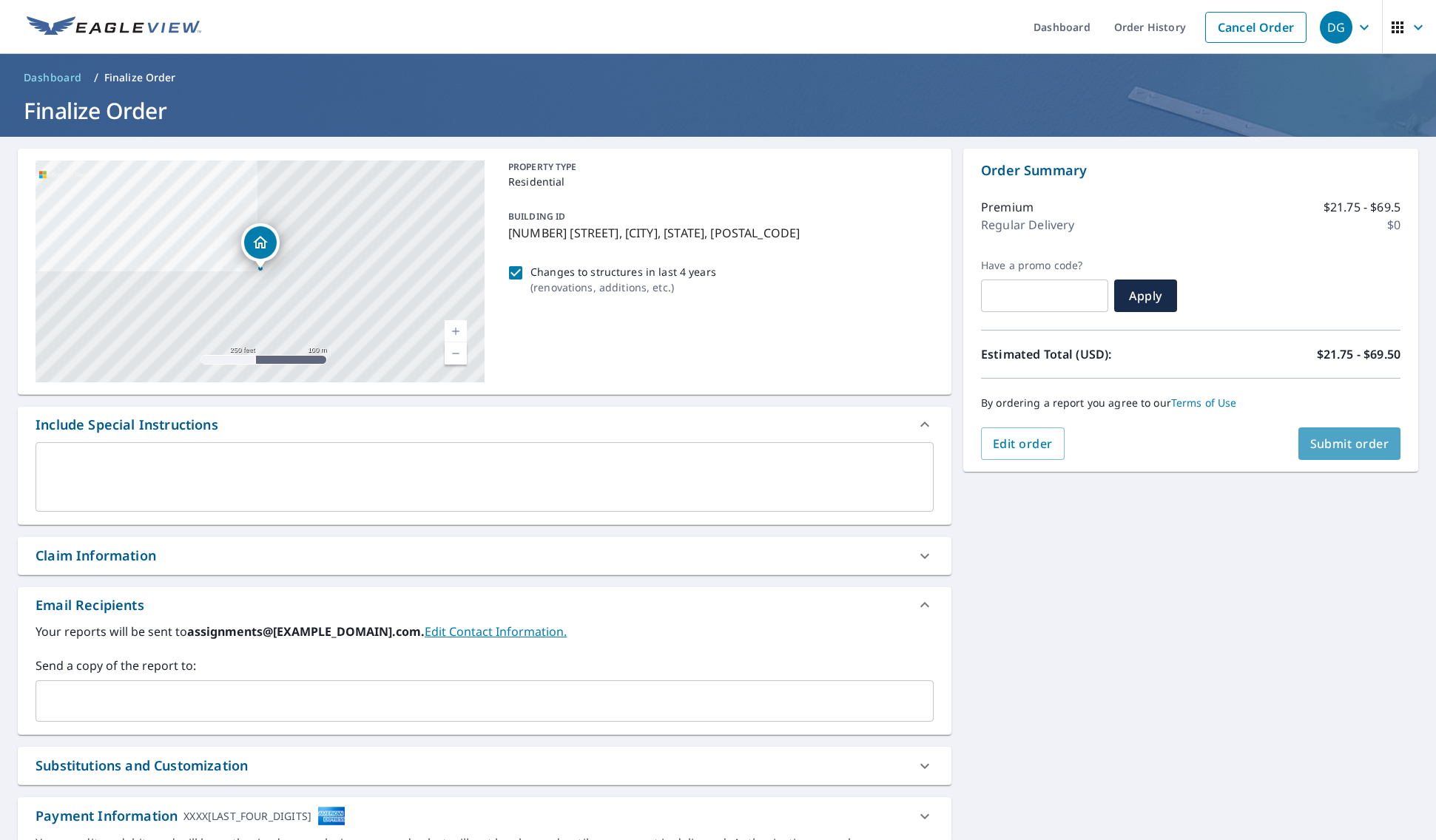 click on "Submit order" at bounding box center (1349, 444) 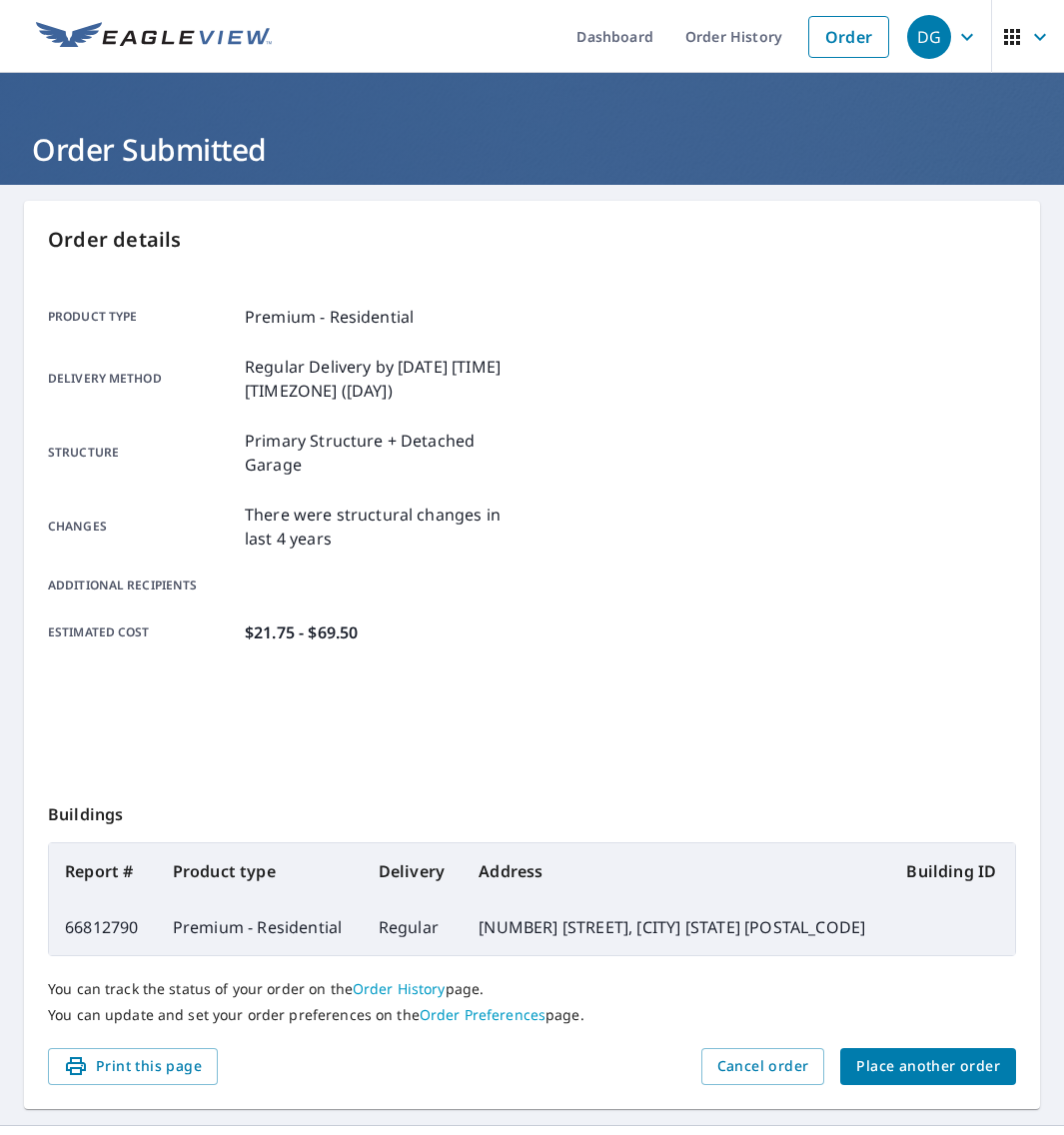 scroll, scrollTop: 0, scrollLeft: 0, axis: both 